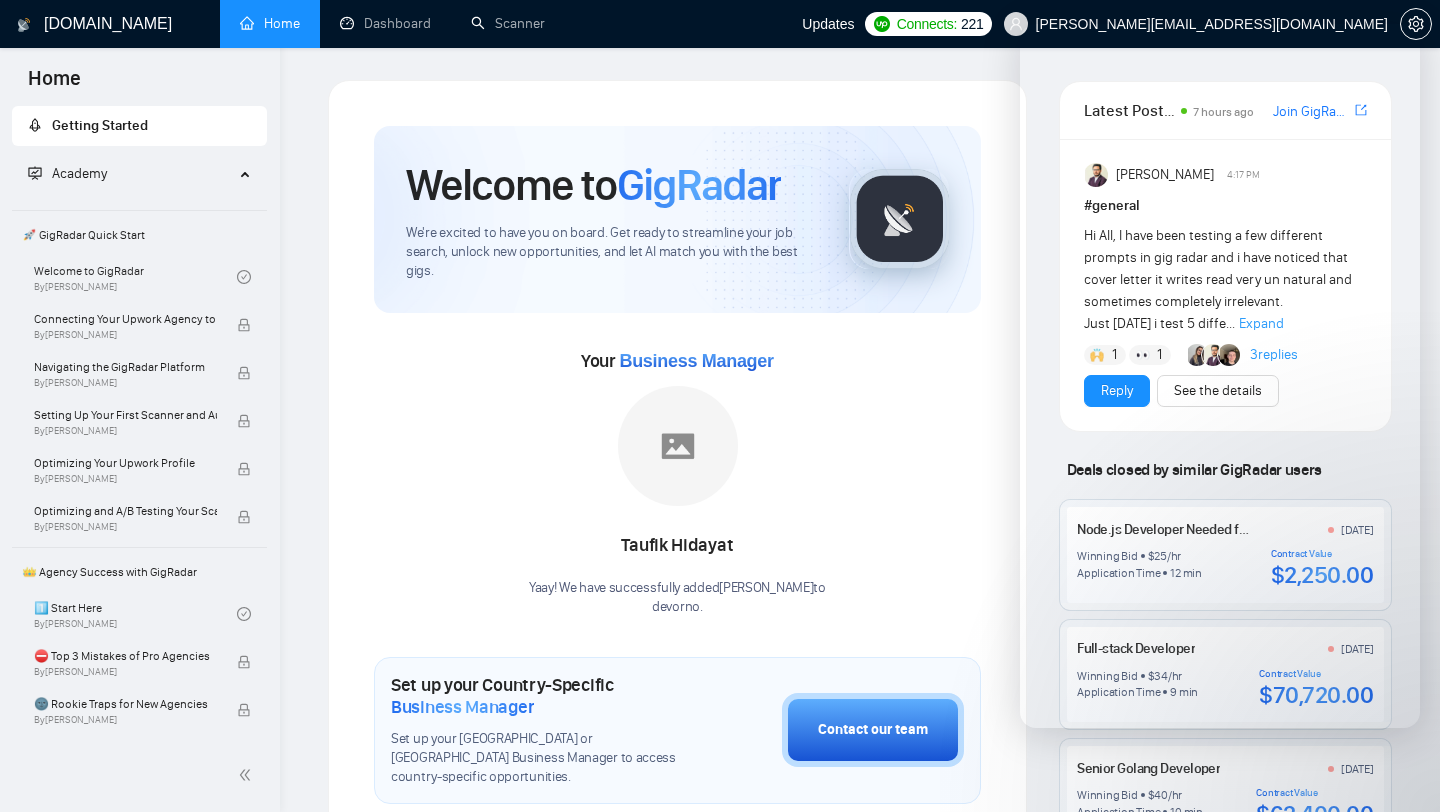 scroll, scrollTop: 0, scrollLeft: 0, axis: both 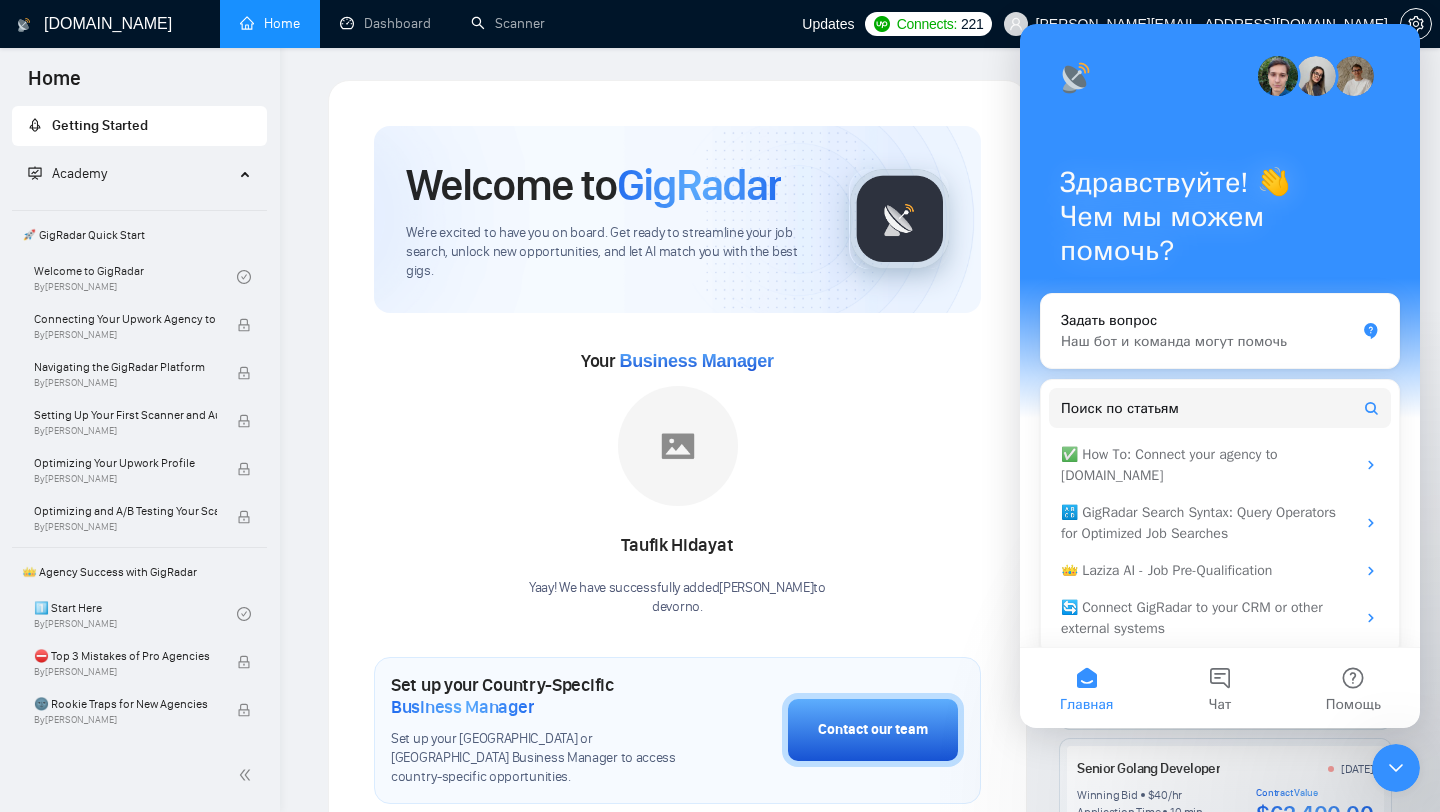 click at bounding box center [1396, 768] 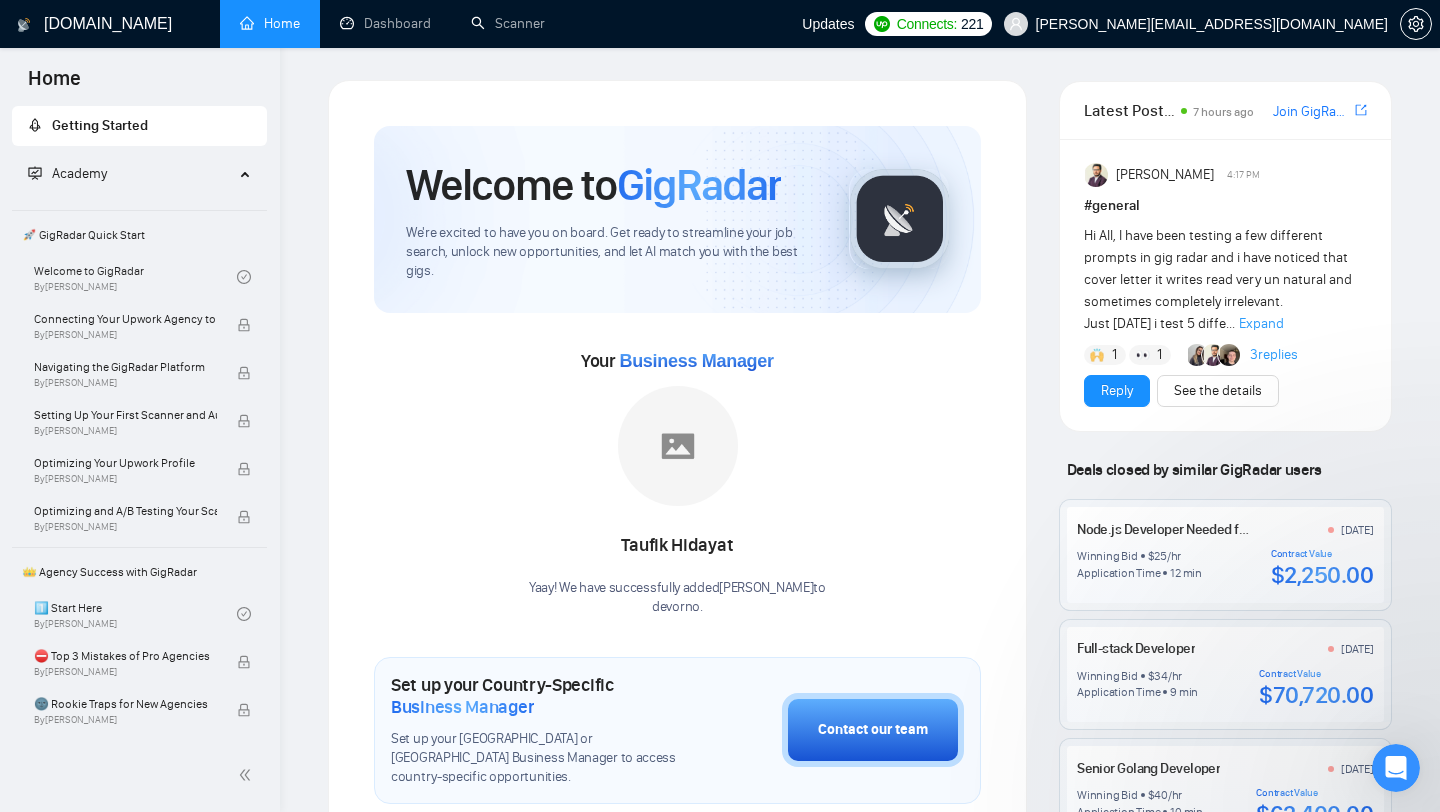 scroll, scrollTop: 0, scrollLeft: 0, axis: both 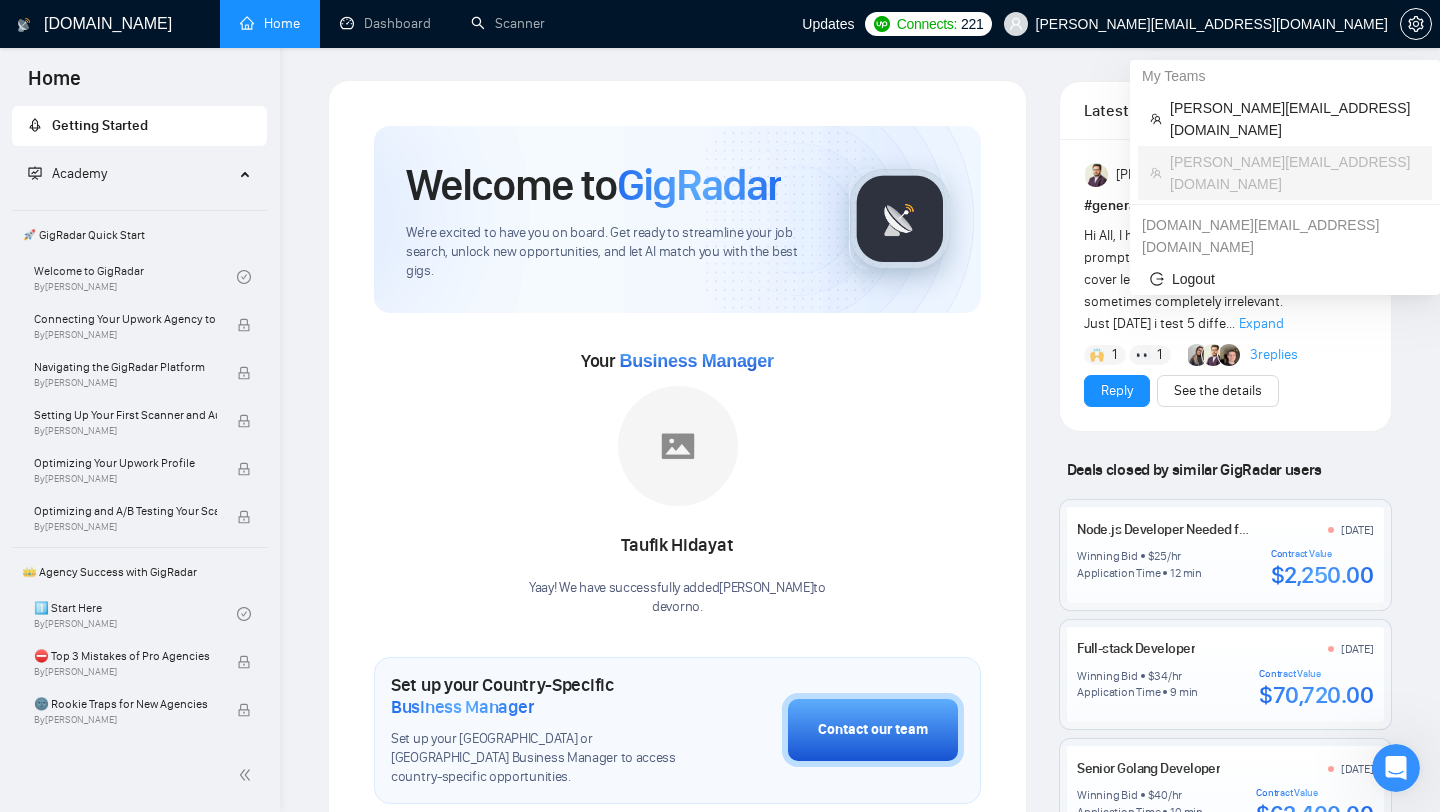 click on "[PERSON_NAME][EMAIL_ADDRESS][DOMAIN_NAME]" at bounding box center [1196, 24] 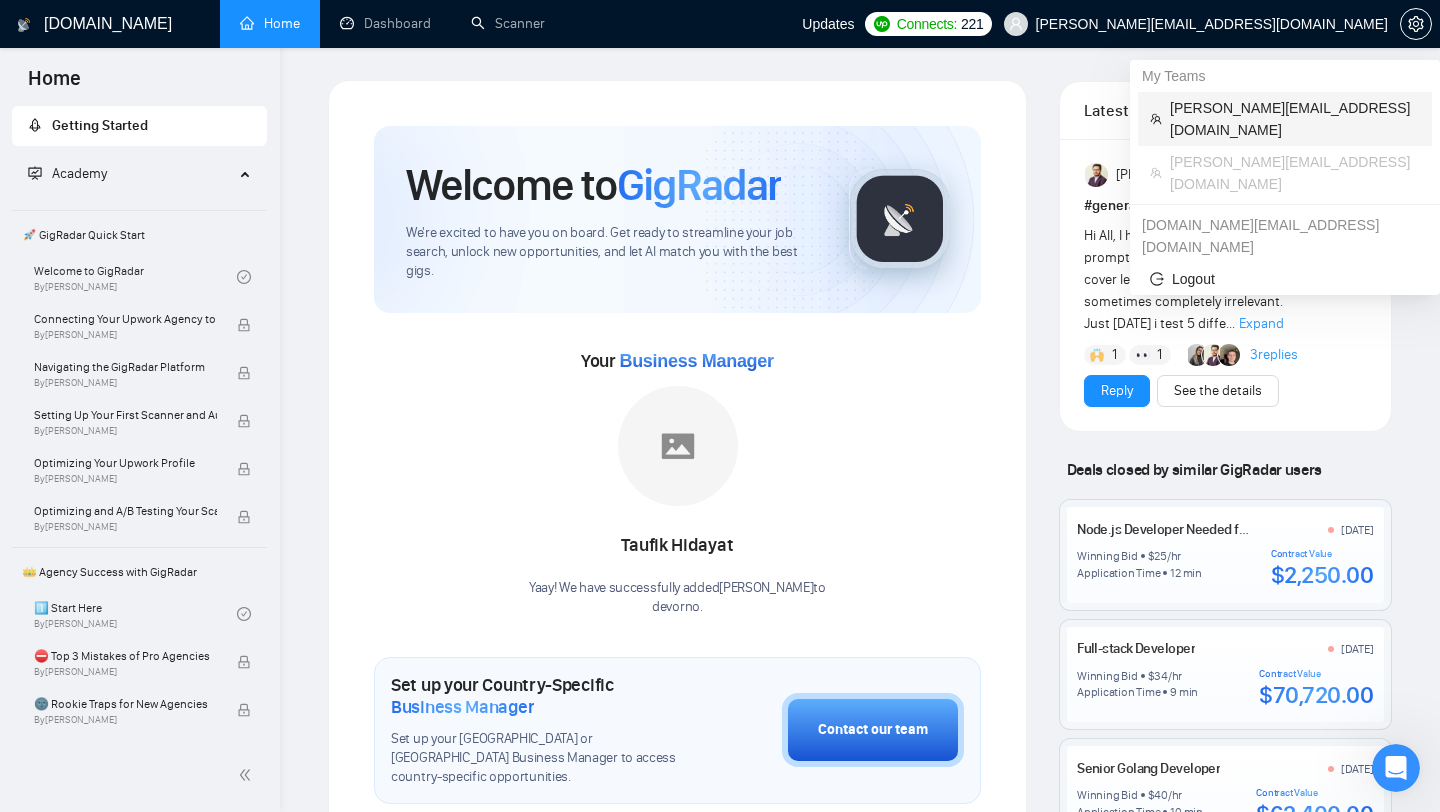 click on "[PERSON_NAME][EMAIL_ADDRESS][DOMAIN_NAME]" at bounding box center (1295, 119) 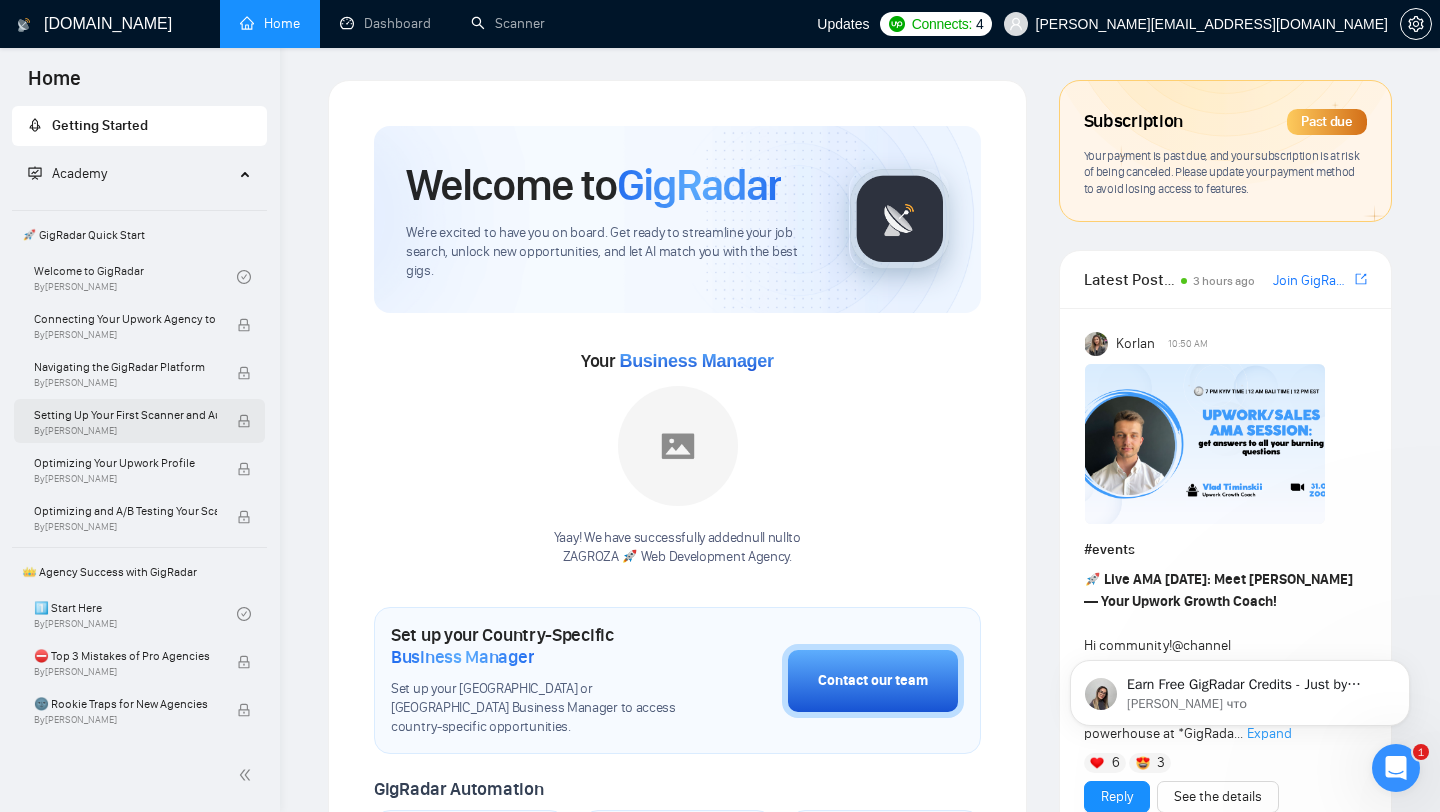 scroll, scrollTop: 0, scrollLeft: 0, axis: both 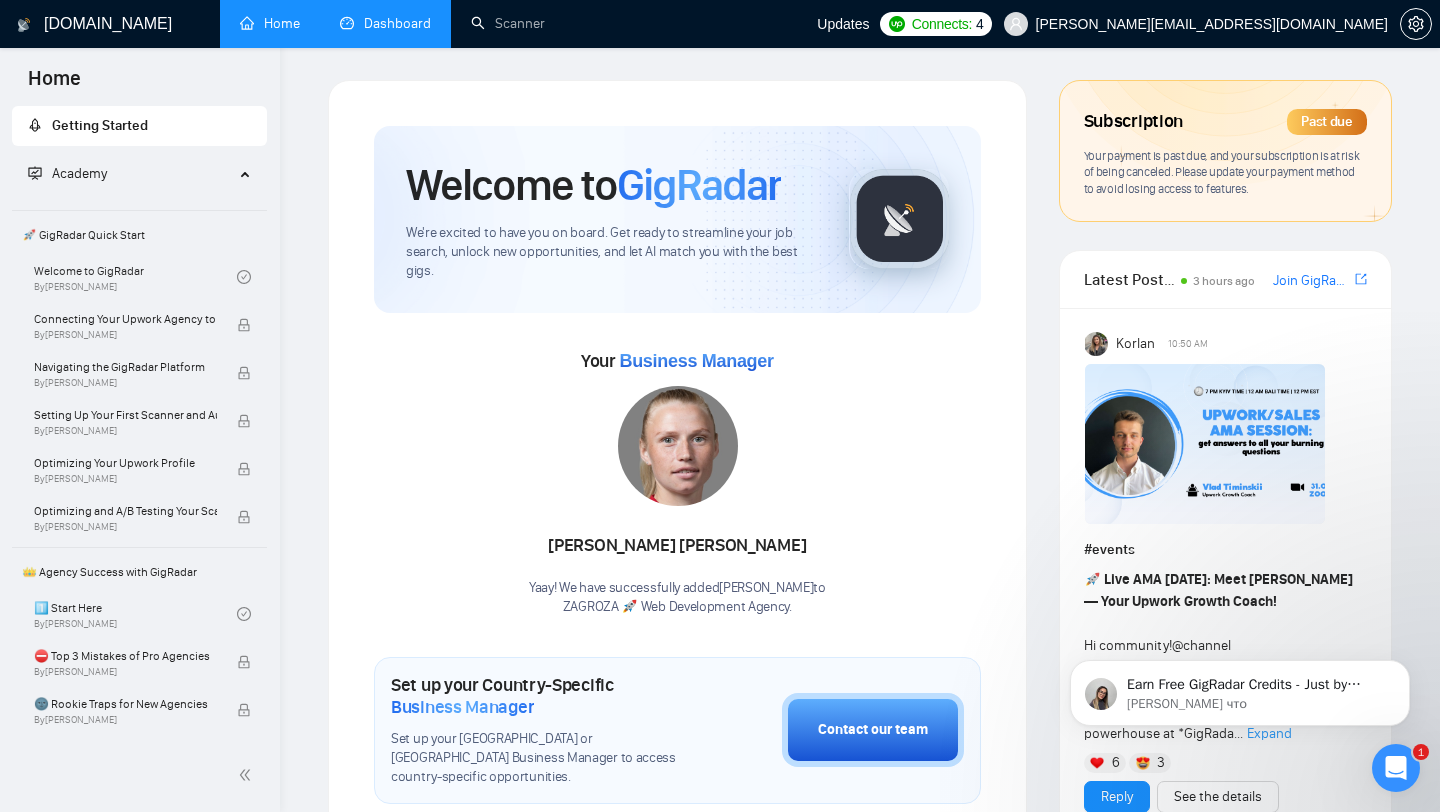 click on "Dashboard" at bounding box center (385, 23) 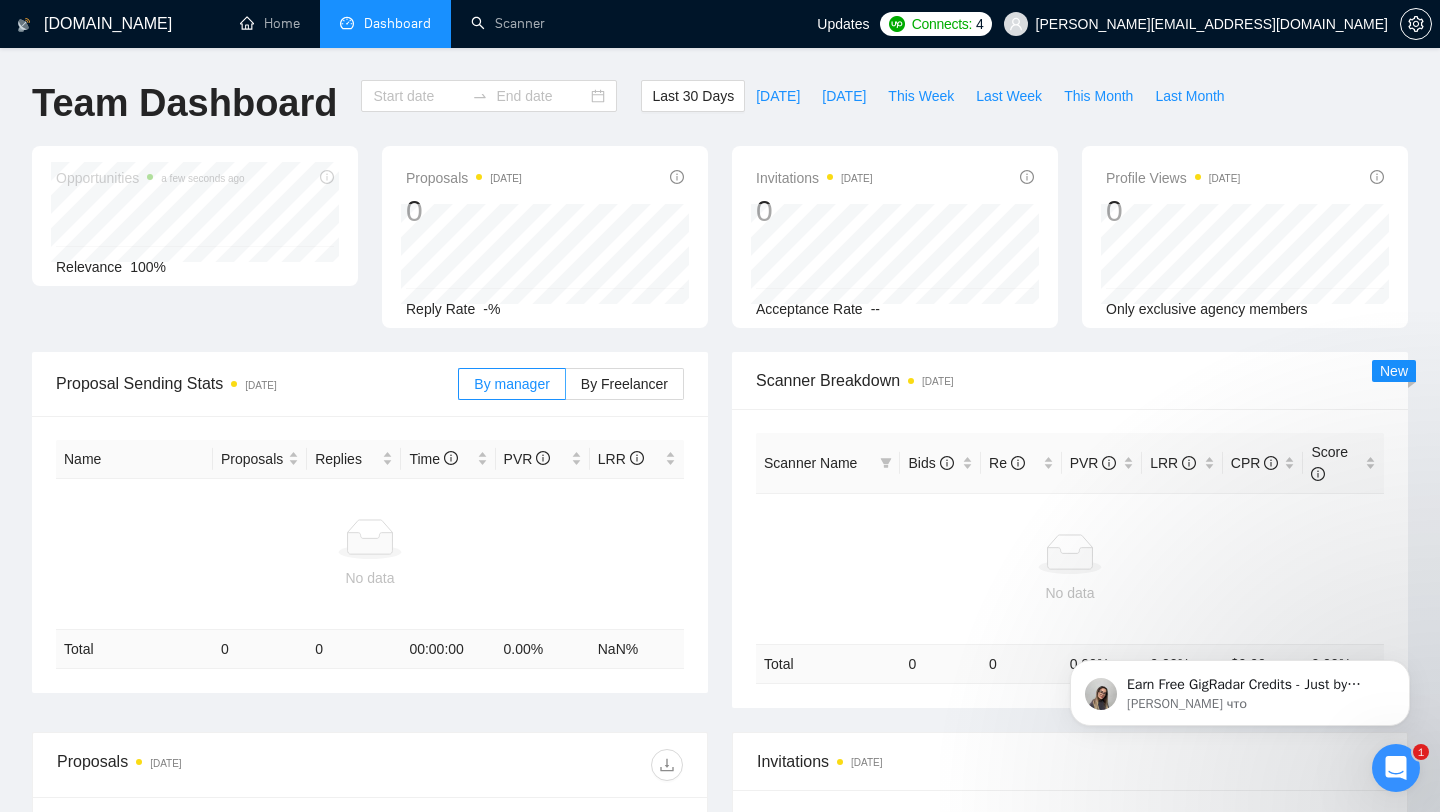 type on "[DATE]" 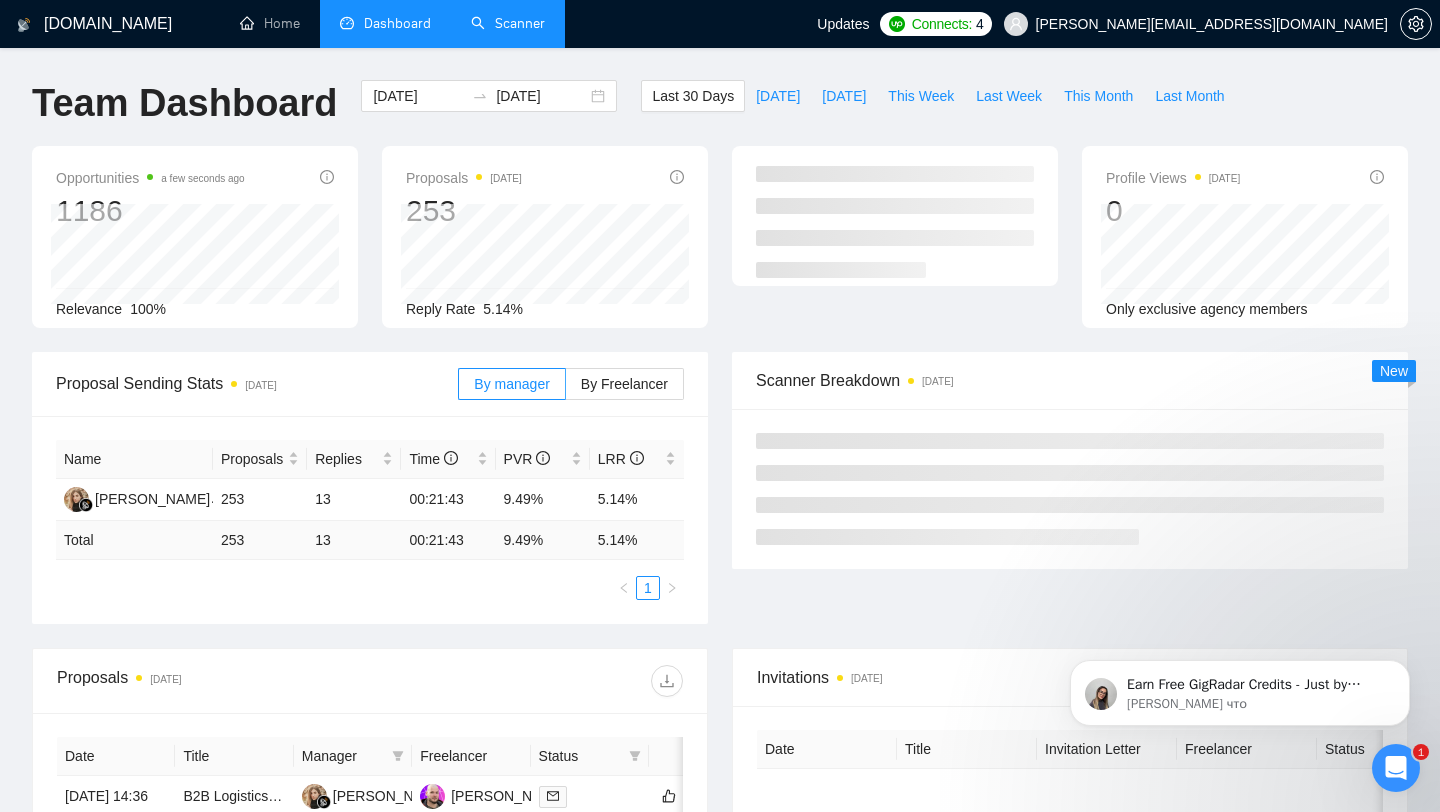click on "Scanner" at bounding box center [508, 23] 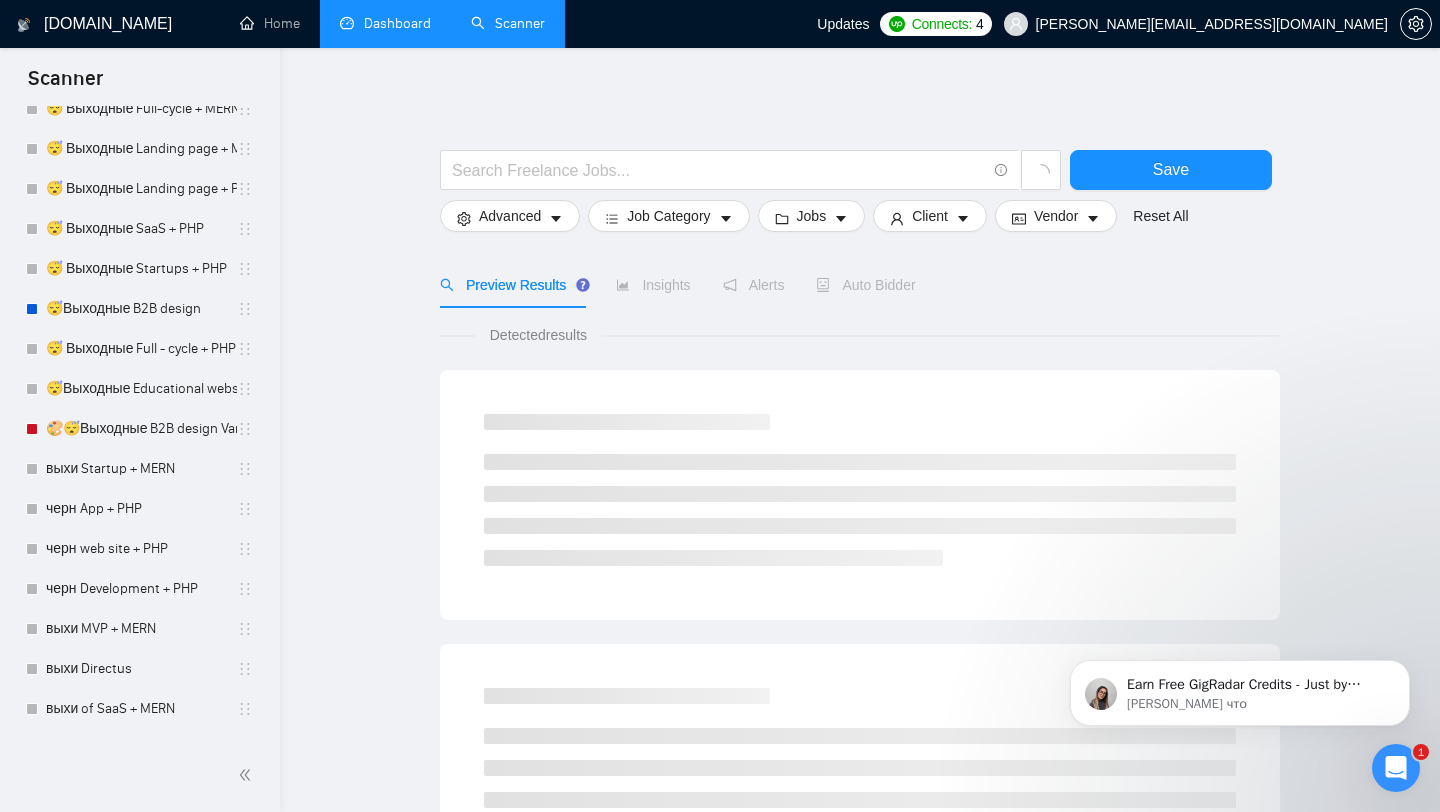 scroll, scrollTop: 5503, scrollLeft: 0, axis: vertical 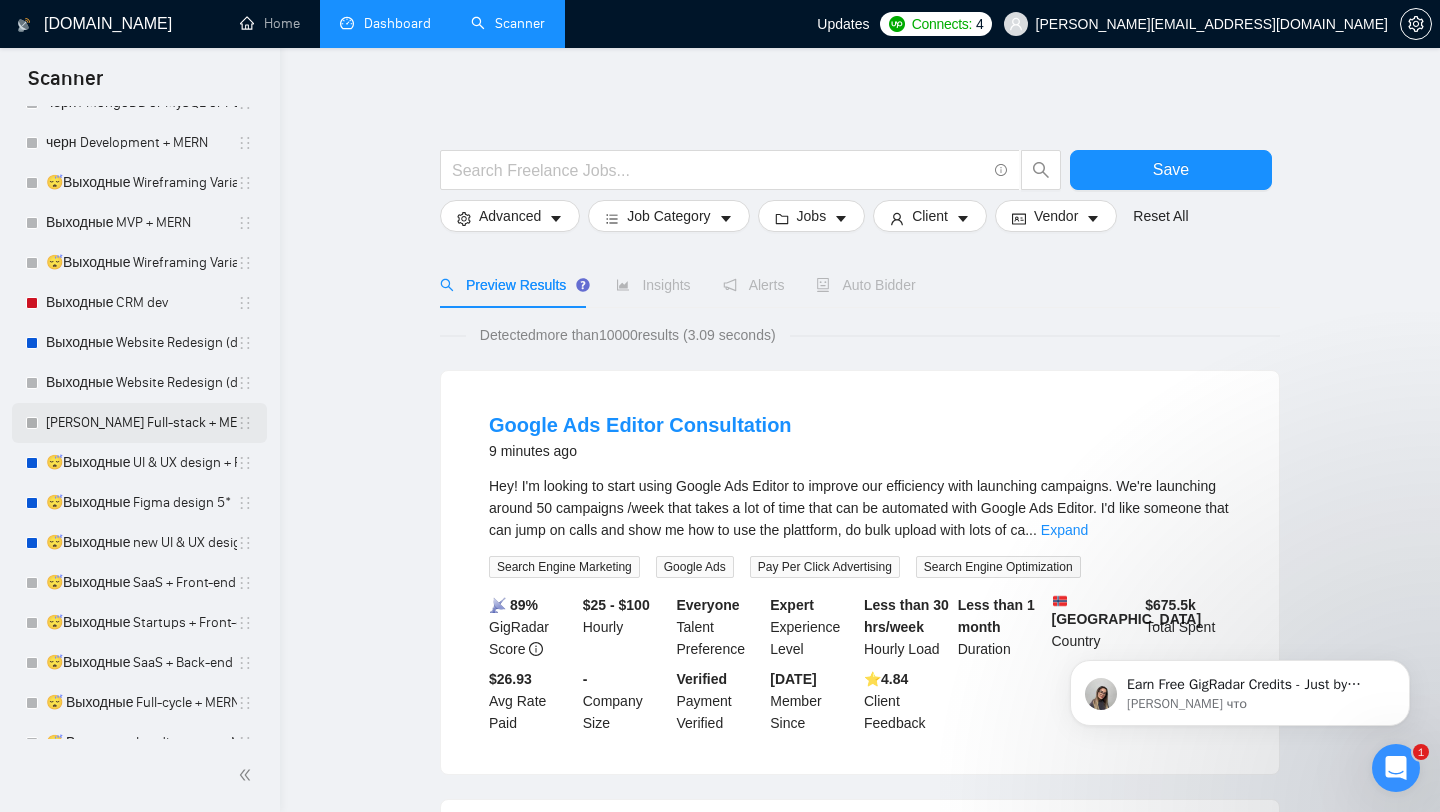 click on "[PERSON_NAME] Full-stack + MERN" at bounding box center [141, 423] 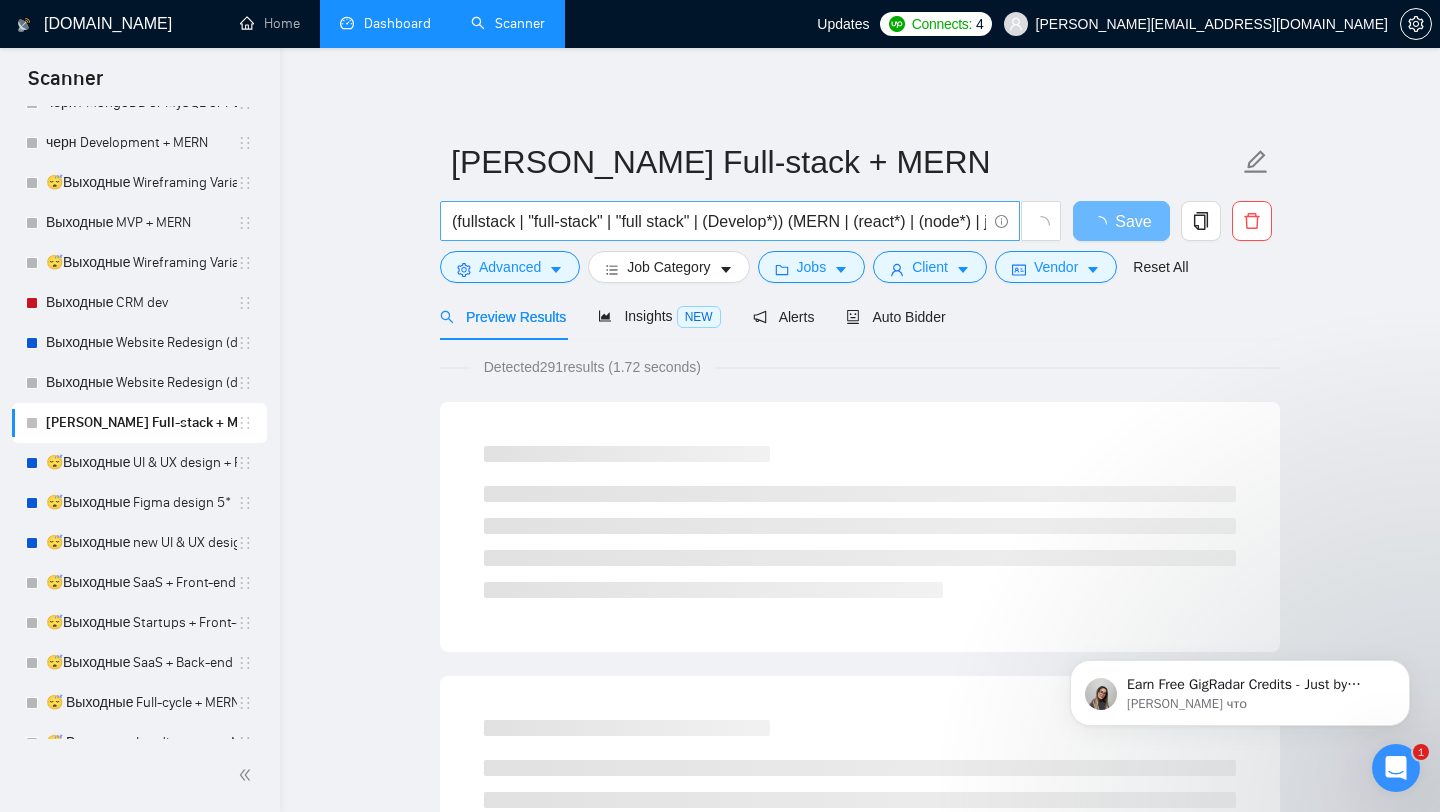 click on "(fullstack | "full-stack" | "full stack" | (Develop*)) (MERN | (react*) | (node*) | javascript | (mongo*) | (express*))" at bounding box center (719, 221) 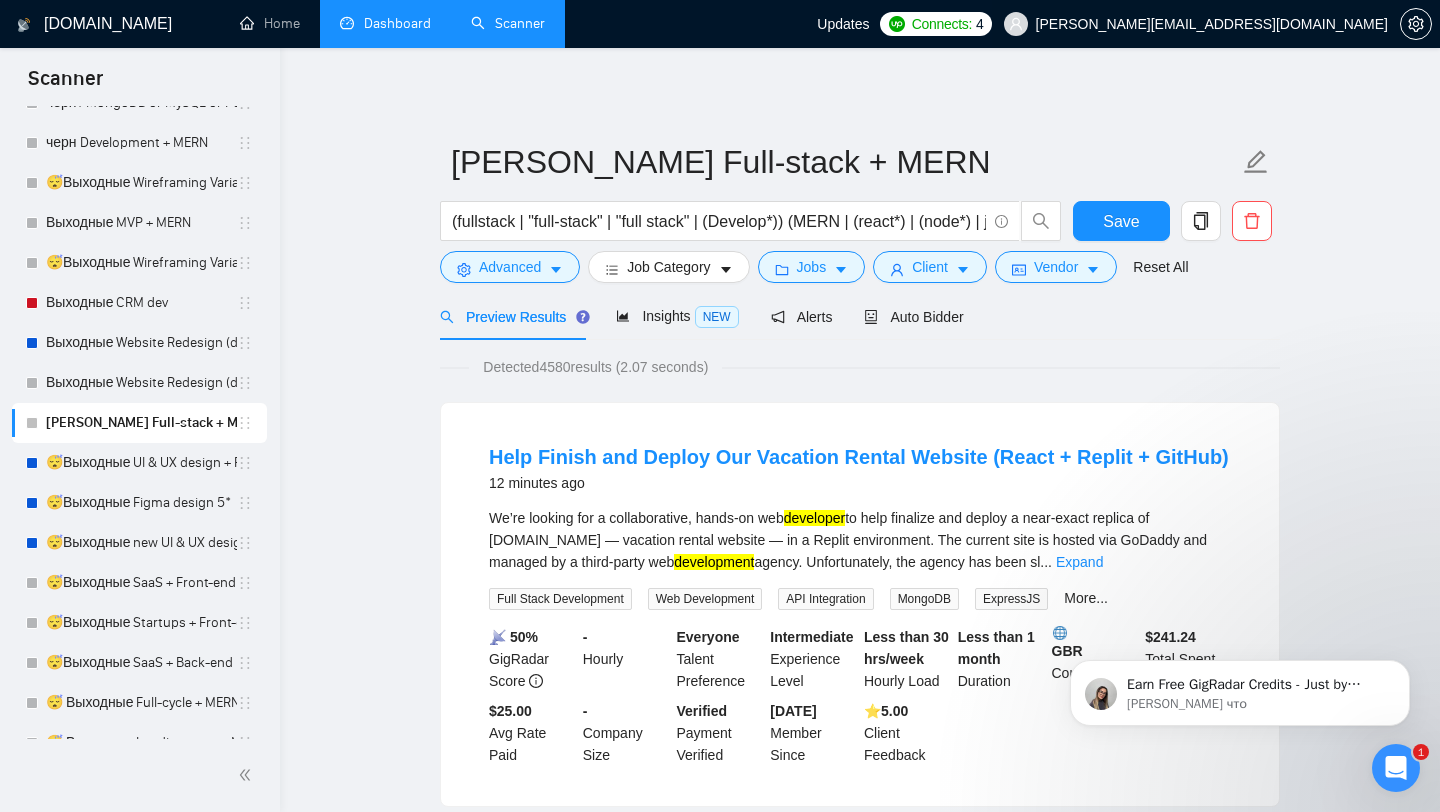 click on "[PERSON_NAME][EMAIL_ADDRESS][DOMAIN_NAME]" at bounding box center [1212, 24] 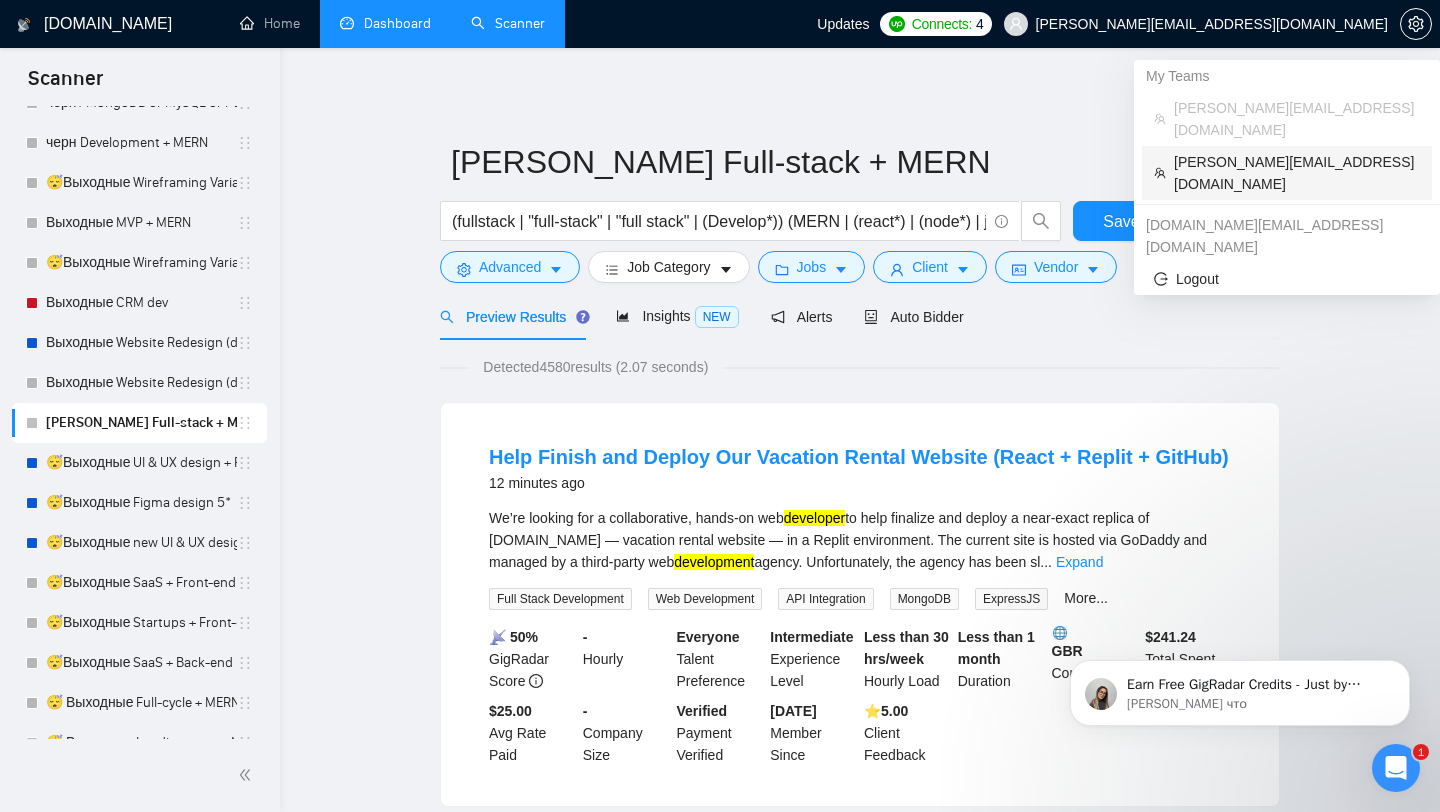 click on "[PERSON_NAME][EMAIL_ADDRESS][DOMAIN_NAME]" at bounding box center (1297, 173) 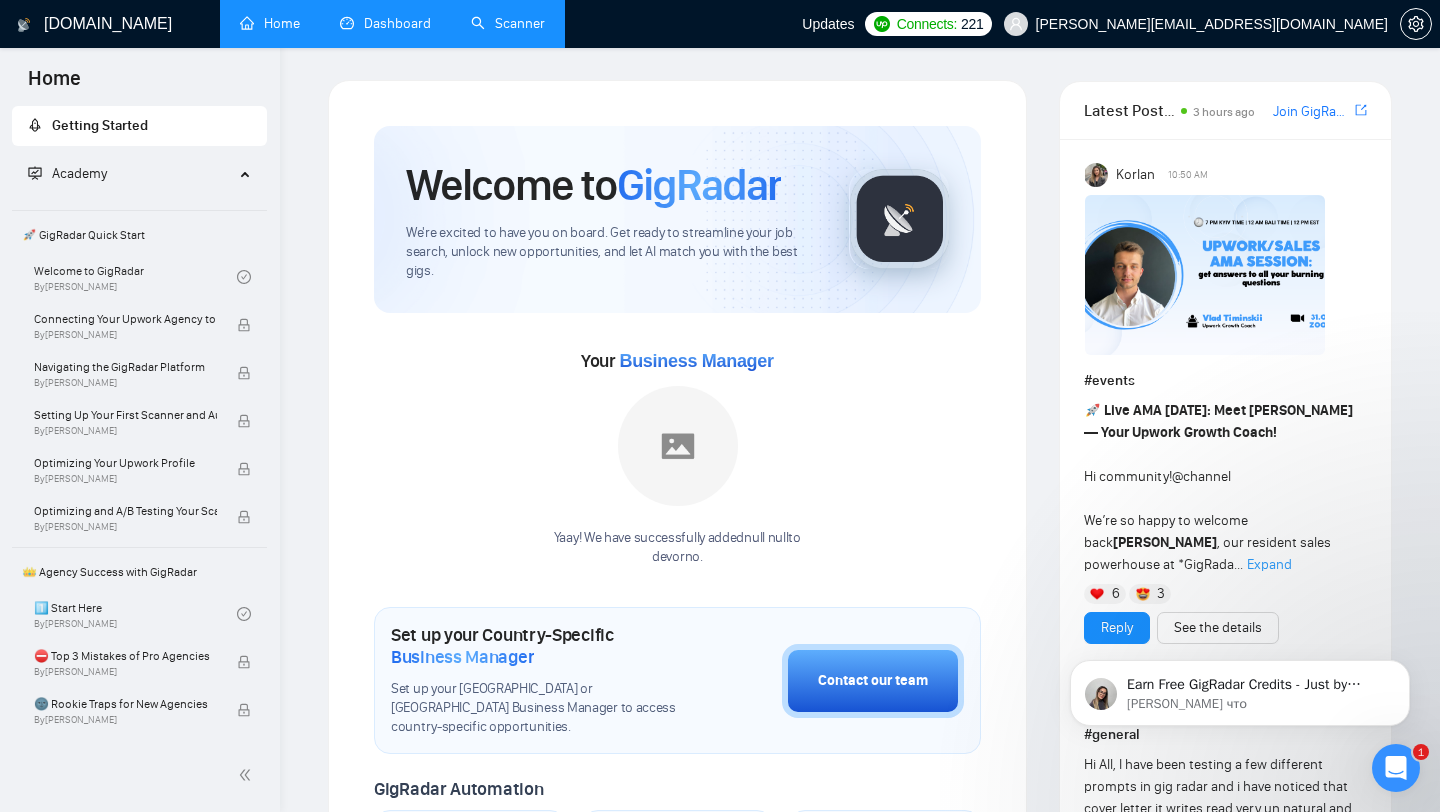 click on "Dashboard" at bounding box center [385, 23] 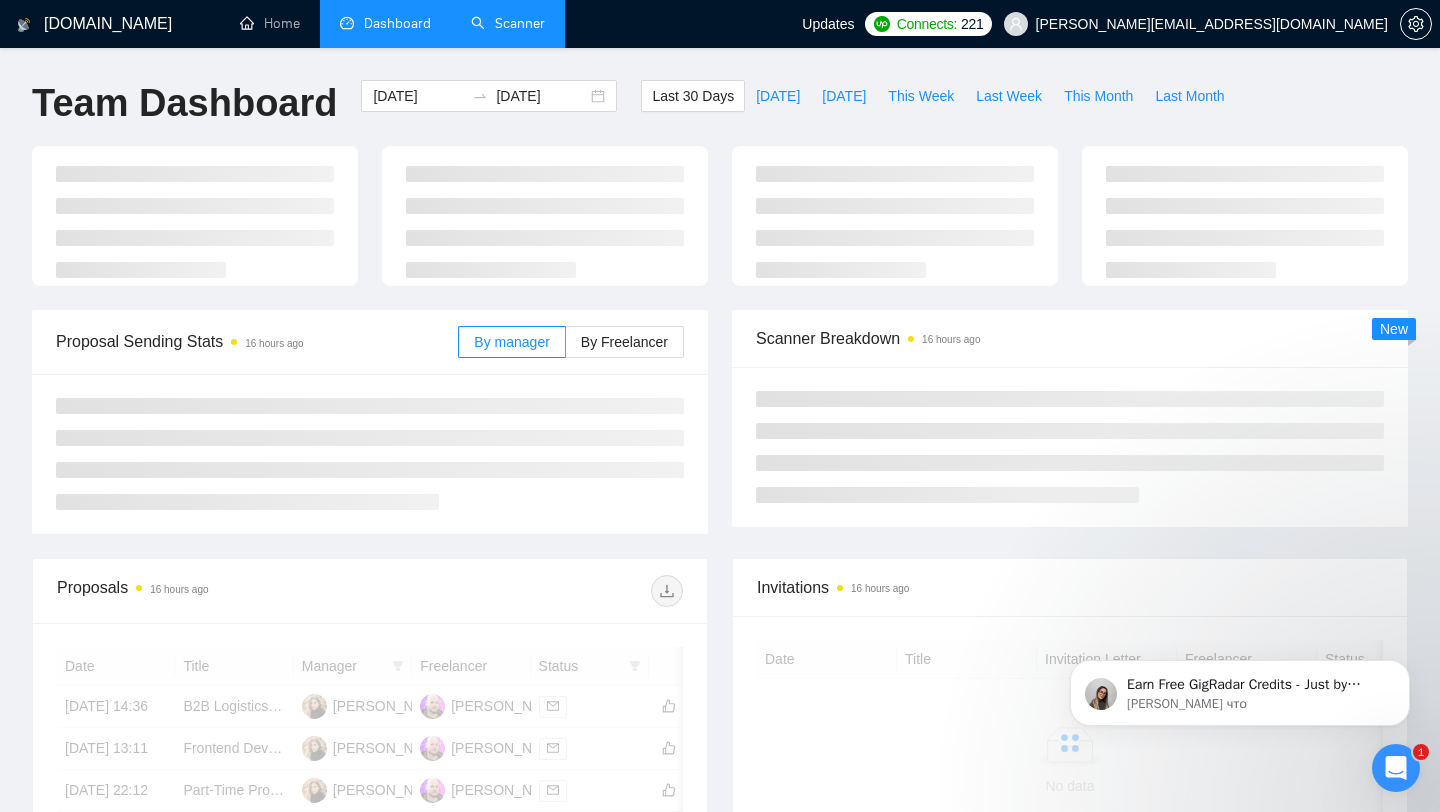 click on "Scanner" at bounding box center (508, 23) 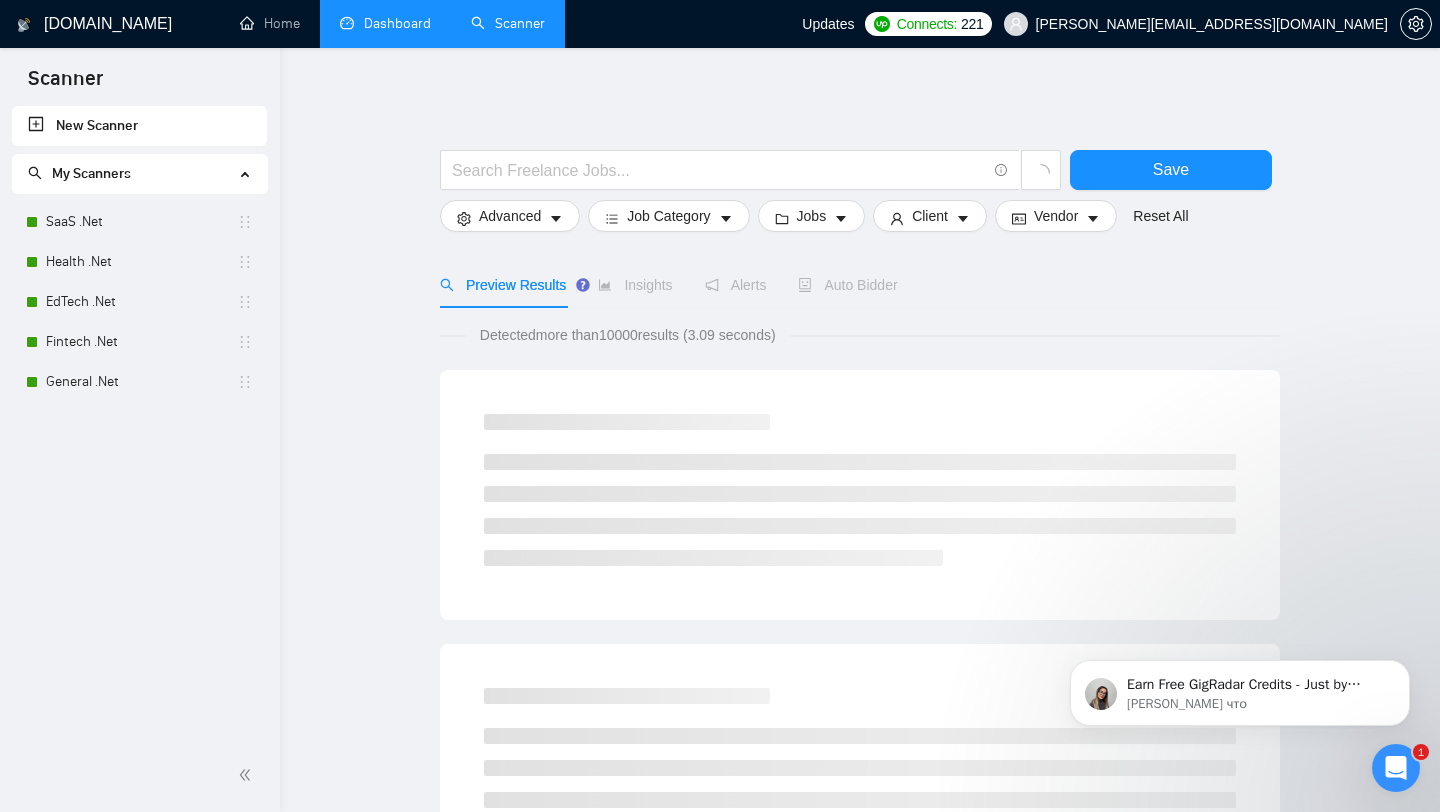 click on "New Scanner" at bounding box center [139, 126] 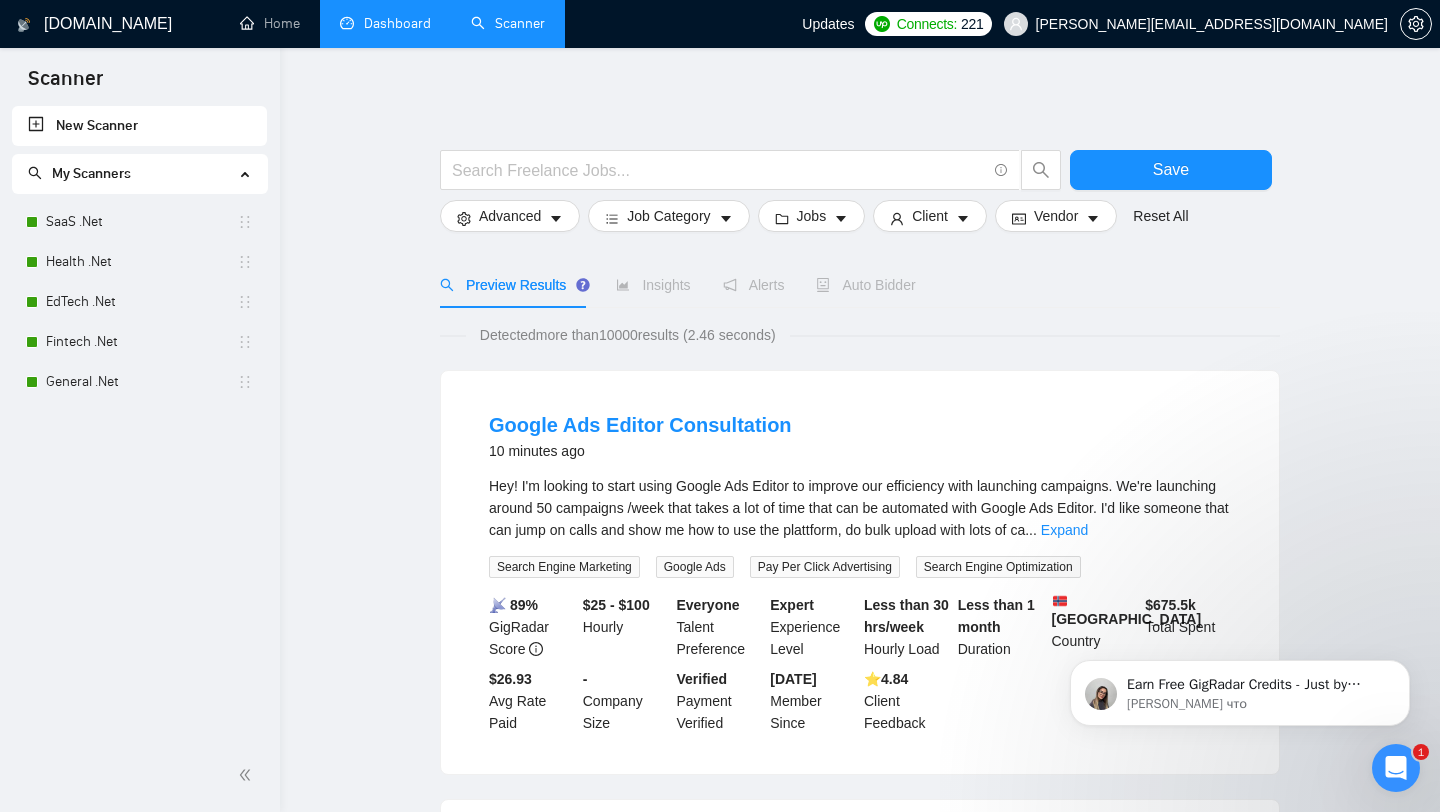 click on "New Scanner" at bounding box center [139, 126] 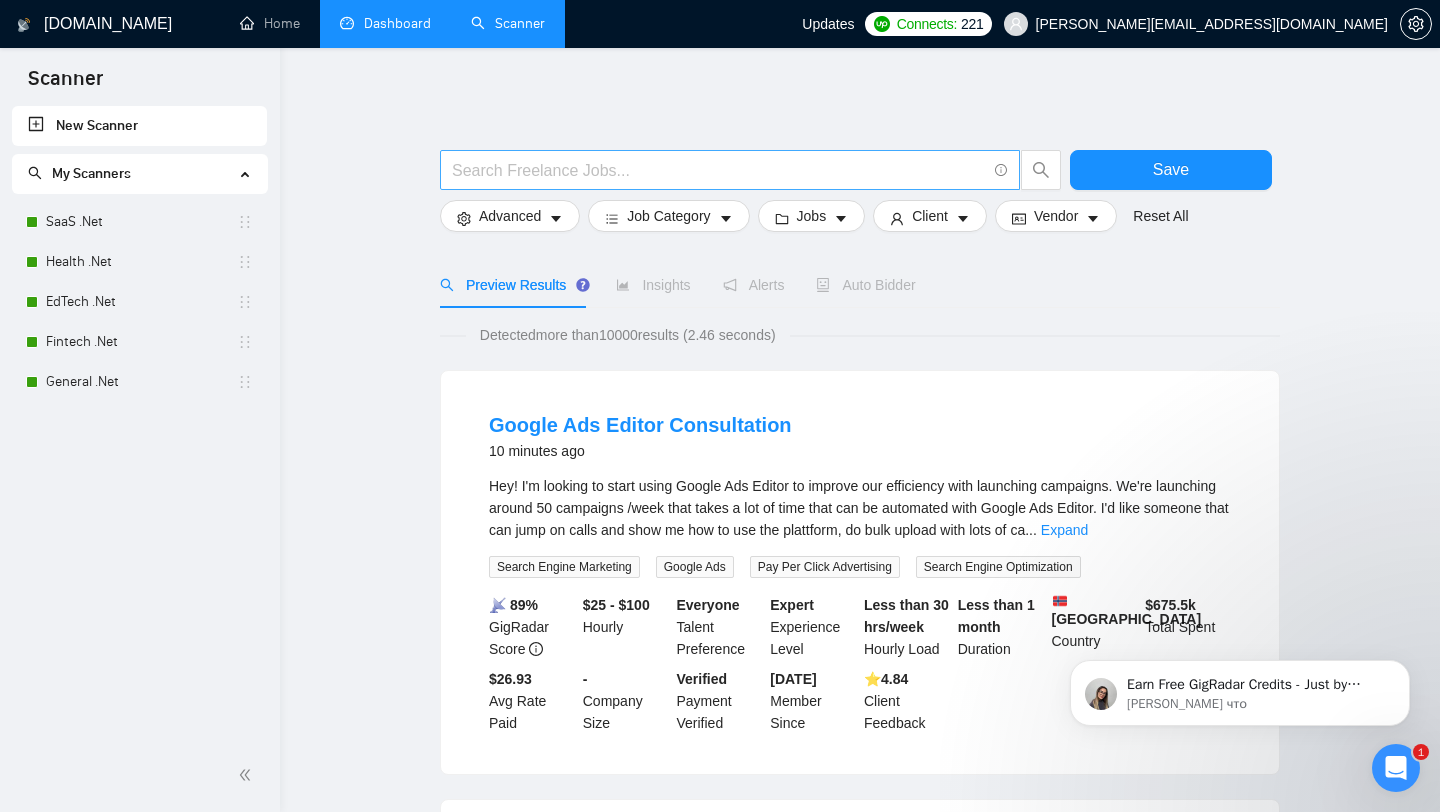 click at bounding box center [719, 170] 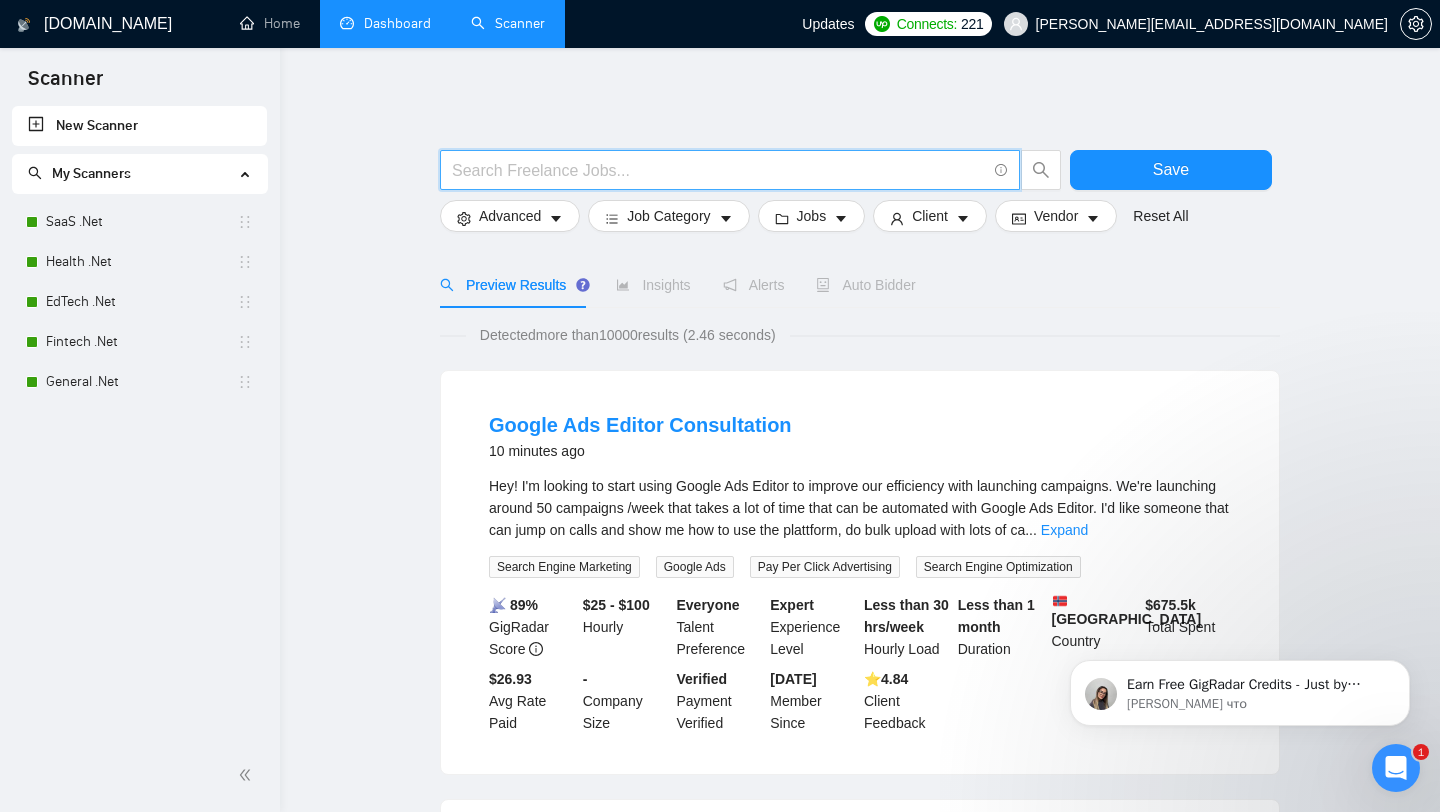 paste on "(fullstack | "full-stack" | "full stack" | (Develop*)) (MERN | (react*) | (node*) | javascript | (mongo*) | (express*))" 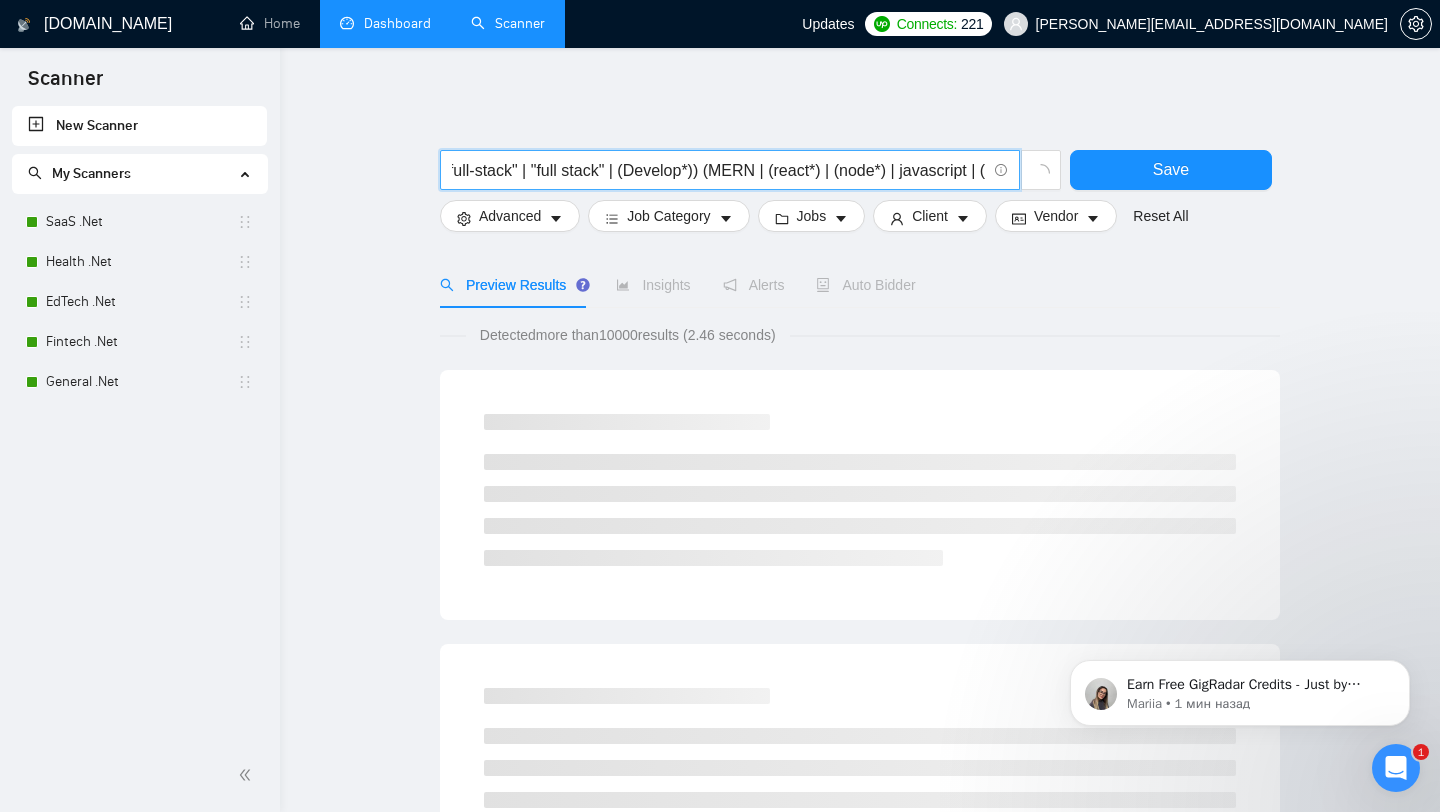scroll, scrollTop: 0, scrollLeft: 0, axis: both 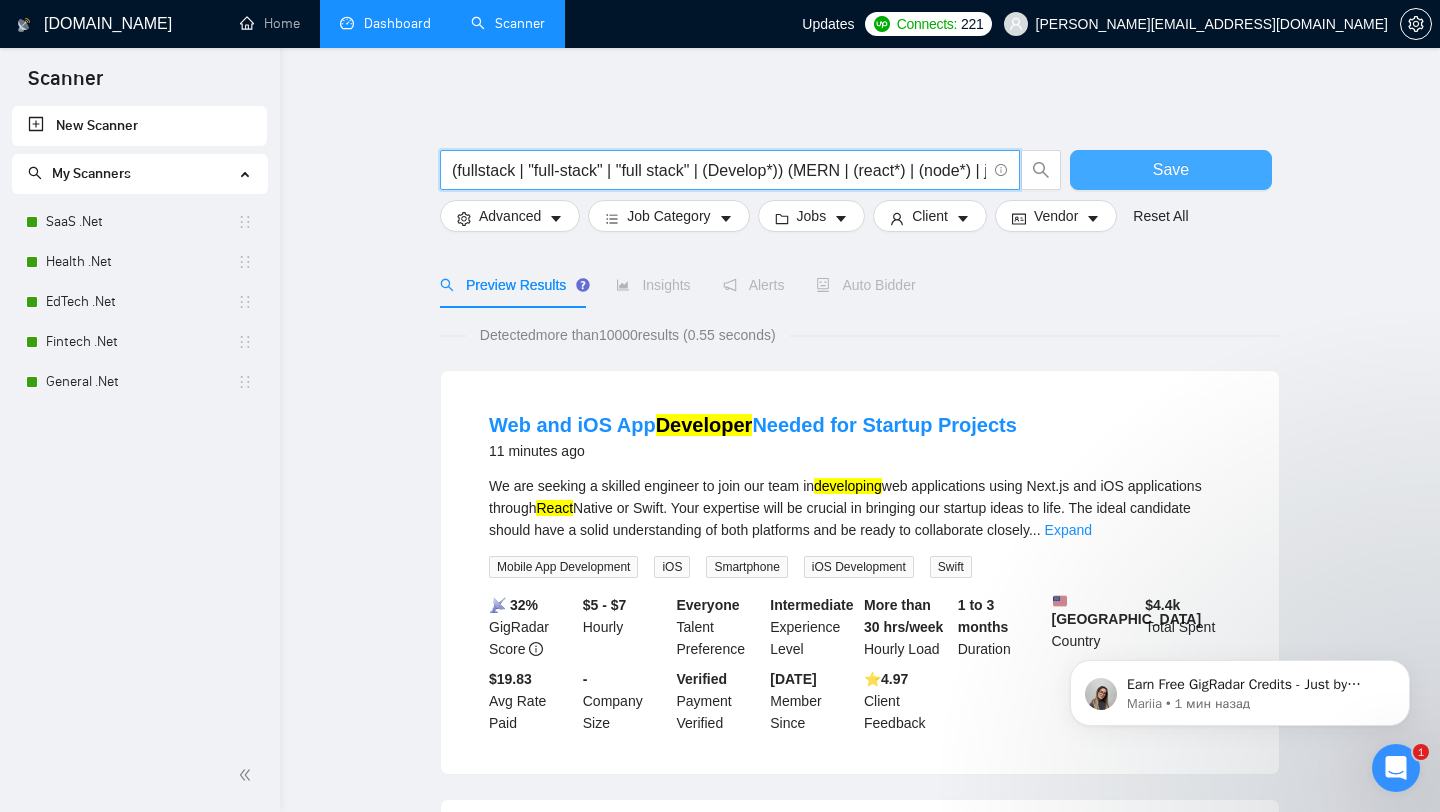 type on "(fullstack | "full-stack" | "full stack" | (Develop*)) (MERN | (react*) | (node*) | javascript | (mongo*) | (express*))" 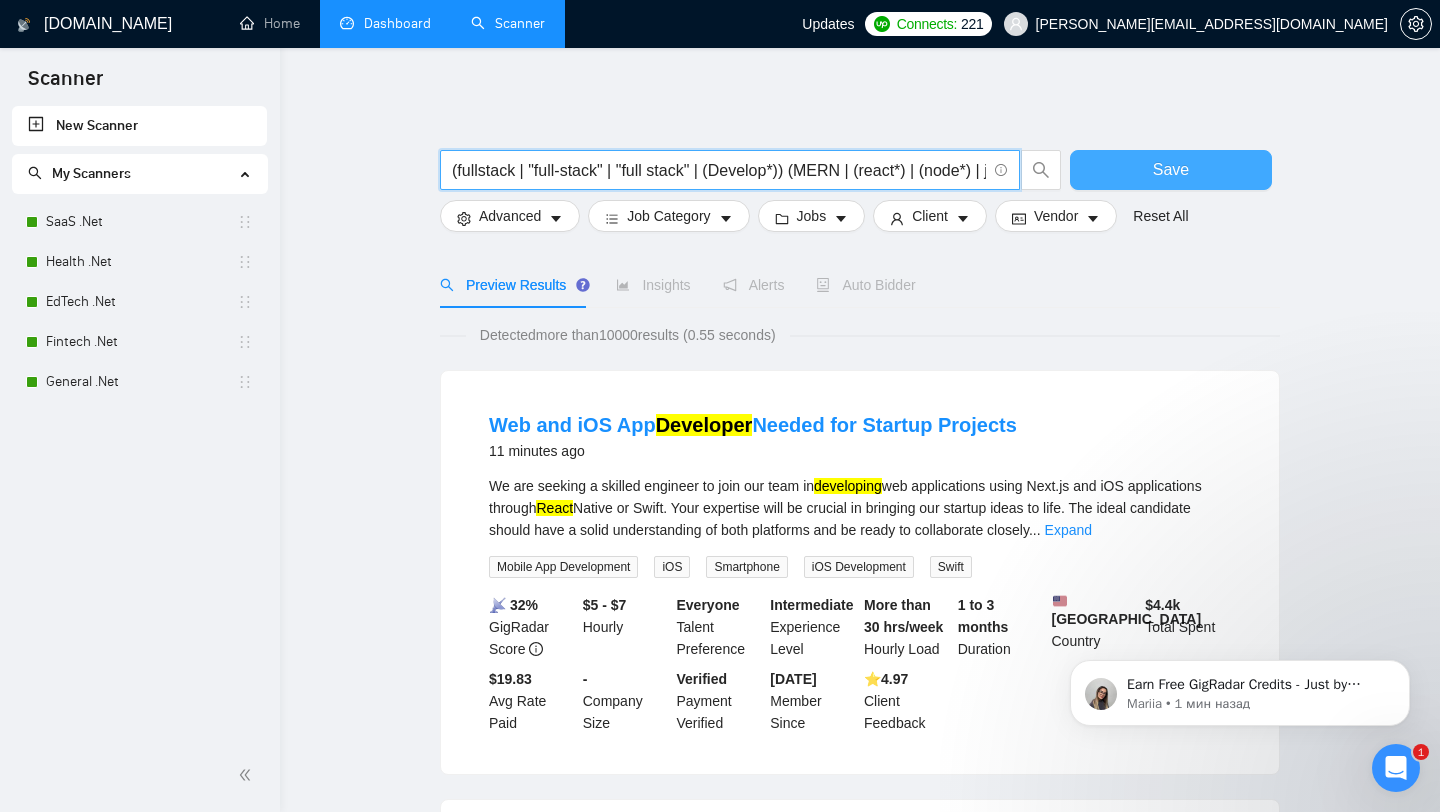 click on "Save" at bounding box center (1171, 169) 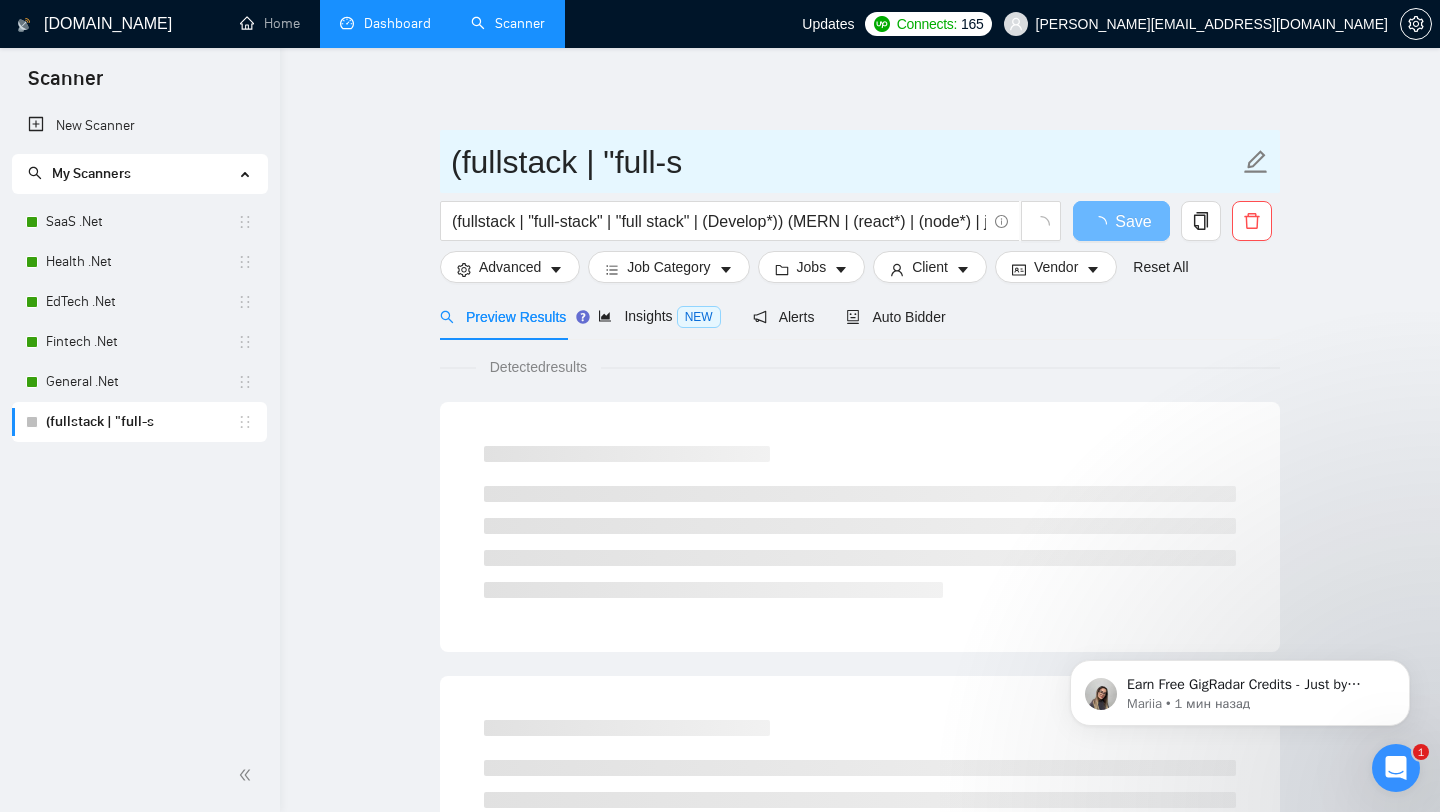 drag, startPoint x: 712, startPoint y: 170, endPoint x: 401, endPoint y: 160, distance: 311.16074 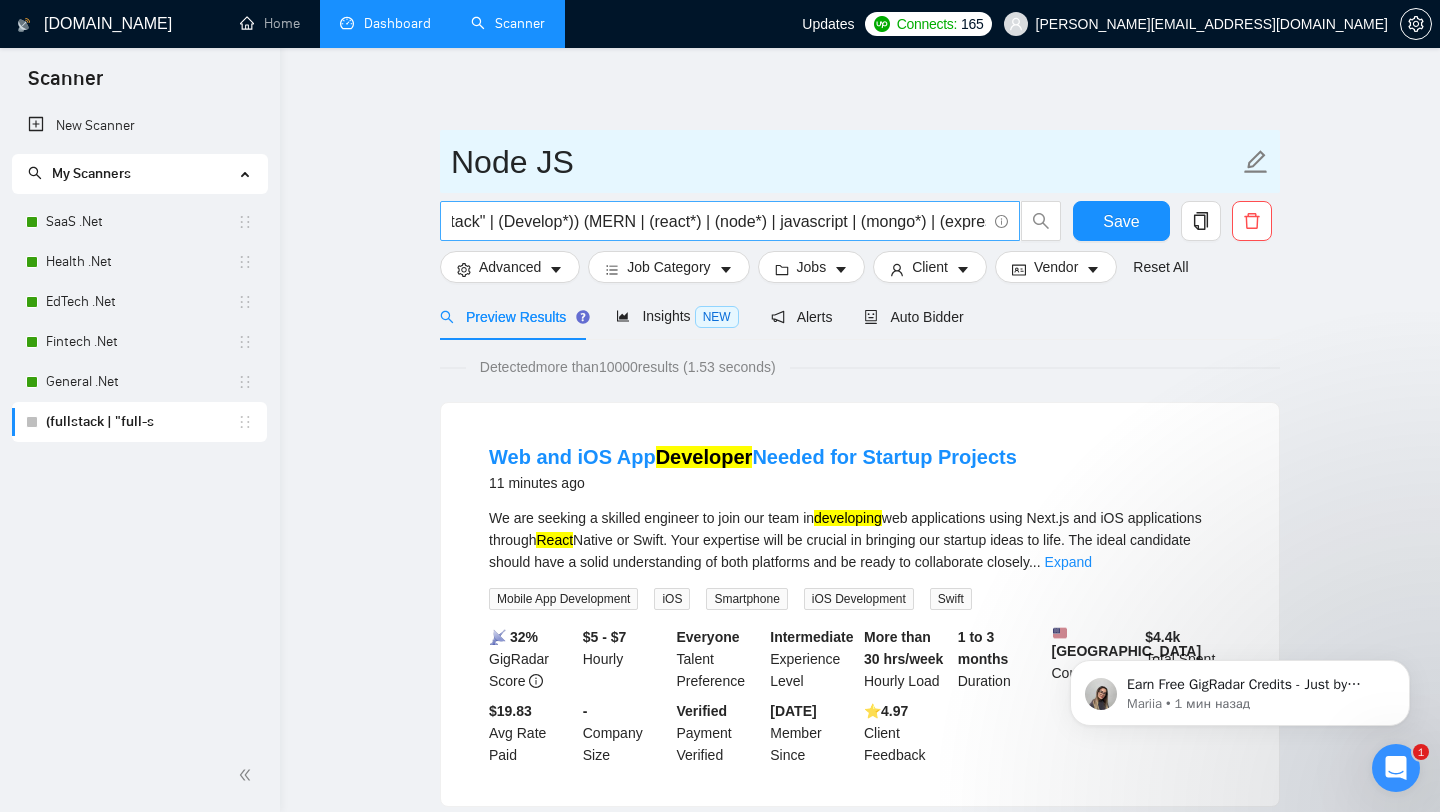 scroll, scrollTop: 0, scrollLeft: 262, axis: horizontal 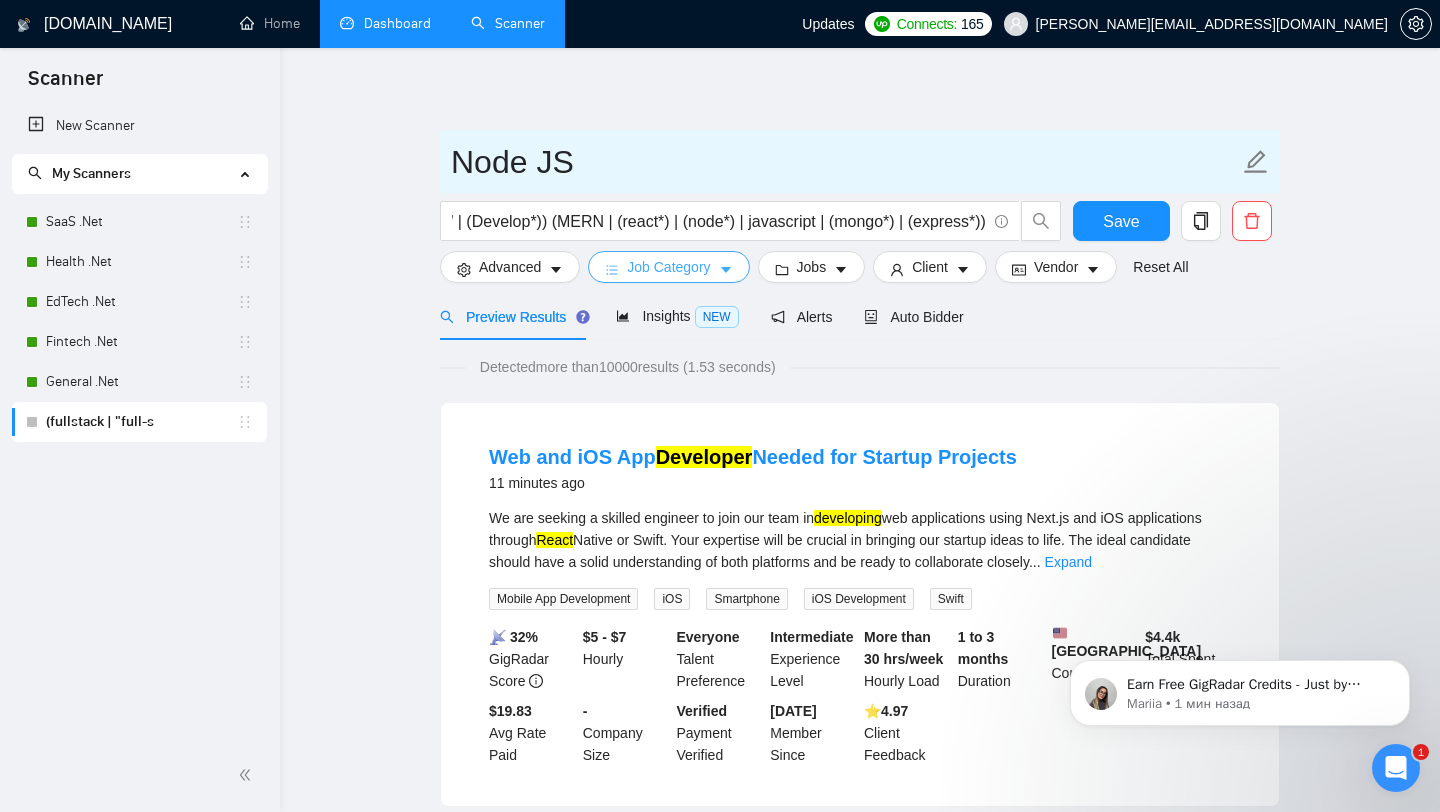 type on "Node JS" 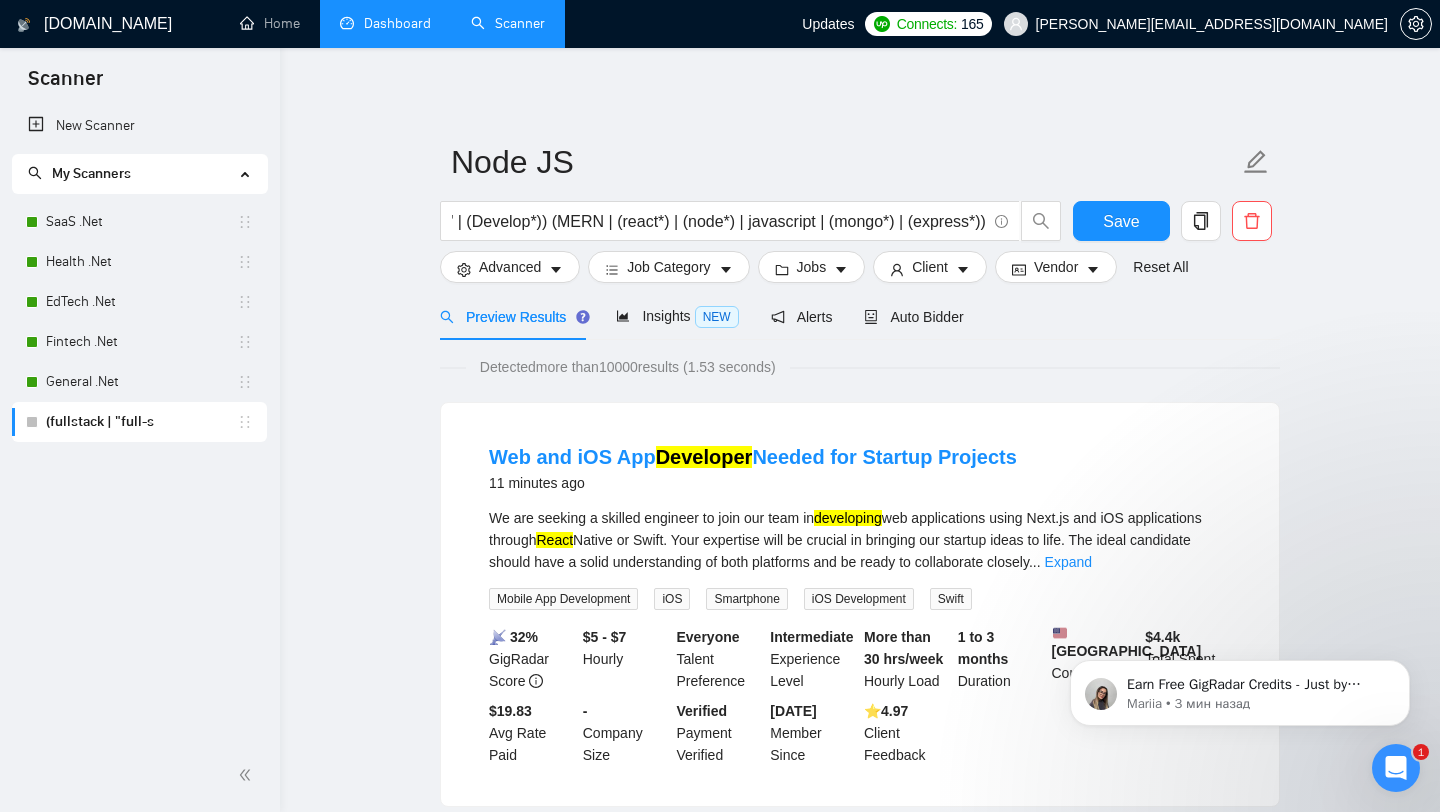 click 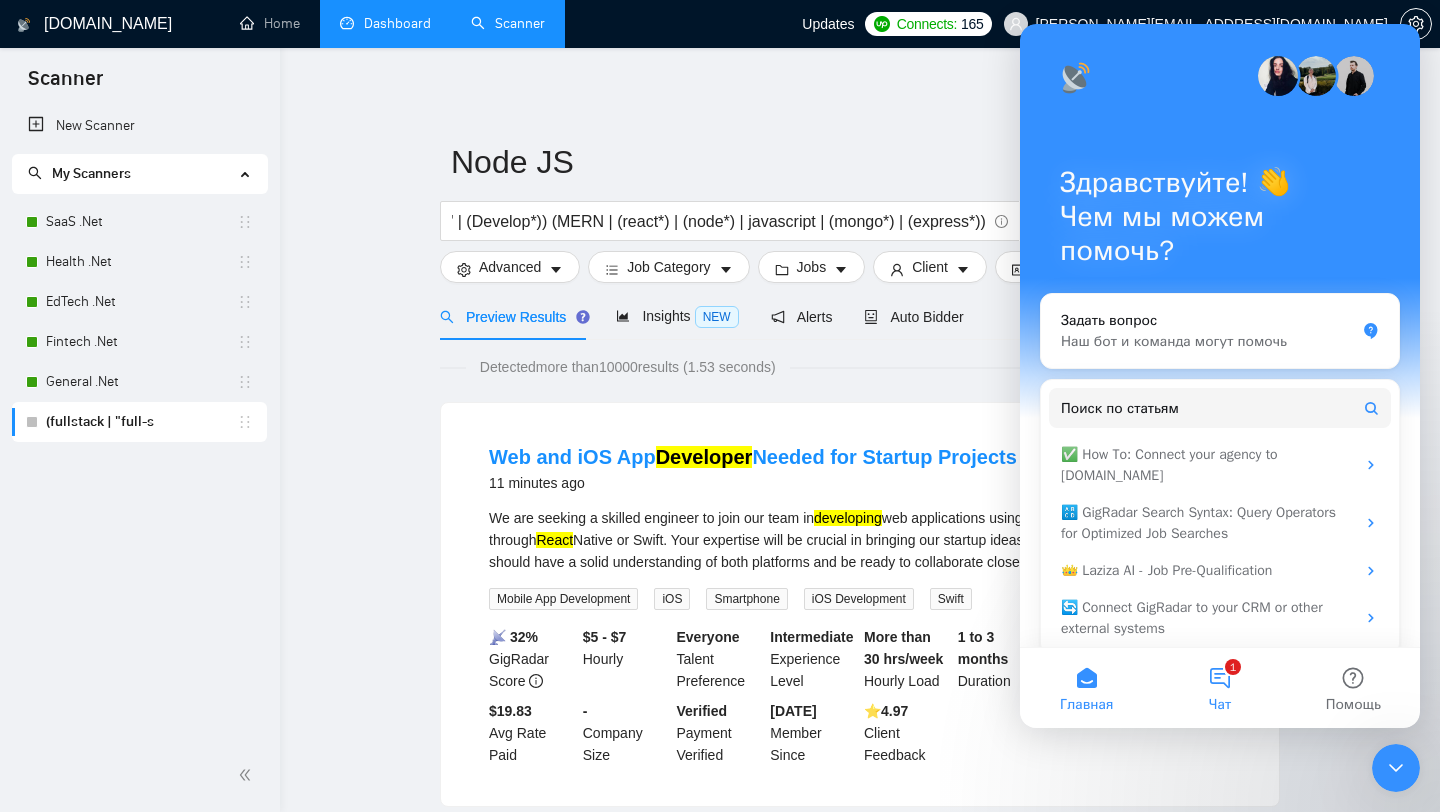 click on "1 Чат" at bounding box center [1219, 688] 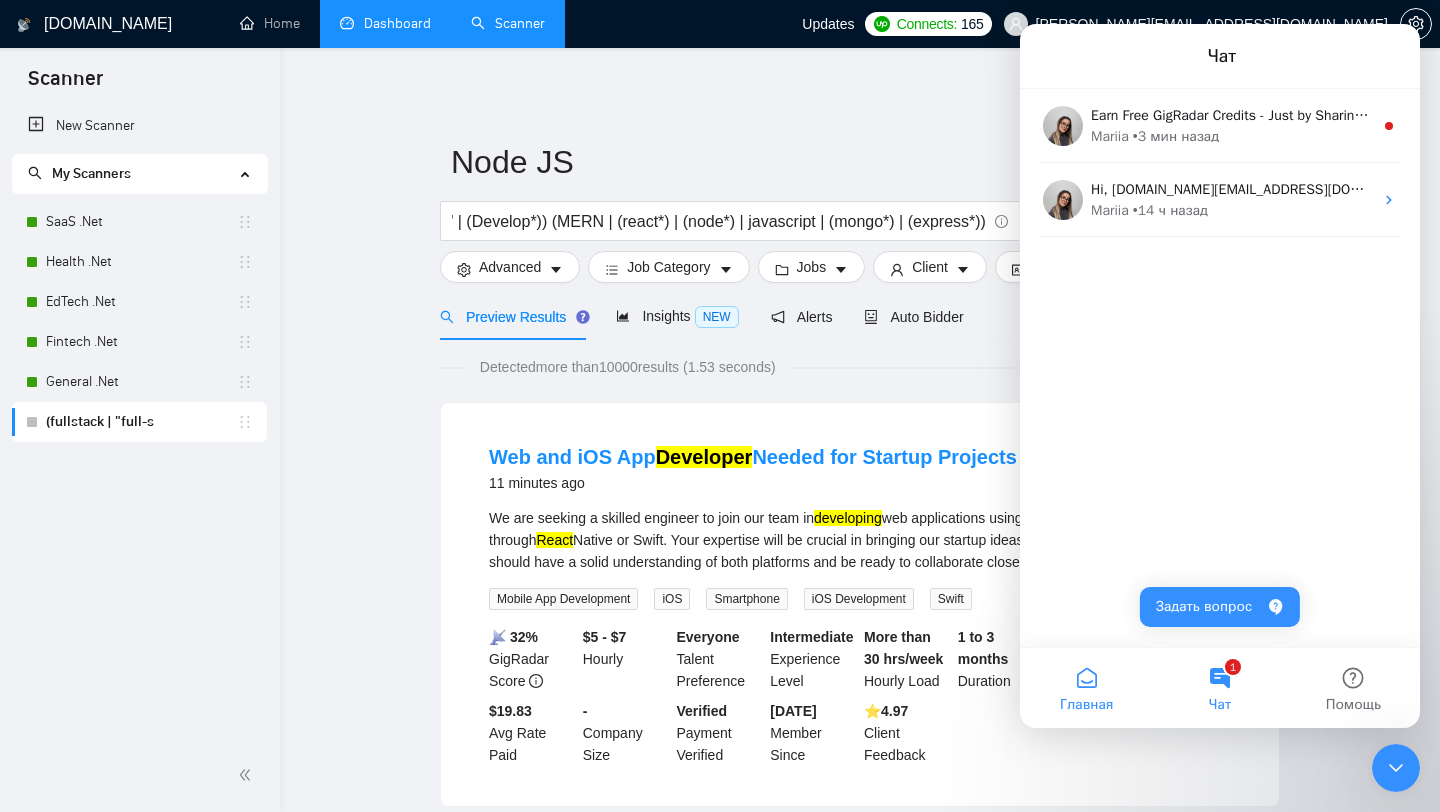 click on "Главная" at bounding box center (1086, 688) 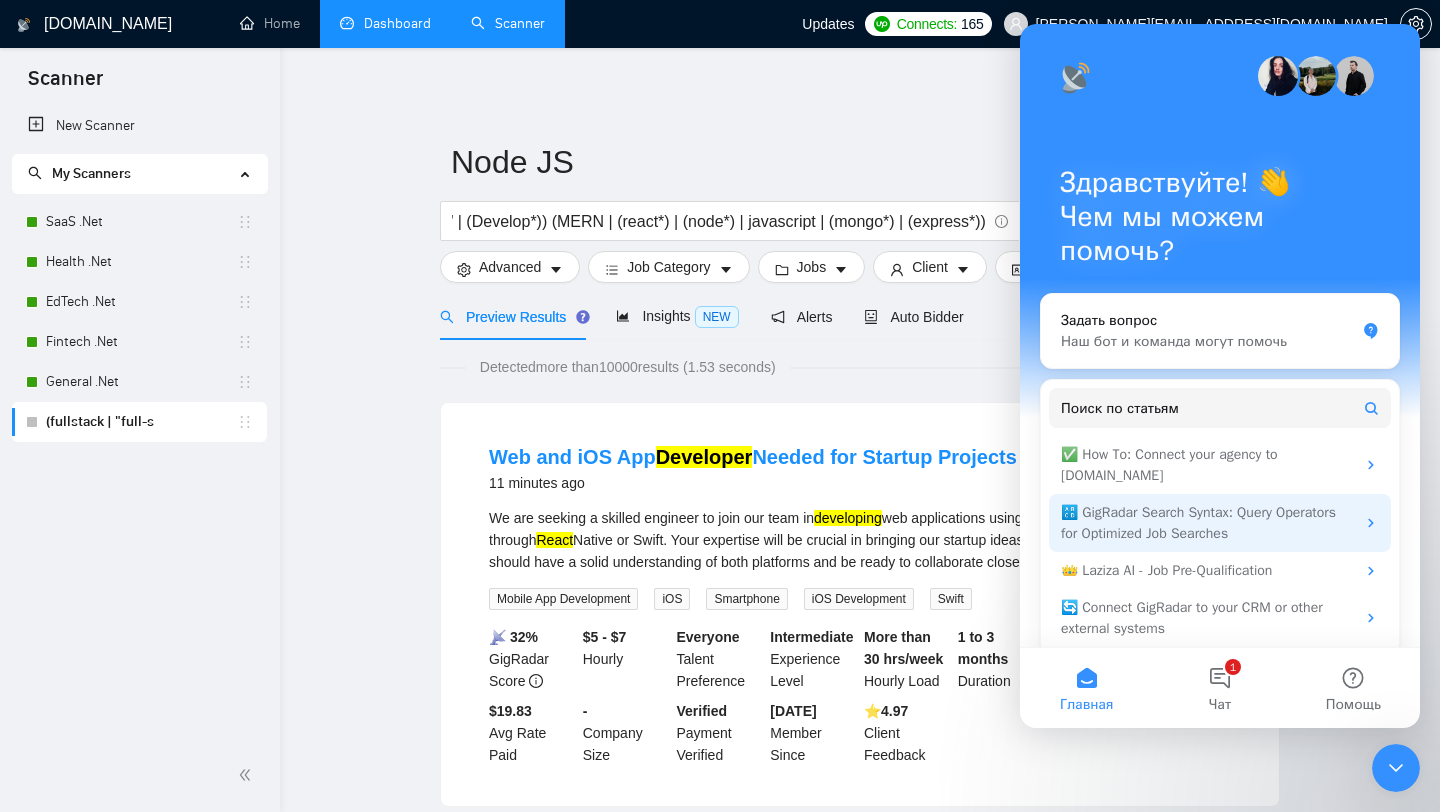 click on "🔠 GigRadar Search Syntax: Query Operators for Optimized Job Searches" at bounding box center (1208, 523) 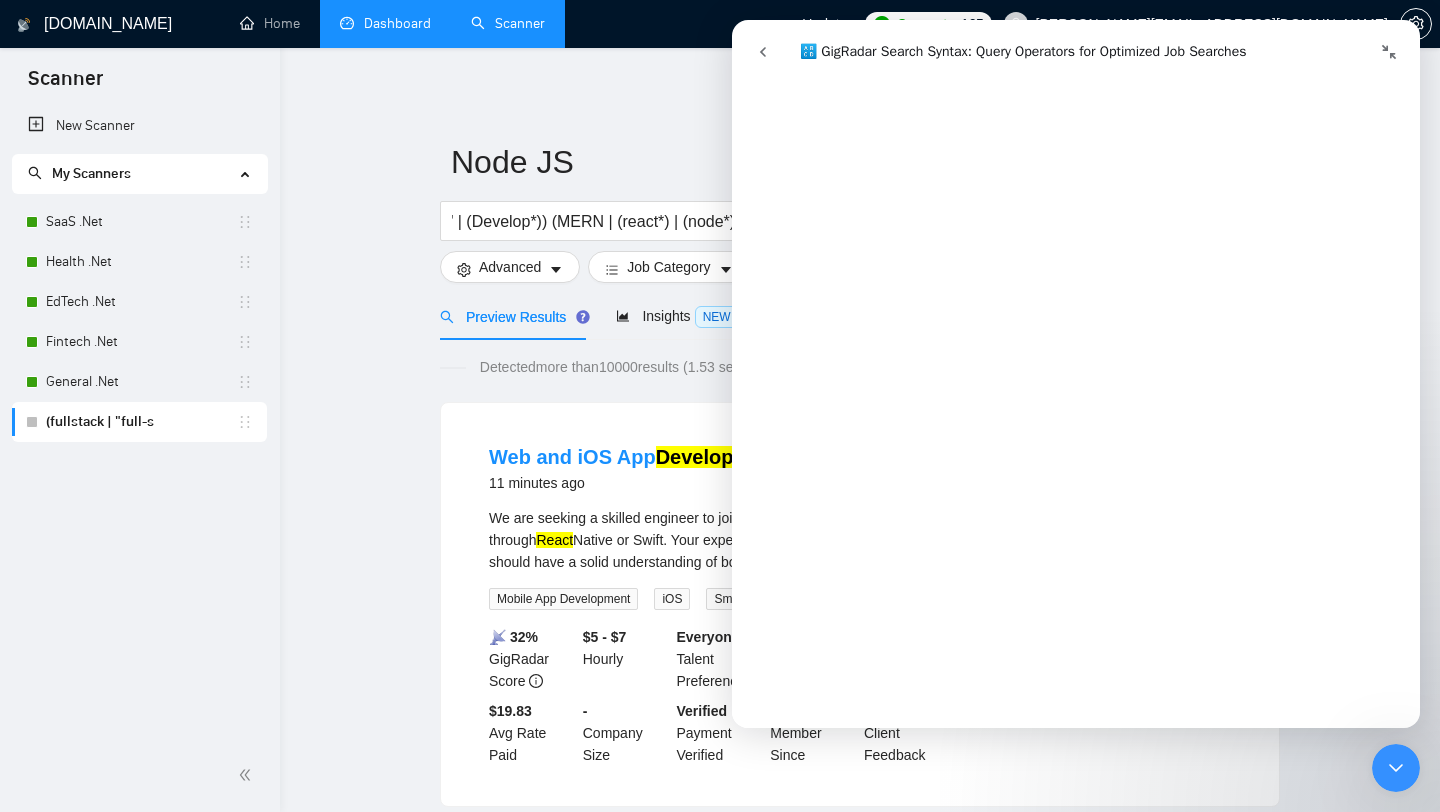 scroll, scrollTop: 7232, scrollLeft: 0, axis: vertical 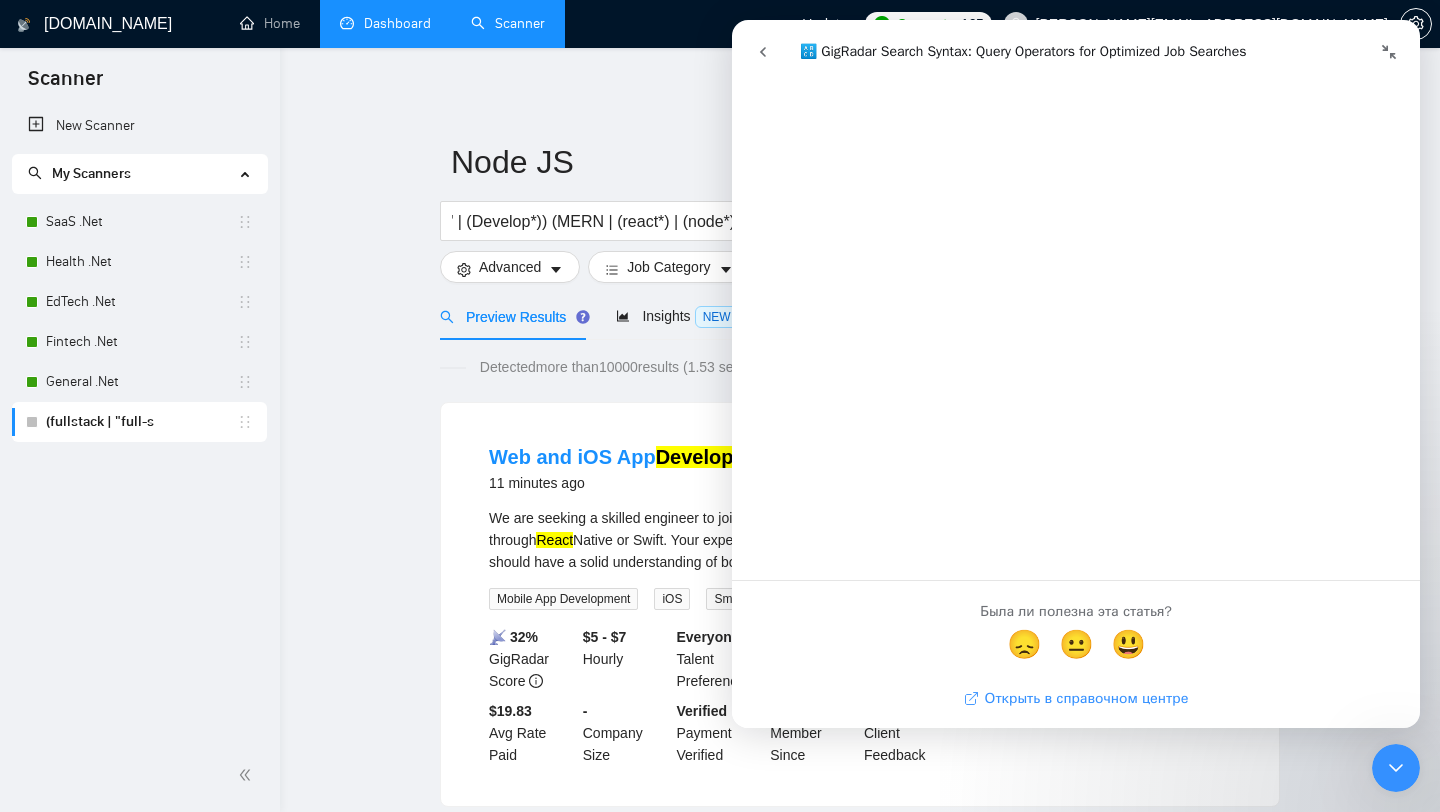 click on "Открыть в справочном центре" at bounding box center [1076, 698] 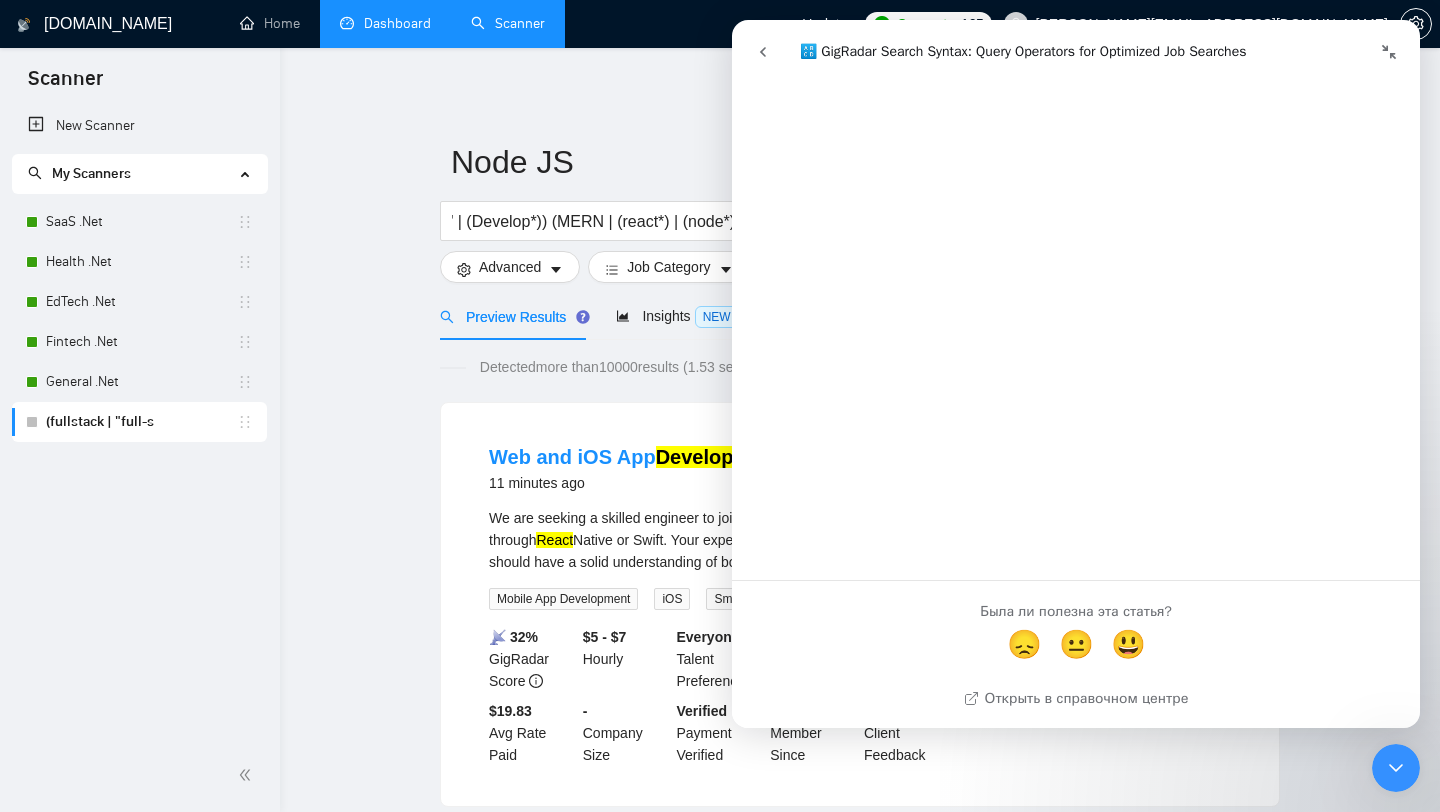 drag, startPoint x: 1394, startPoint y: 750, endPoint x: 2766, endPoint y: 1479, distance: 1553.6489 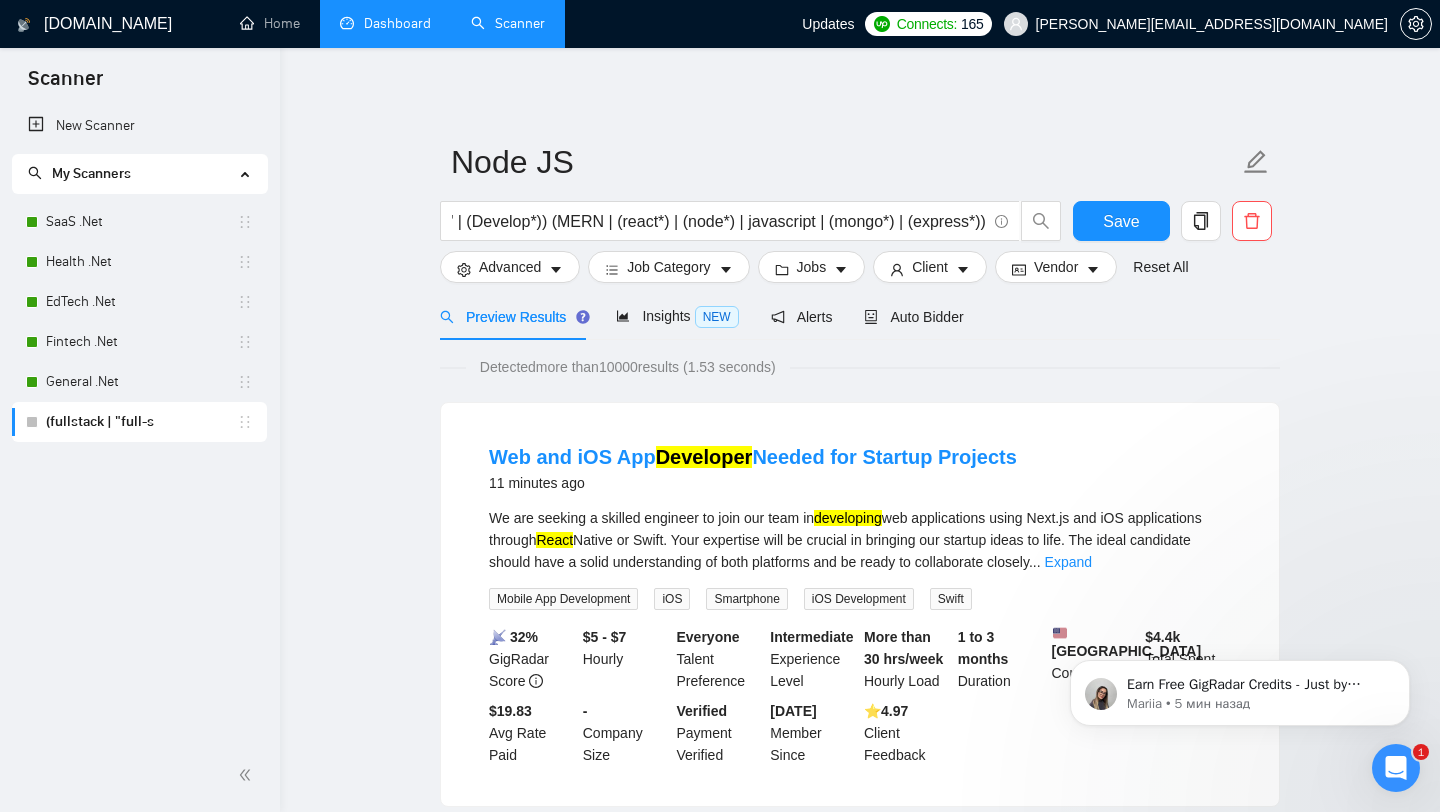 scroll, scrollTop: 0, scrollLeft: 0, axis: both 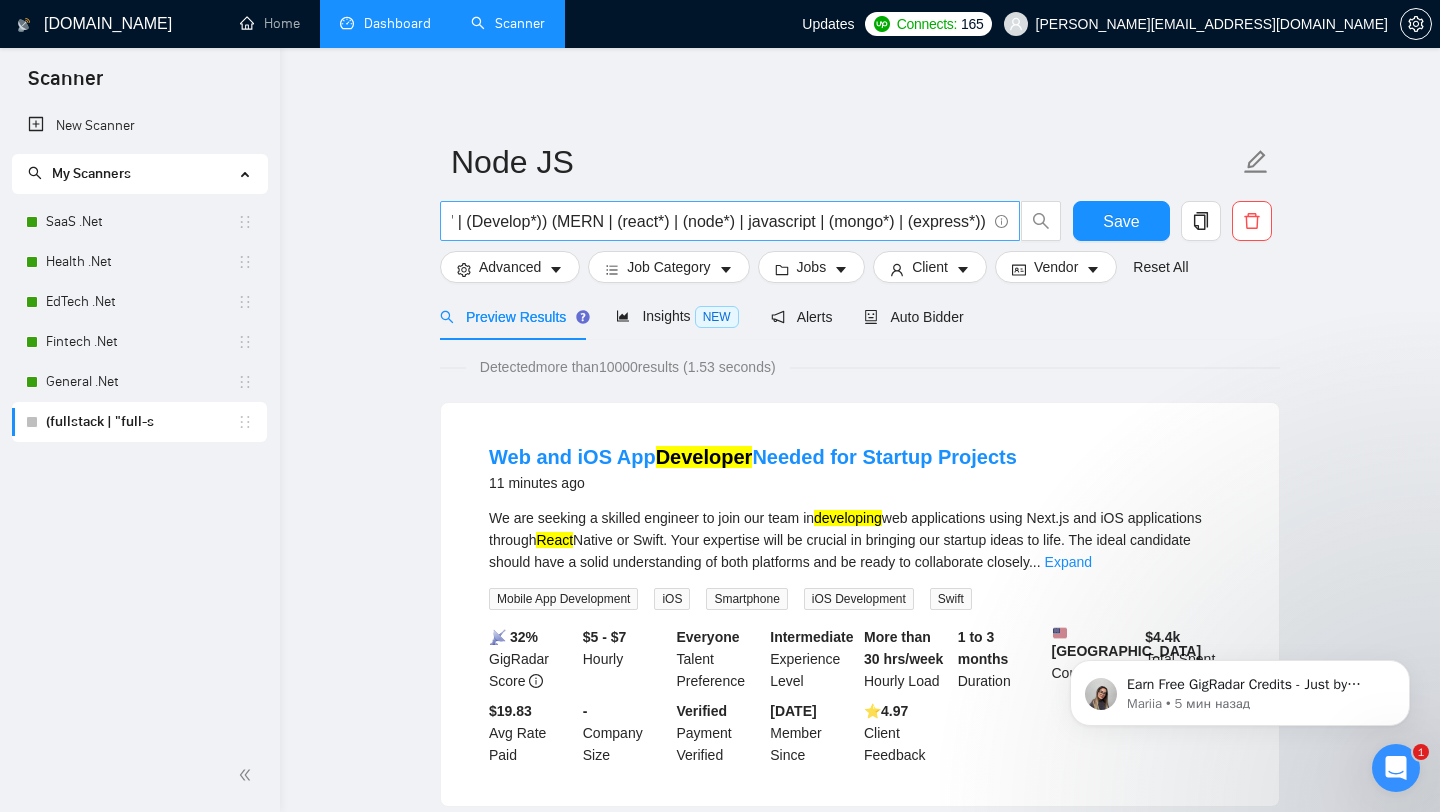 click on "(fullstack | "full-stack" | "full stack" | (Develop*)) (MERN | (react*) | (node*) | javascript | (mongo*) | (express*))" at bounding box center [719, 221] 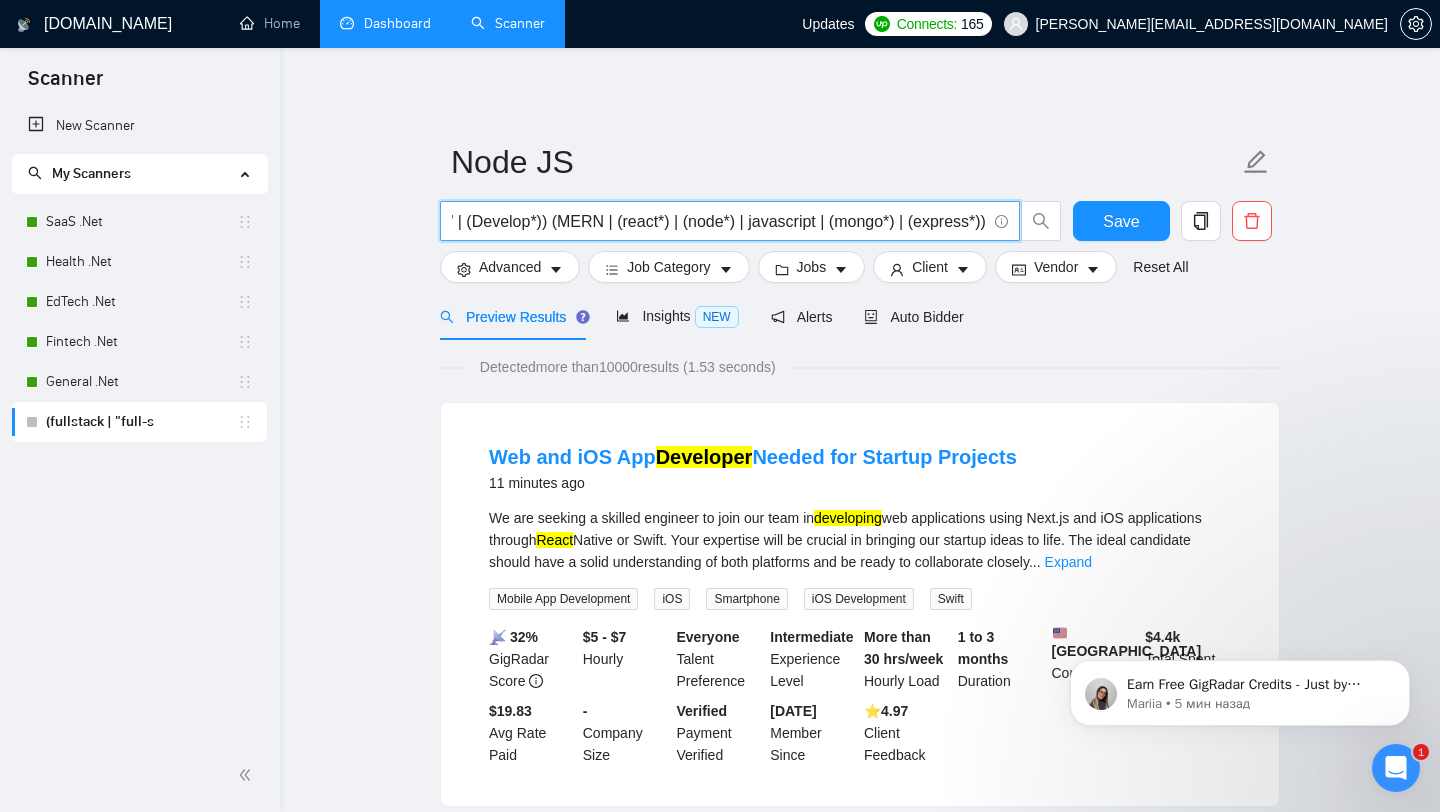 click on "(fullstack | "full-stack" | "full stack" | (Develop*)) (MERN | (react*) | (node*) | javascript | (mongo*) | (express*))" at bounding box center [719, 221] 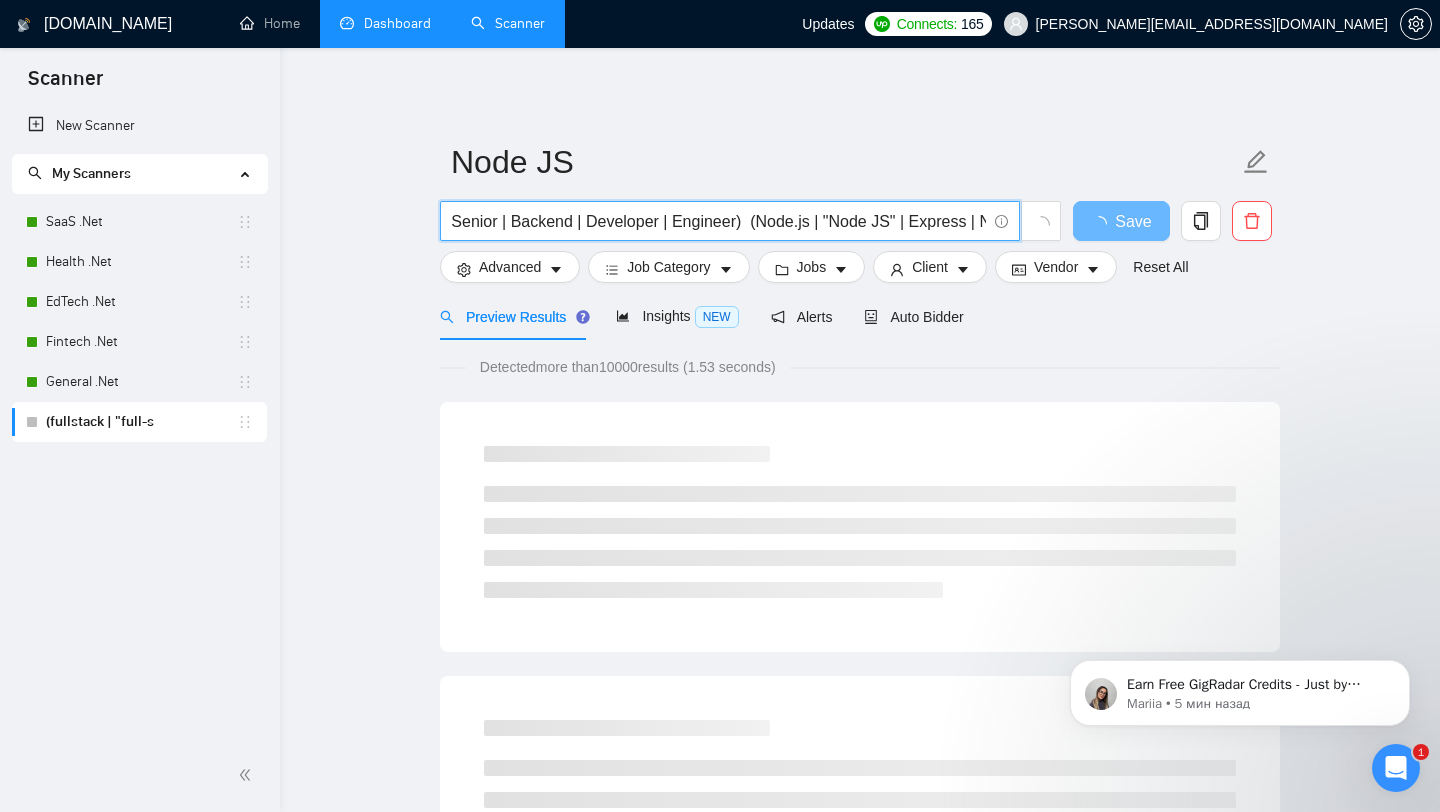 scroll, scrollTop: 0, scrollLeft: 0, axis: both 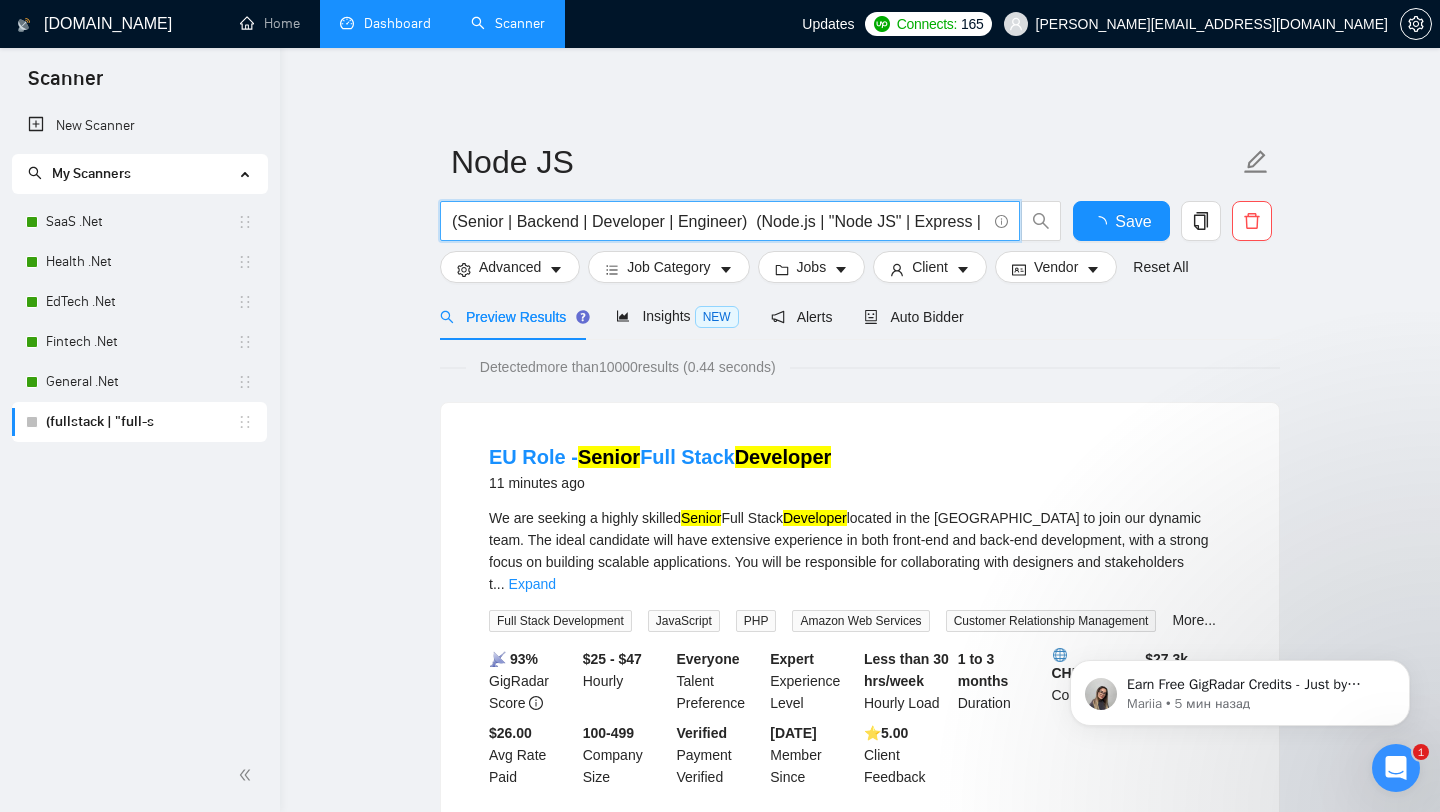 click on "(Senior | Backend | Developer | Engineer)  (Node.js | "Node JS" | Express | NestJS | PHP | Laravel | Symfony)" at bounding box center (719, 221) 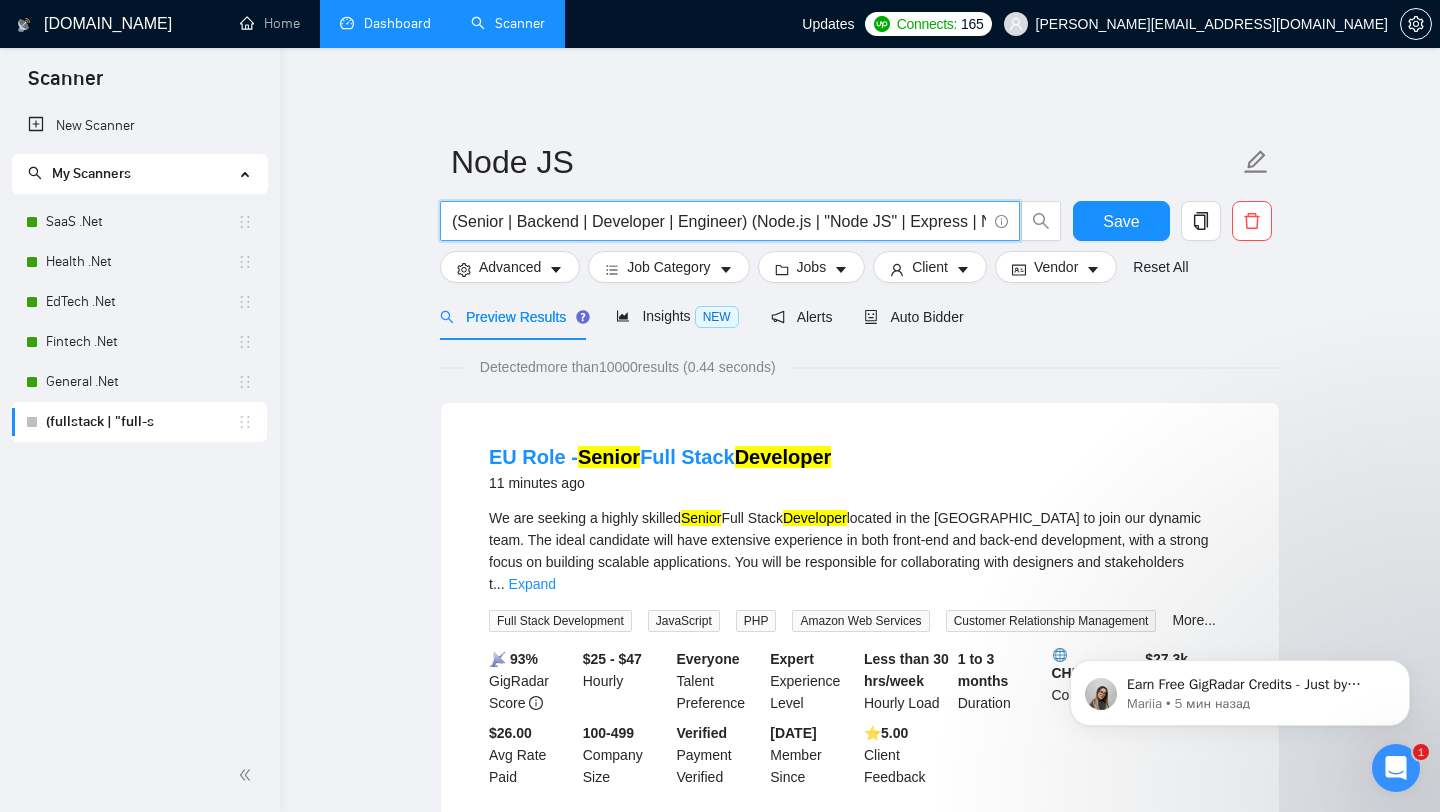 type on "(Senior | Backend | Developer | Engineer) (Node.js | "Node JS" | Express | NestJS | PHP | Laravel | Symfony)" 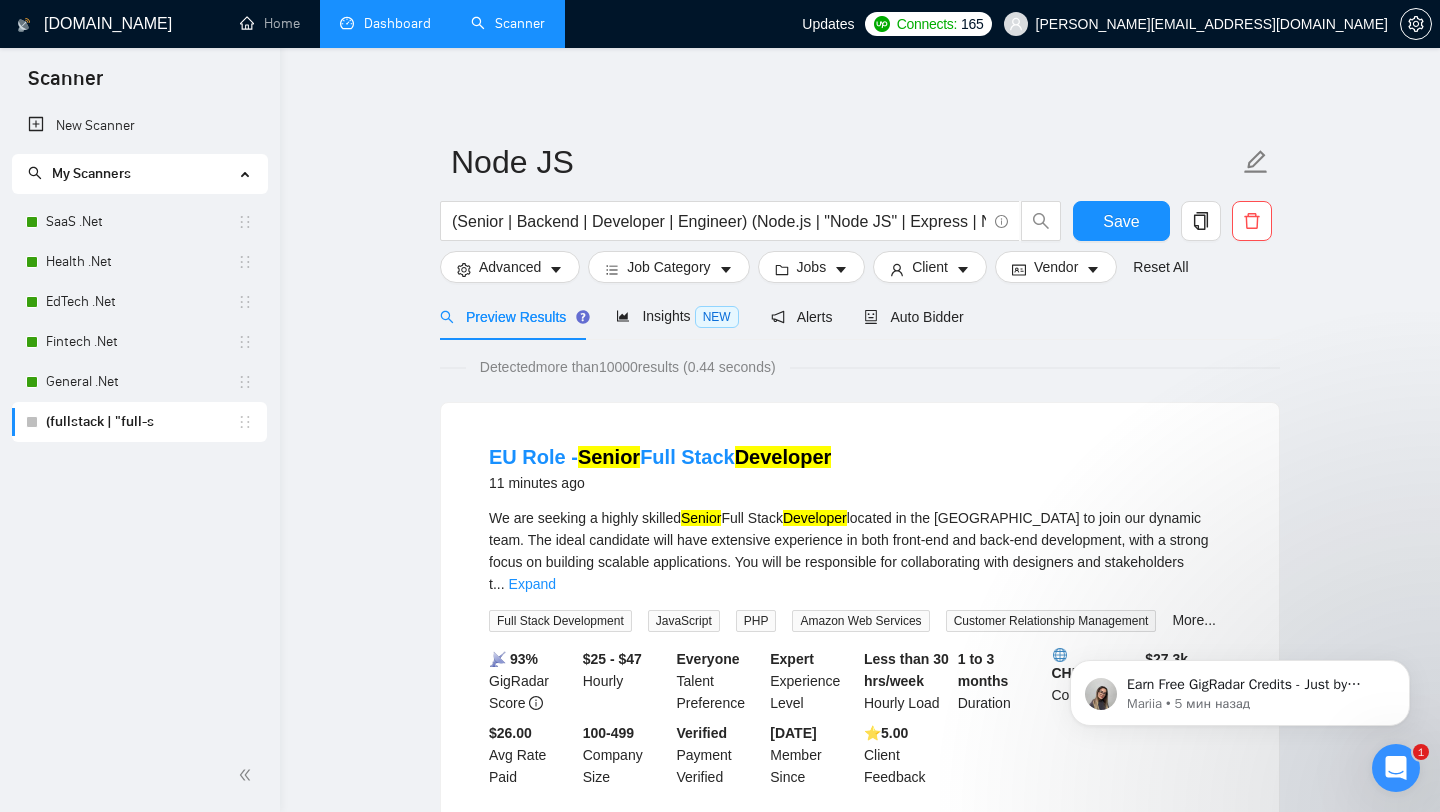 click on "Detected  more than   10000  results   (0.44 seconds)" at bounding box center (628, 367) 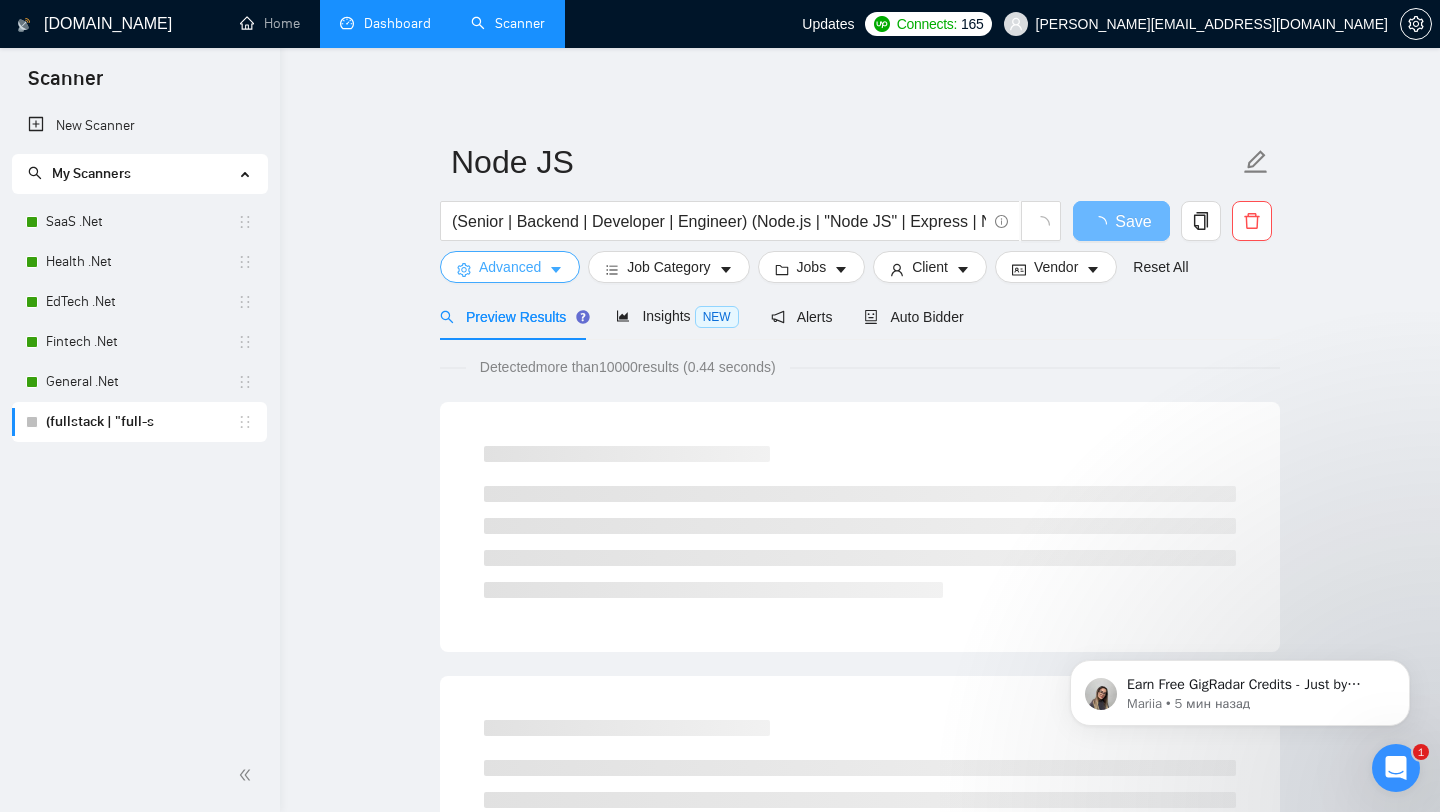 click on "Advanced" at bounding box center (510, 267) 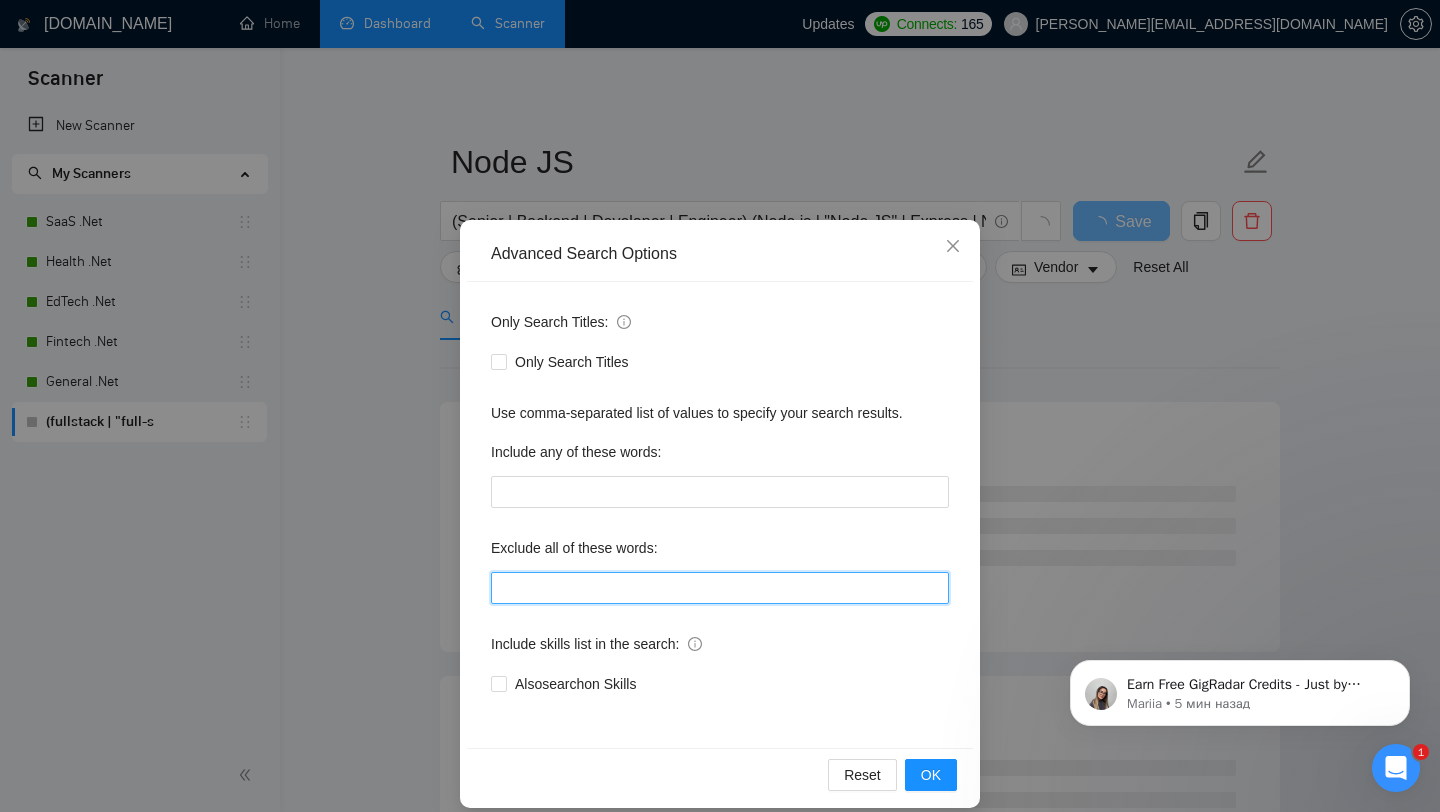 click at bounding box center [720, 588] 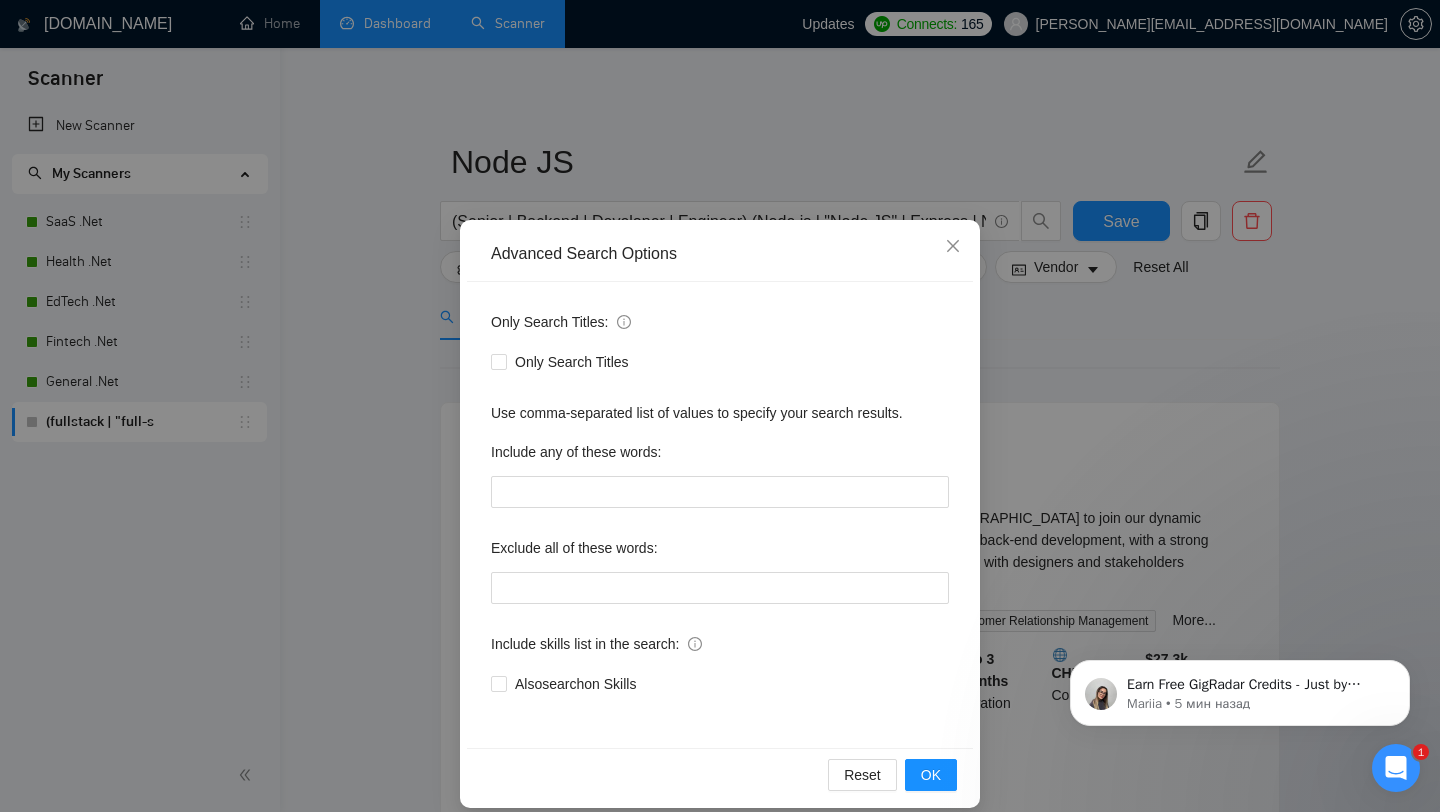 click on "Advanced Search Options Only Search Titles:   Only Search Titles Use comma-separated list of values to specify your search results. Include any of these words: Exclude all of these words: Include skills list in the search:   Also  search  on Skills Reset OK" at bounding box center (720, 406) 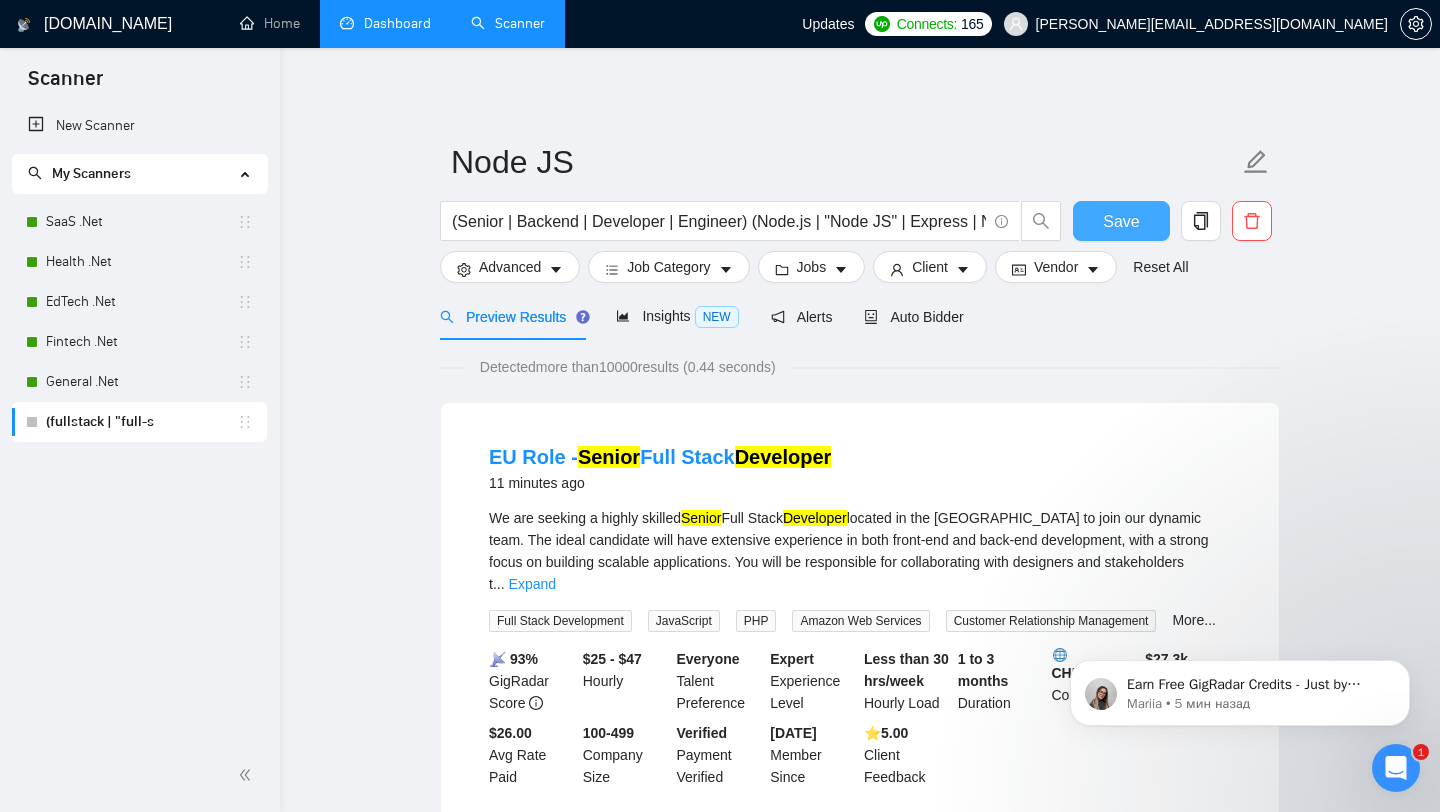 click on "Save" at bounding box center [1121, 221] 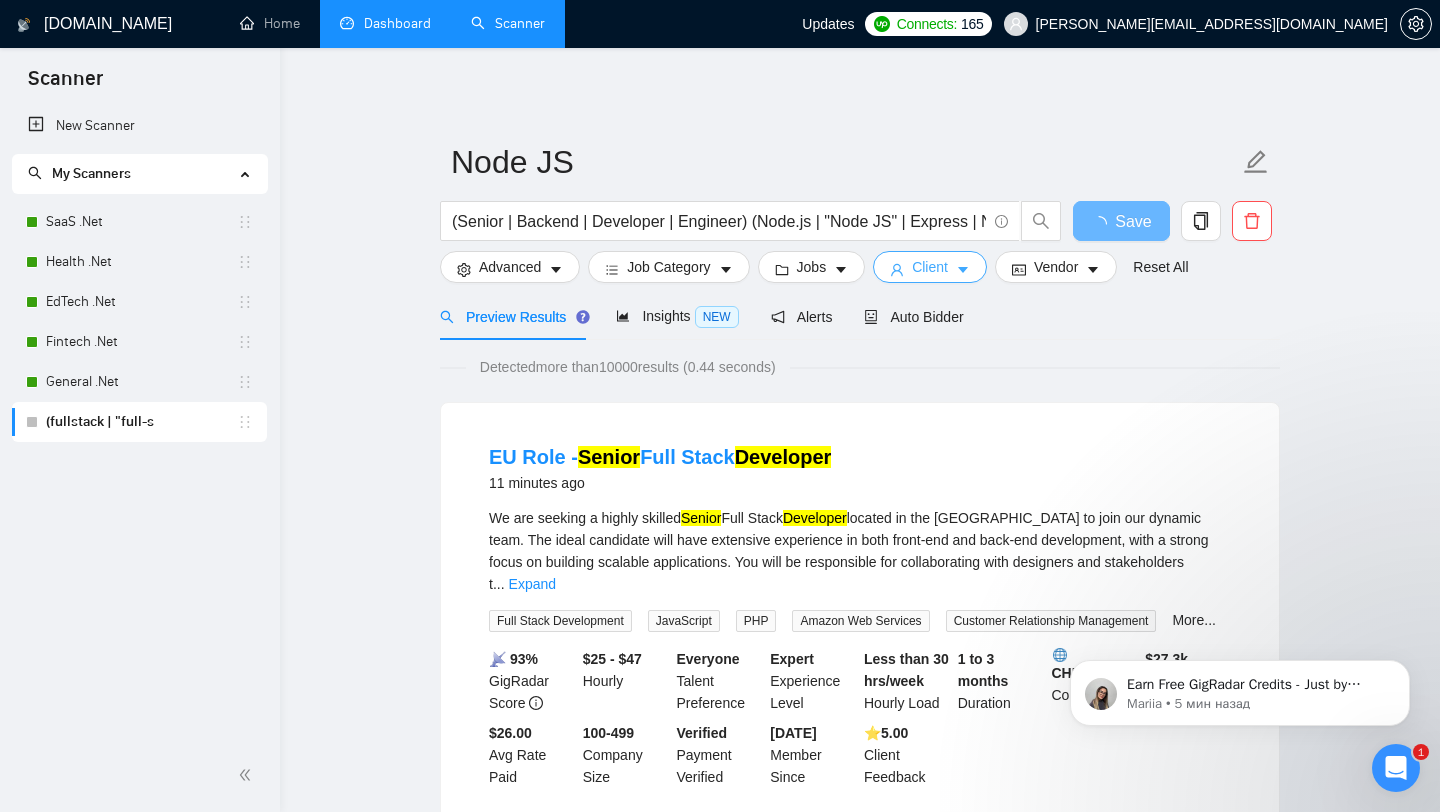 click on "Client" at bounding box center [930, 267] 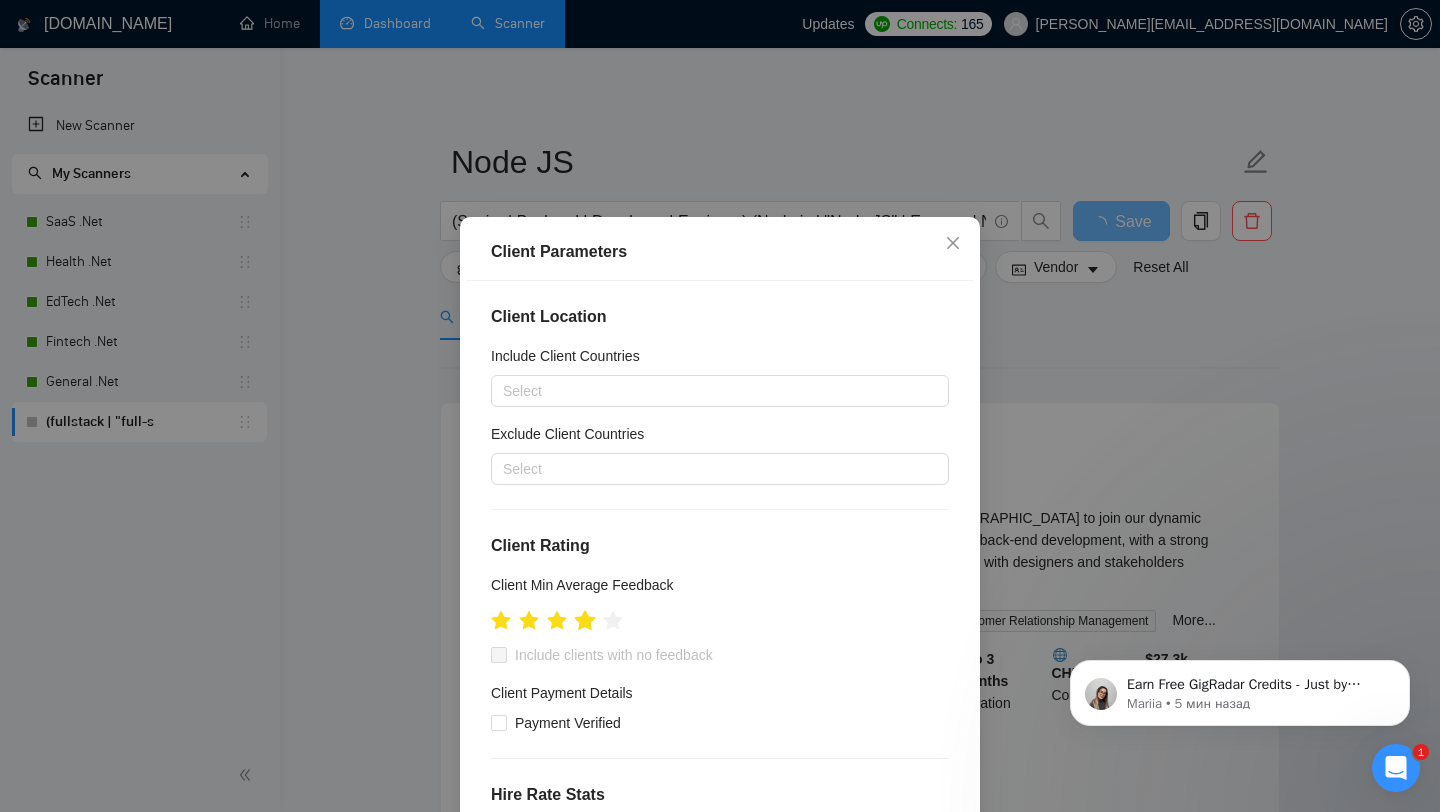 click 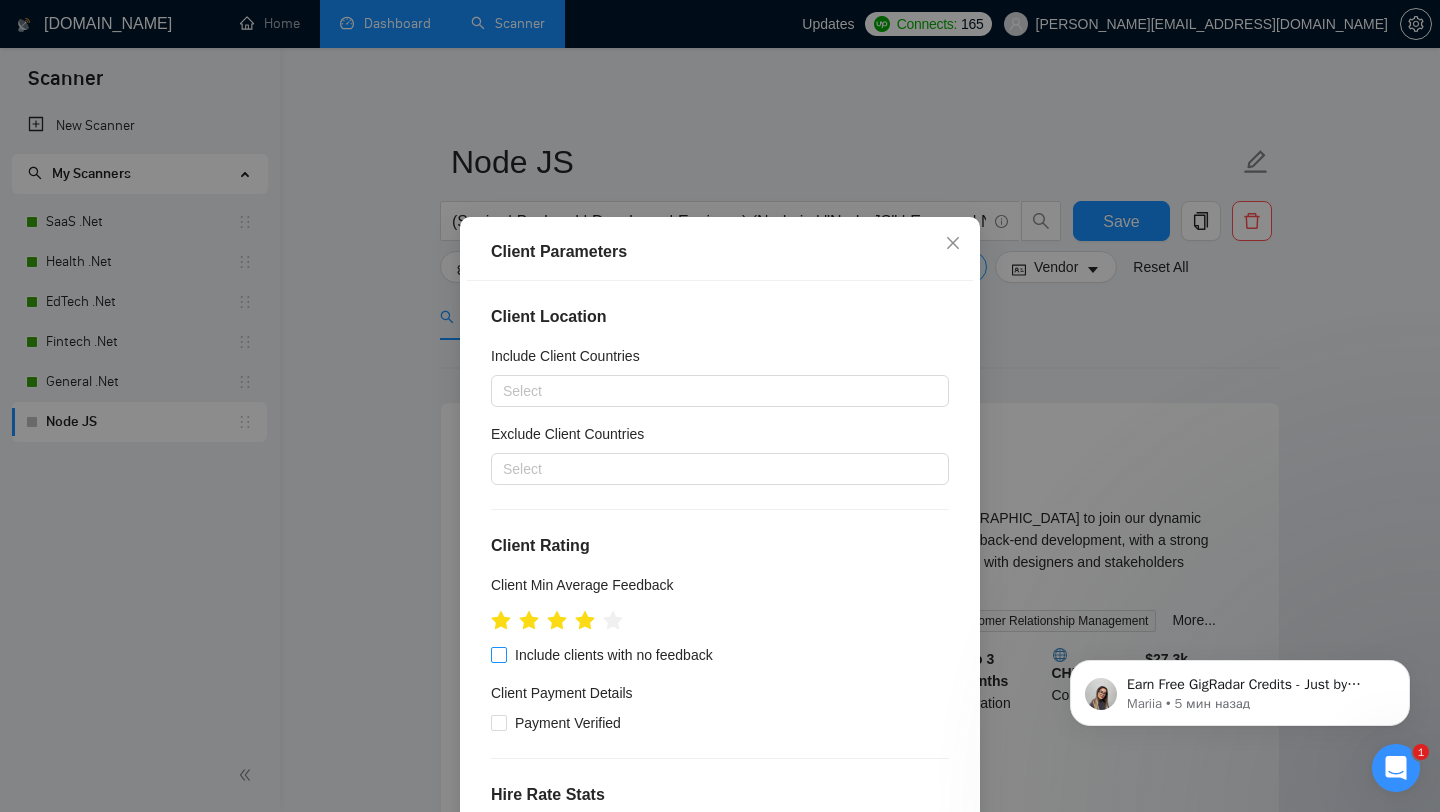 click on "Include clients with no feedback" at bounding box center [498, 654] 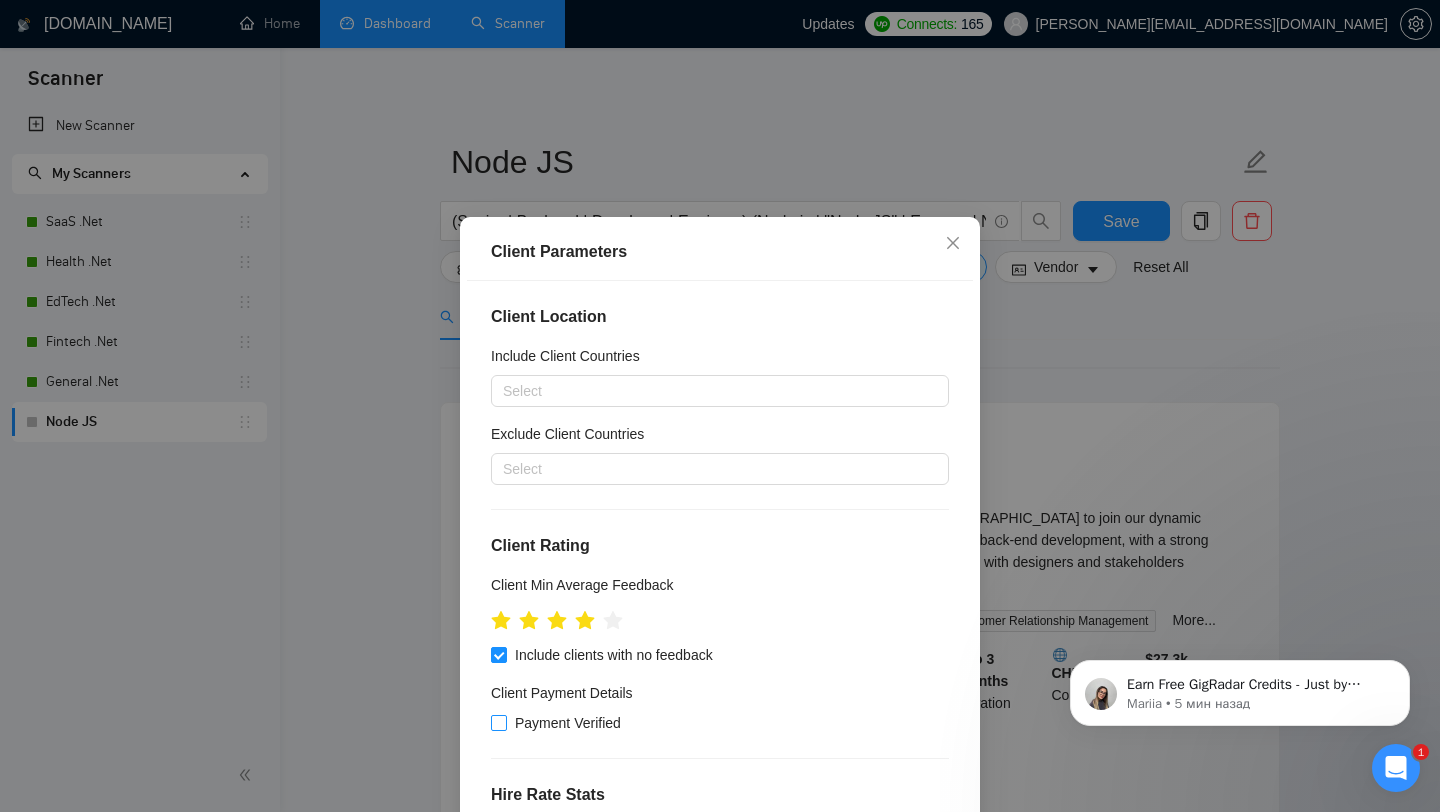 click on "Payment Verified" at bounding box center [498, 722] 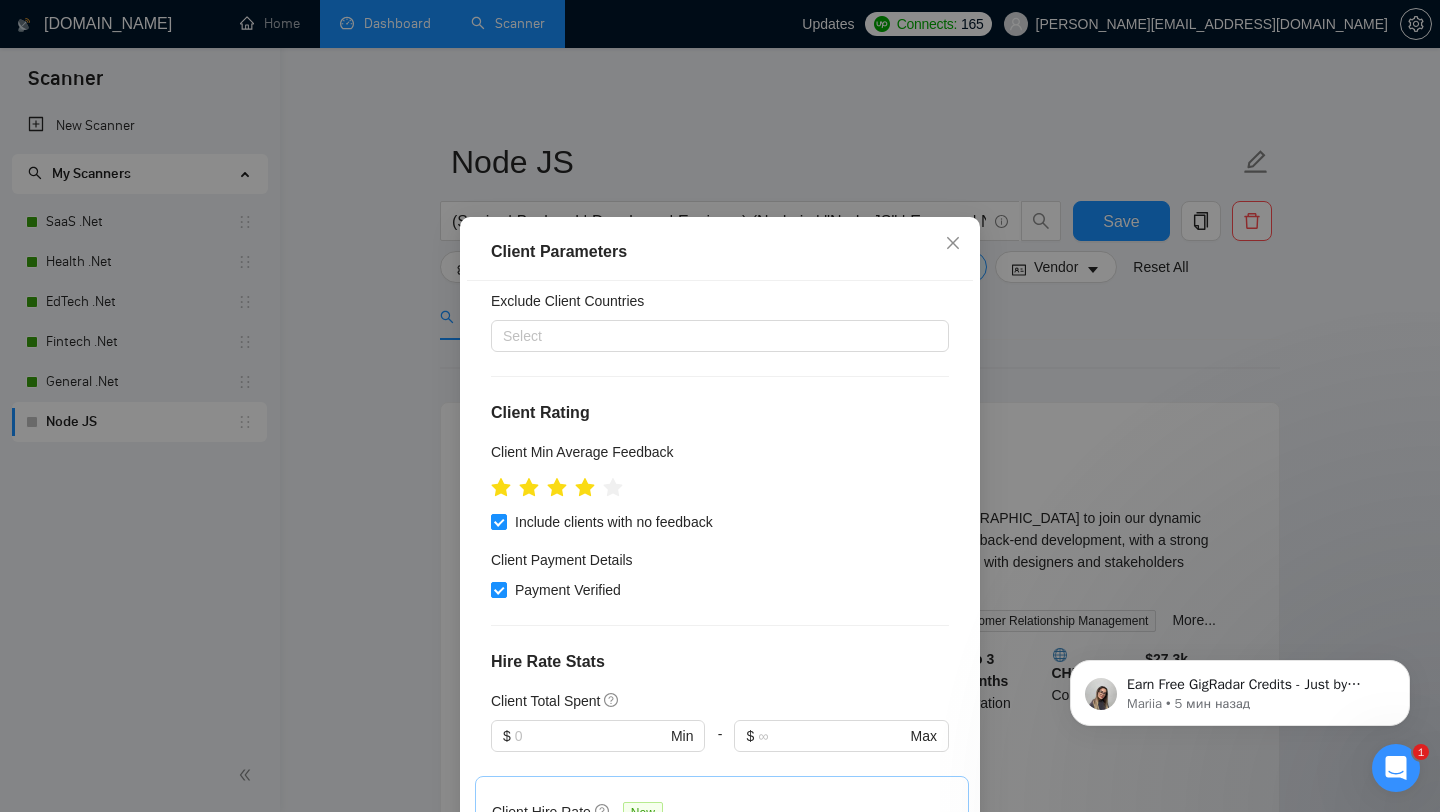 scroll, scrollTop: 147, scrollLeft: 0, axis: vertical 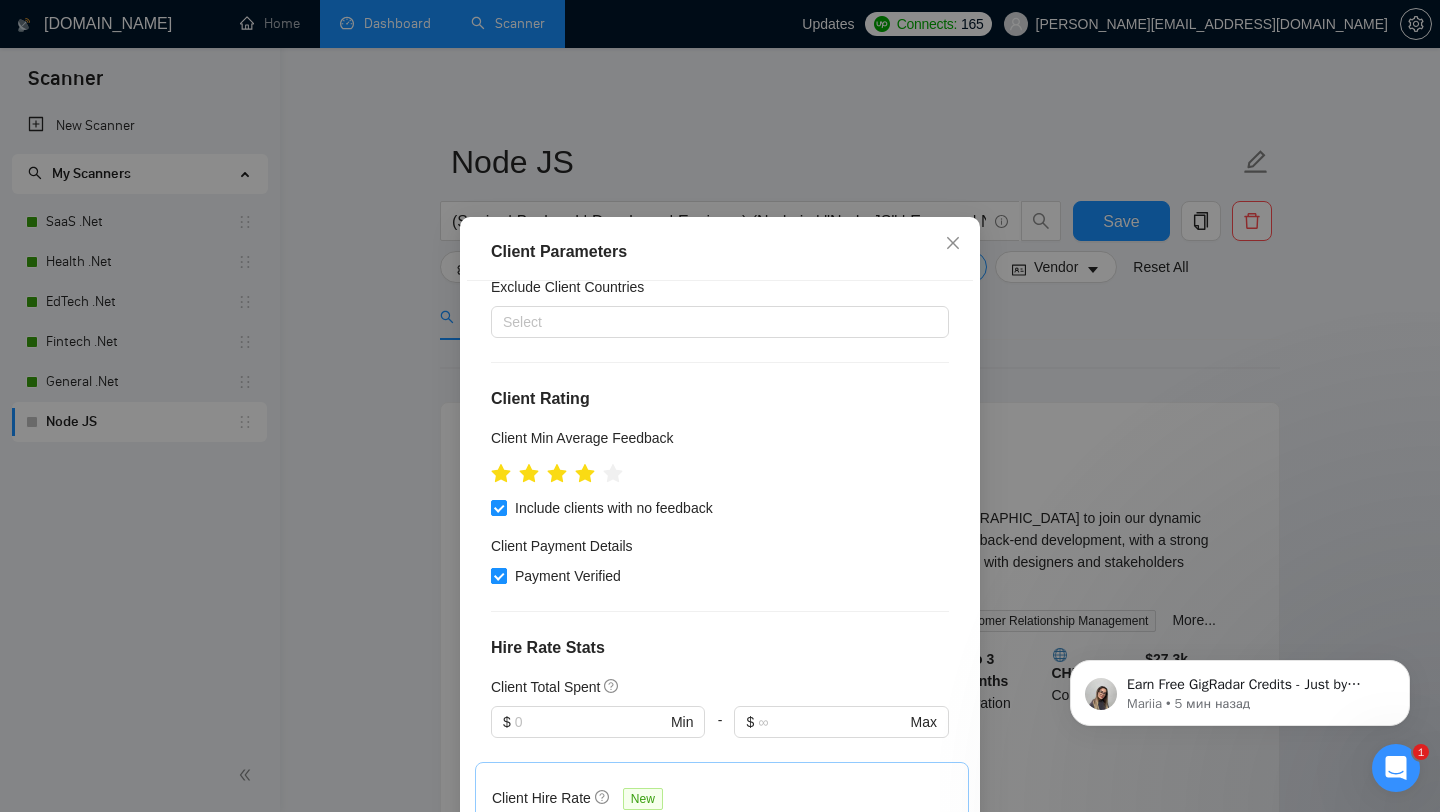 click on "Payment Verified" at bounding box center (498, 575) 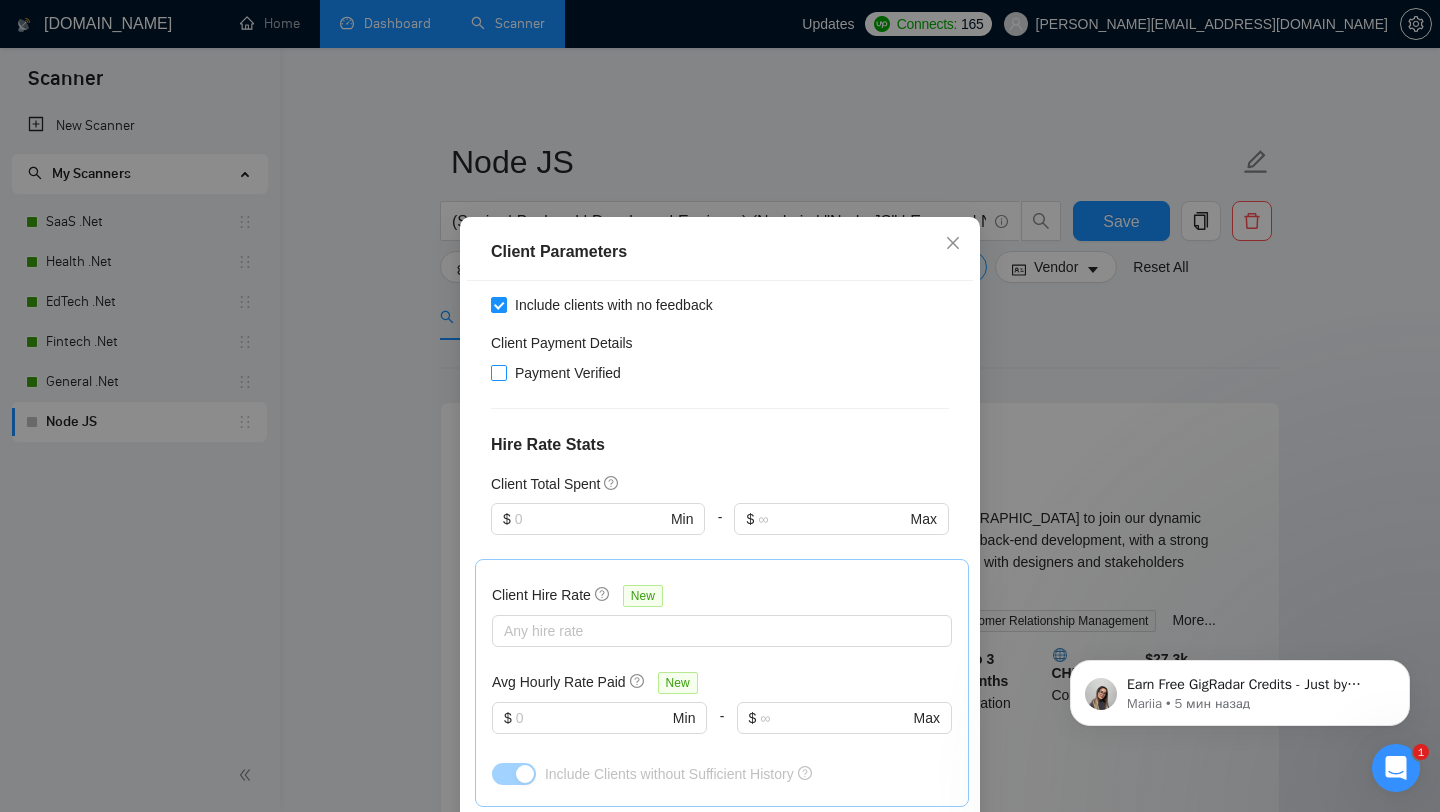scroll, scrollTop: 362, scrollLeft: 0, axis: vertical 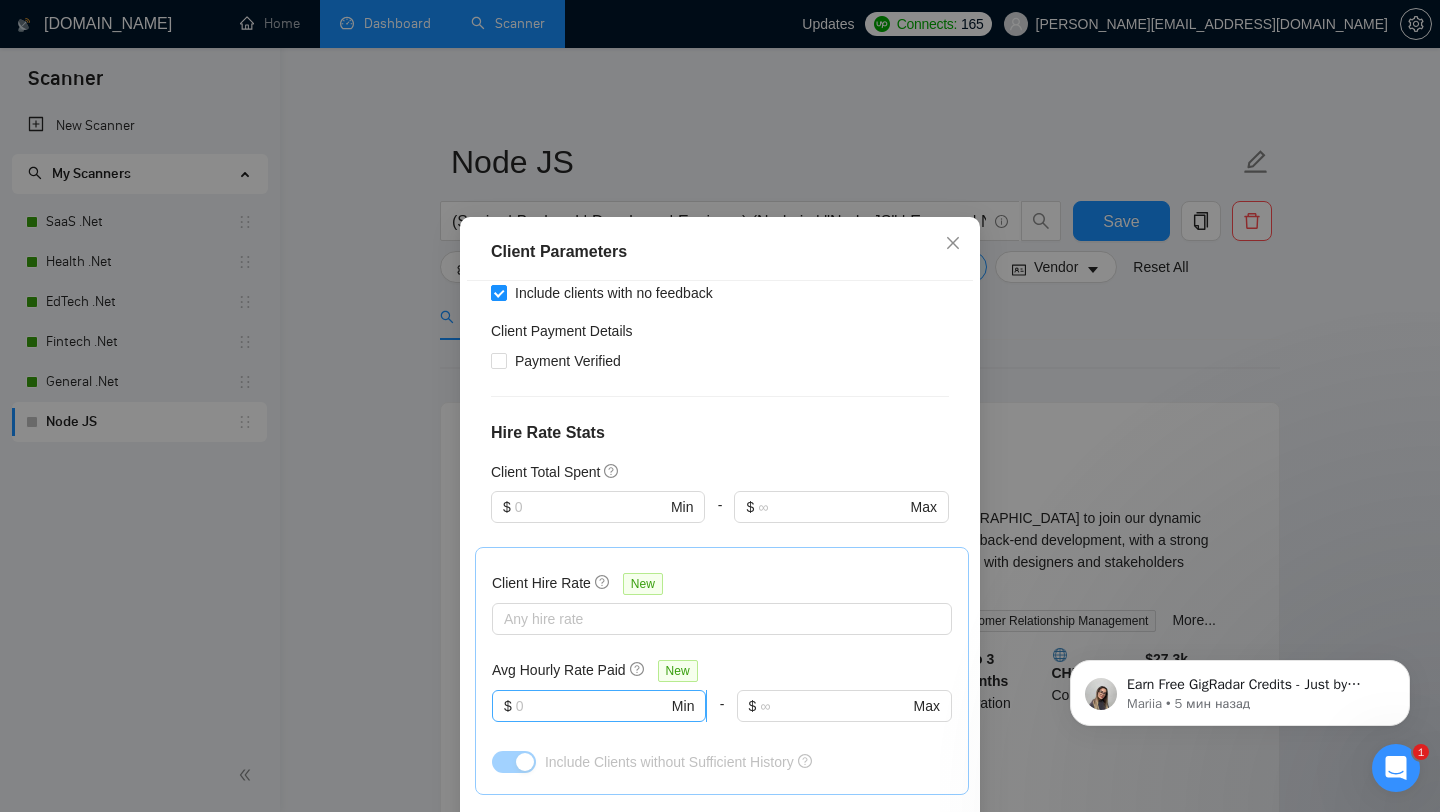 click at bounding box center [592, 706] 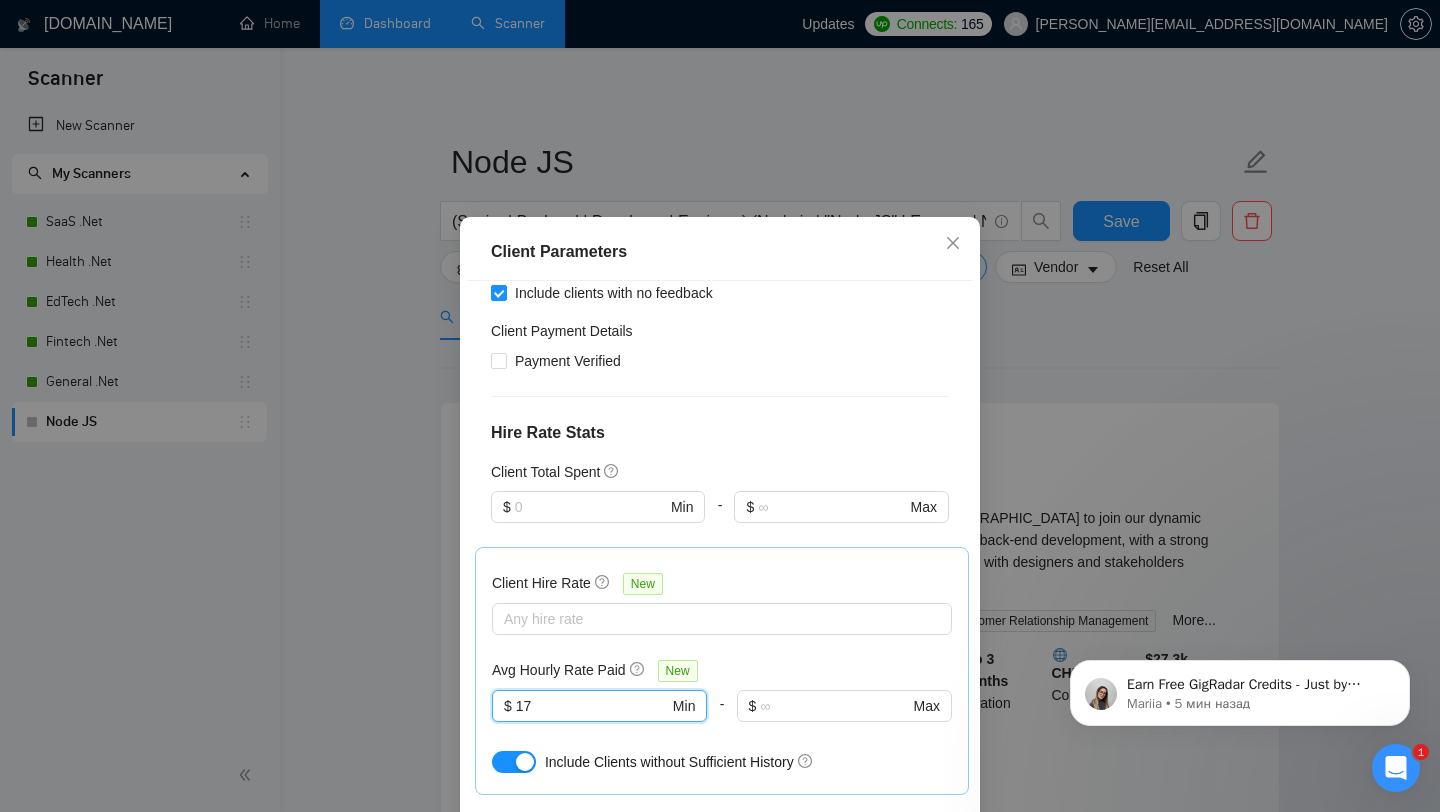 scroll, scrollTop: 678, scrollLeft: 0, axis: vertical 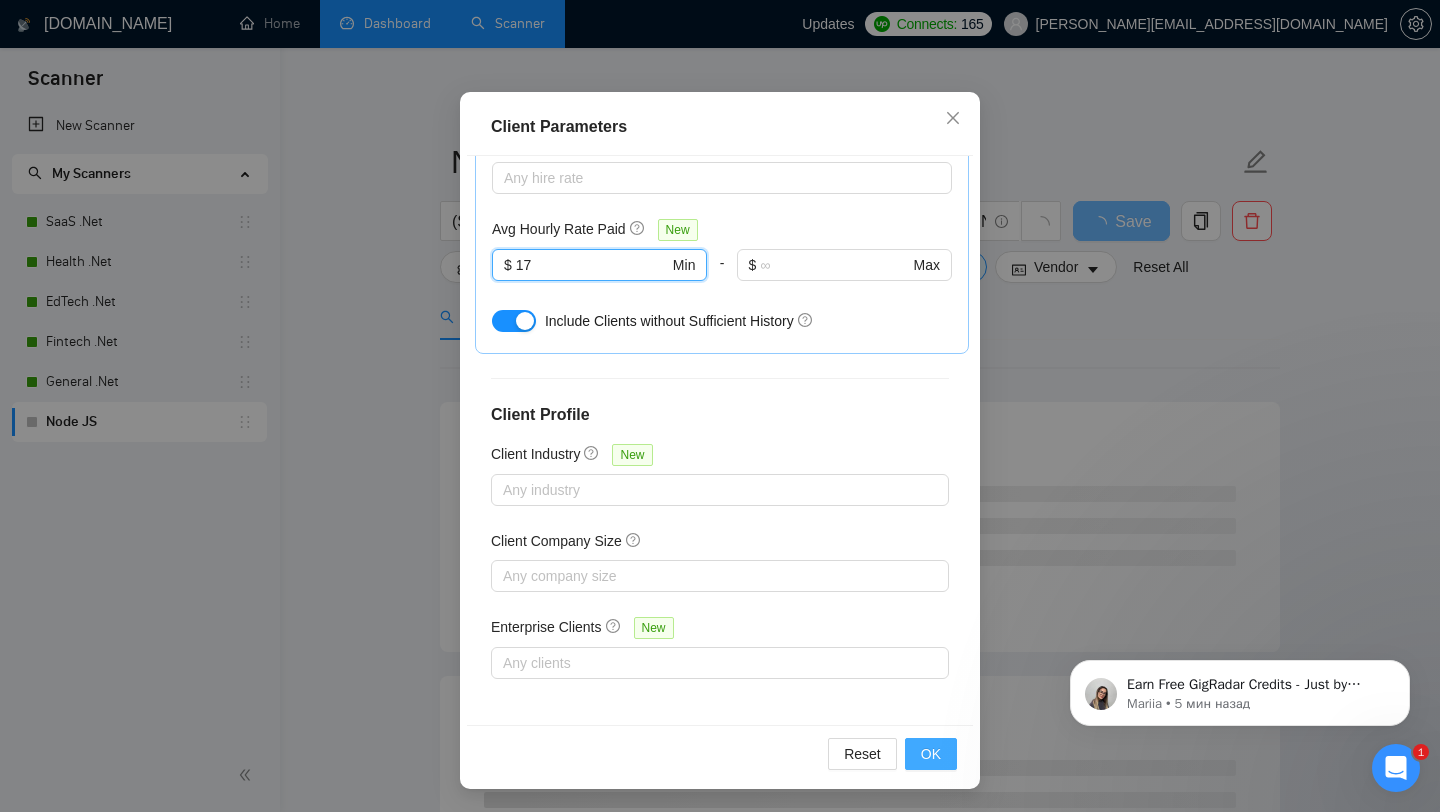 type on "17" 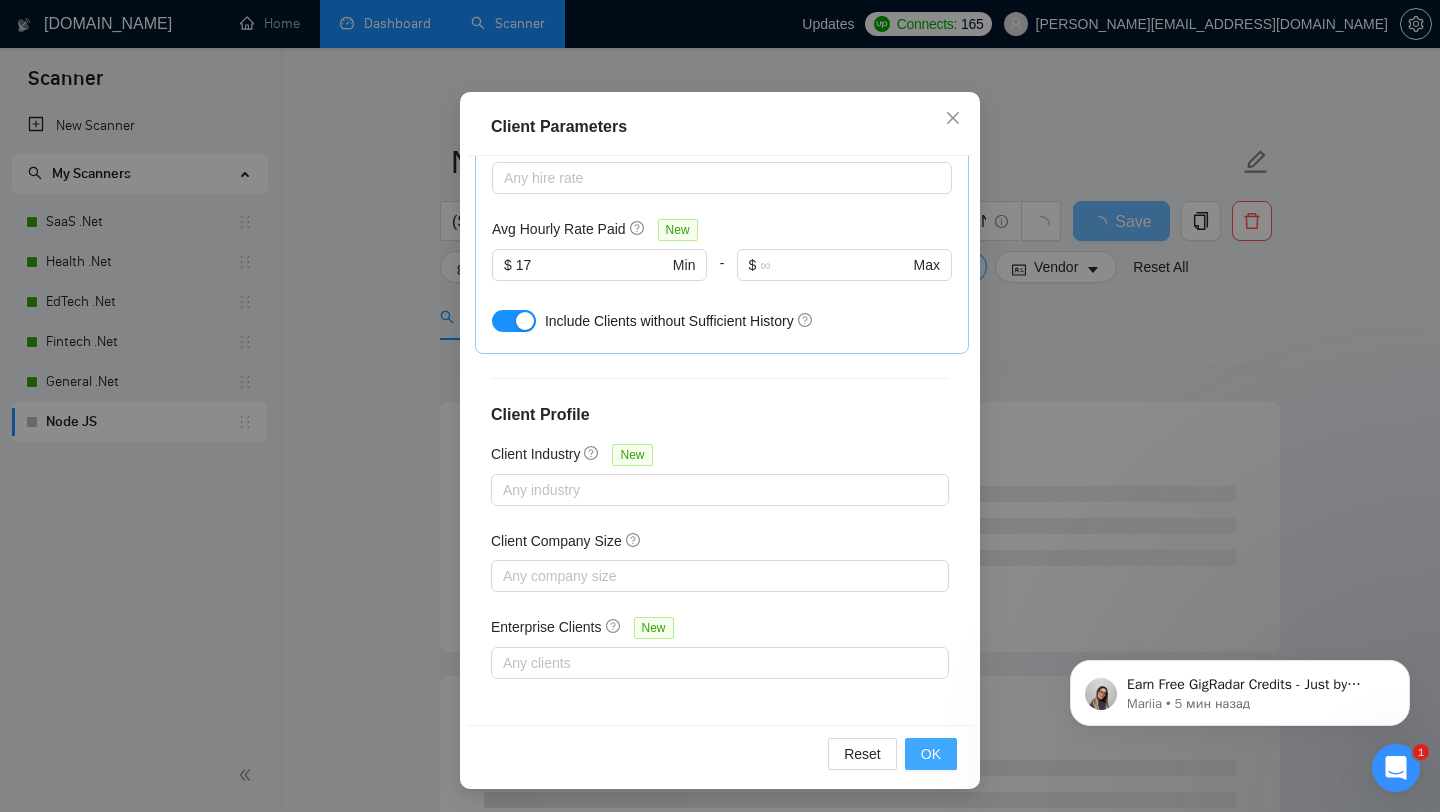 click on "OK" at bounding box center (931, 754) 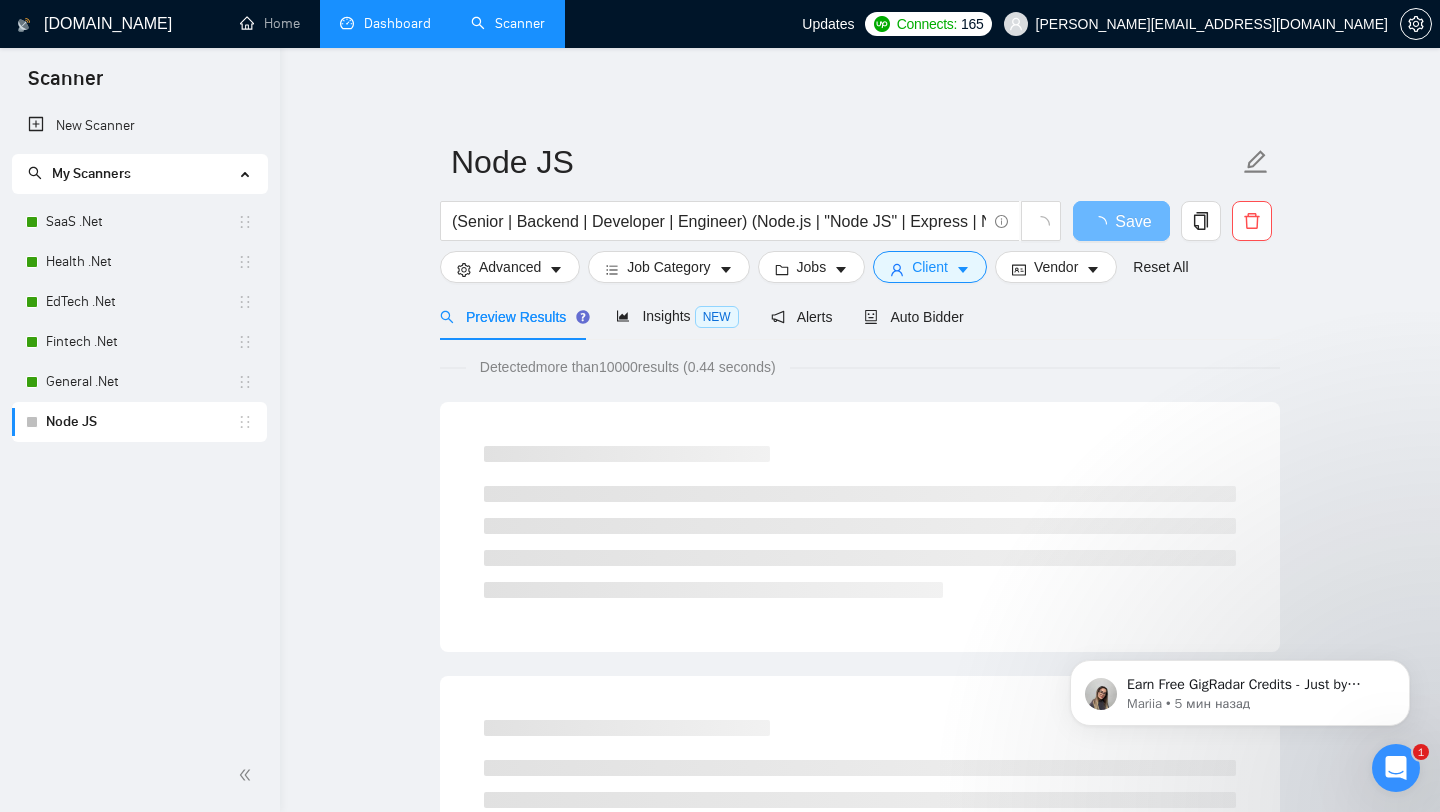 scroll, scrollTop: 28, scrollLeft: 0, axis: vertical 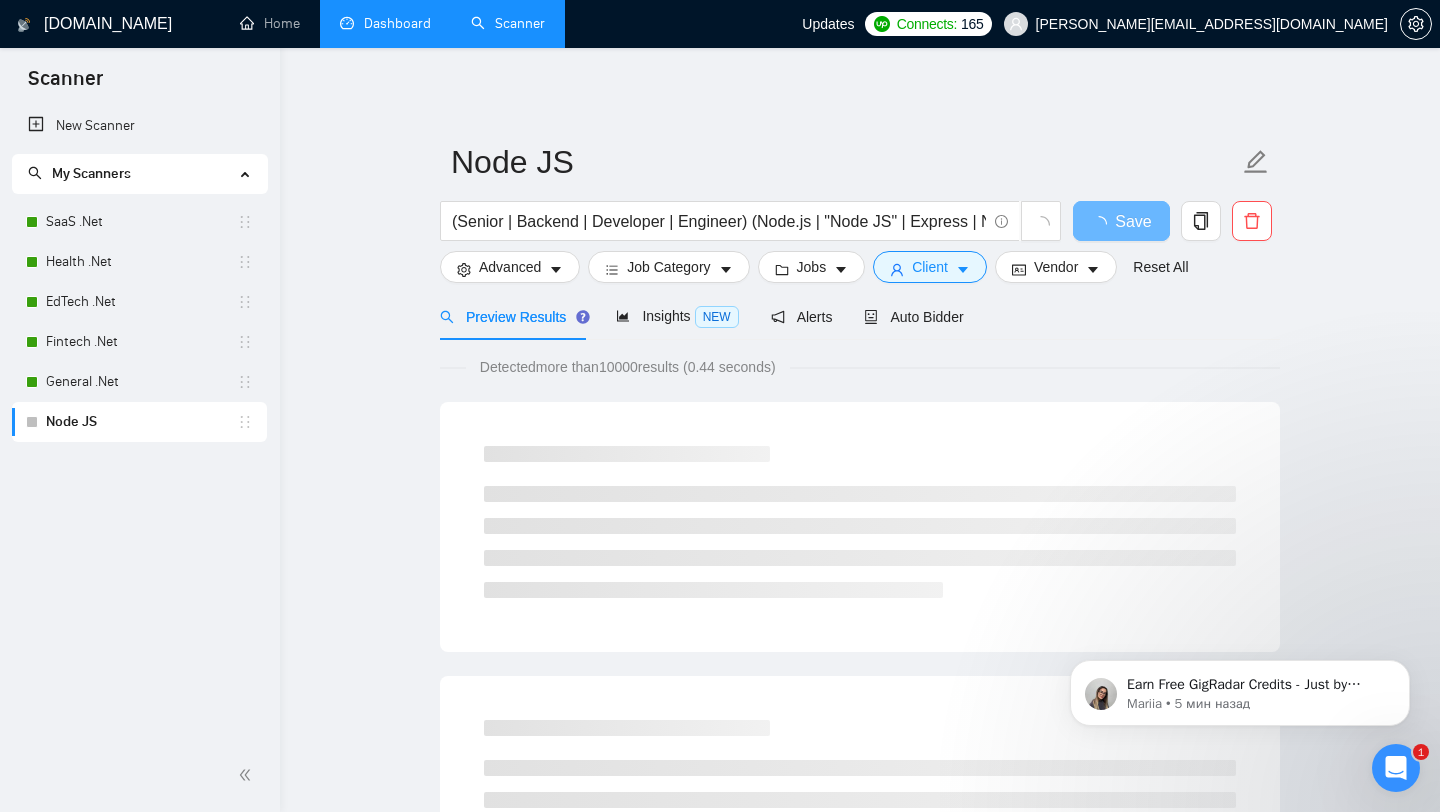 click on "Preview Results Insights NEW Alerts Auto Bidder" at bounding box center (860, 316) 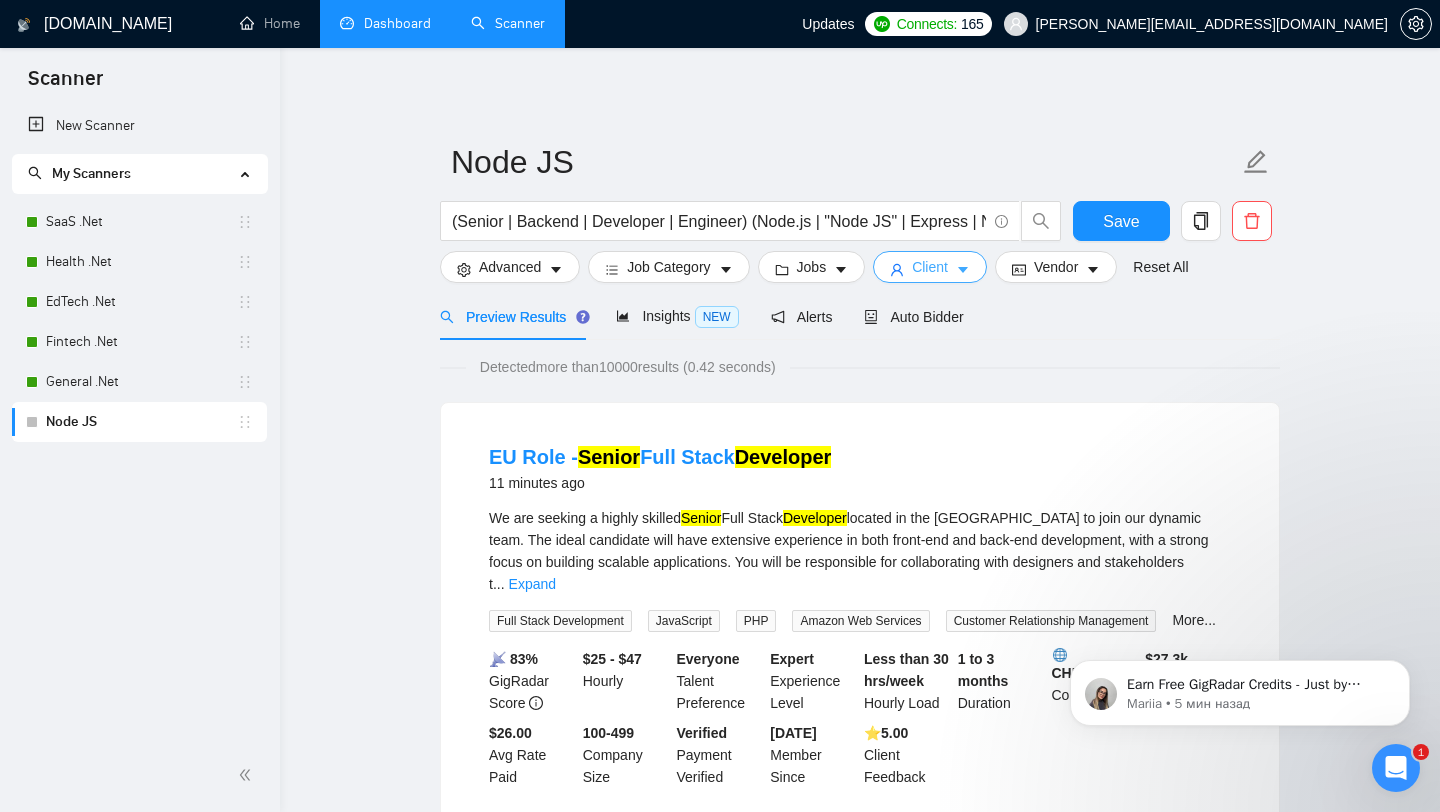 click on "Client" at bounding box center [930, 267] 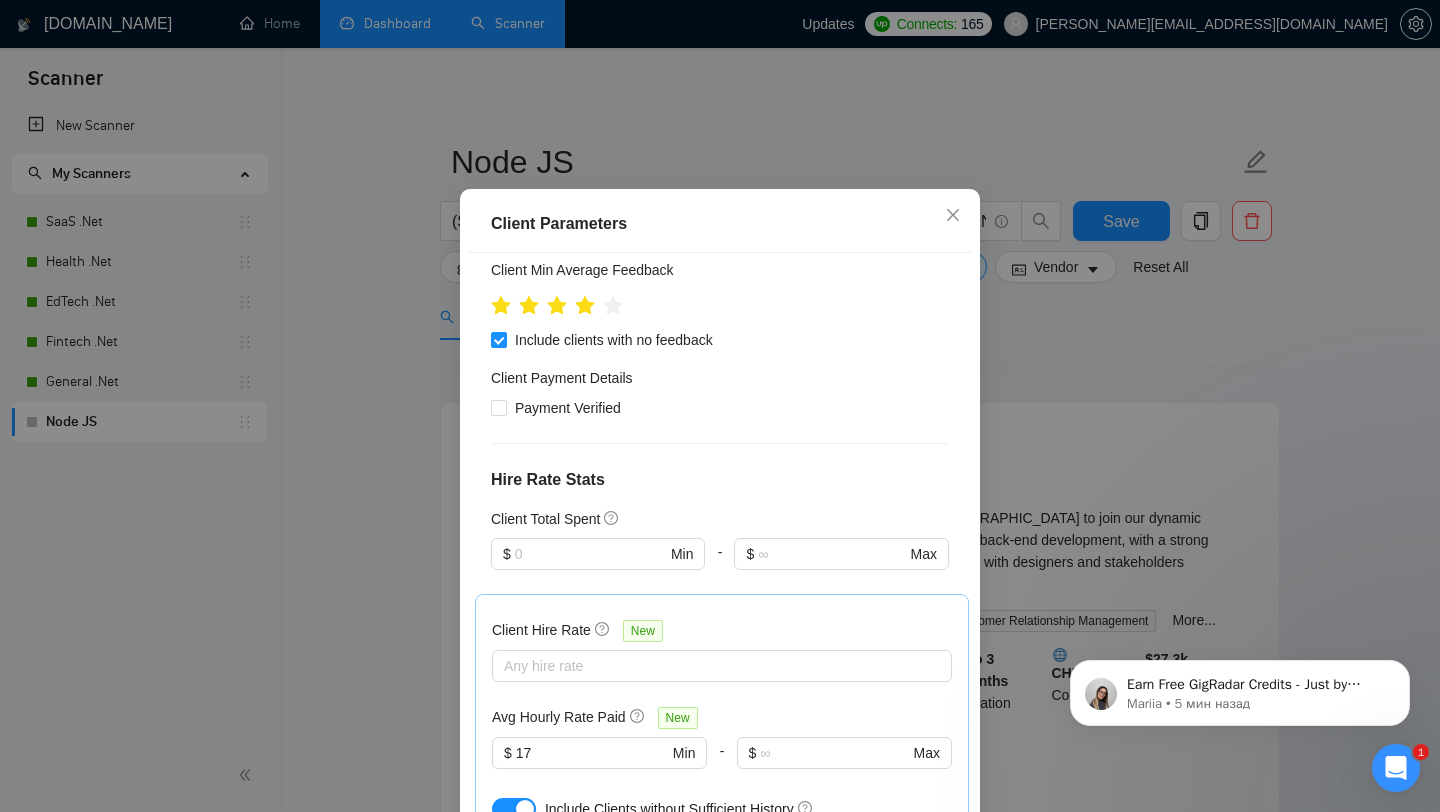scroll, scrollTop: 0, scrollLeft: 0, axis: both 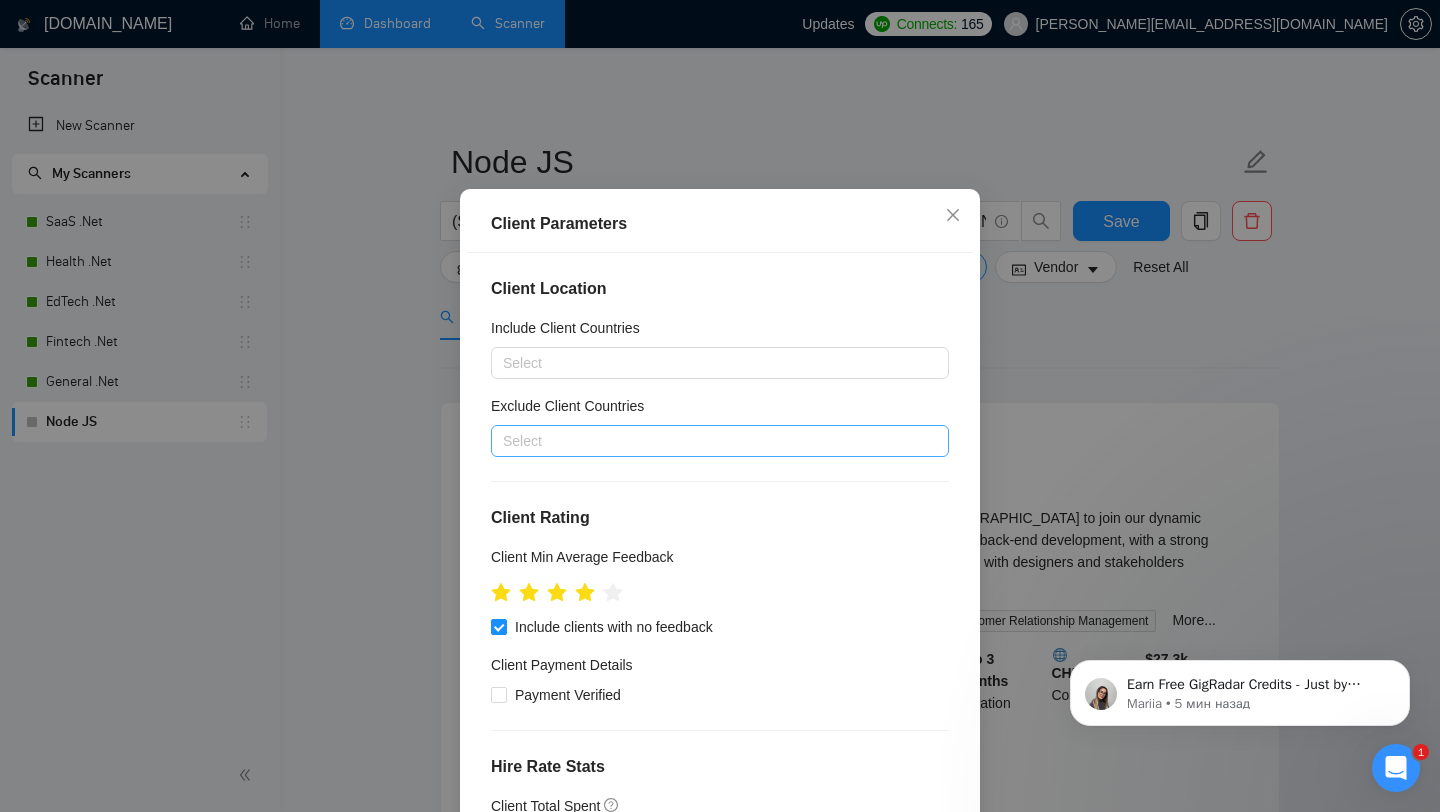 click at bounding box center (710, 441) 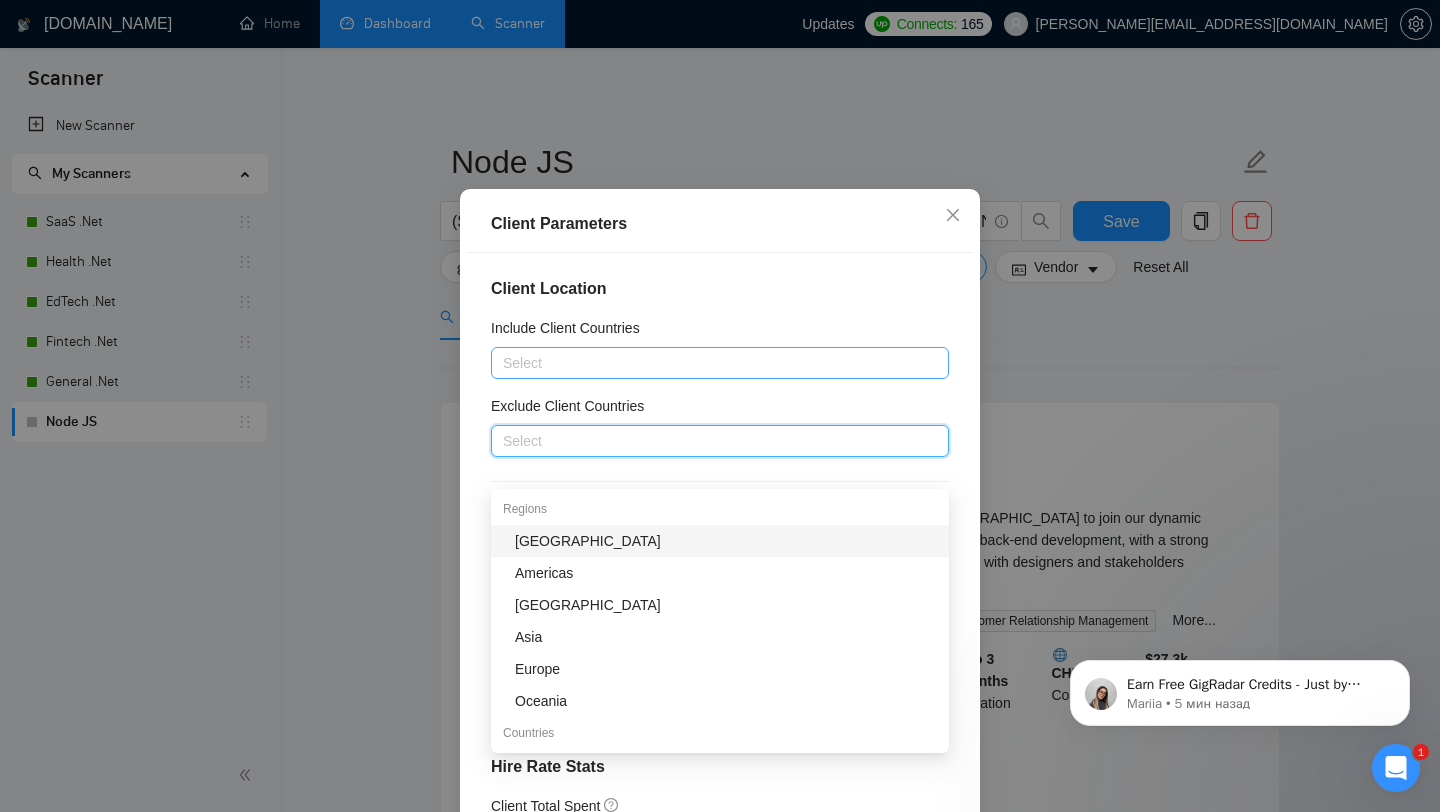click at bounding box center [710, 363] 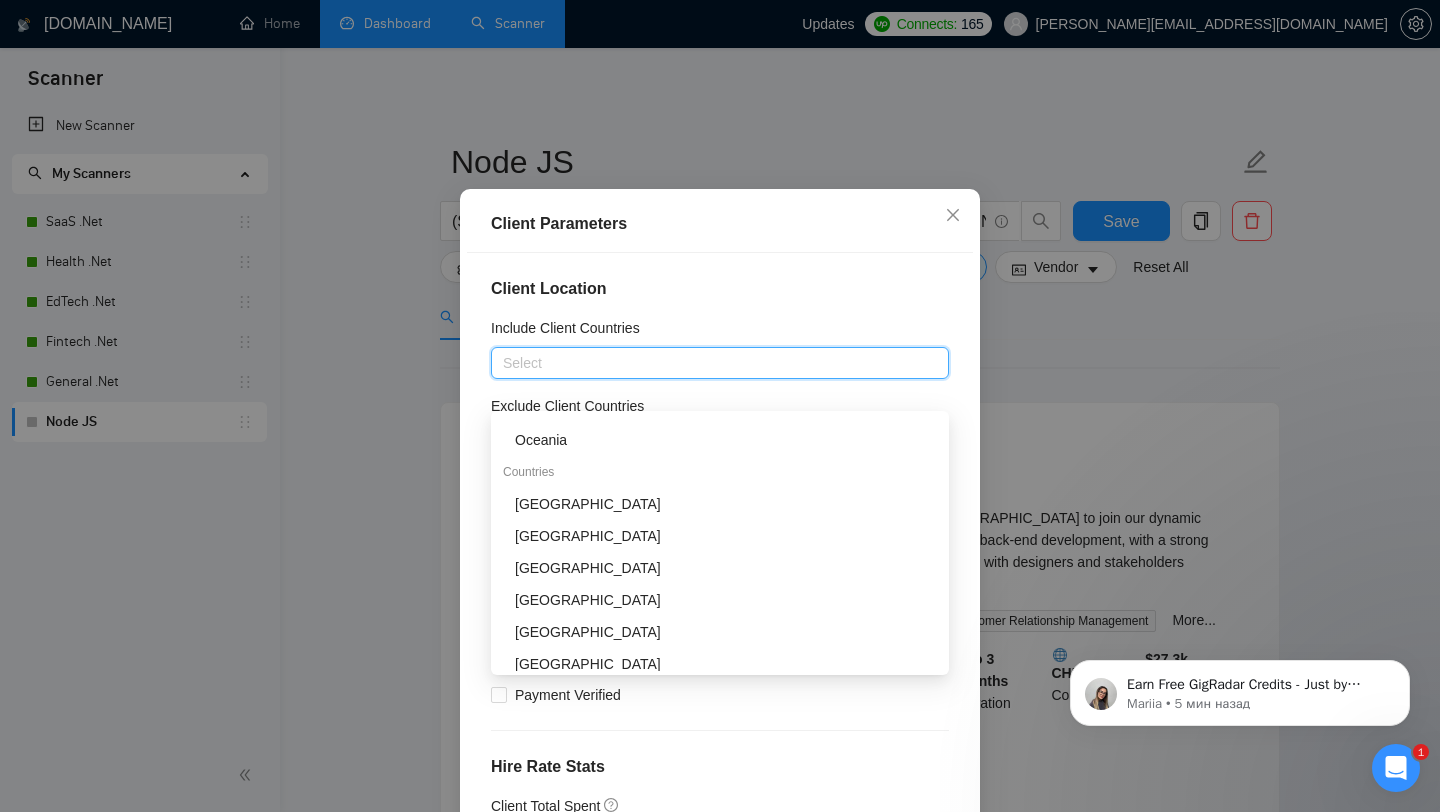 scroll, scrollTop: 217, scrollLeft: 0, axis: vertical 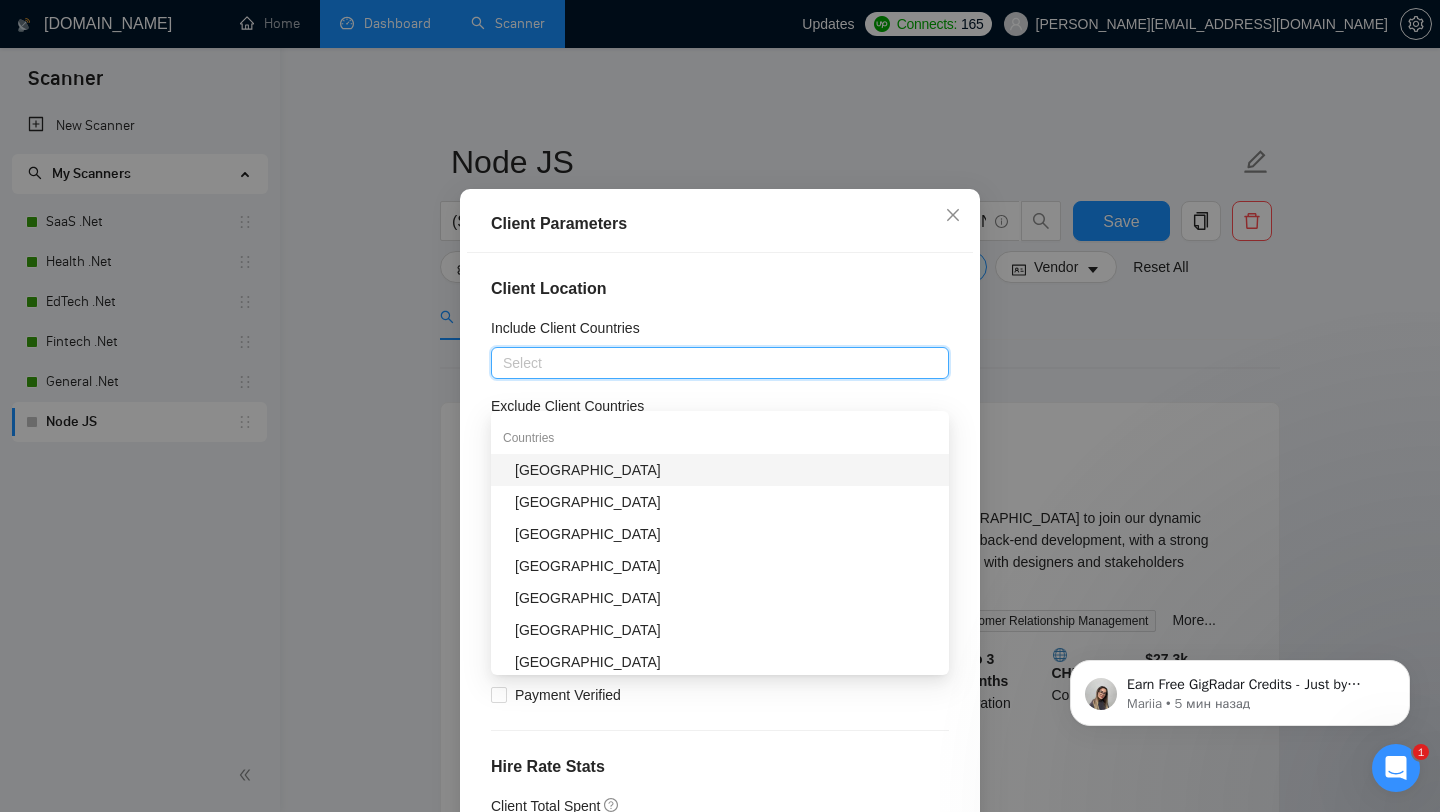 click on "[GEOGRAPHIC_DATA]" at bounding box center [726, 470] 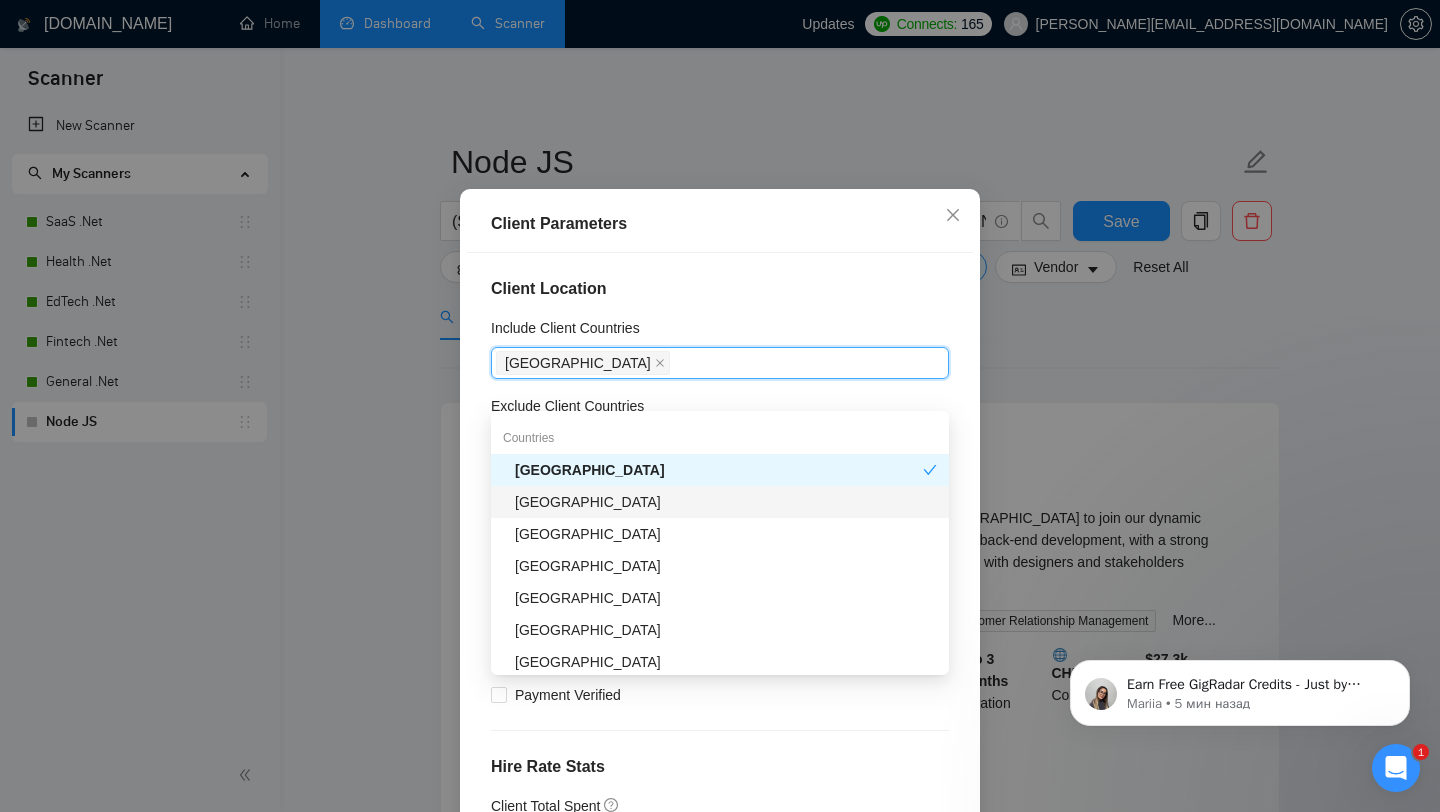 click on "[GEOGRAPHIC_DATA]" at bounding box center (726, 502) 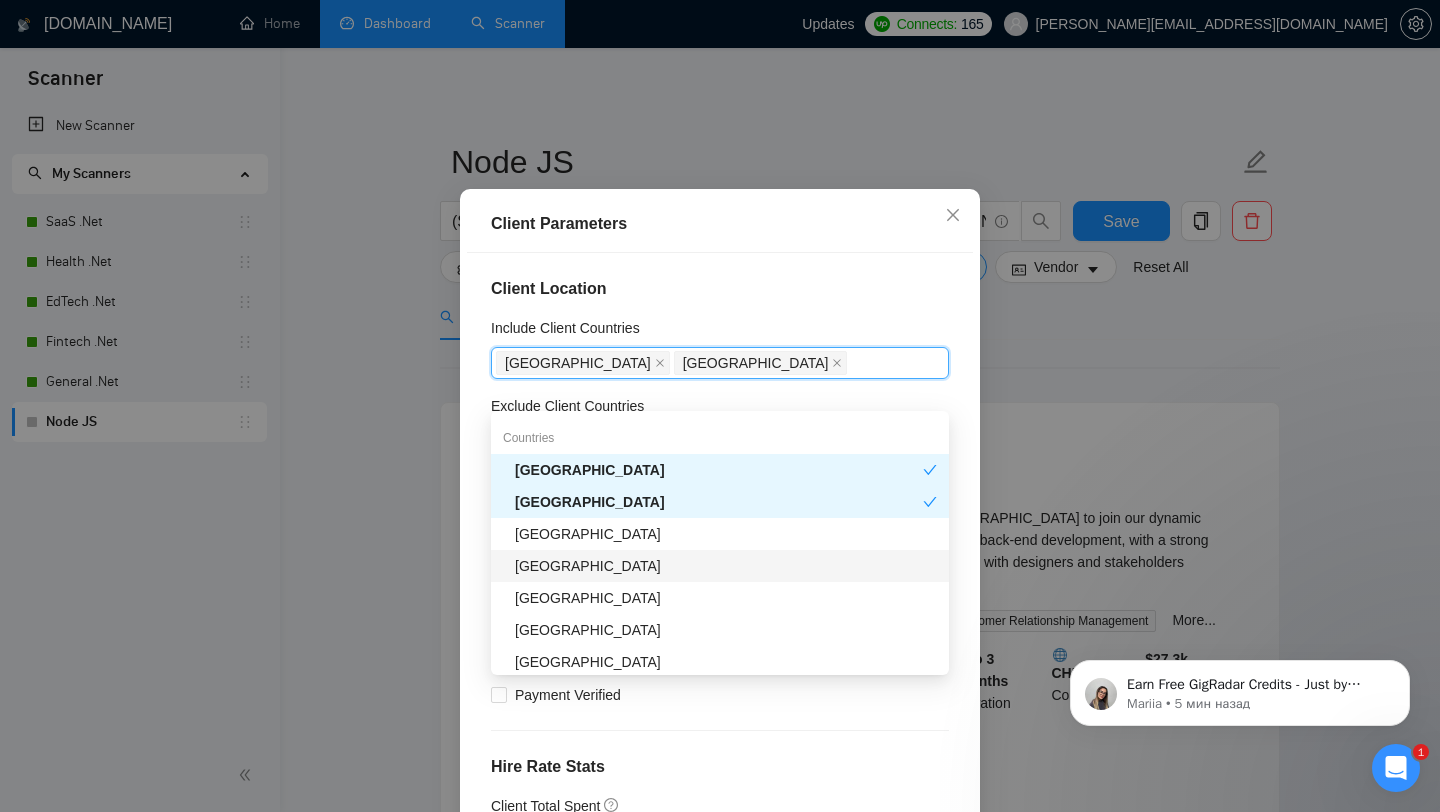 click on "[GEOGRAPHIC_DATA]" at bounding box center [726, 566] 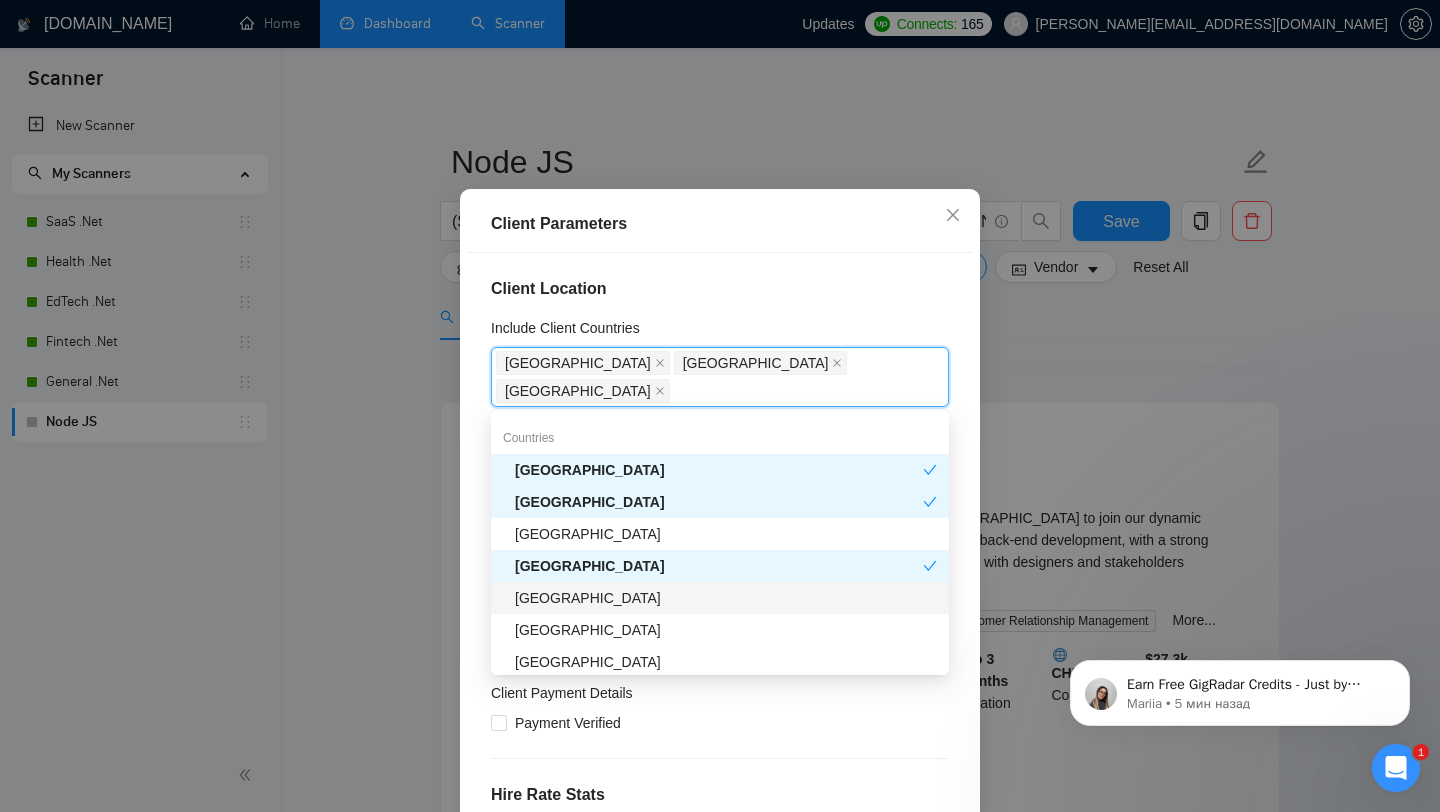 click on "[GEOGRAPHIC_DATA]" at bounding box center (726, 598) 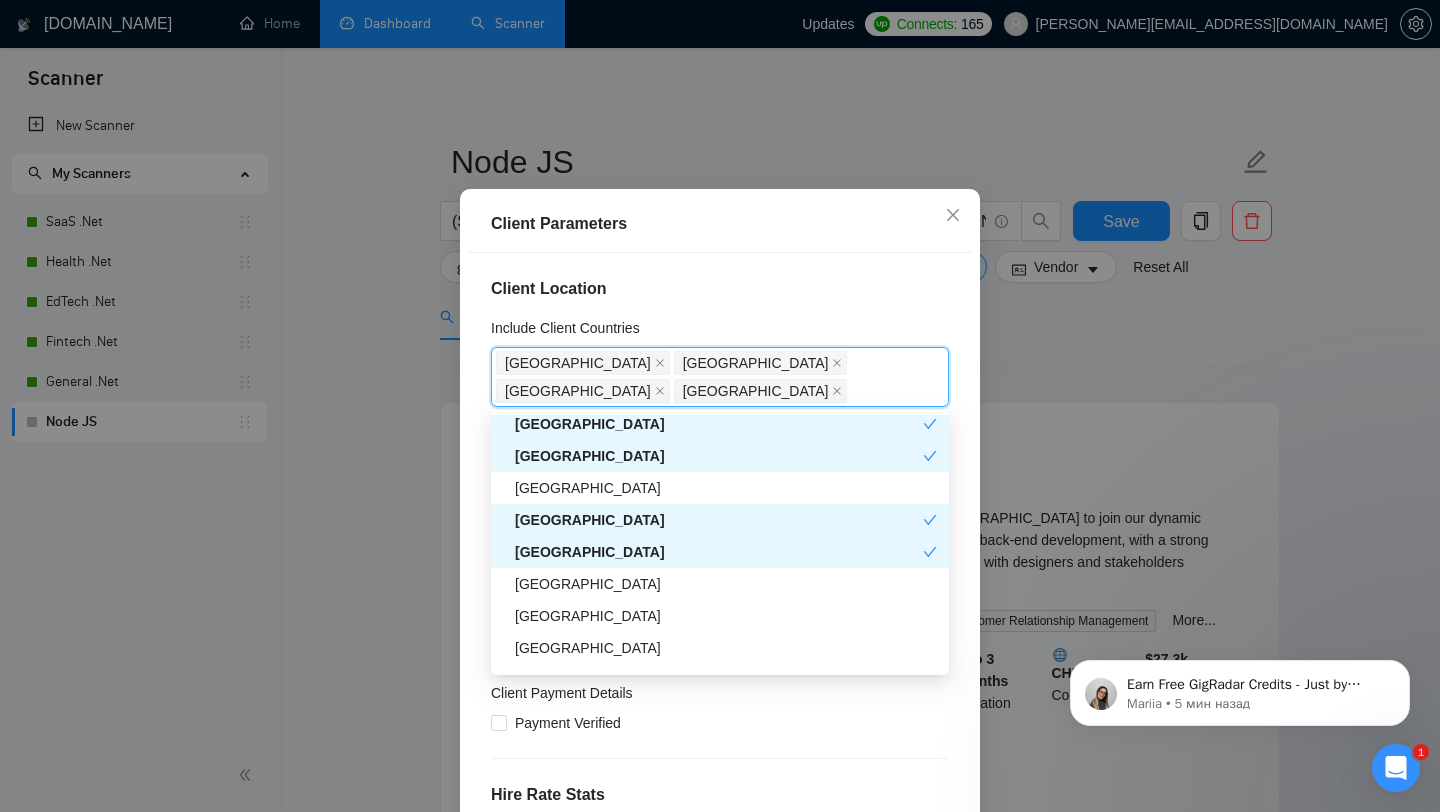 scroll, scrollTop: 269, scrollLeft: 0, axis: vertical 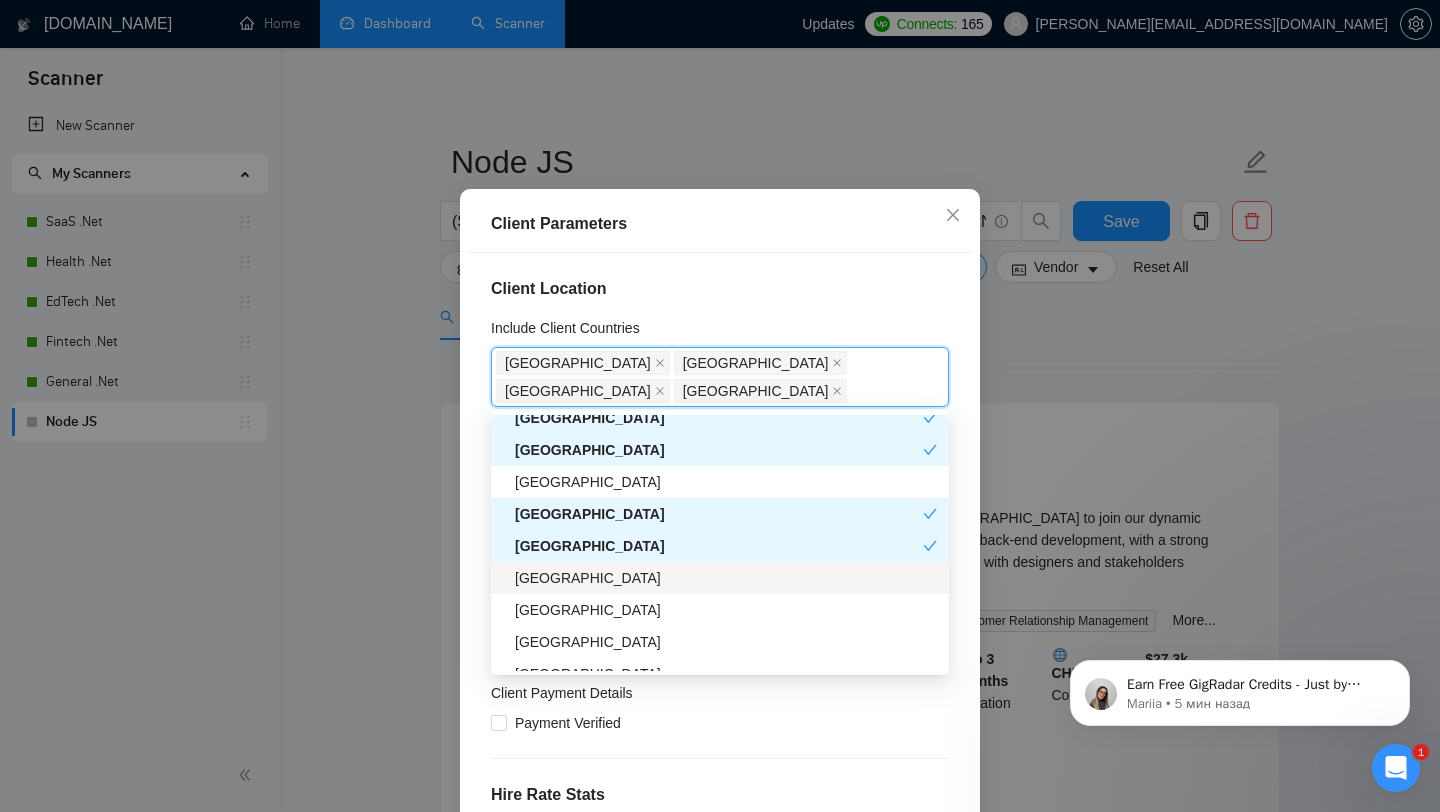 click on "[GEOGRAPHIC_DATA]" at bounding box center (726, 578) 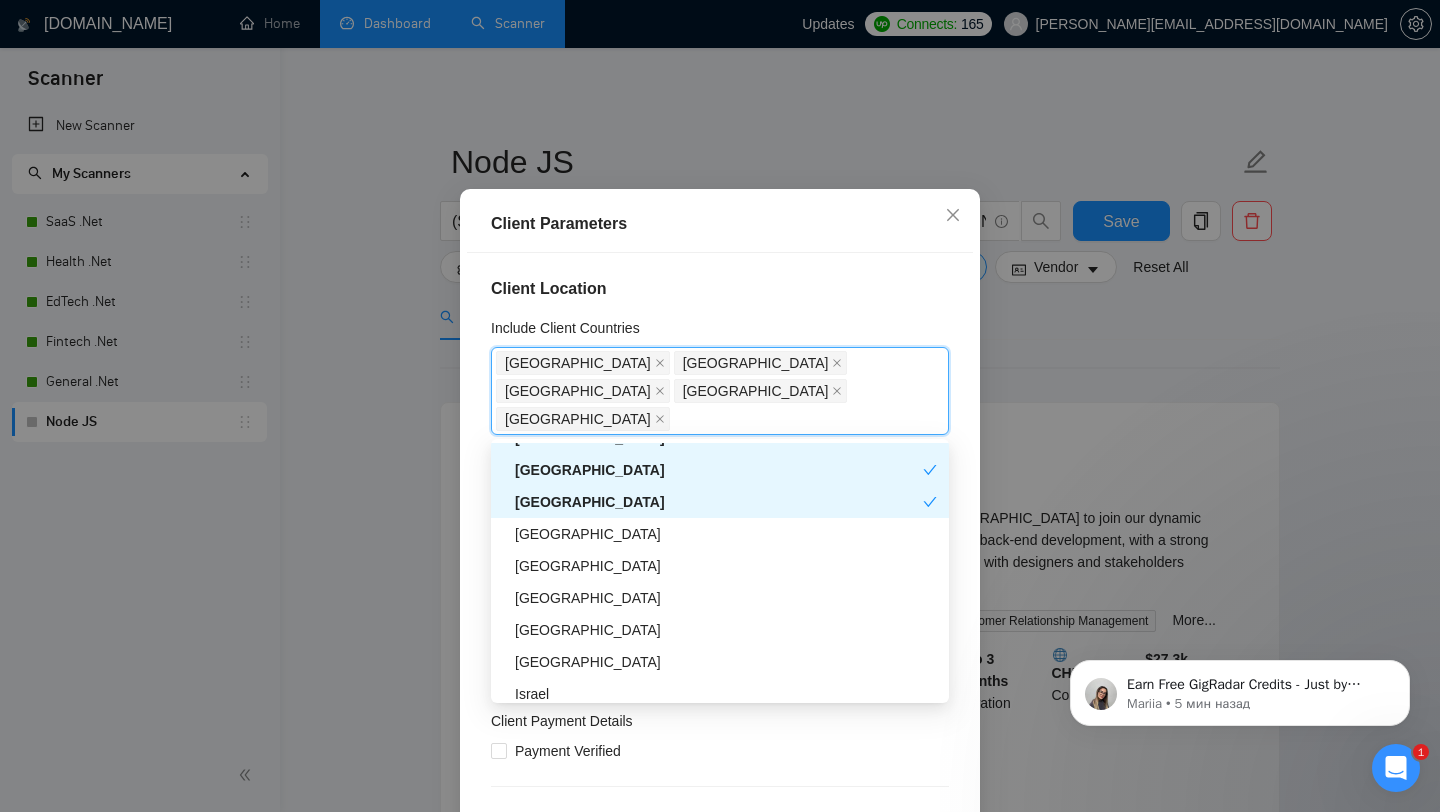 scroll, scrollTop: 385, scrollLeft: 0, axis: vertical 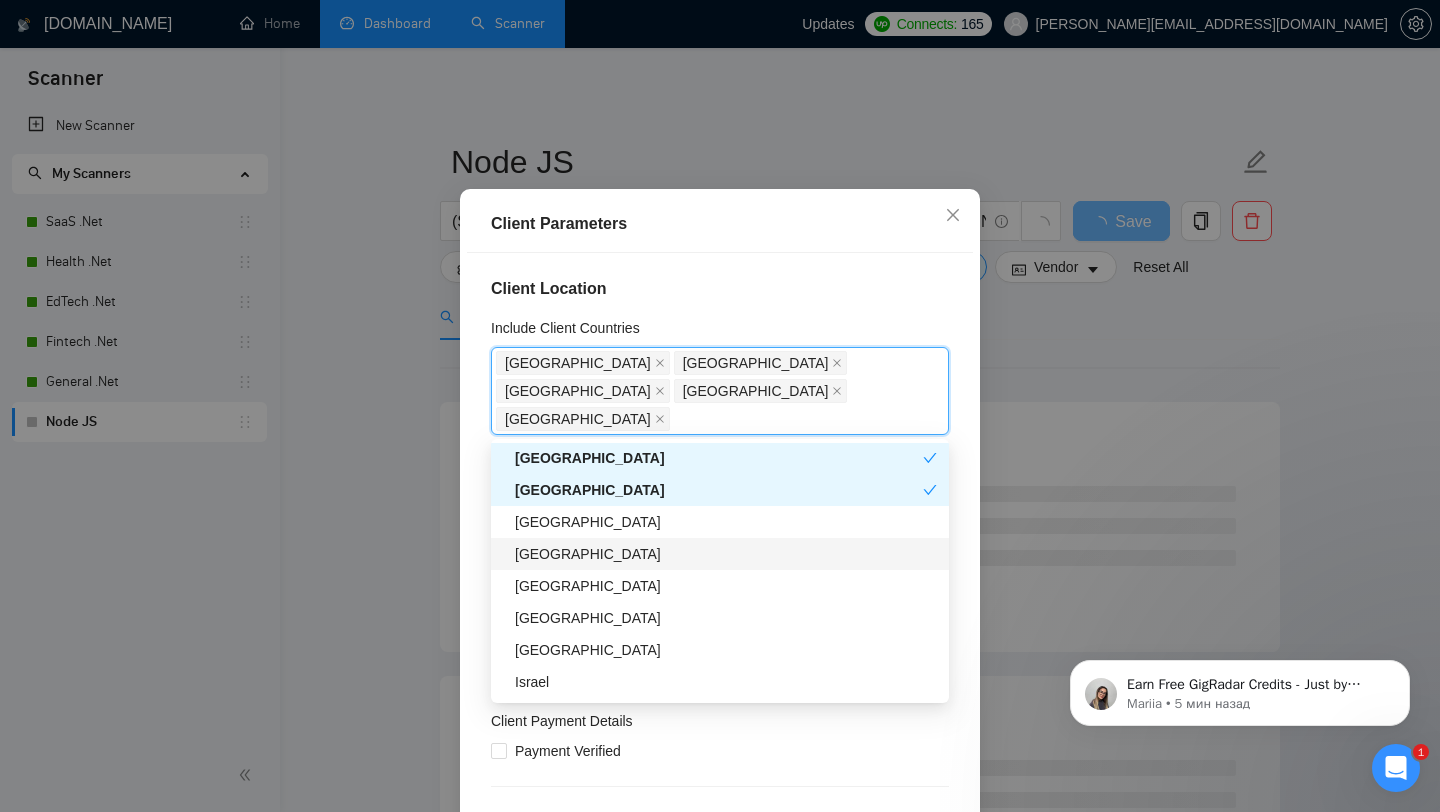 click on "[GEOGRAPHIC_DATA]" at bounding box center [726, 554] 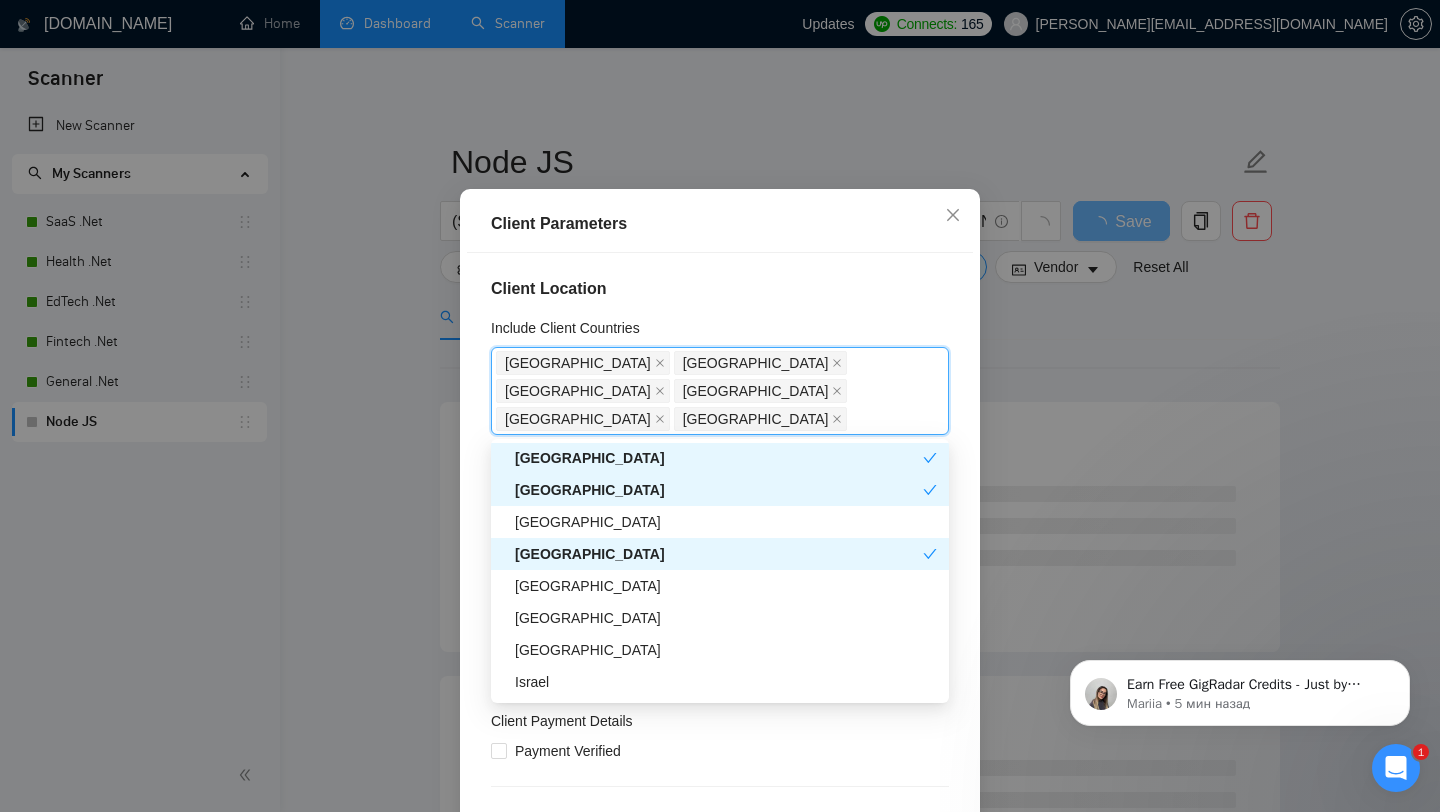 click on "[GEOGRAPHIC_DATA]" at bounding box center (720, 586) 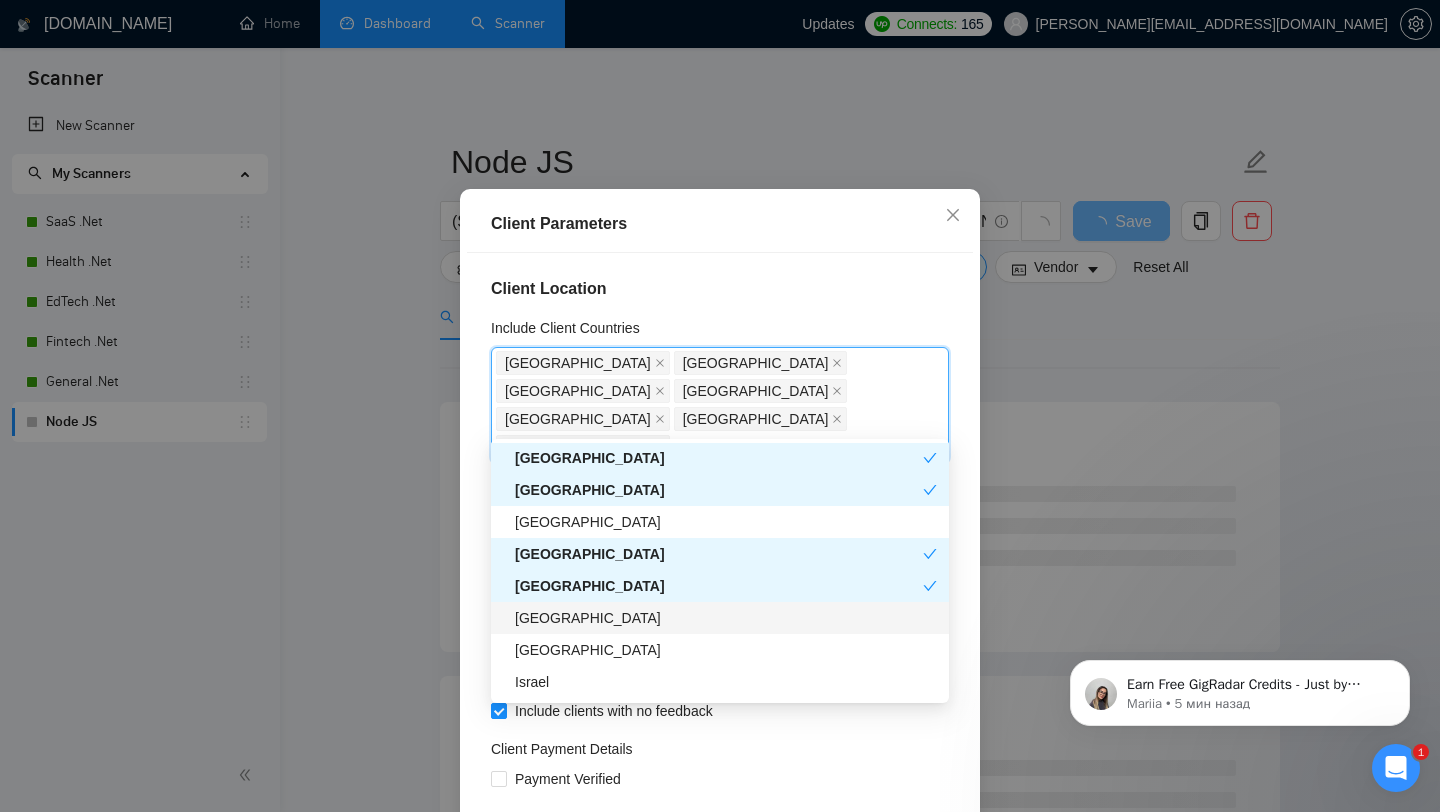 click on "[GEOGRAPHIC_DATA]" at bounding box center [726, 618] 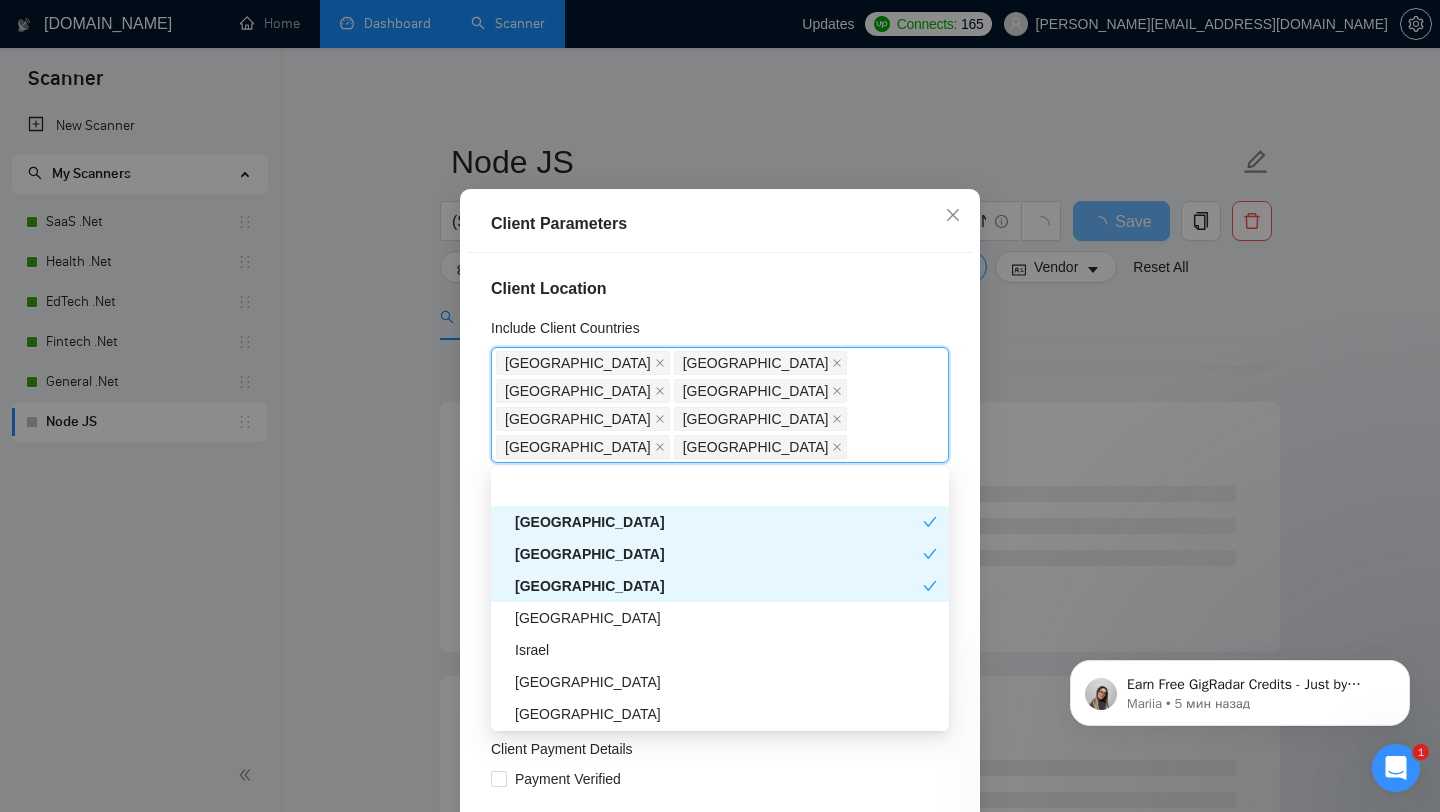 scroll, scrollTop: 496, scrollLeft: 0, axis: vertical 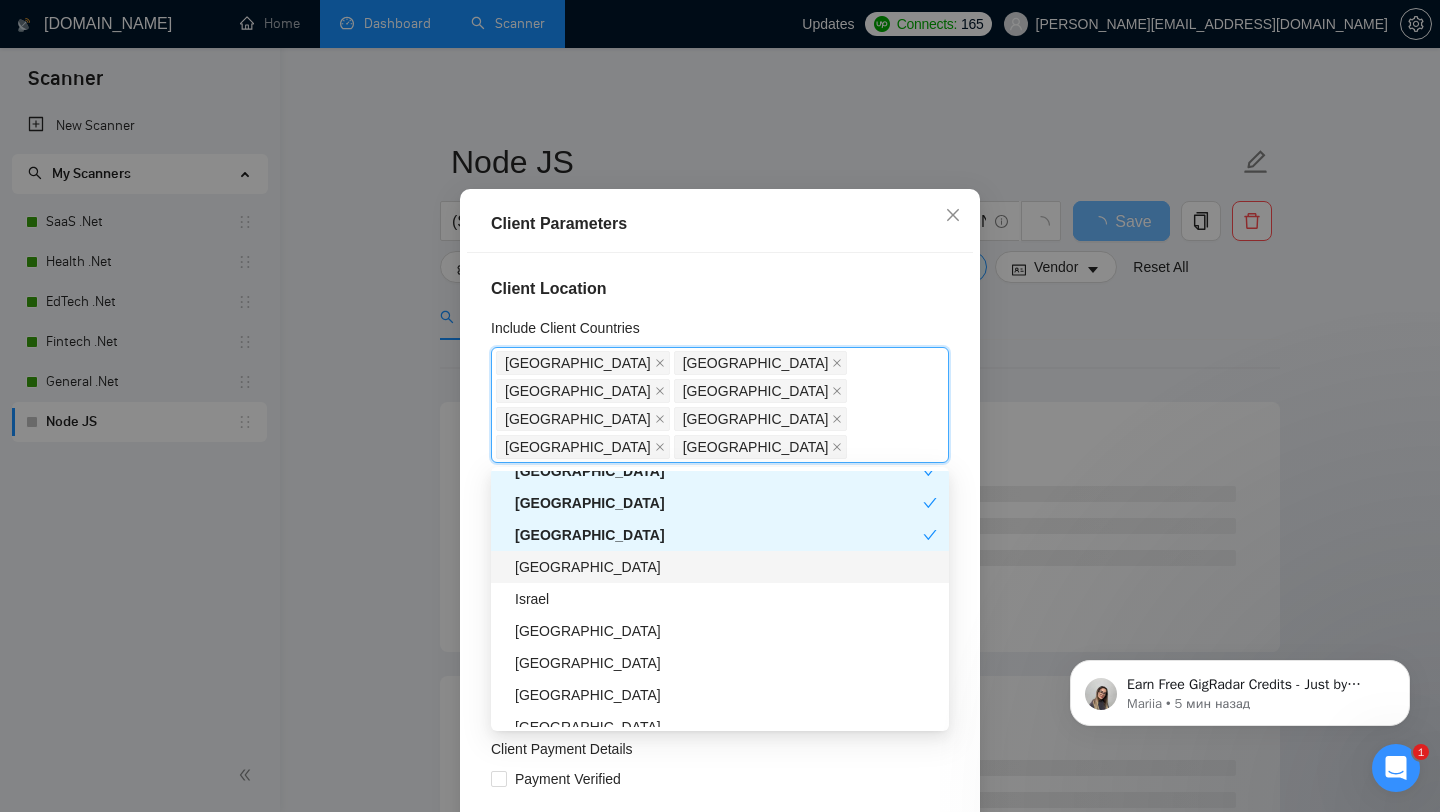 click on "[GEOGRAPHIC_DATA]" at bounding box center [726, 567] 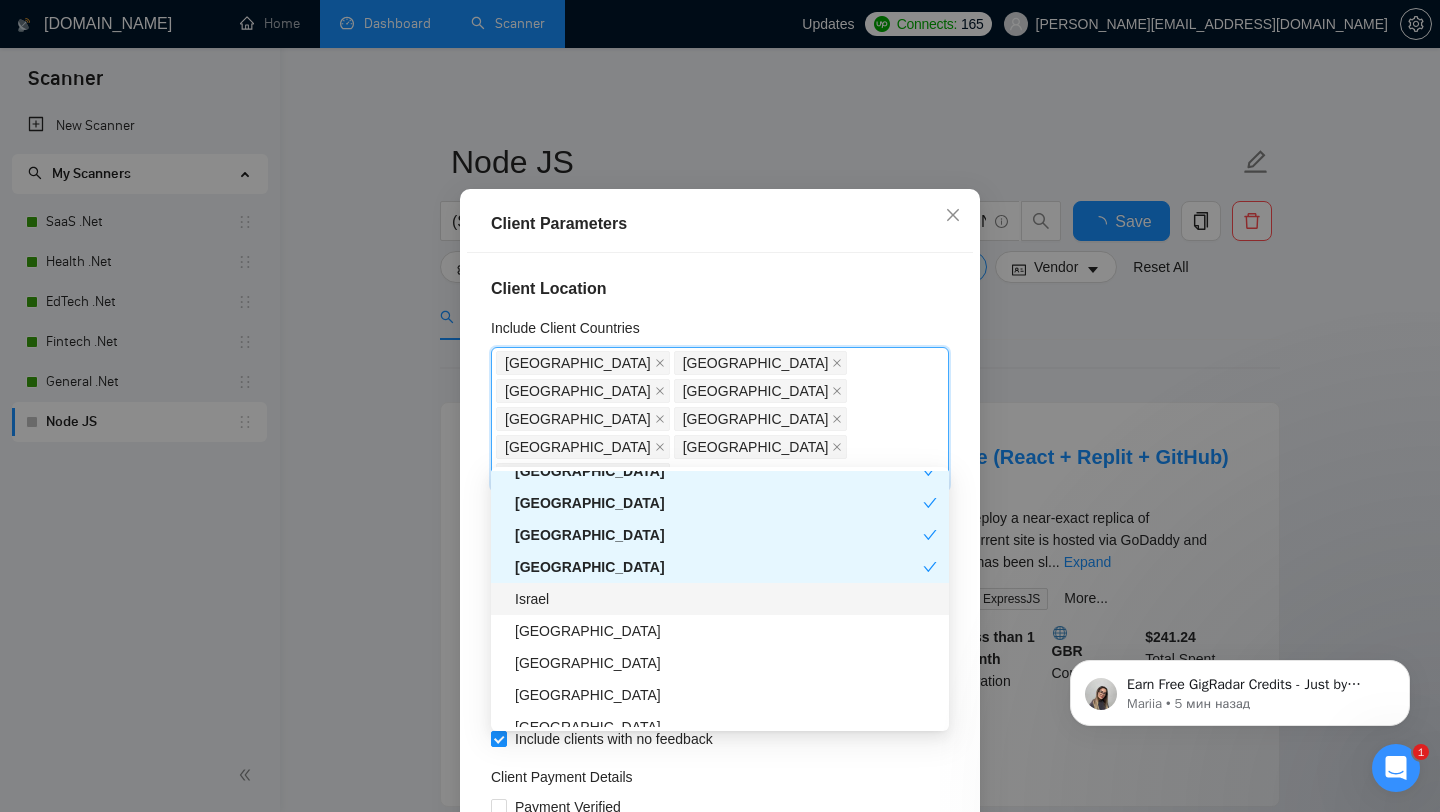 click on "Israel" at bounding box center [726, 599] 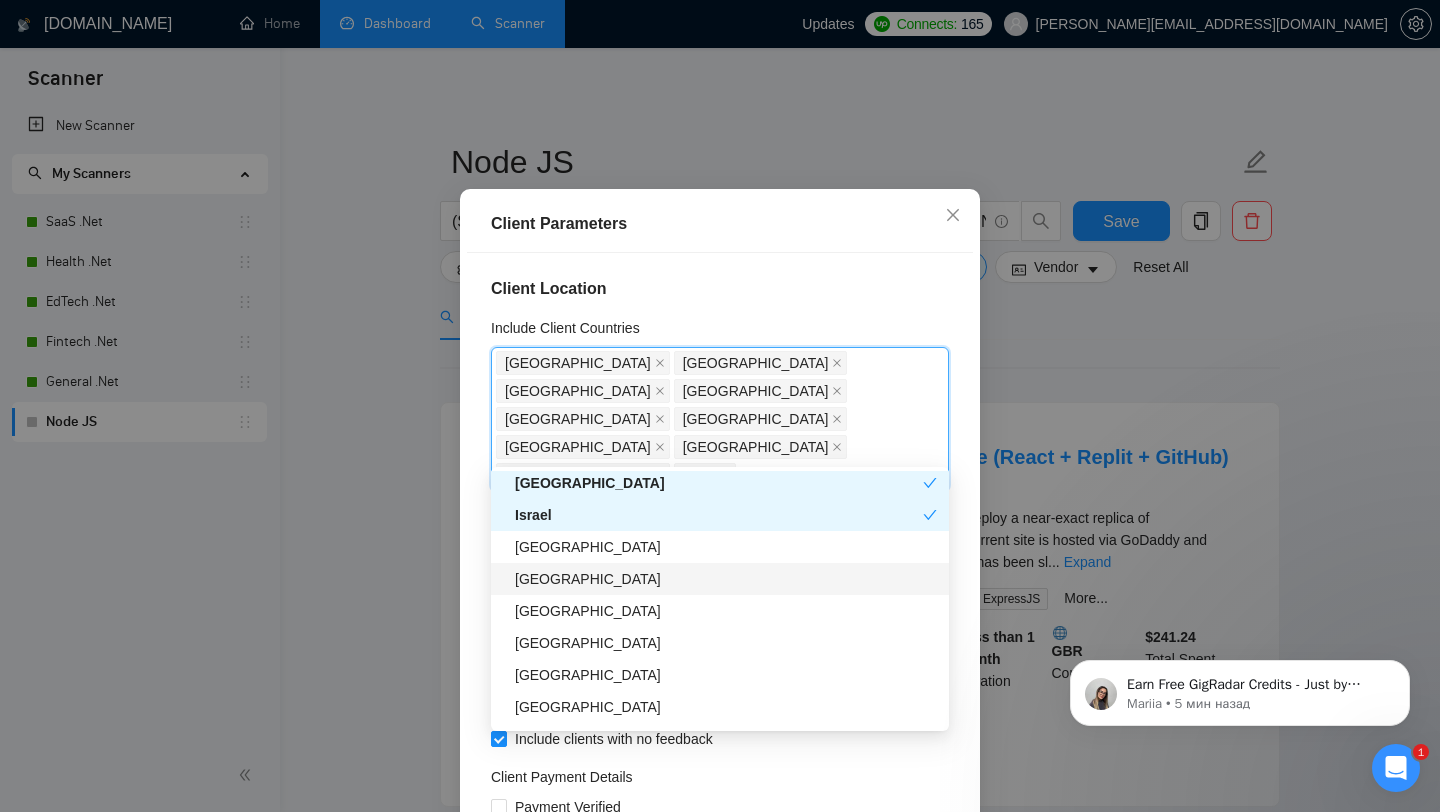 scroll, scrollTop: 584, scrollLeft: 0, axis: vertical 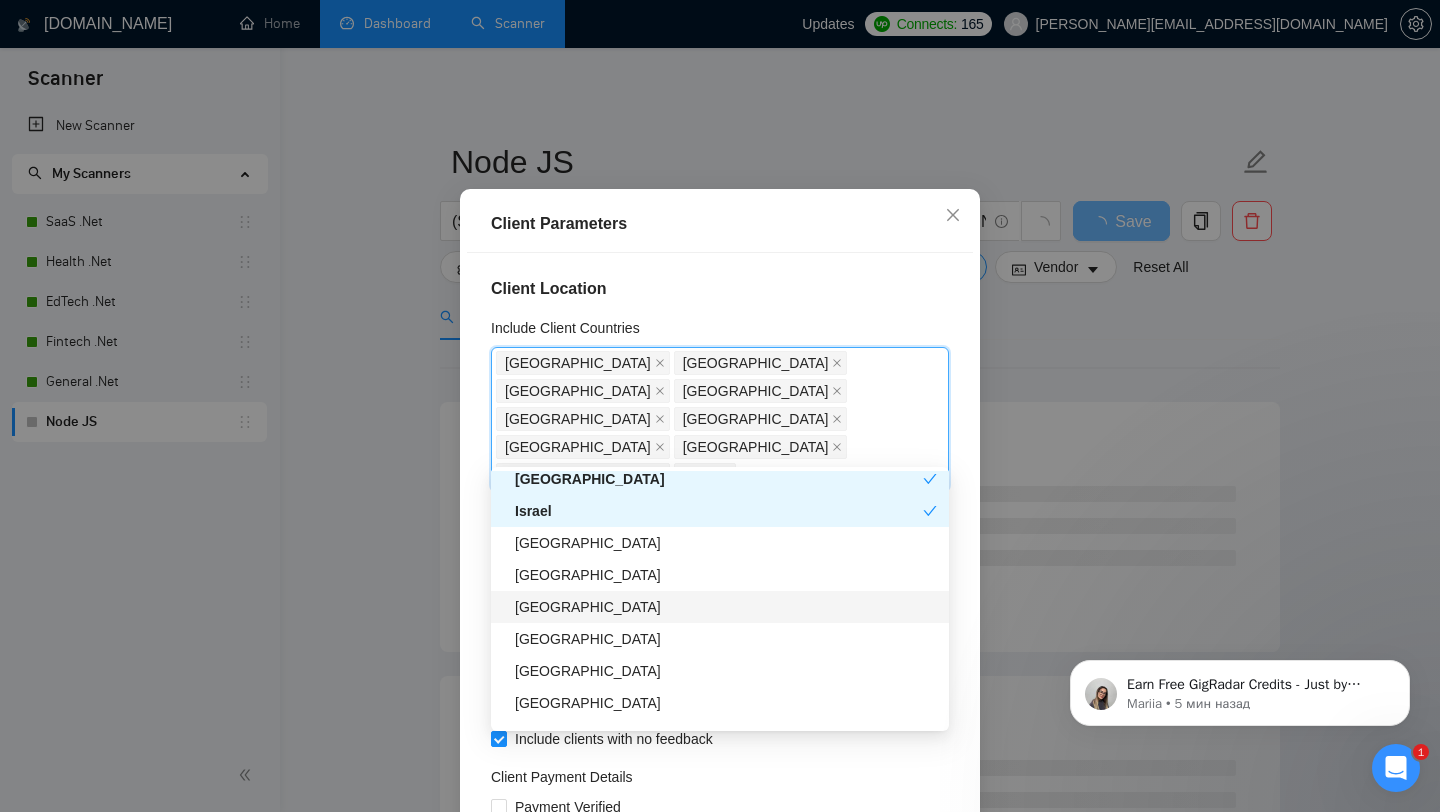click on "[GEOGRAPHIC_DATA]" at bounding box center [726, 607] 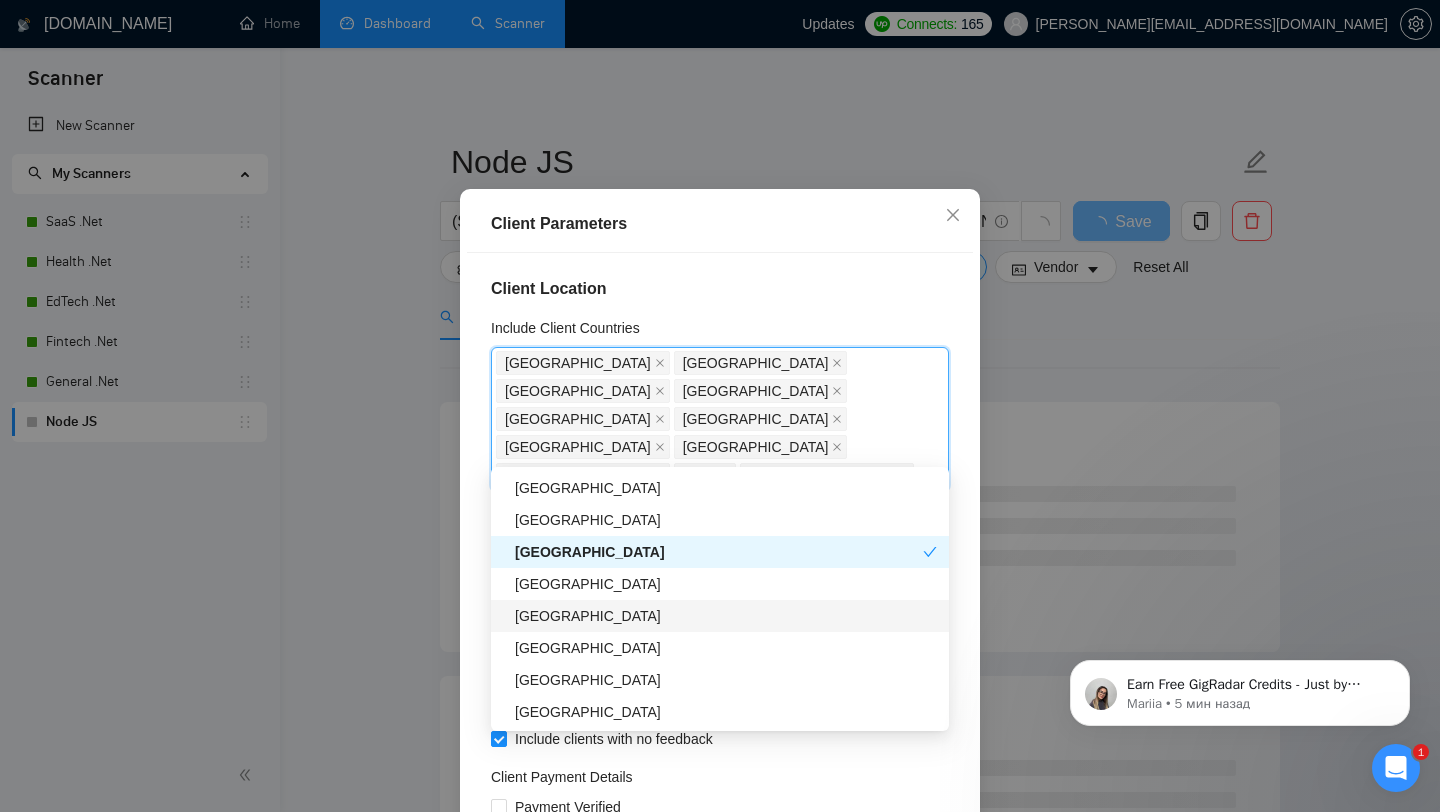 scroll, scrollTop: 646, scrollLeft: 0, axis: vertical 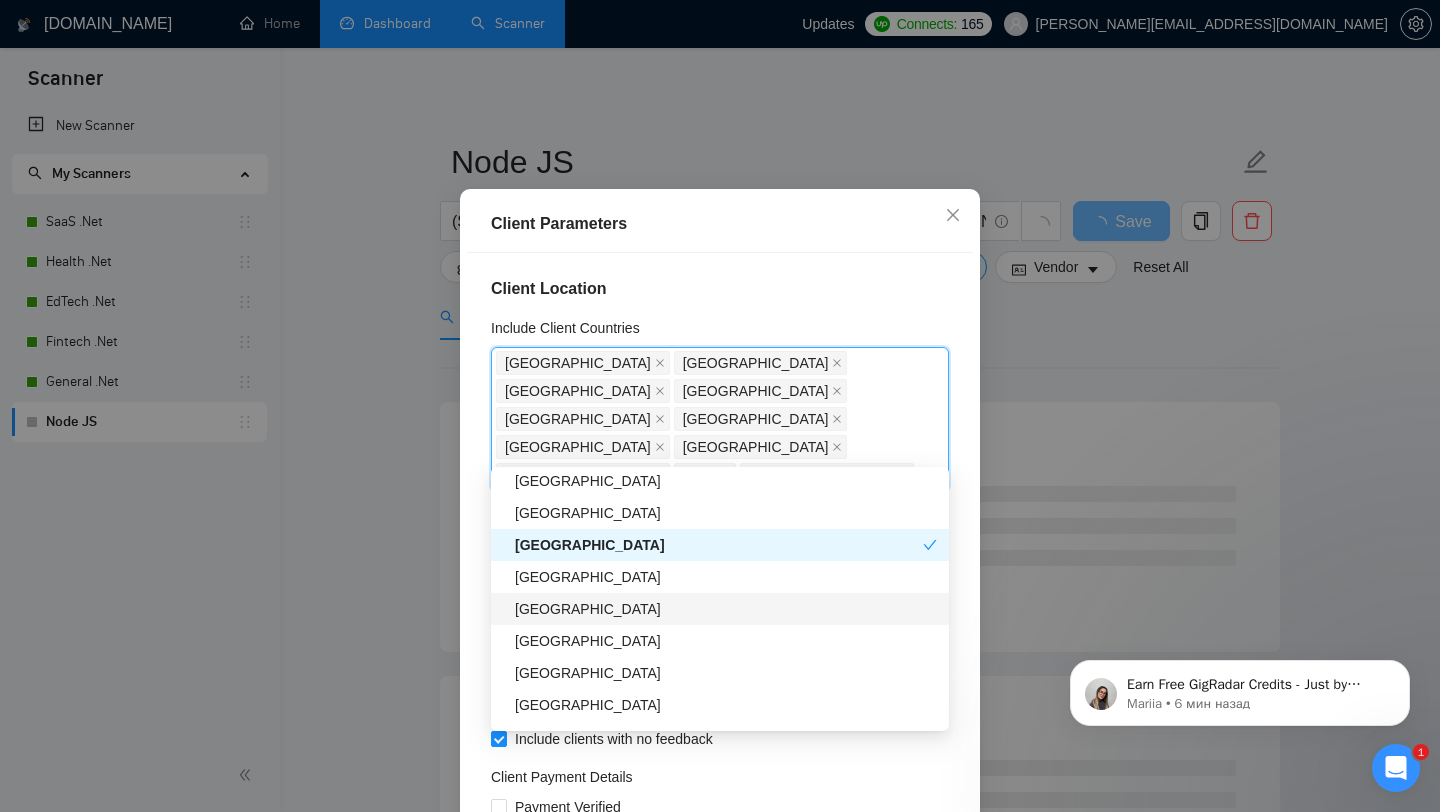 click on "[GEOGRAPHIC_DATA]" at bounding box center (726, 609) 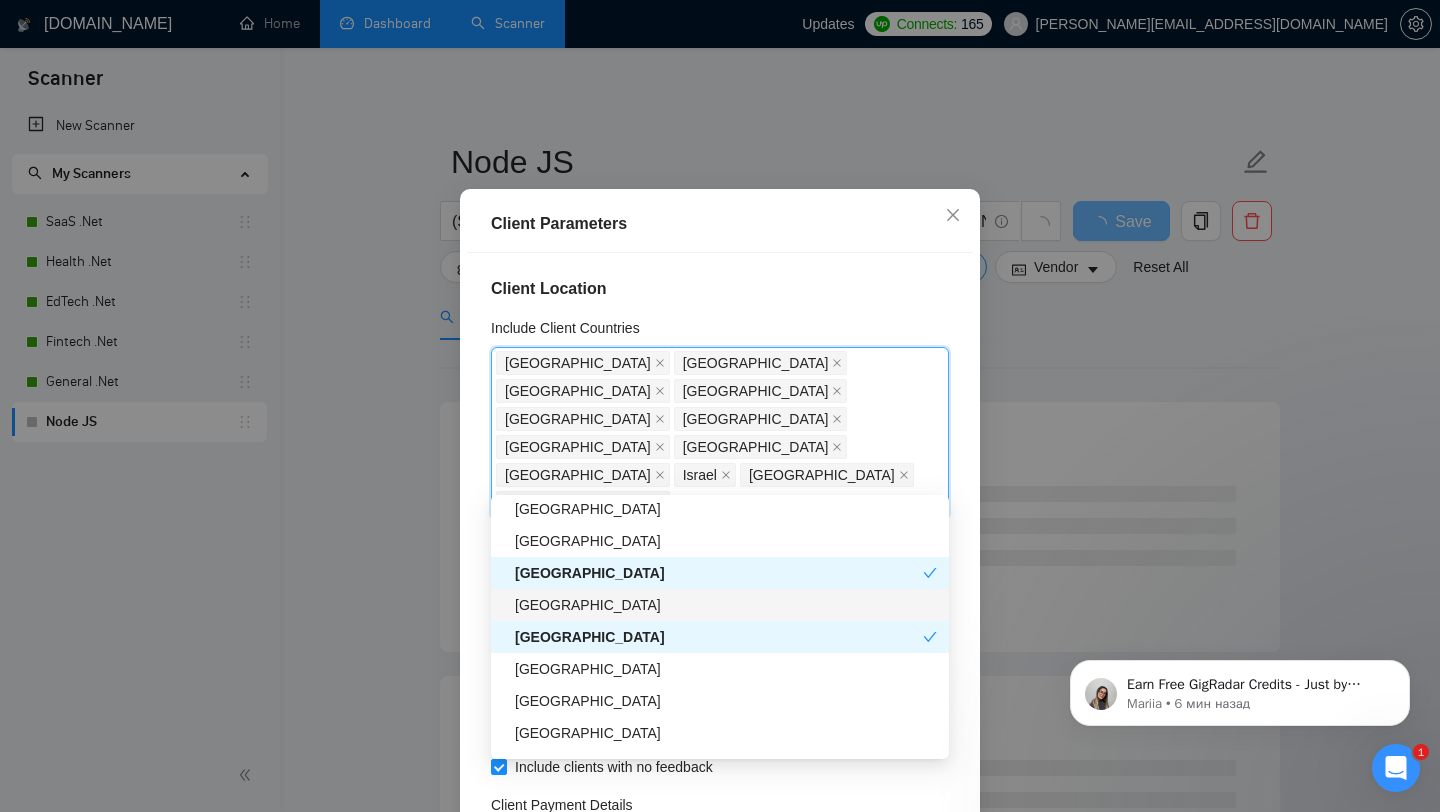 click on "[GEOGRAPHIC_DATA]" at bounding box center (726, 605) 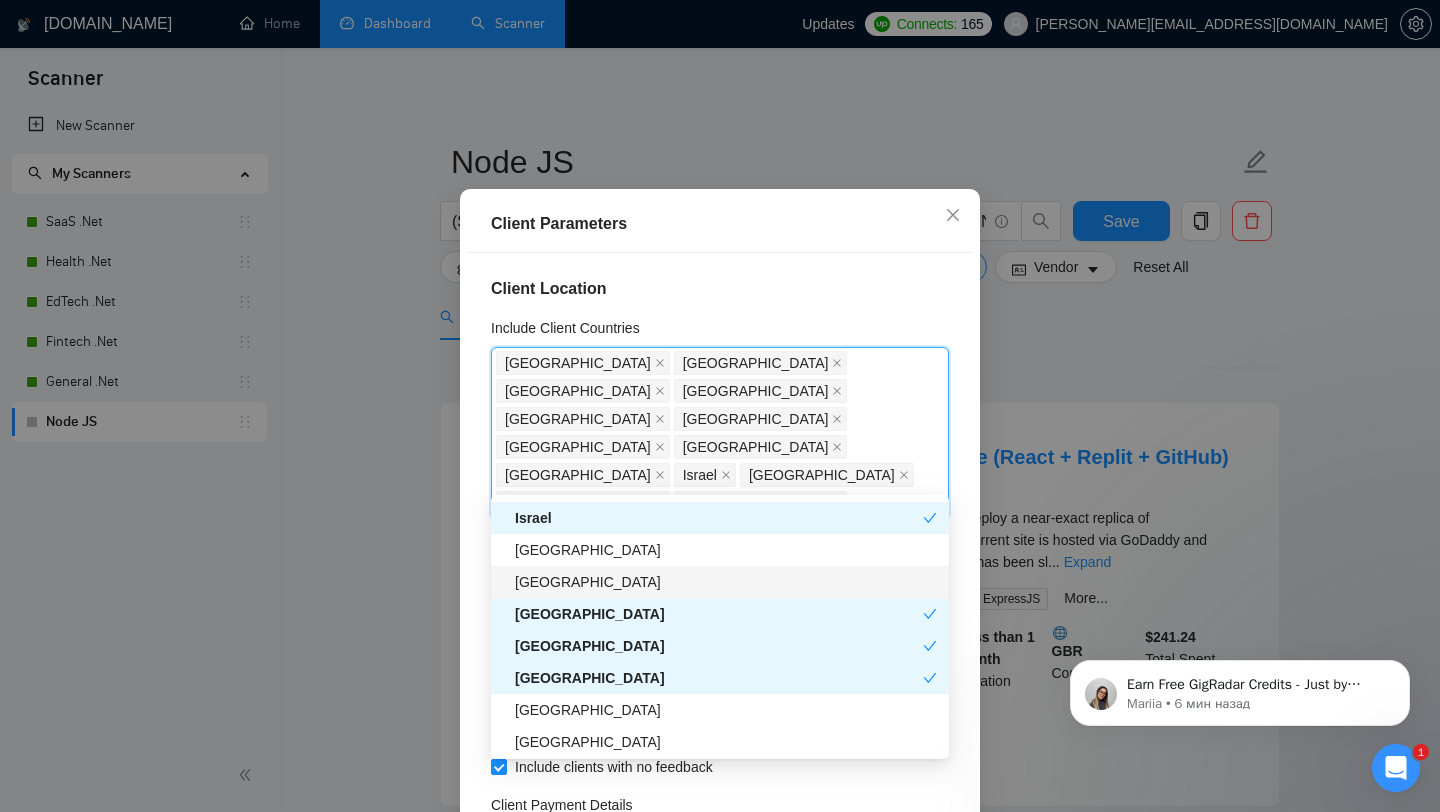 scroll, scrollTop: 609, scrollLeft: 0, axis: vertical 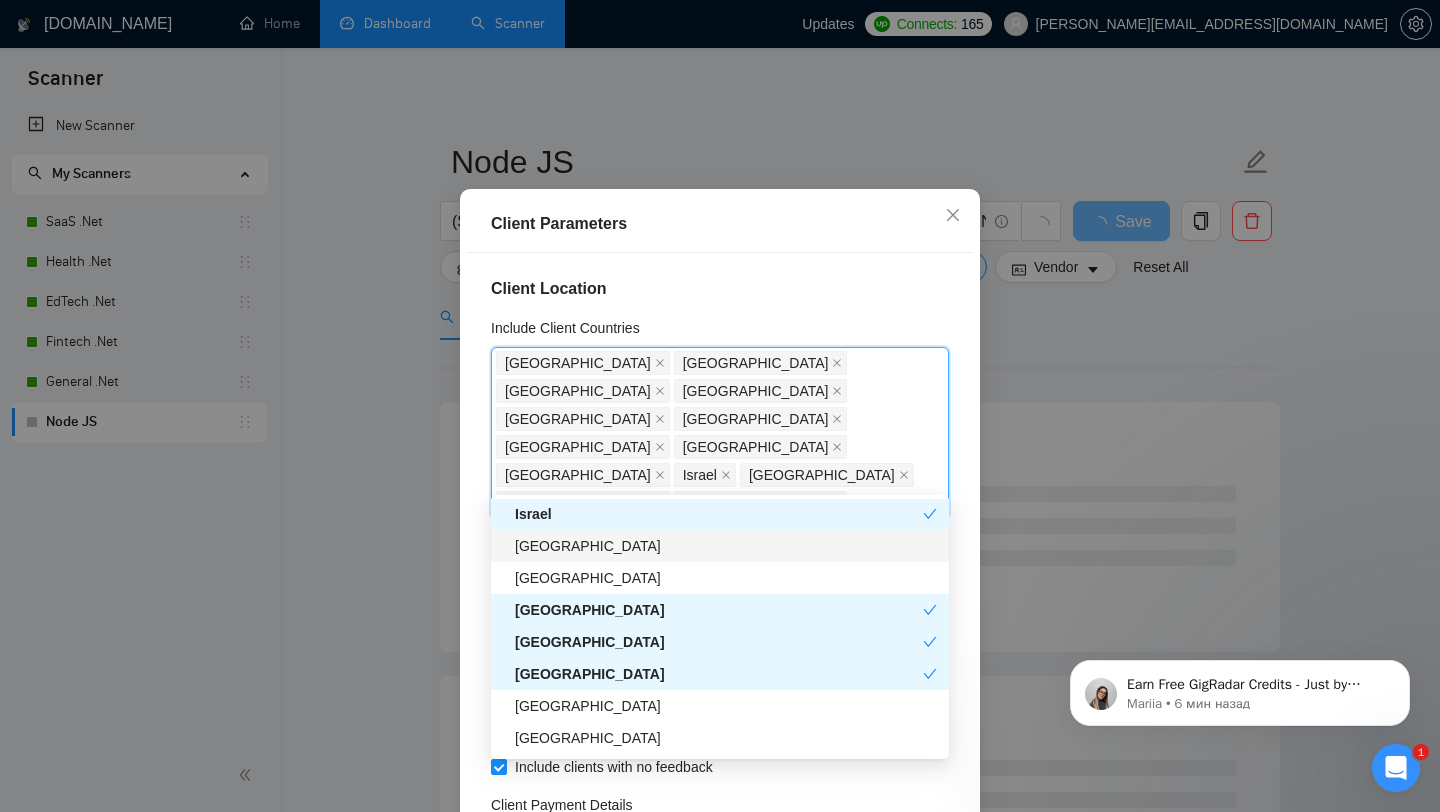 click on "[GEOGRAPHIC_DATA]" at bounding box center (726, 546) 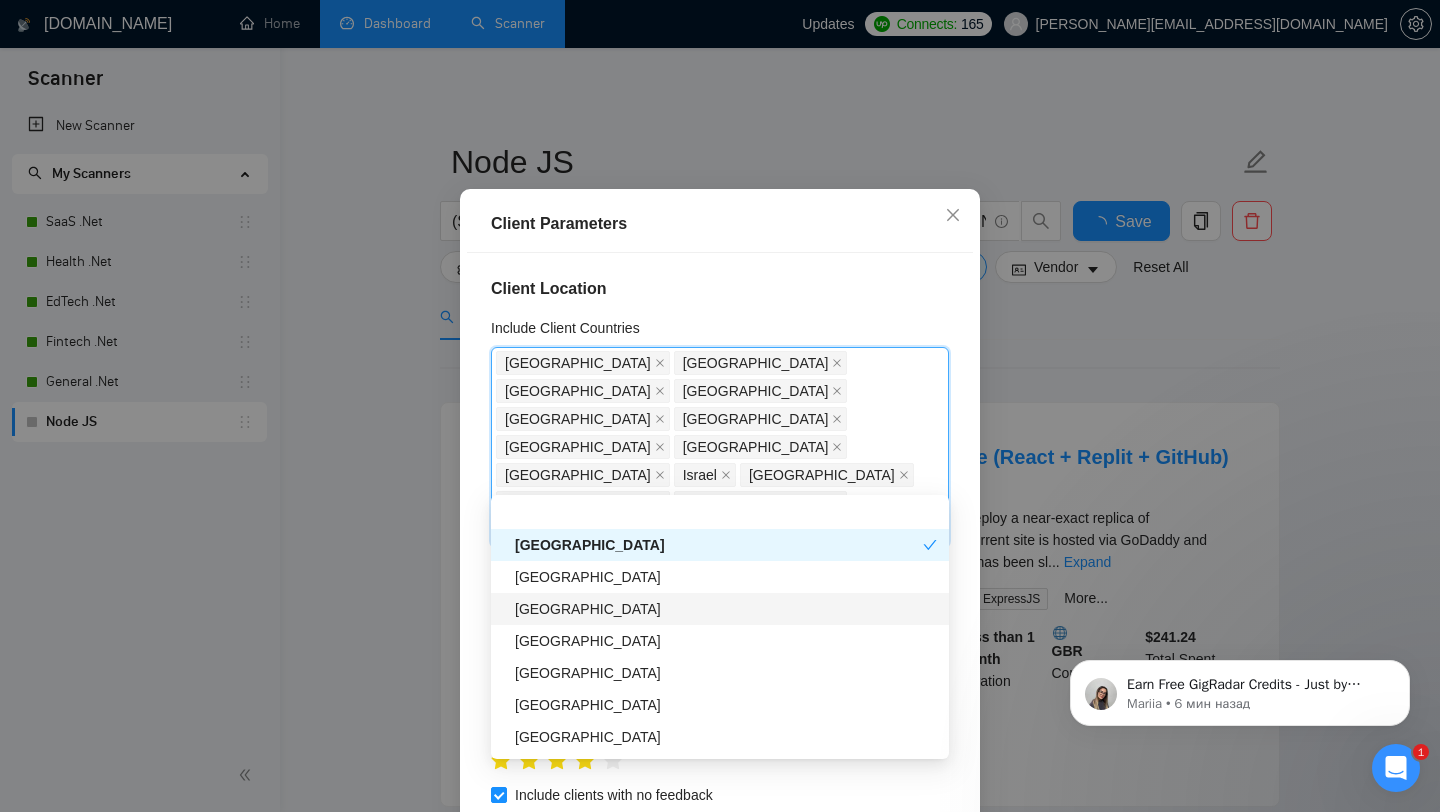 scroll, scrollTop: 787, scrollLeft: 0, axis: vertical 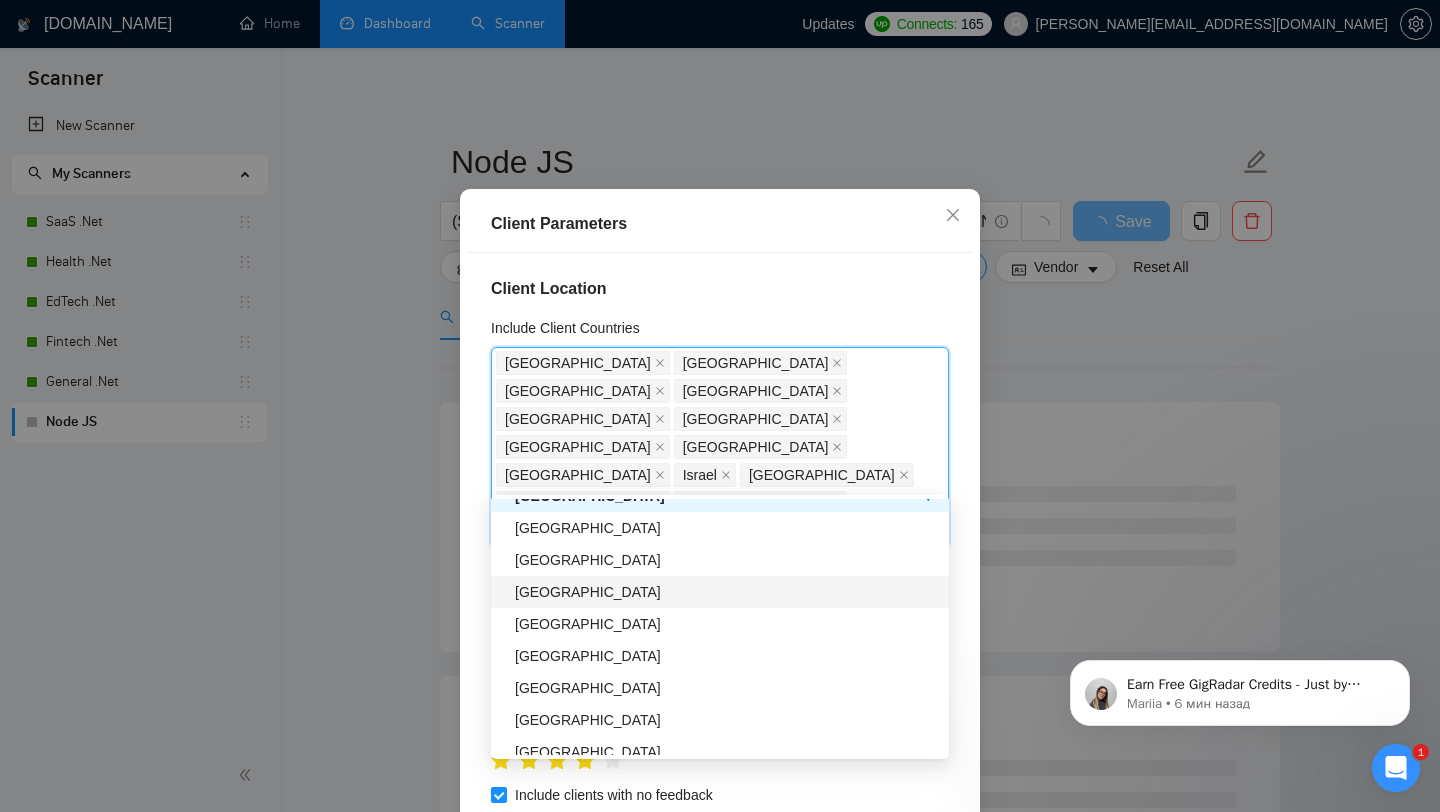 click on "[GEOGRAPHIC_DATA]" at bounding box center [726, 592] 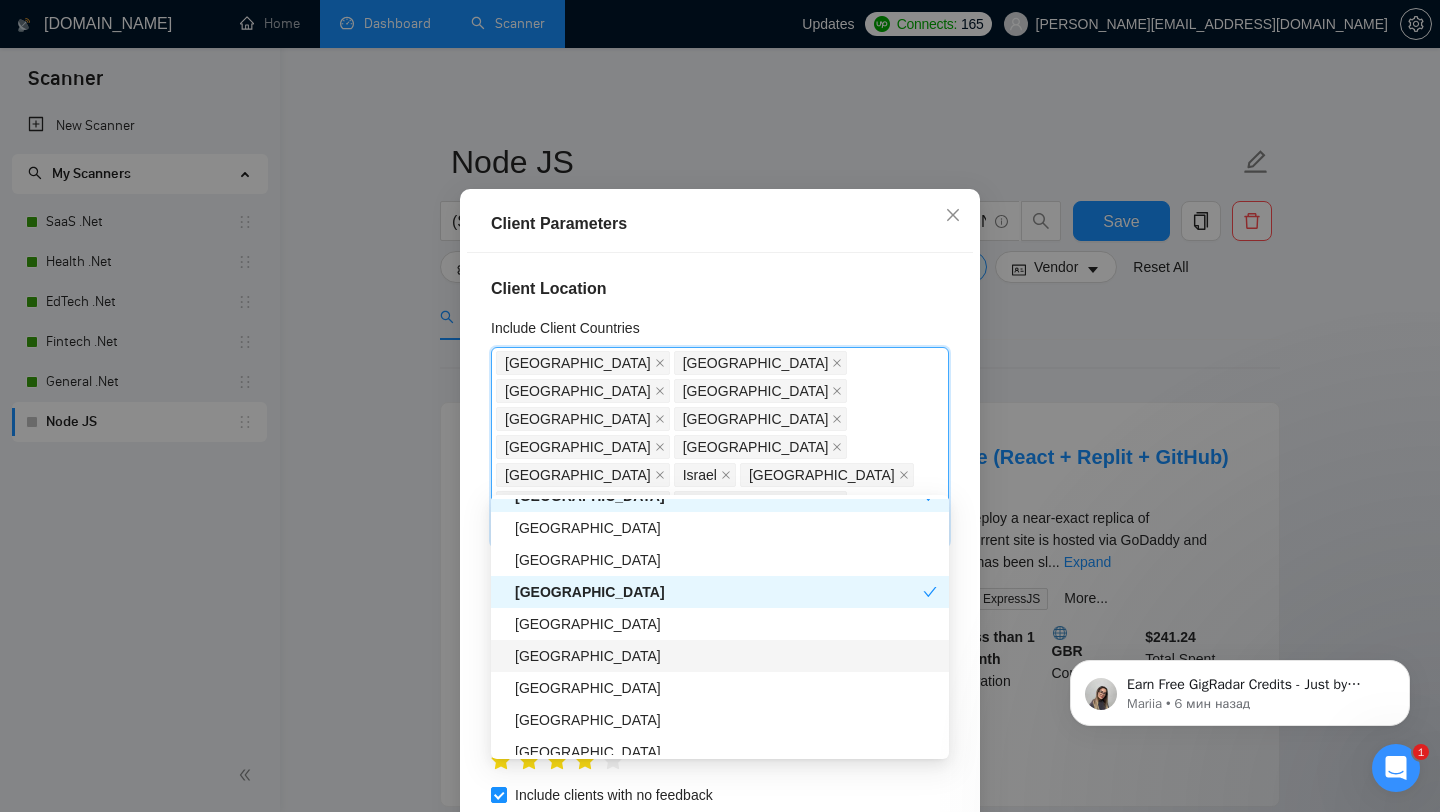 click on "[GEOGRAPHIC_DATA]" at bounding box center [726, 656] 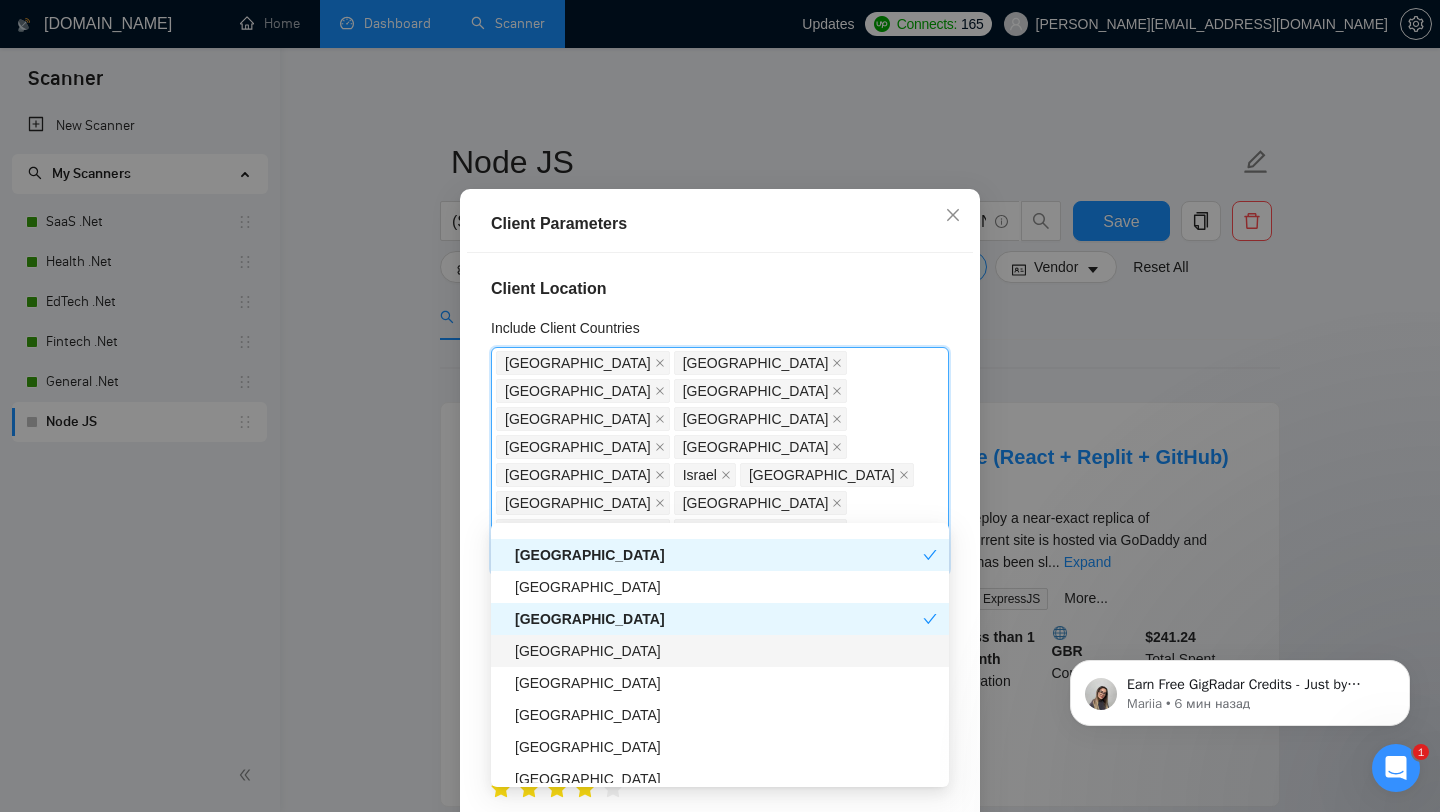 scroll, scrollTop: 878, scrollLeft: 0, axis: vertical 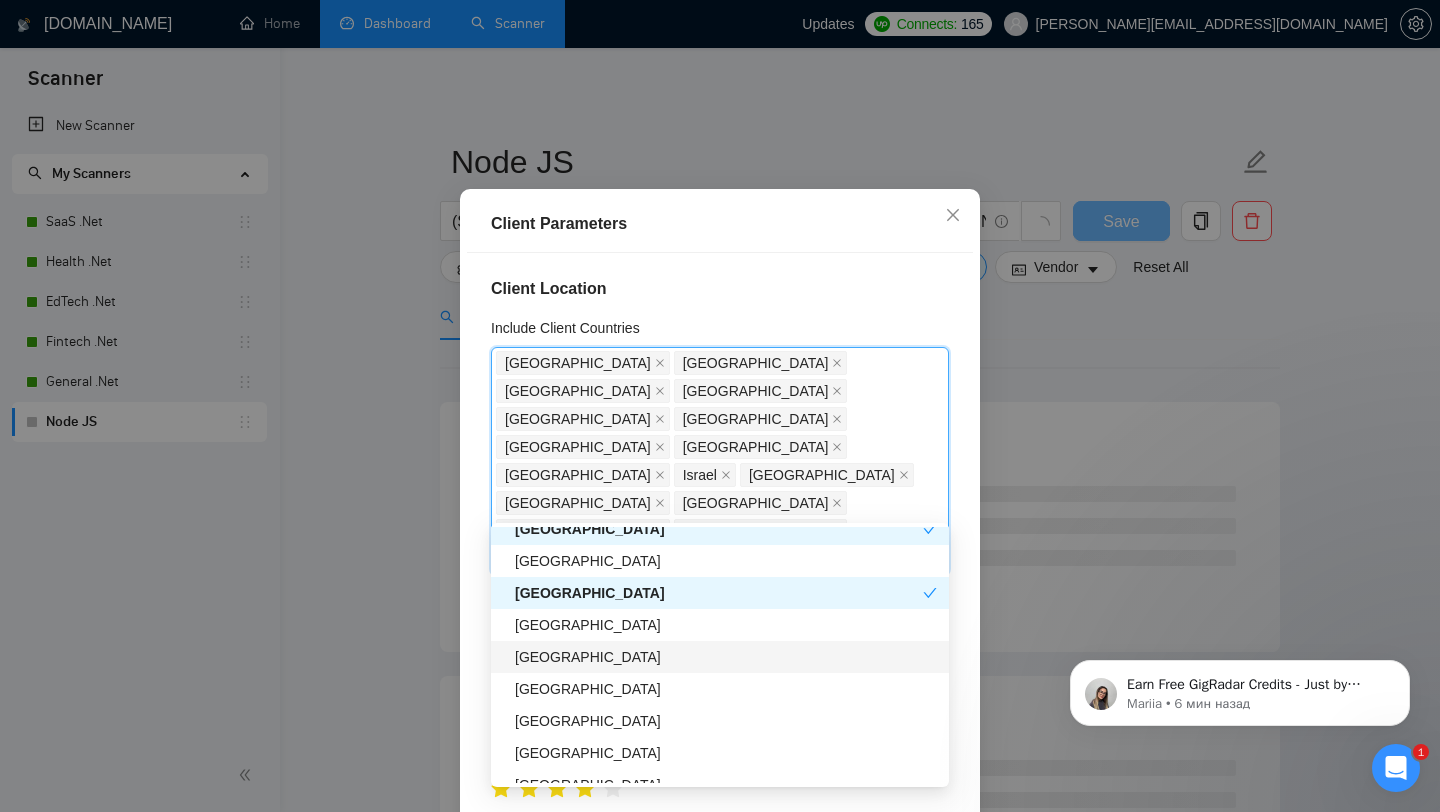 click on "[GEOGRAPHIC_DATA]" at bounding box center [726, 657] 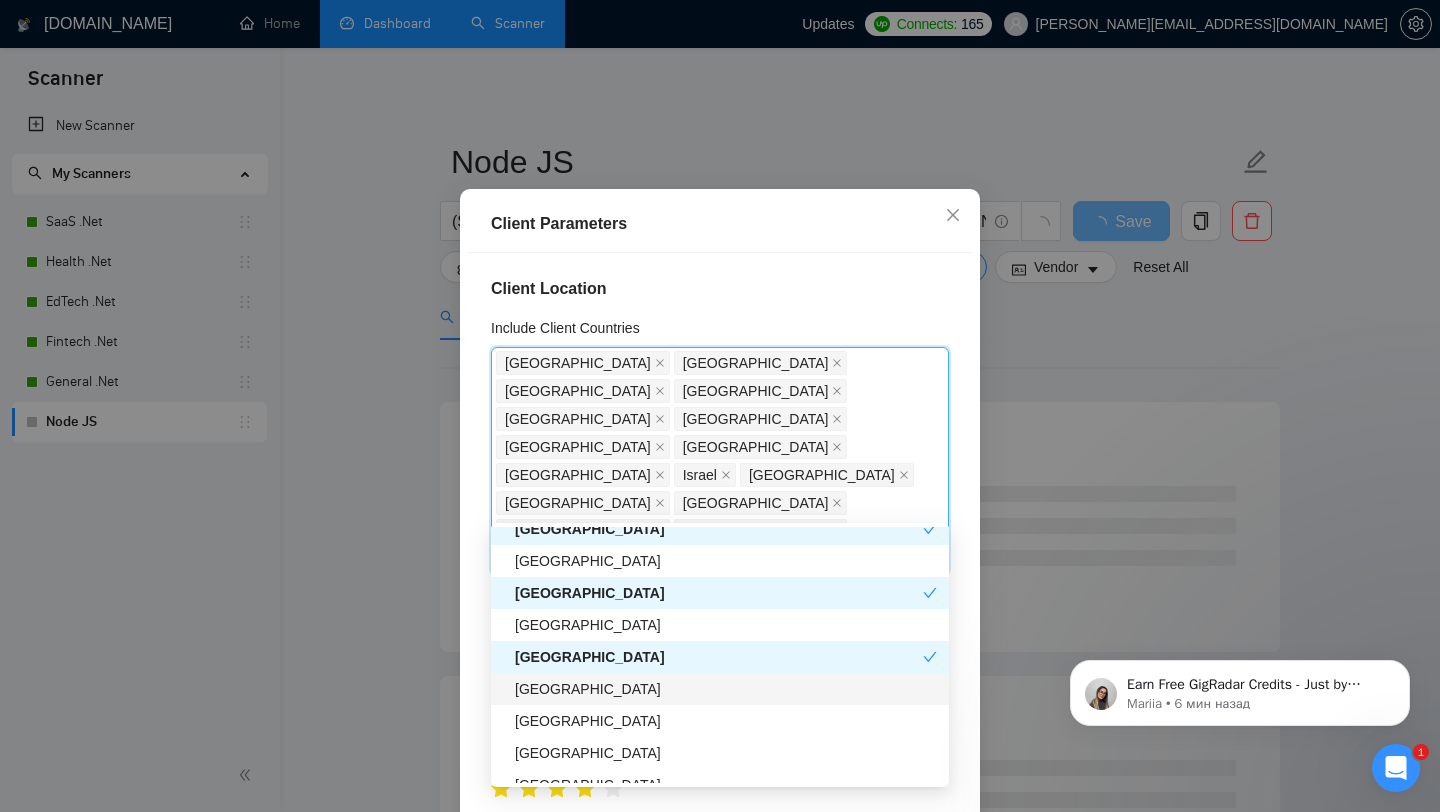 click on "[GEOGRAPHIC_DATA]" at bounding box center (726, 689) 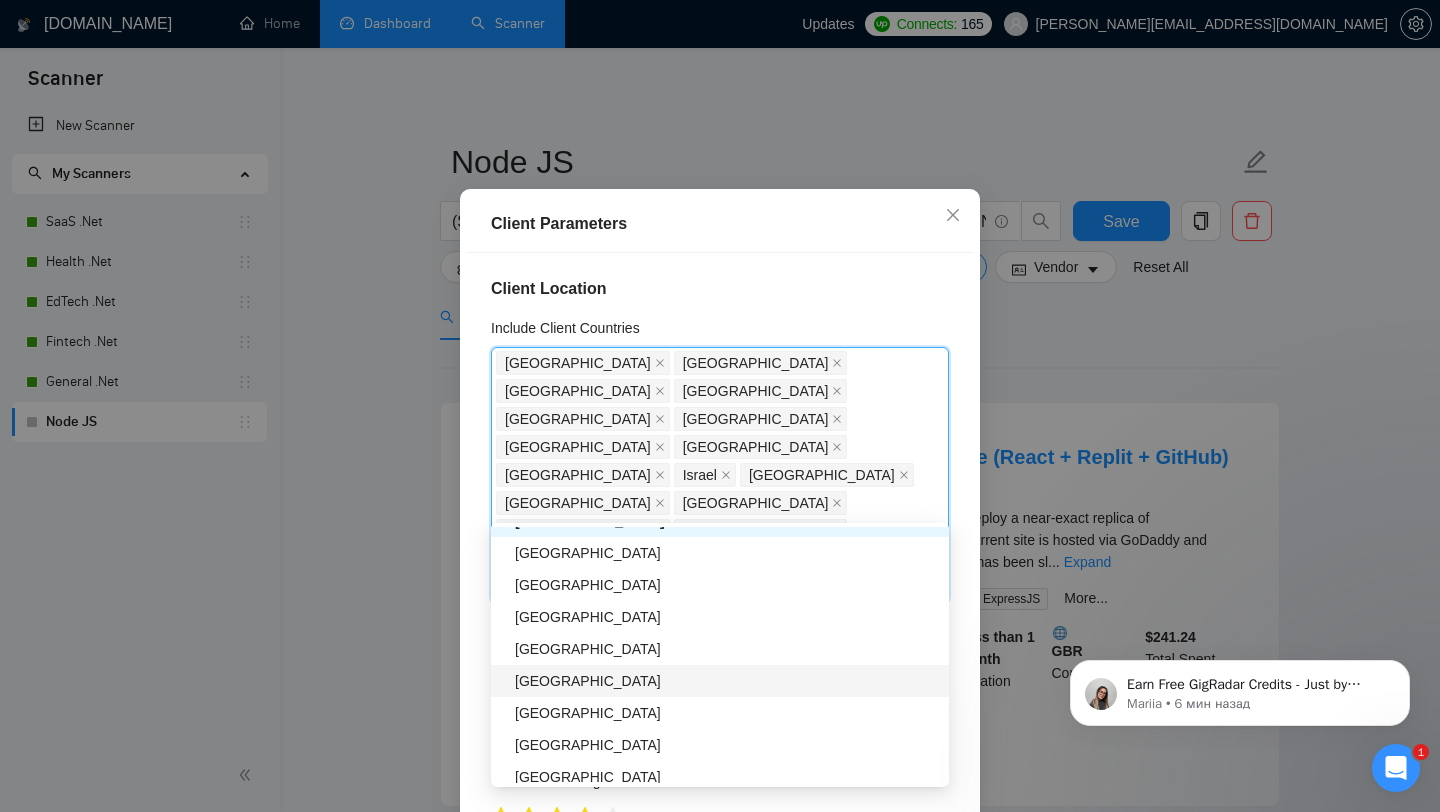 scroll, scrollTop: 1063, scrollLeft: 0, axis: vertical 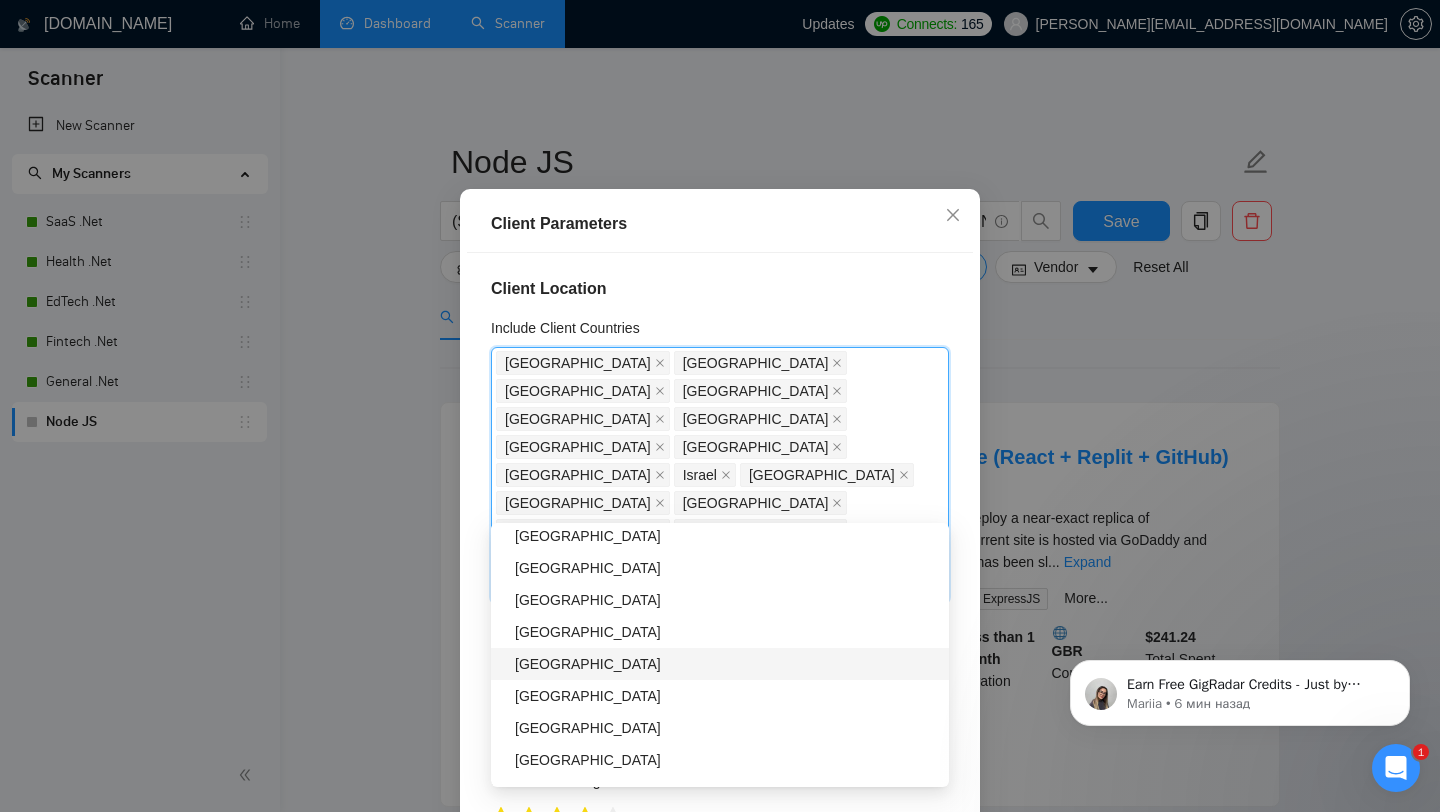 click on "[GEOGRAPHIC_DATA]" at bounding box center [726, 664] 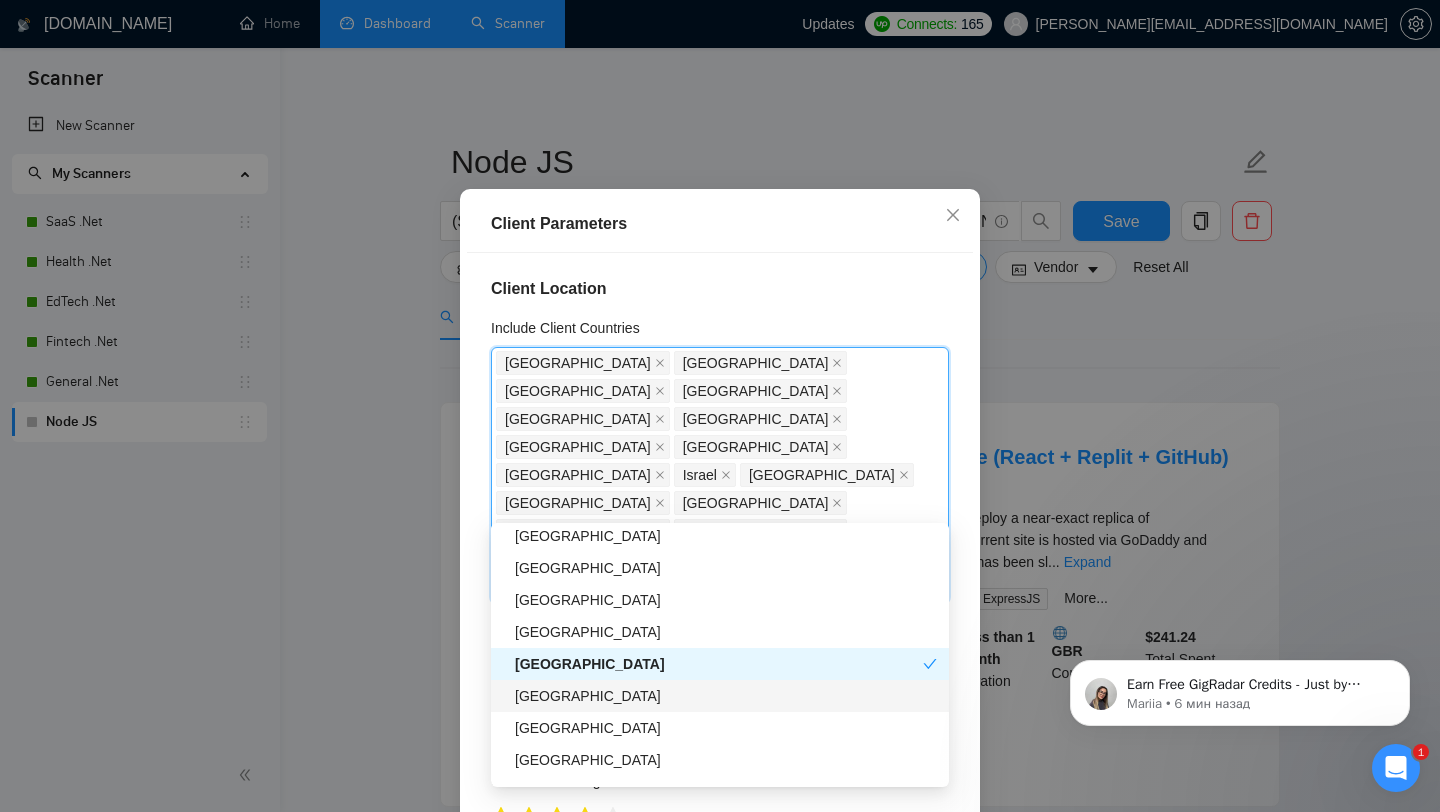 click on "[GEOGRAPHIC_DATA]" at bounding box center [726, 696] 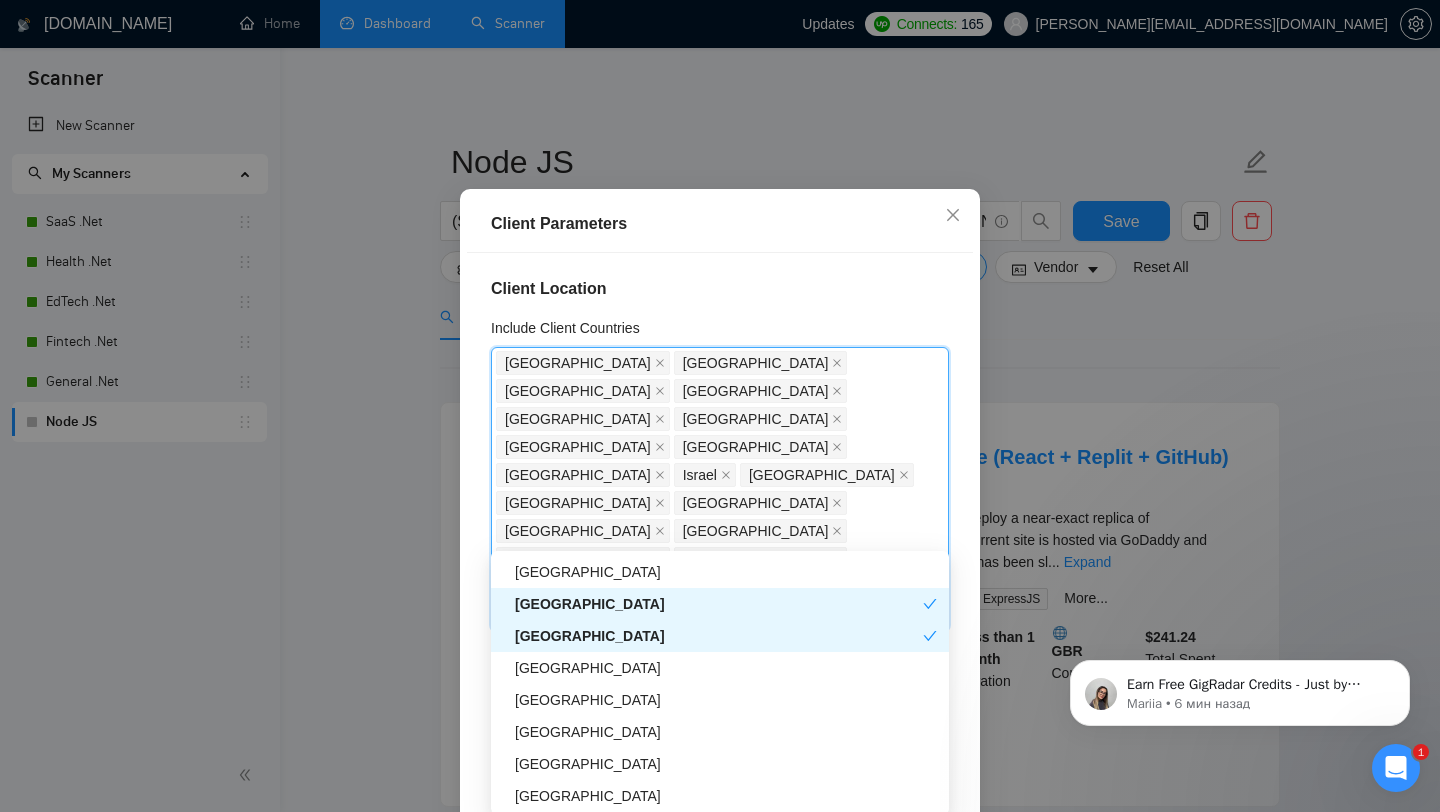 scroll, scrollTop: 1153, scrollLeft: 0, axis: vertical 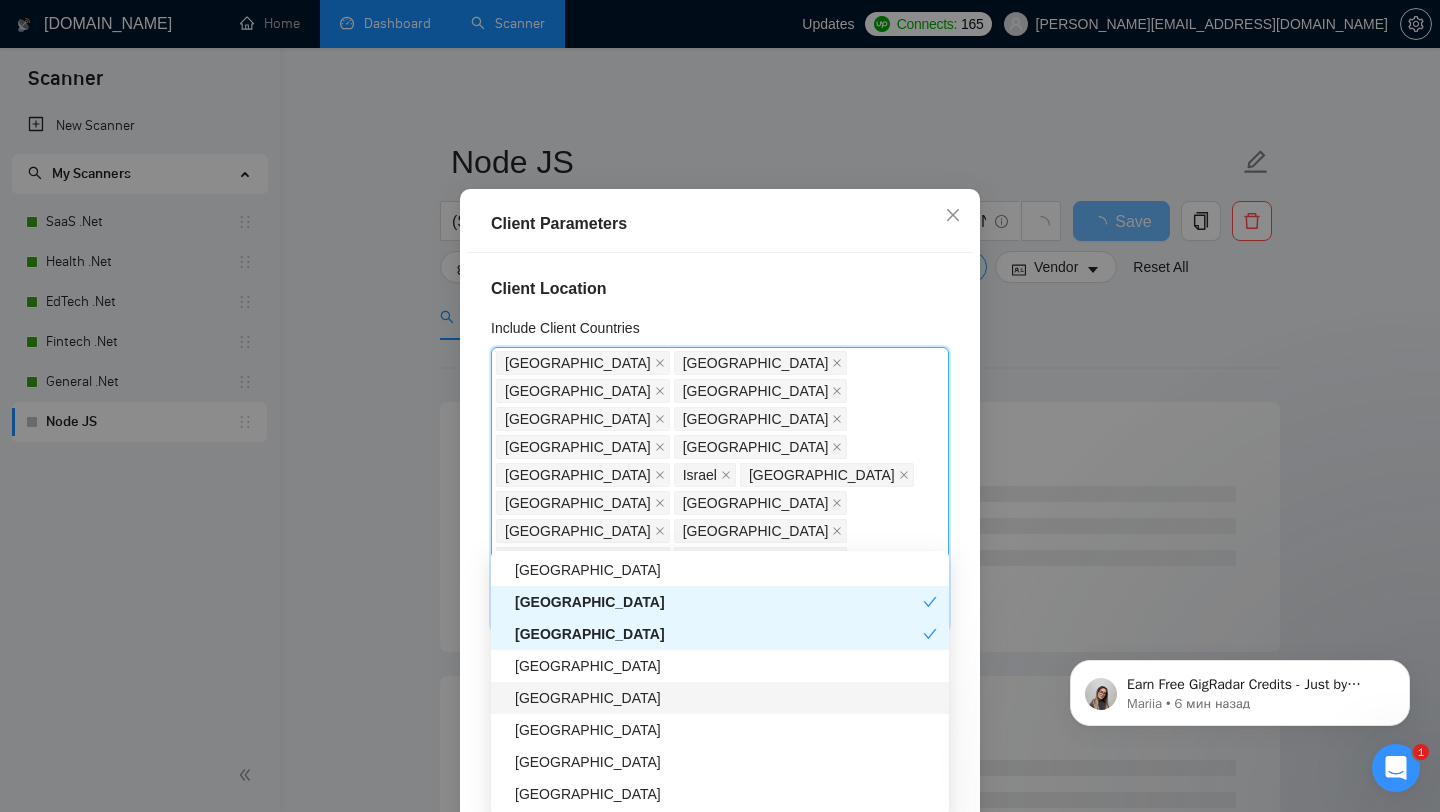 click on "[GEOGRAPHIC_DATA]" at bounding box center [726, 698] 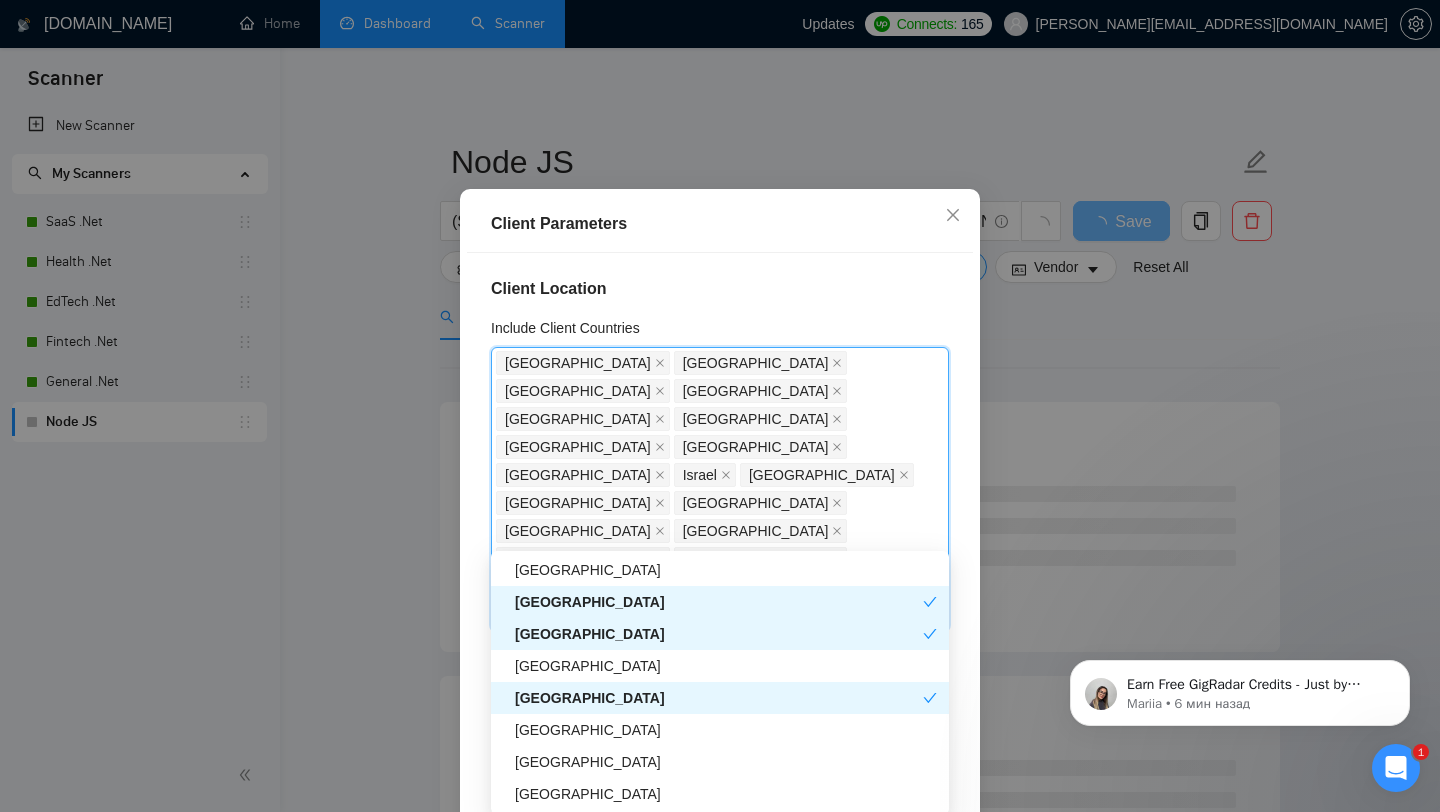 scroll, scrollTop: 1196, scrollLeft: 0, axis: vertical 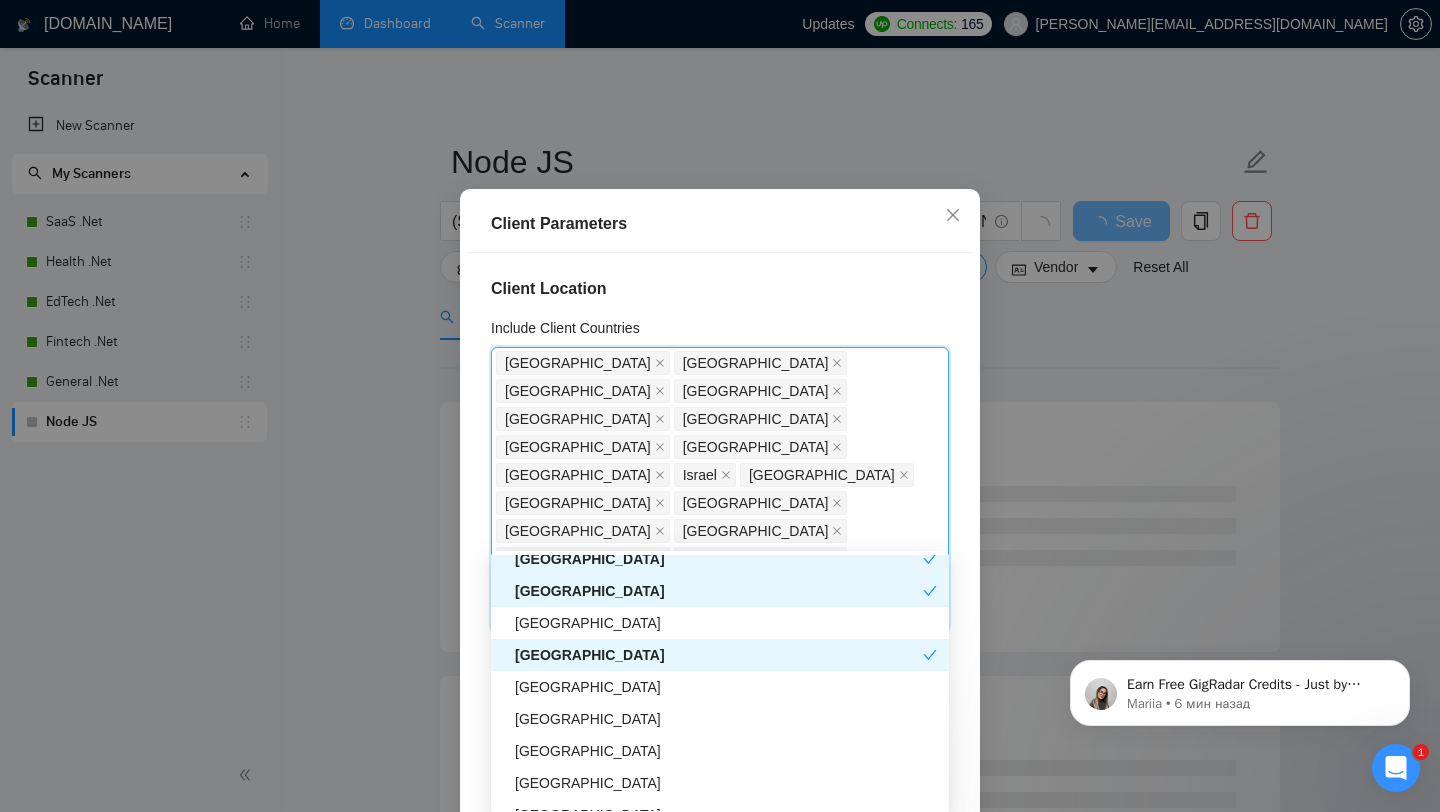 click on "[GEOGRAPHIC_DATA]" at bounding box center [720, 687] 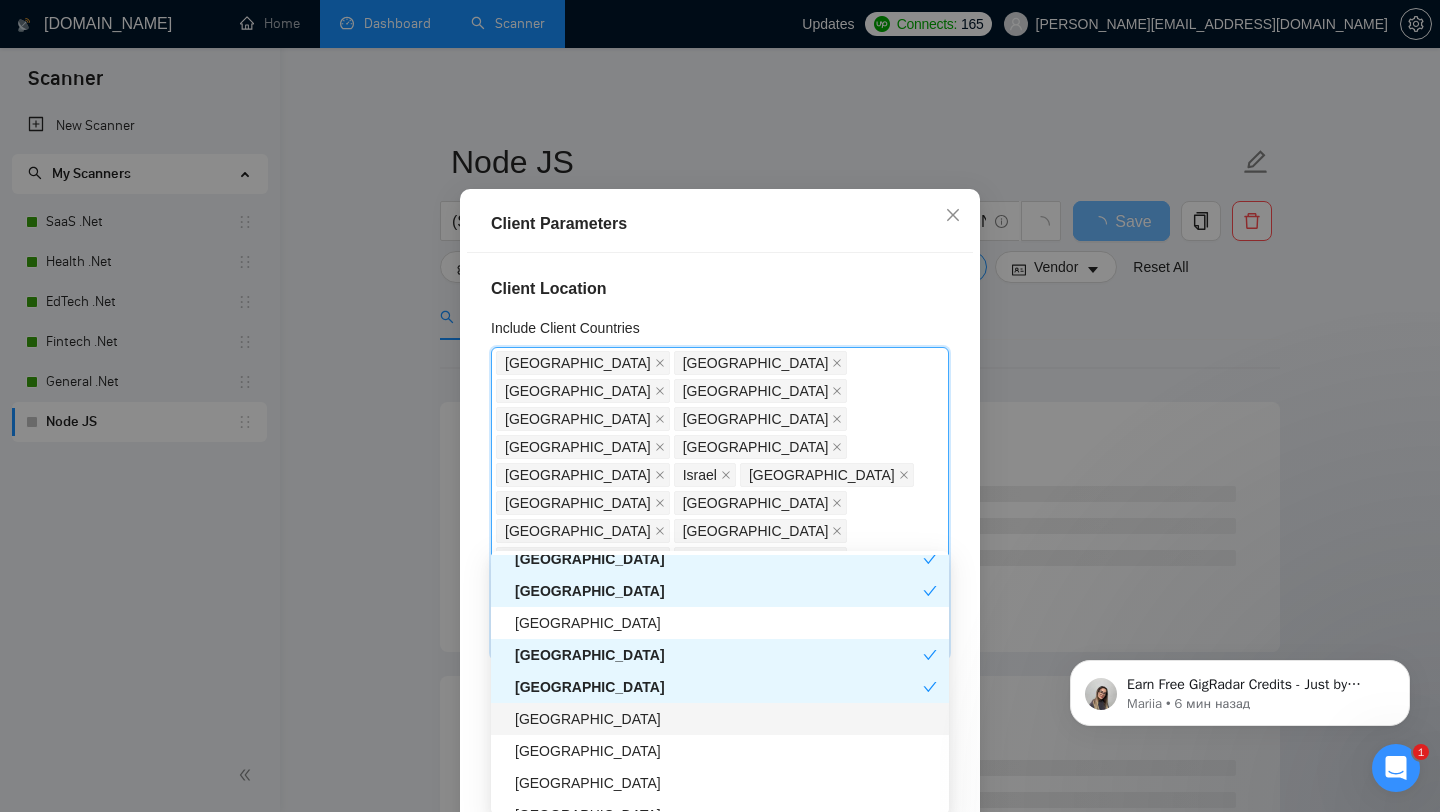 click on "[GEOGRAPHIC_DATA]" at bounding box center [726, 719] 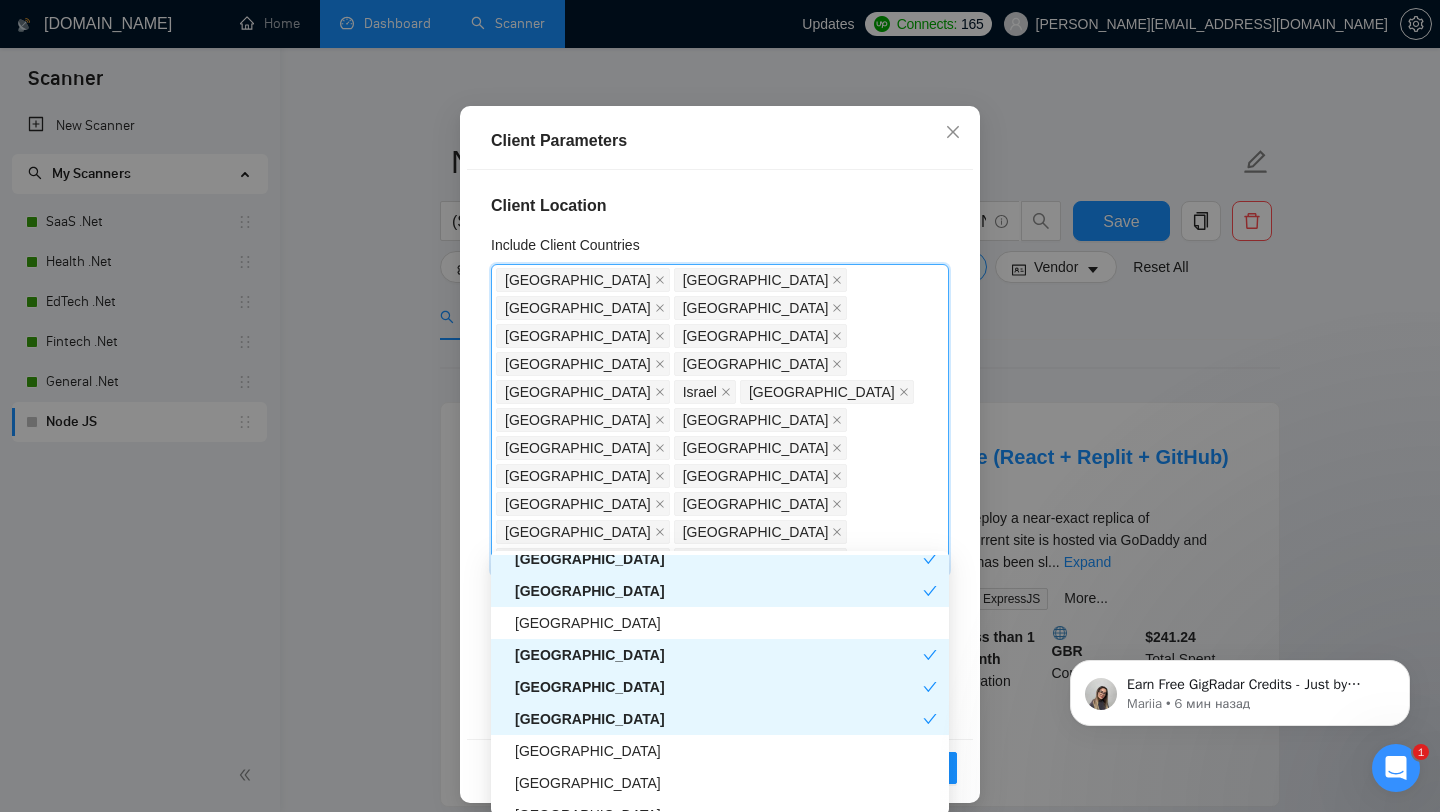 scroll, scrollTop: 125, scrollLeft: 0, axis: vertical 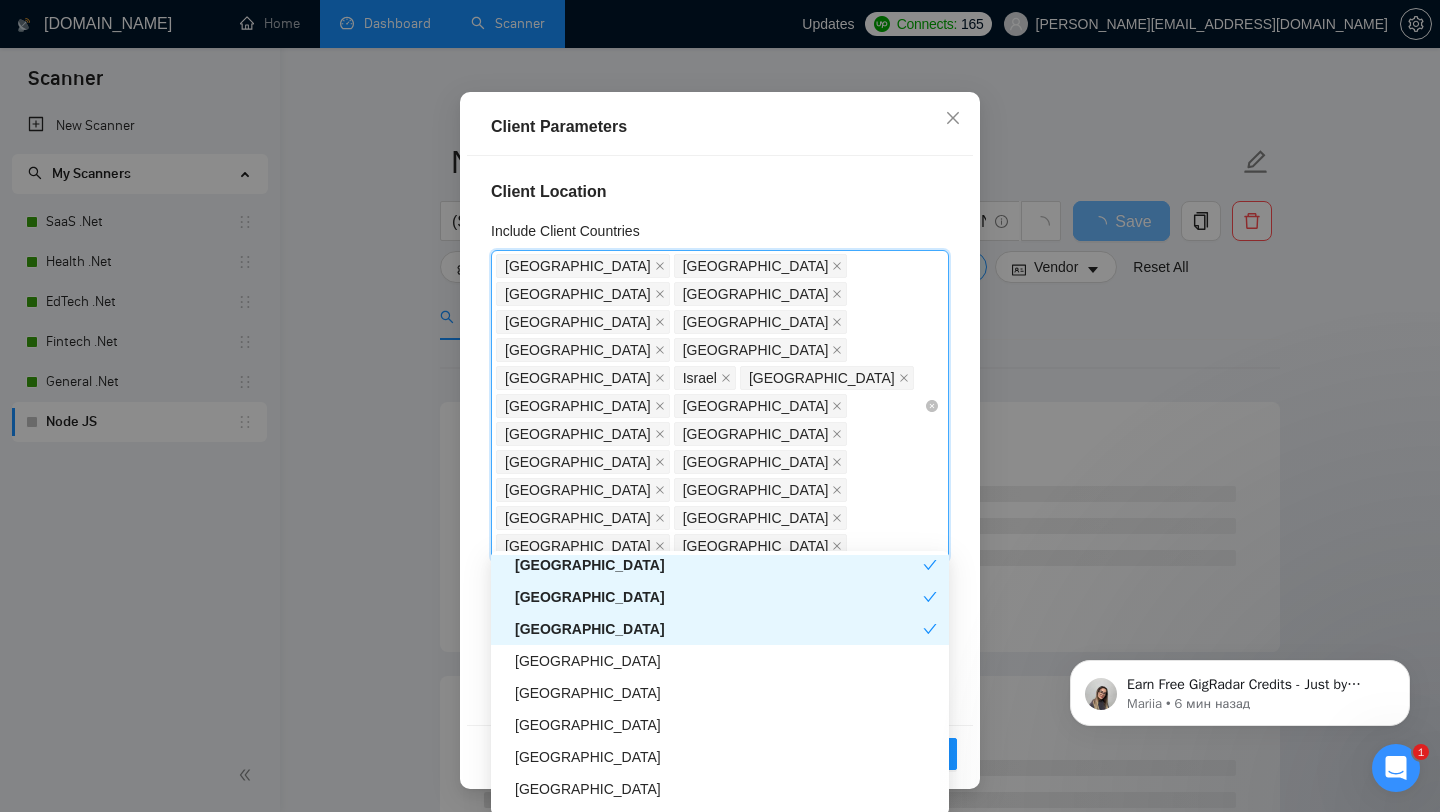 click on "[GEOGRAPHIC_DATA] [GEOGRAPHIC_DATA] [GEOGRAPHIC_DATA] [GEOGRAPHIC_DATA] [GEOGRAPHIC_DATA] [GEOGRAPHIC_DATA] [GEOGRAPHIC_DATA] [GEOGRAPHIC_DATA] [GEOGRAPHIC_DATA] [GEOGRAPHIC_DATA] [GEOGRAPHIC_DATA] [GEOGRAPHIC_DATA] [GEOGRAPHIC_DATA] [GEOGRAPHIC_DATA] [GEOGRAPHIC_DATA] [GEOGRAPHIC_DATA] [GEOGRAPHIC_DATA] [GEOGRAPHIC_DATA] [GEOGRAPHIC_DATA] [GEOGRAPHIC_DATA] [GEOGRAPHIC_DATA] [GEOGRAPHIC_DATA] [GEOGRAPHIC_DATA]" at bounding box center [710, 406] 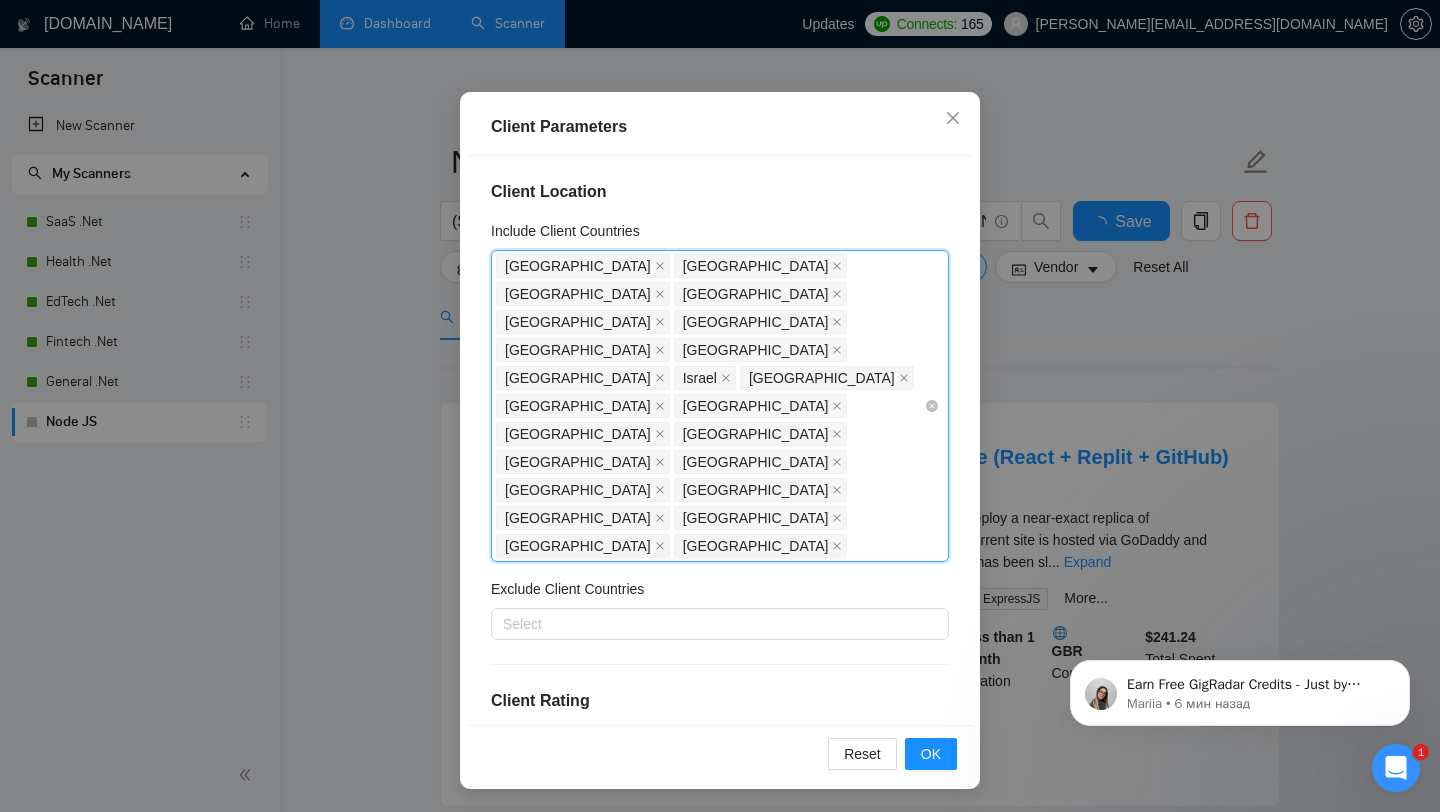 click on "[GEOGRAPHIC_DATA] [GEOGRAPHIC_DATA] [GEOGRAPHIC_DATA] [GEOGRAPHIC_DATA] [GEOGRAPHIC_DATA] [GEOGRAPHIC_DATA] [GEOGRAPHIC_DATA] [GEOGRAPHIC_DATA] [GEOGRAPHIC_DATA] [GEOGRAPHIC_DATA] [GEOGRAPHIC_DATA] [GEOGRAPHIC_DATA] [GEOGRAPHIC_DATA] [GEOGRAPHIC_DATA] [GEOGRAPHIC_DATA] [GEOGRAPHIC_DATA] [GEOGRAPHIC_DATA] [GEOGRAPHIC_DATA] [GEOGRAPHIC_DATA] [GEOGRAPHIC_DATA] [GEOGRAPHIC_DATA] [GEOGRAPHIC_DATA] [GEOGRAPHIC_DATA]" at bounding box center (710, 406) 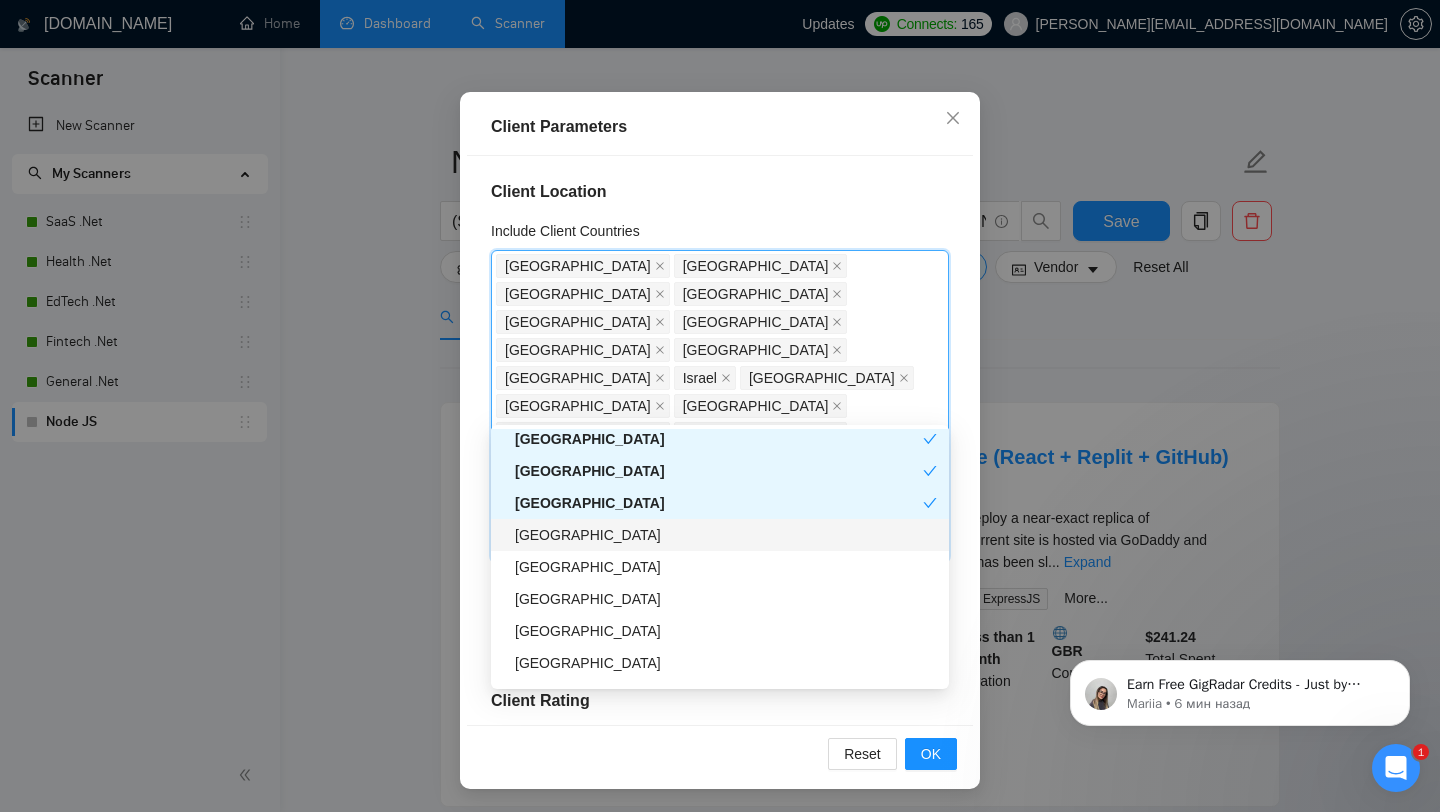click on "[GEOGRAPHIC_DATA]" at bounding box center (726, 535) 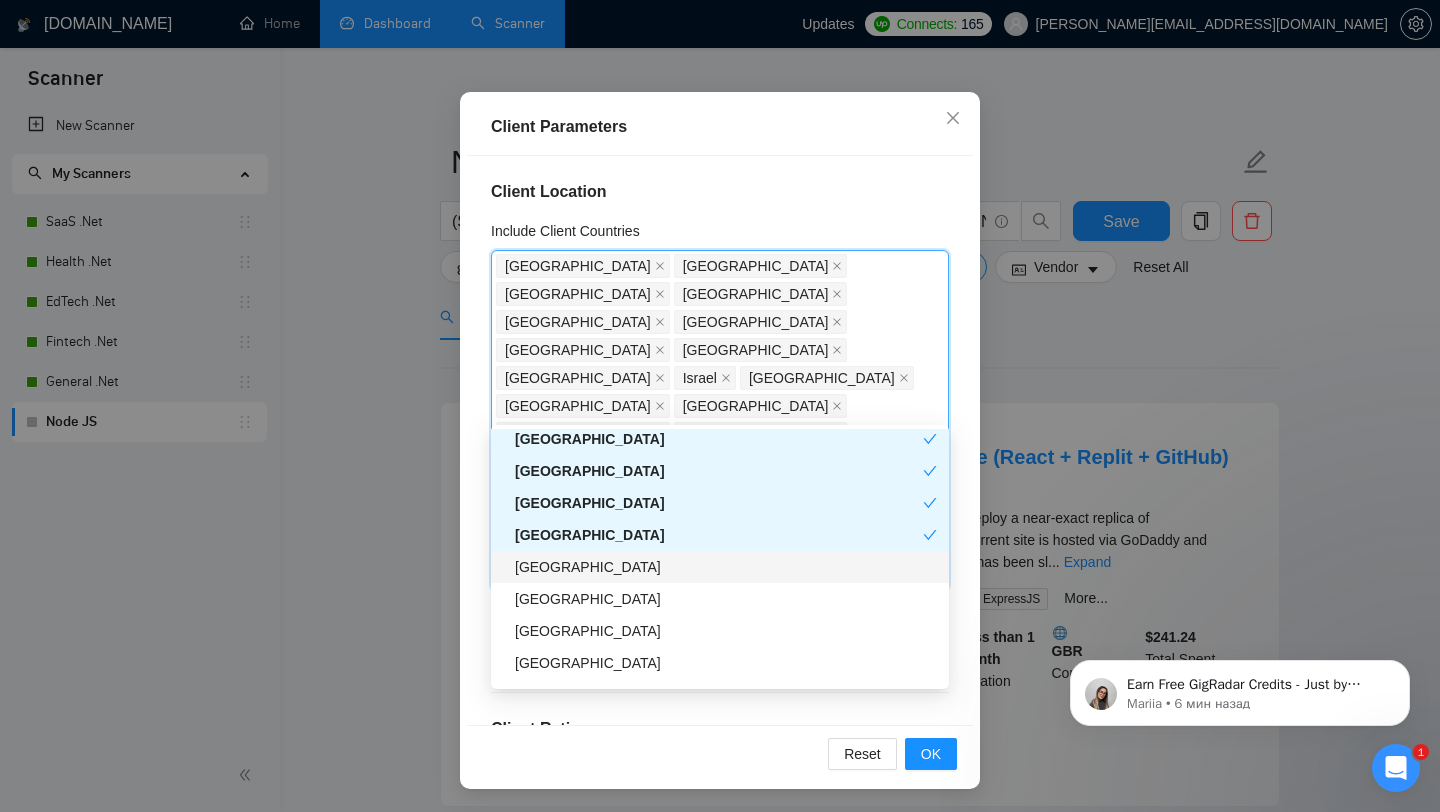 click on "[GEOGRAPHIC_DATA]" at bounding box center [726, 567] 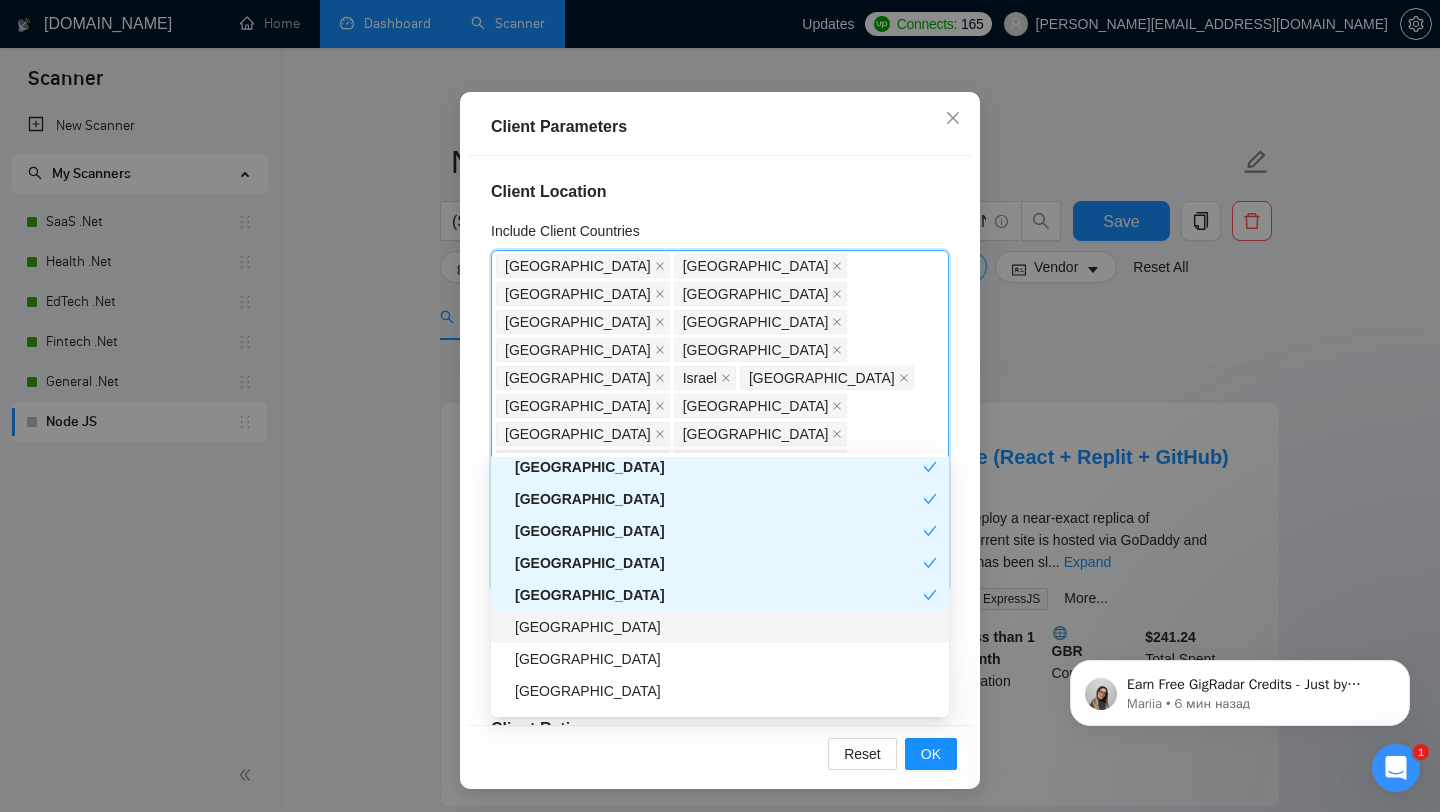 click on "[GEOGRAPHIC_DATA]" at bounding box center (726, 627) 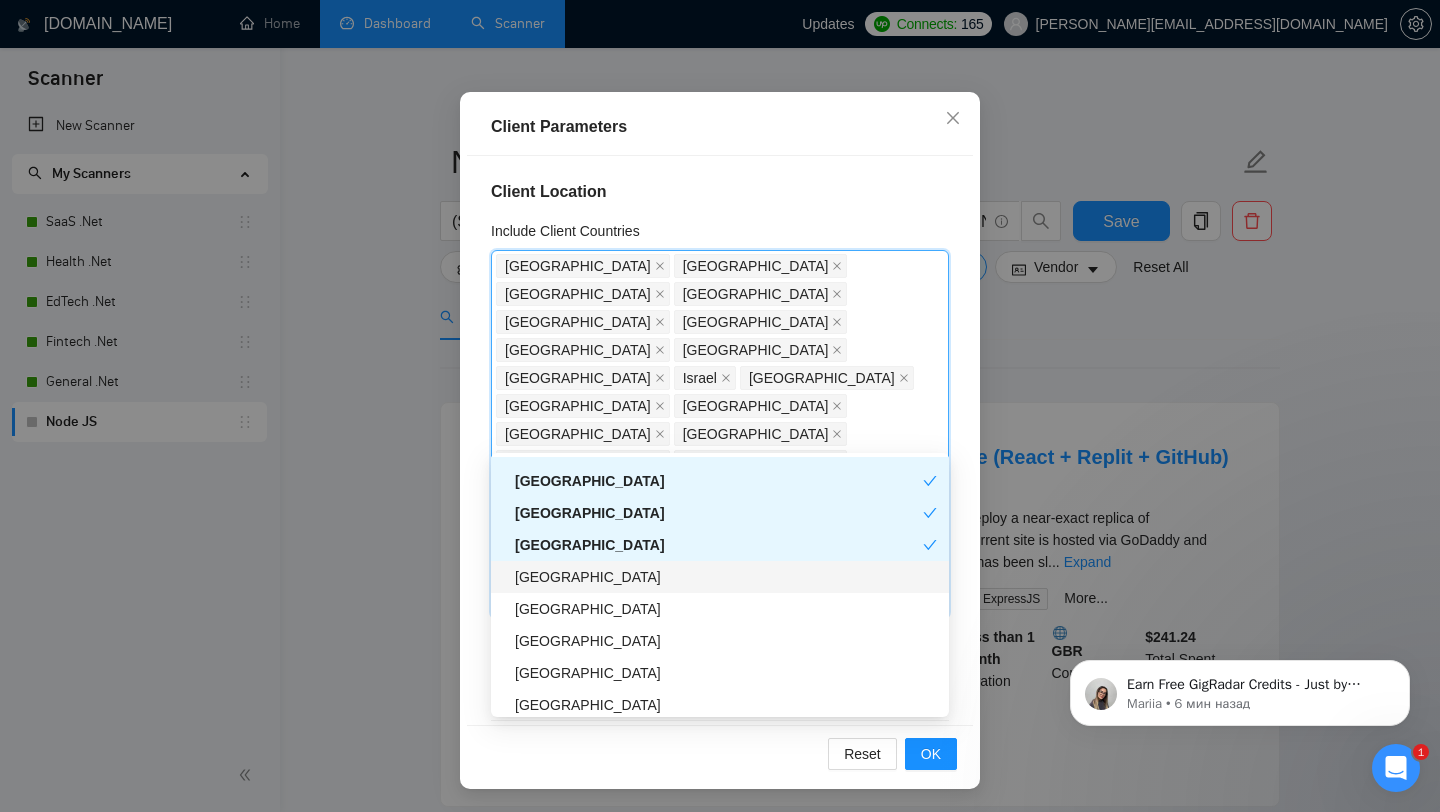 scroll, scrollTop: 1374, scrollLeft: 0, axis: vertical 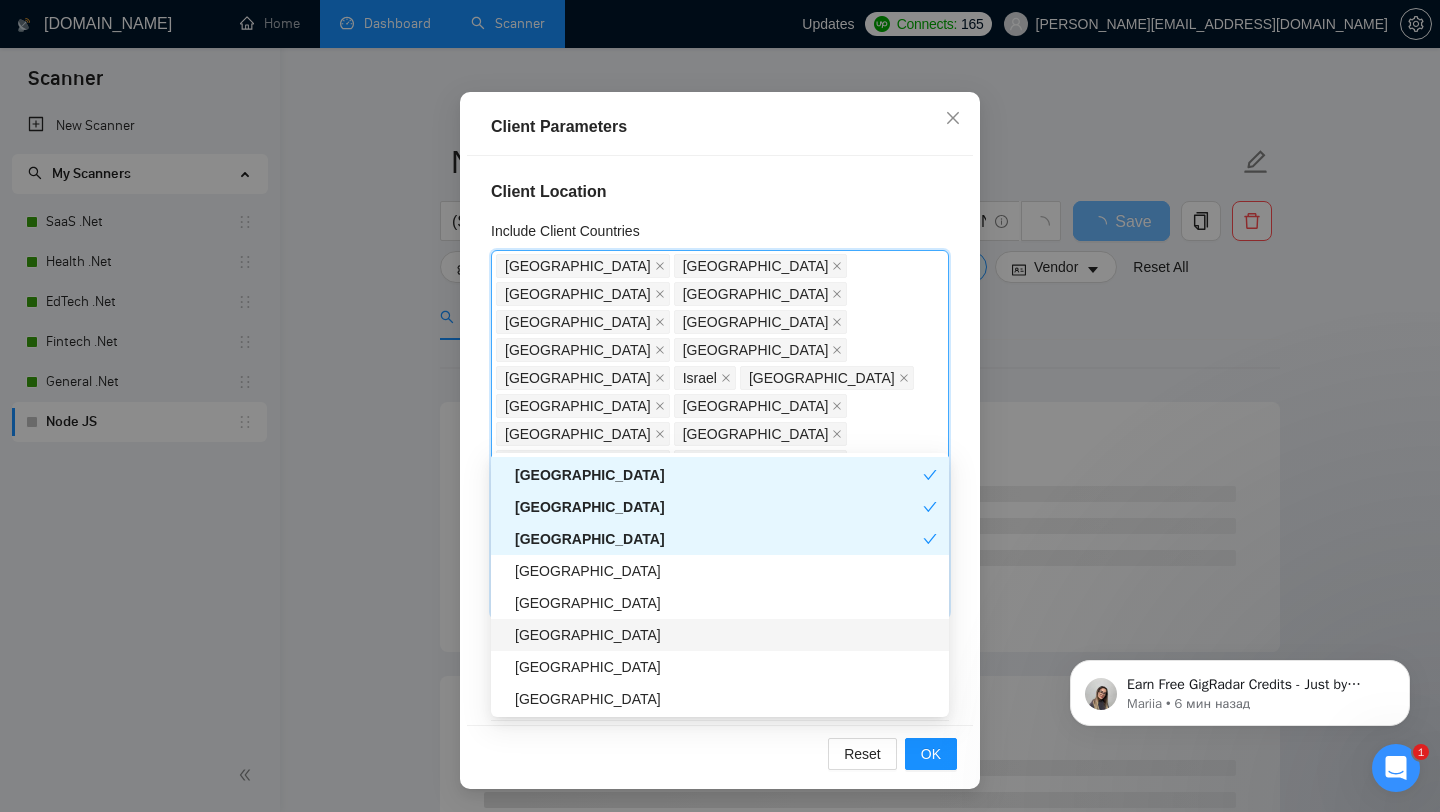click on "[GEOGRAPHIC_DATA]" at bounding box center [726, 635] 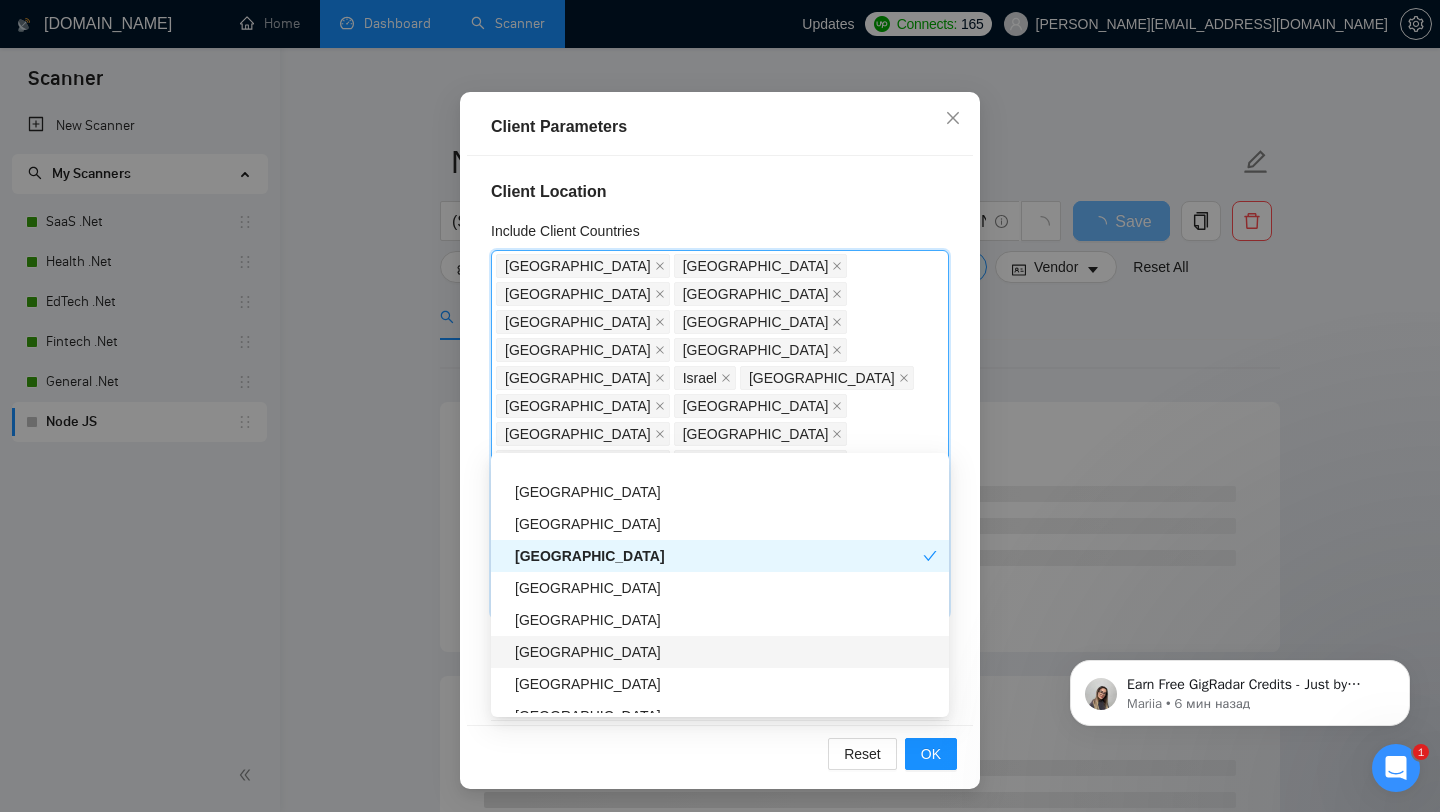 scroll, scrollTop: 1511, scrollLeft: 0, axis: vertical 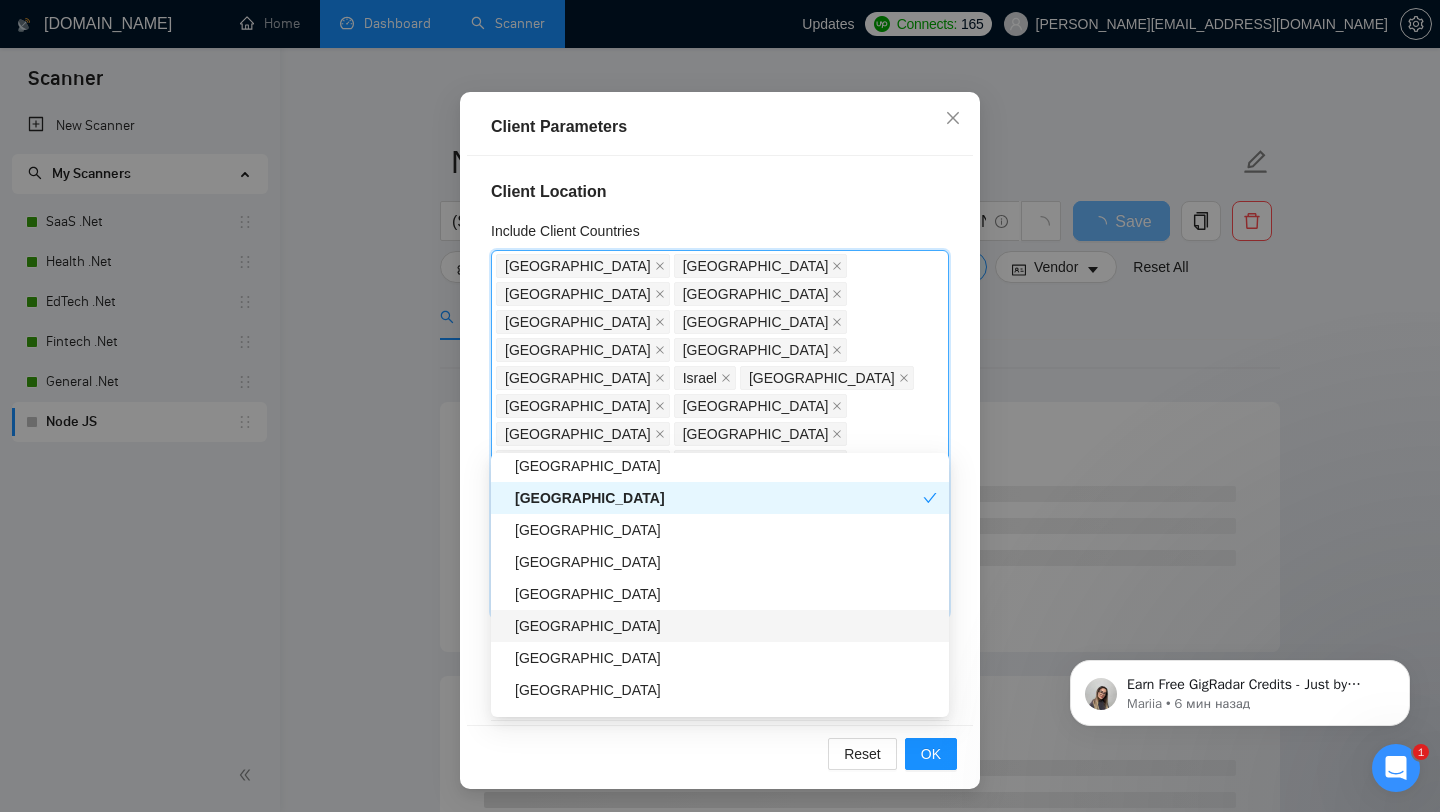click on "[GEOGRAPHIC_DATA]" at bounding box center (726, 626) 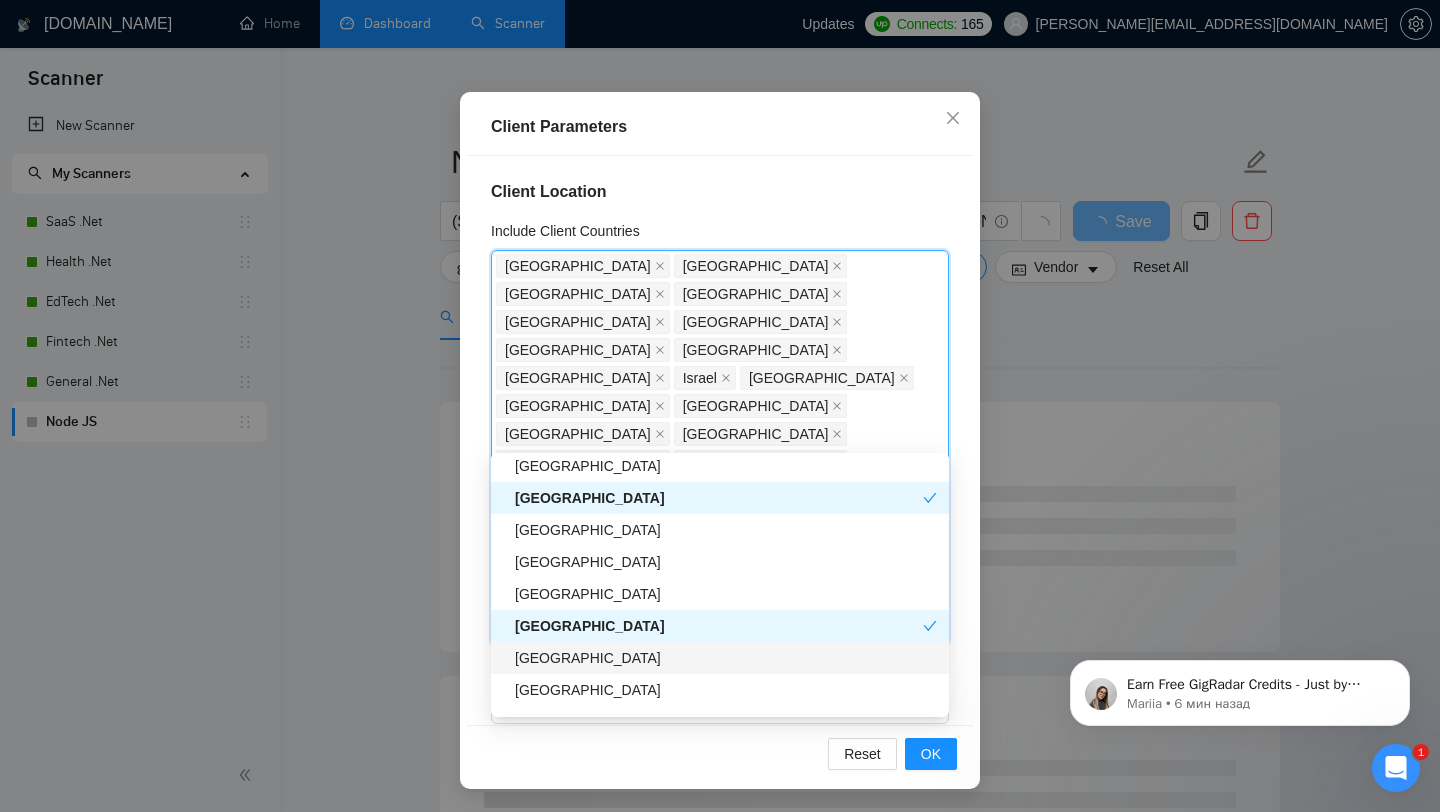click on "[GEOGRAPHIC_DATA]" at bounding box center [726, 658] 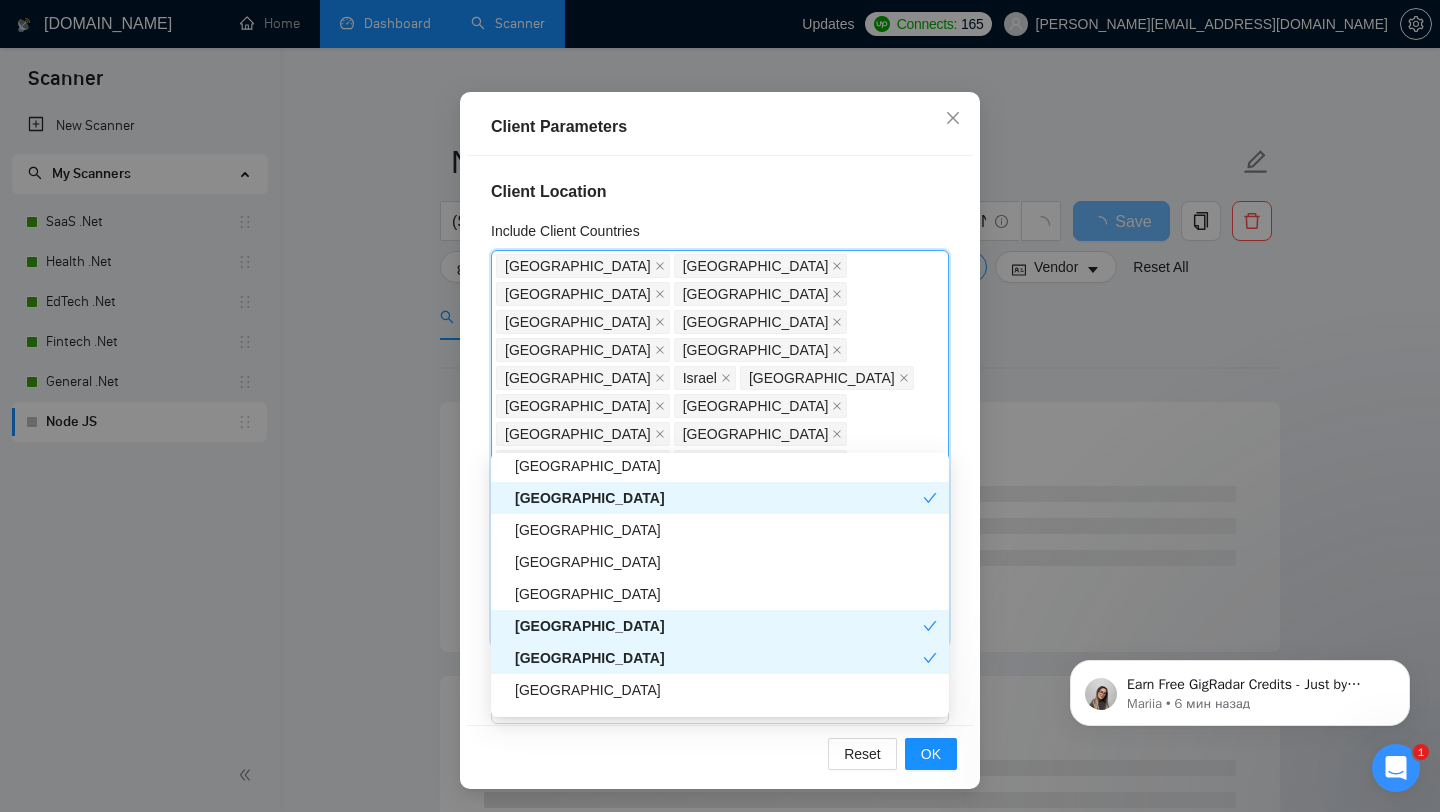 scroll, scrollTop: 1578, scrollLeft: 0, axis: vertical 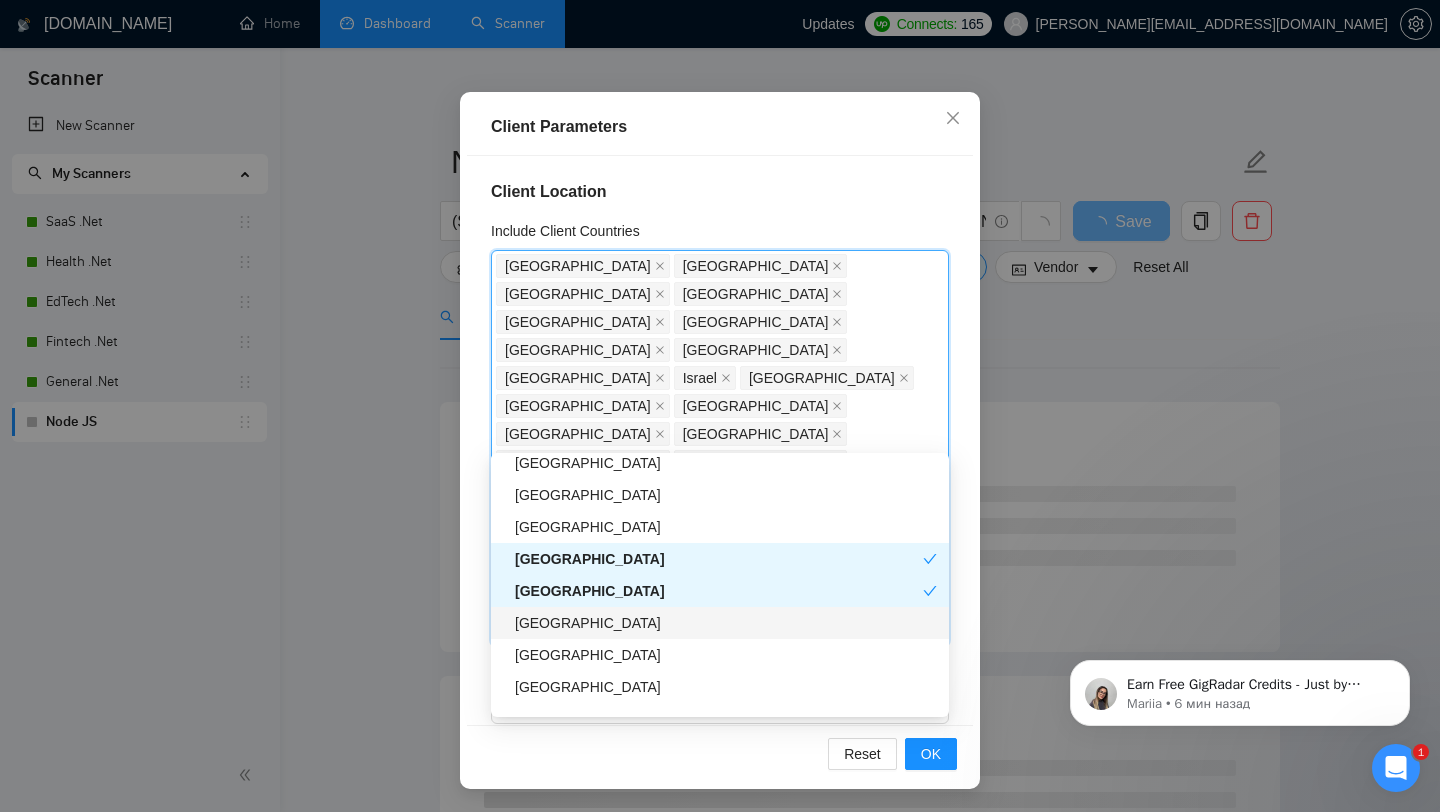 click on "[GEOGRAPHIC_DATA]" at bounding box center (726, 623) 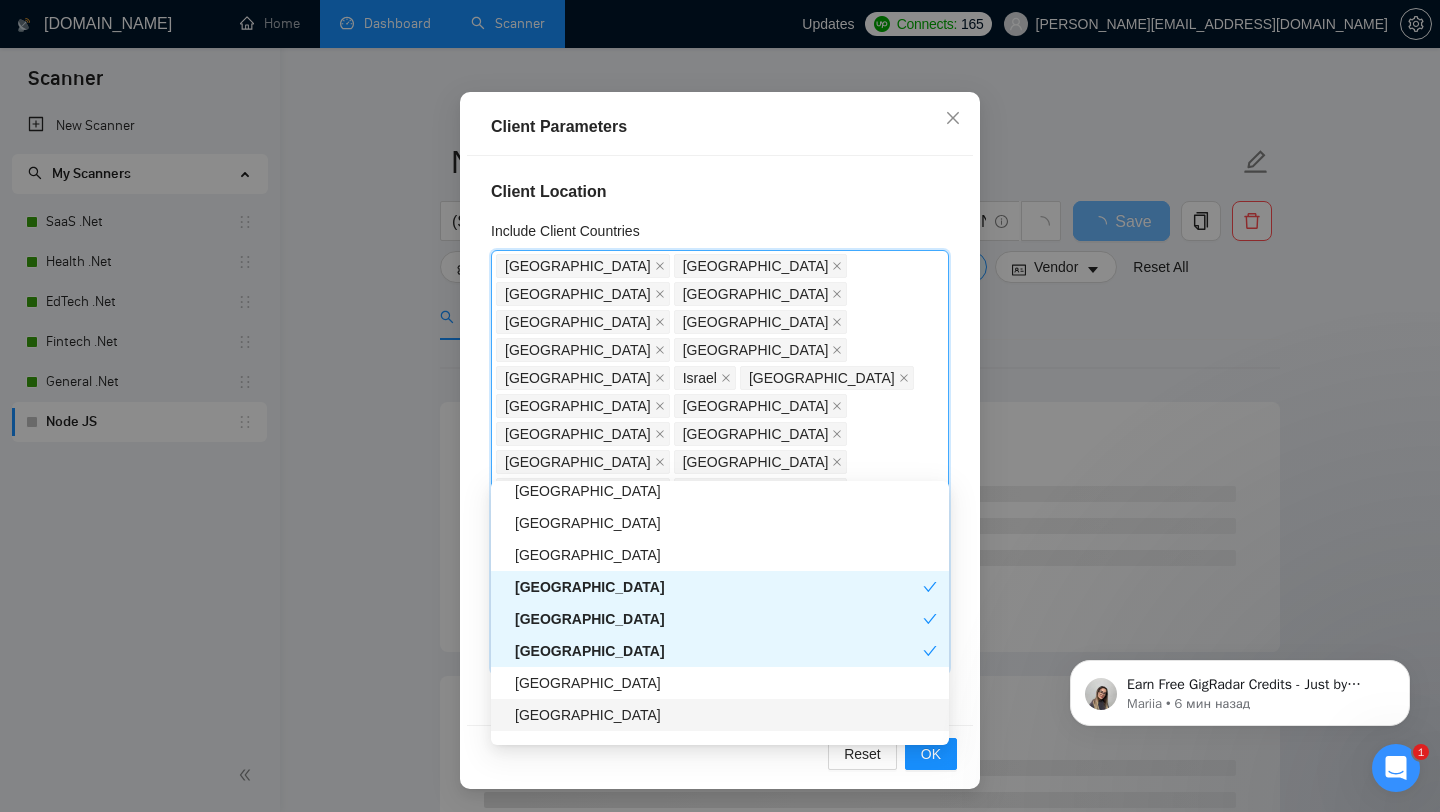 click on "[GEOGRAPHIC_DATA]" at bounding box center [726, 715] 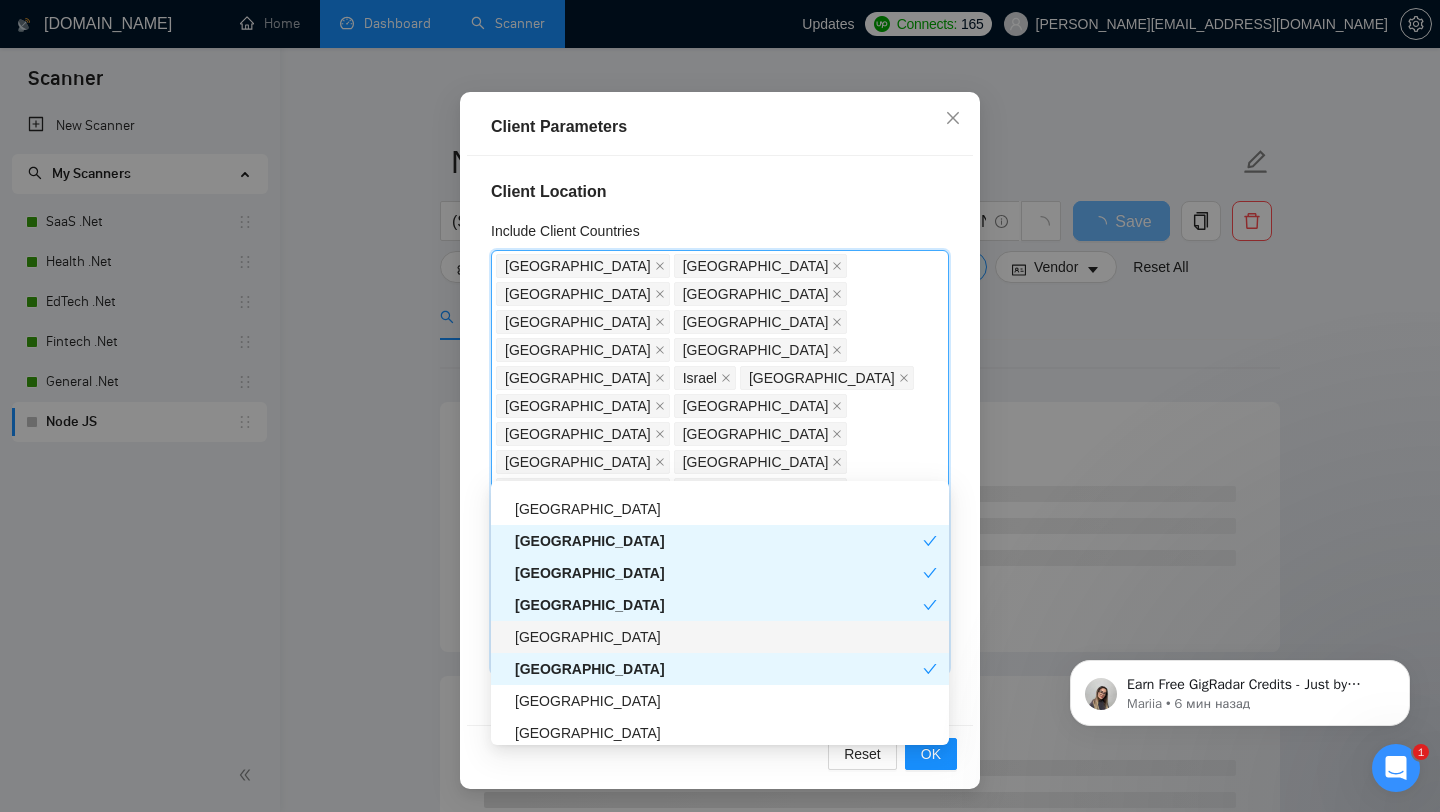 scroll, scrollTop: 1626, scrollLeft: 0, axis: vertical 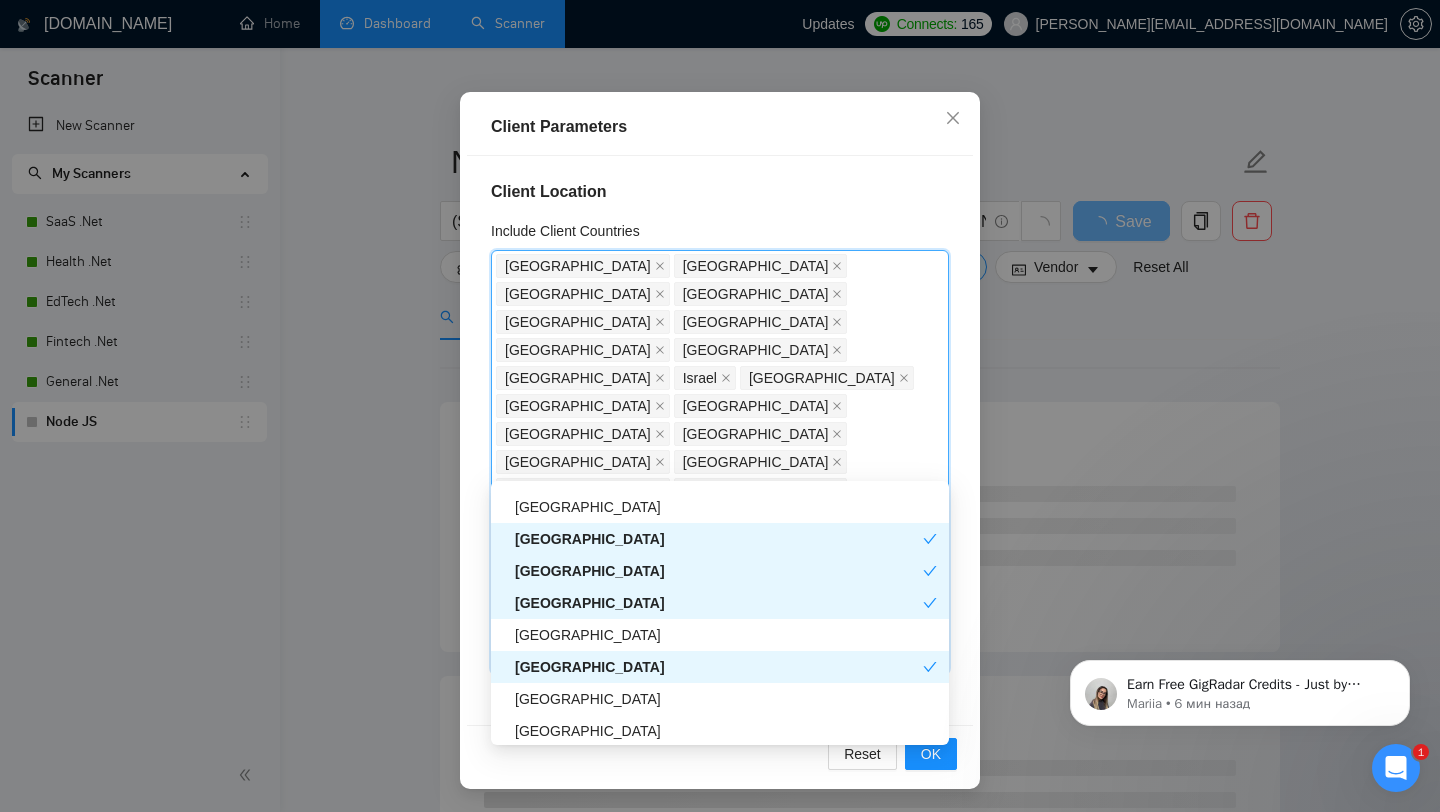 click on "[GEOGRAPHIC_DATA]" at bounding box center (719, 667) 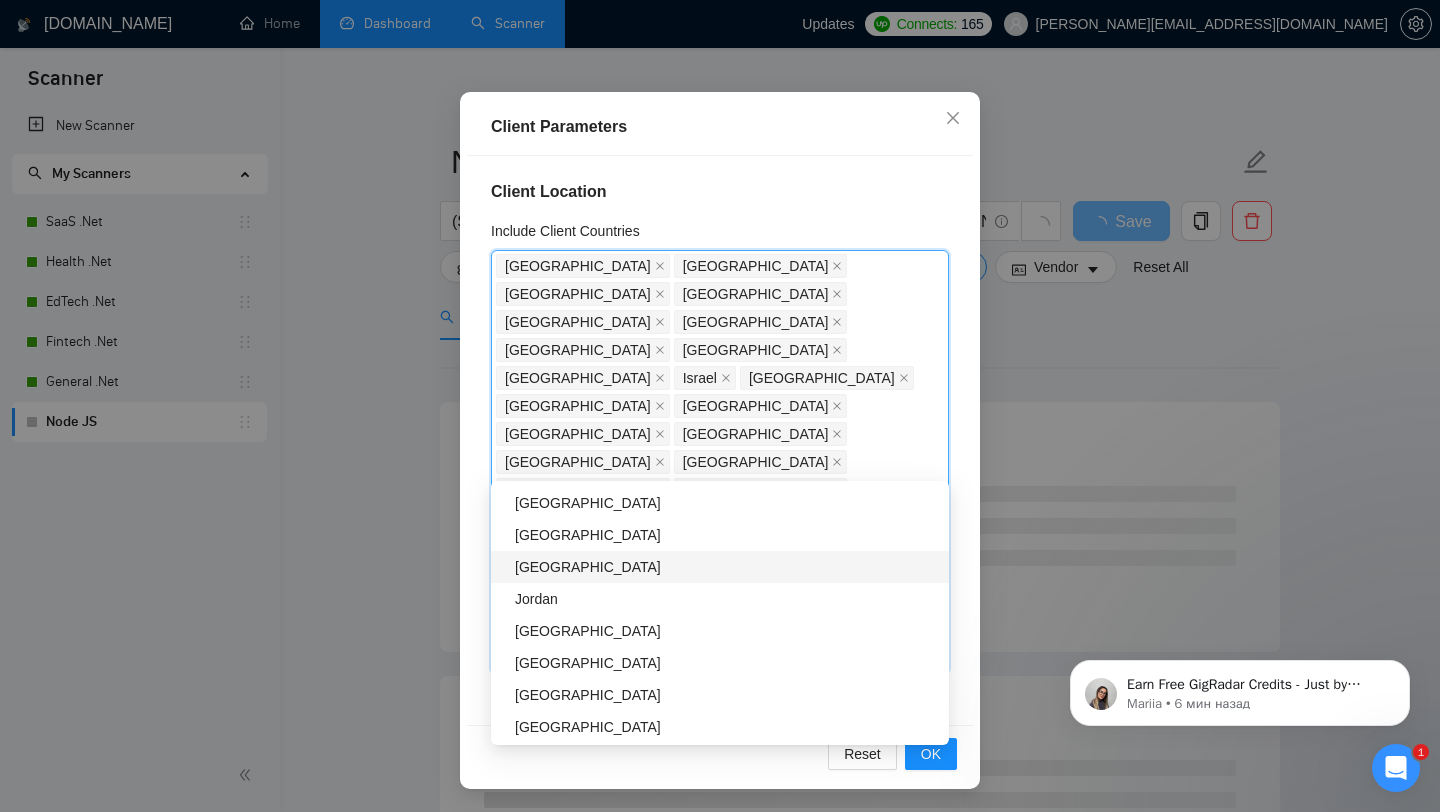 scroll, scrollTop: 1857, scrollLeft: 0, axis: vertical 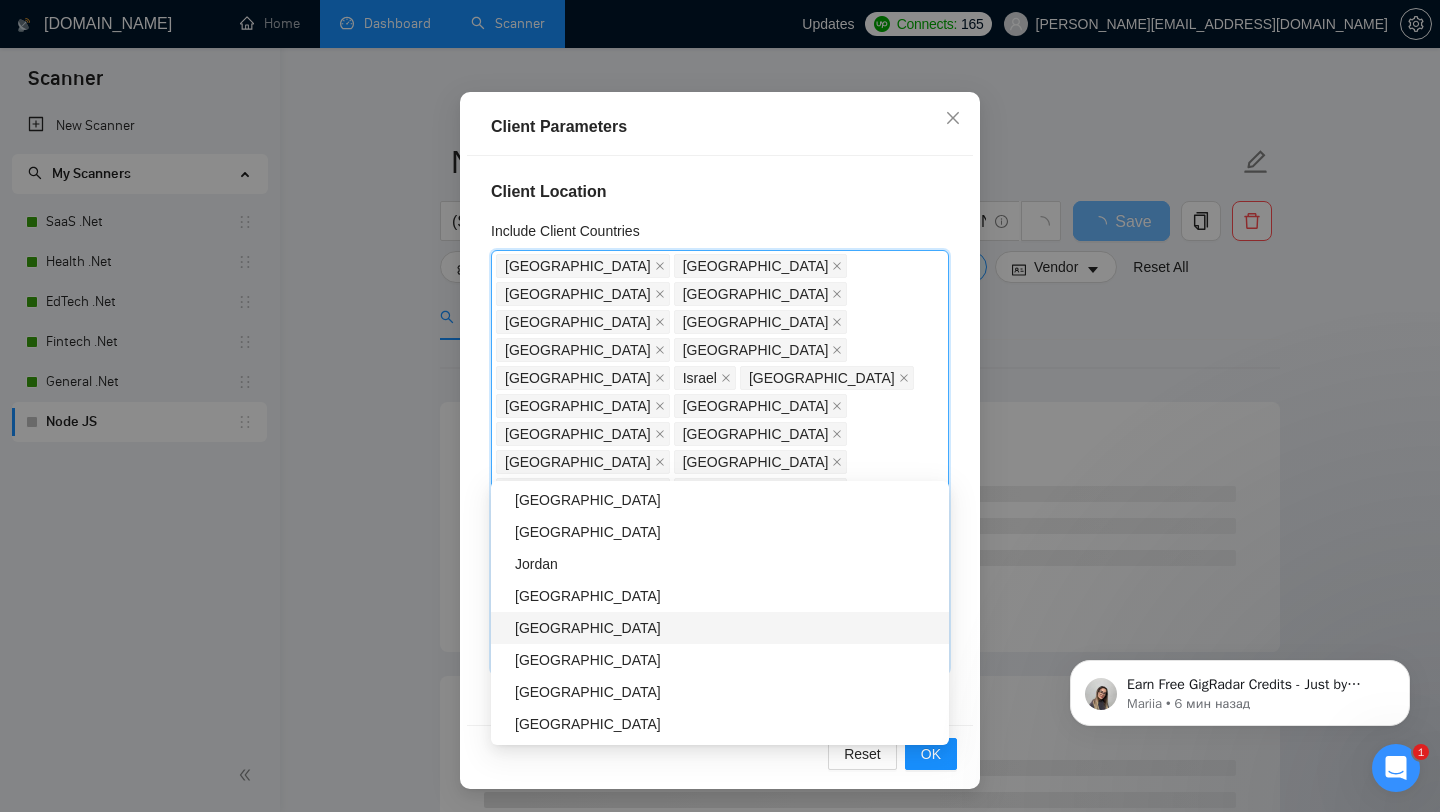 click on "[GEOGRAPHIC_DATA]" at bounding box center [726, 628] 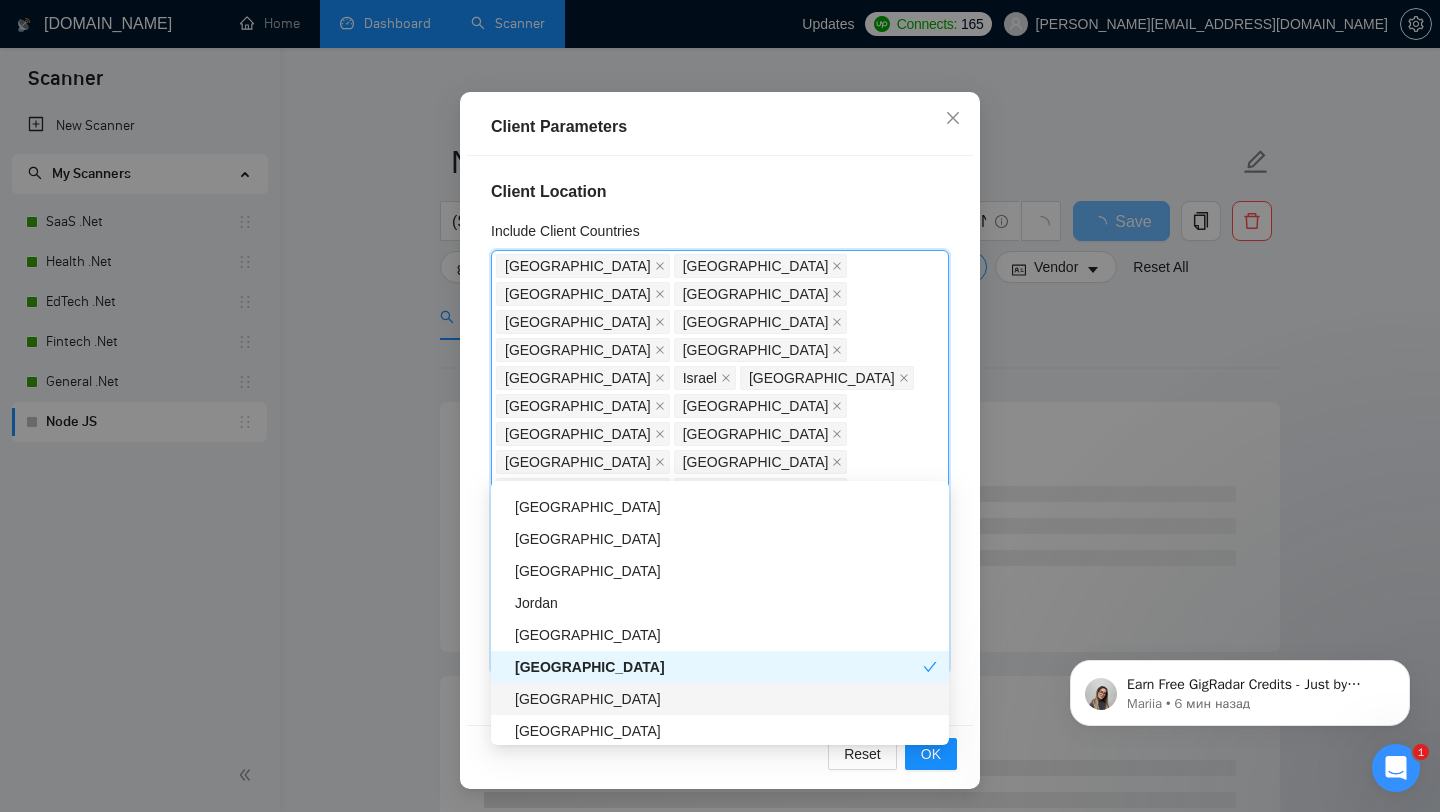 scroll, scrollTop: 1873, scrollLeft: 0, axis: vertical 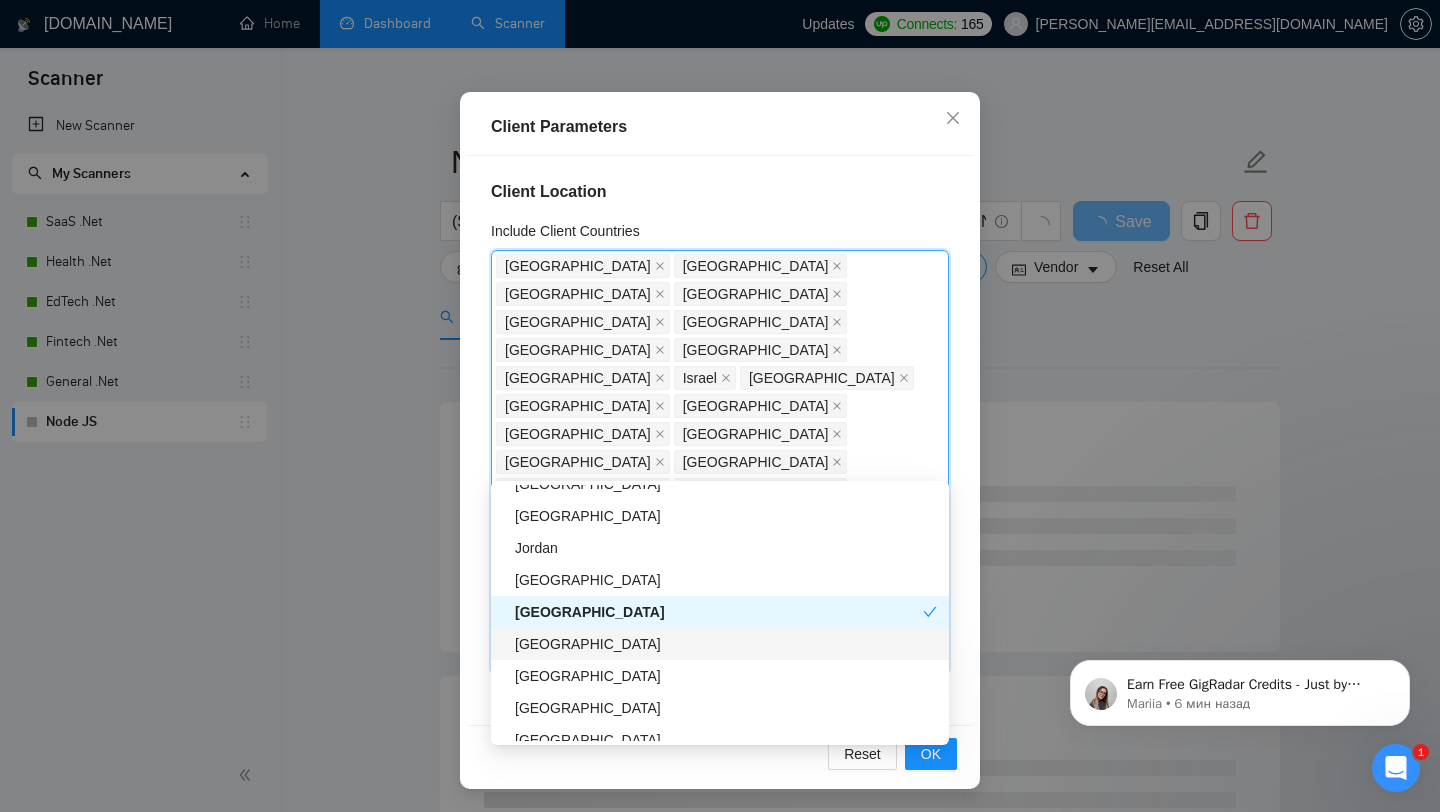 click on "[GEOGRAPHIC_DATA]" at bounding box center [726, 644] 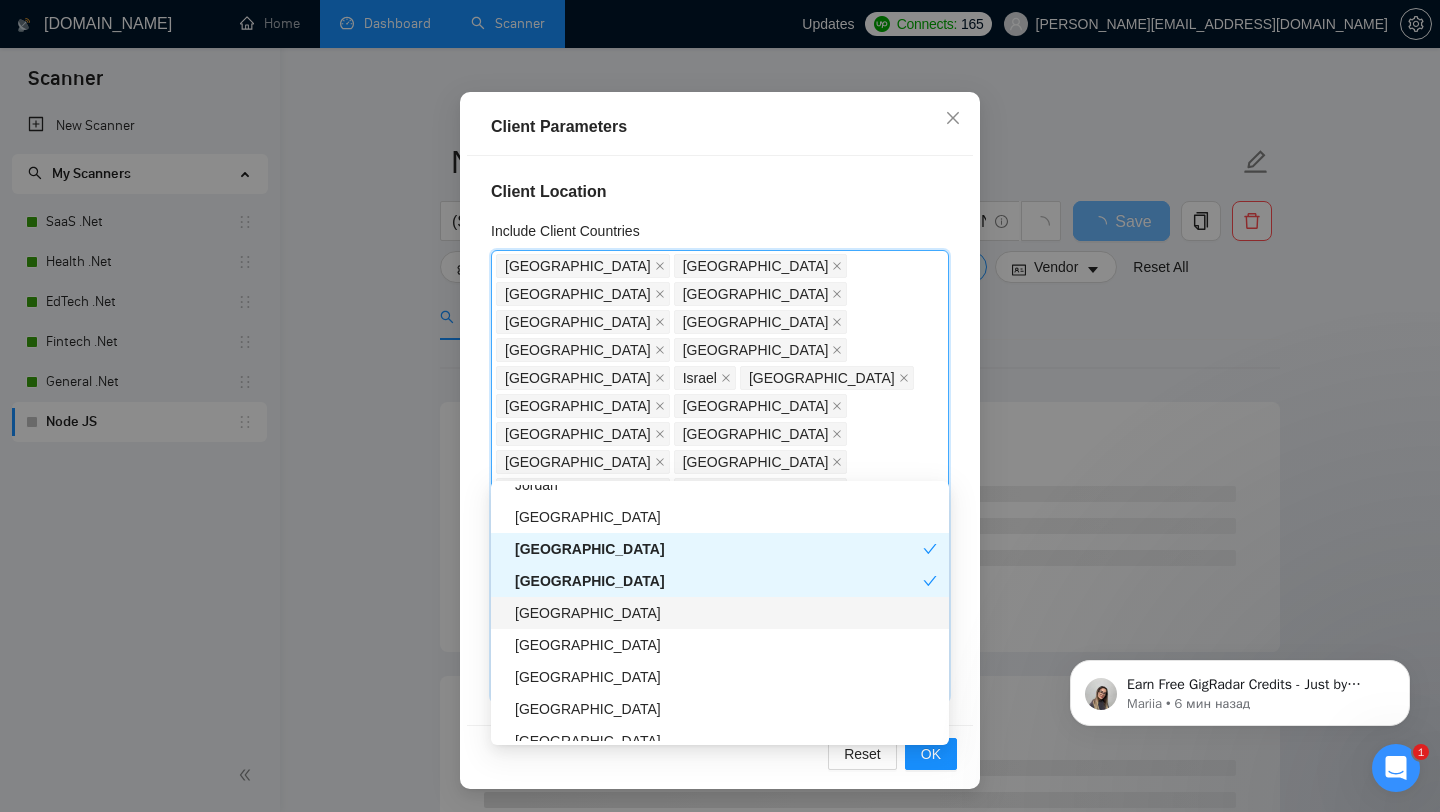 scroll, scrollTop: 1960, scrollLeft: 0, axis: vertical 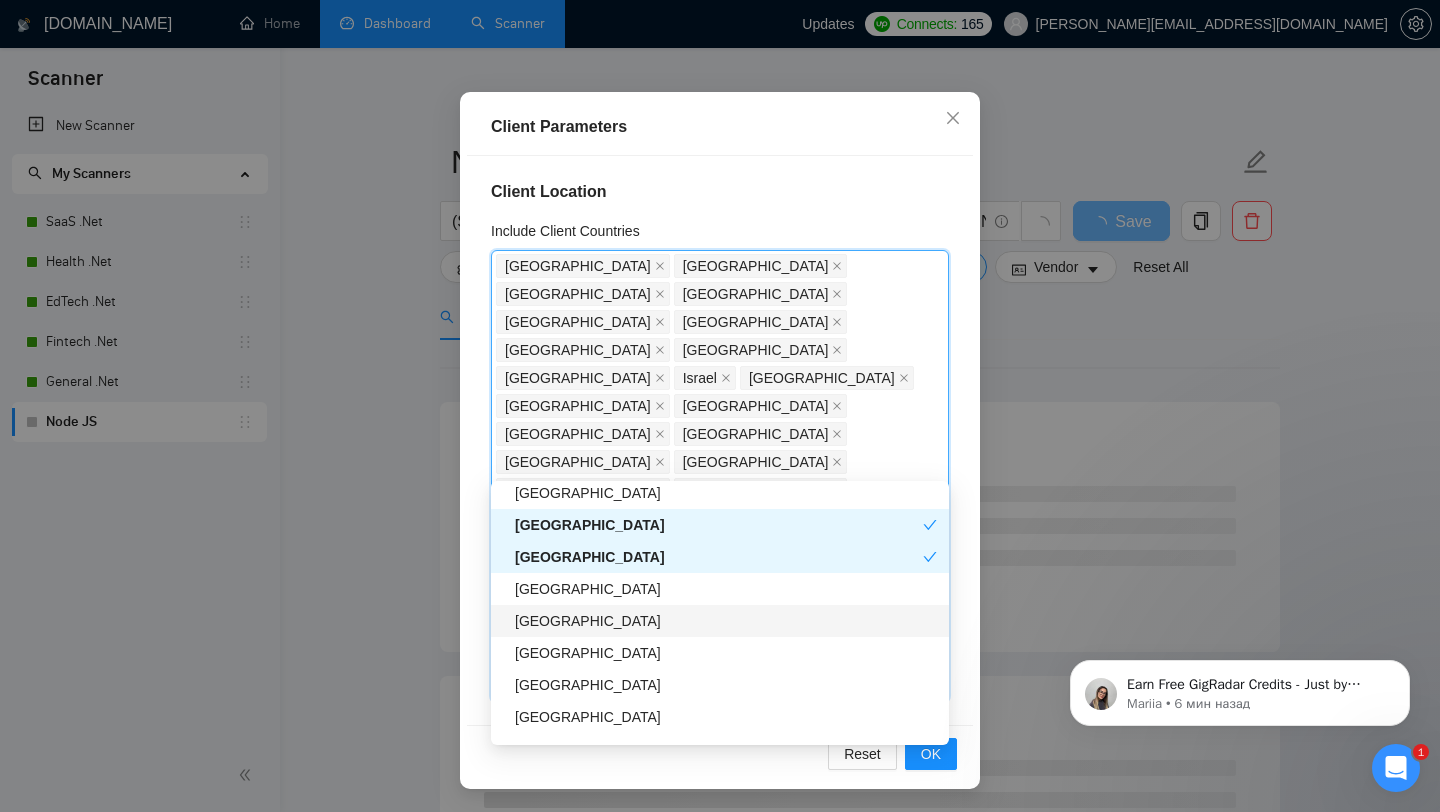 click on "[GEOGRAPHIC_DATA]" at bounding box center (726, 621) 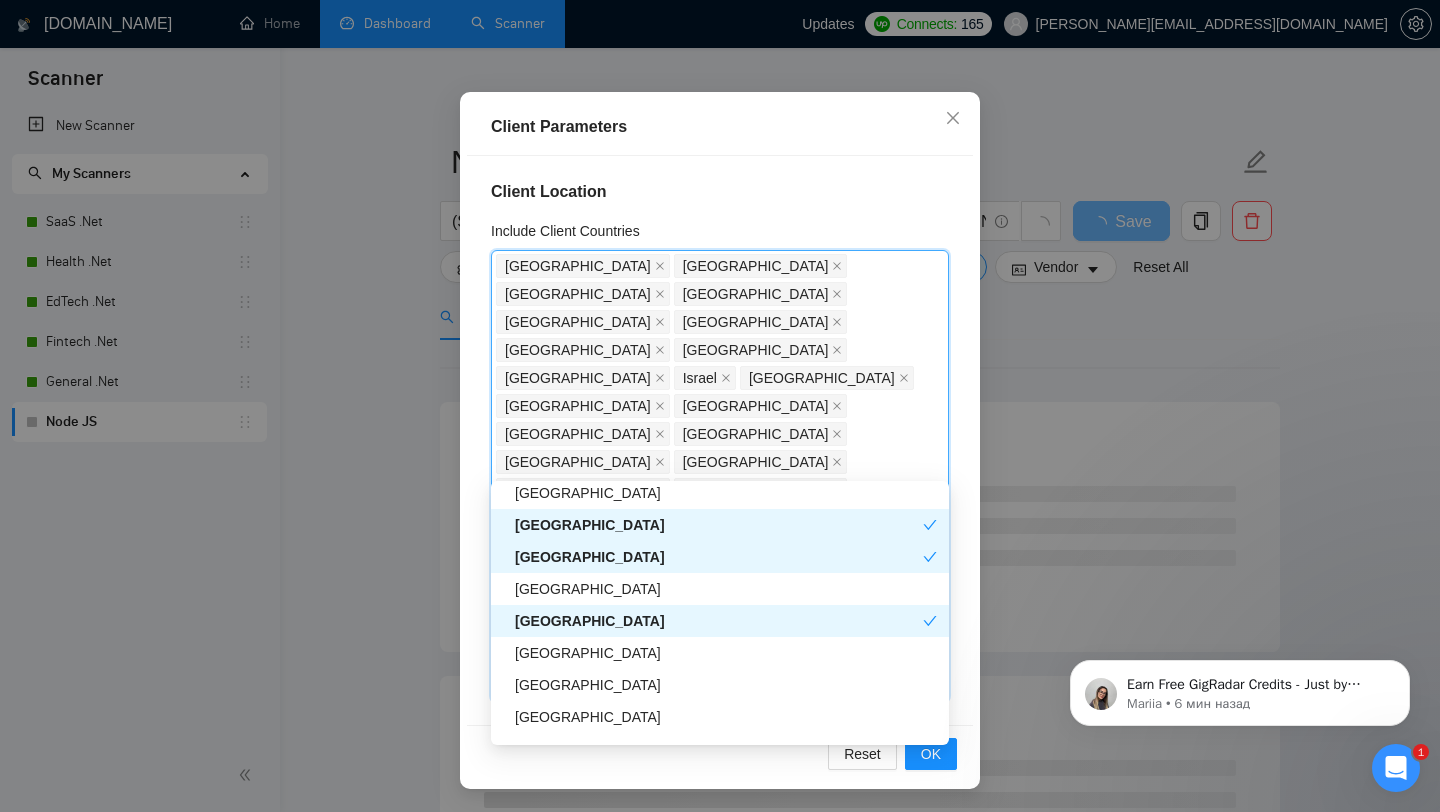 click on "[GEOGRAPHIC_DATA]" at bounding box center (719, 621) 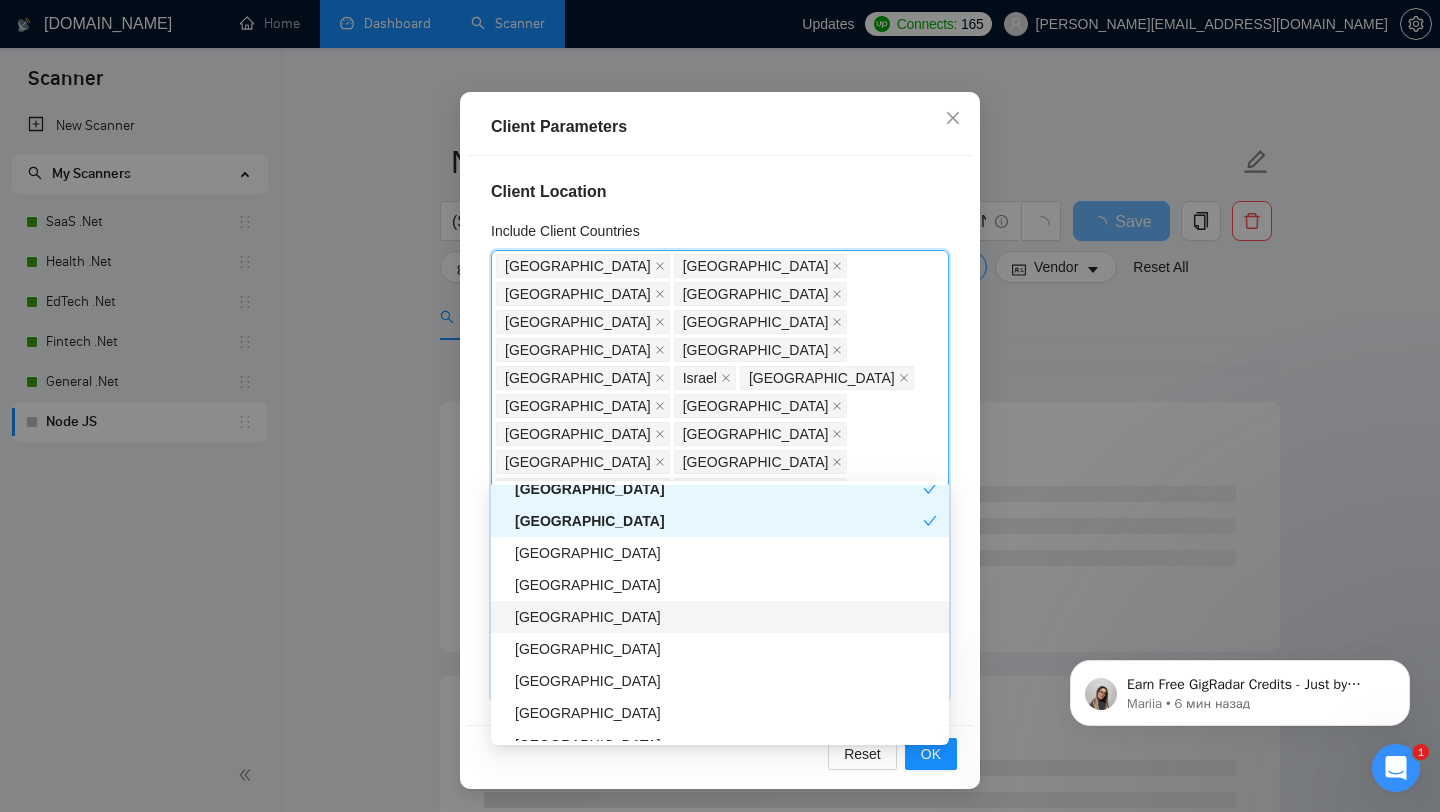 scroll, scrollTop: 2000, scrollLeft: 0, axis: vertical 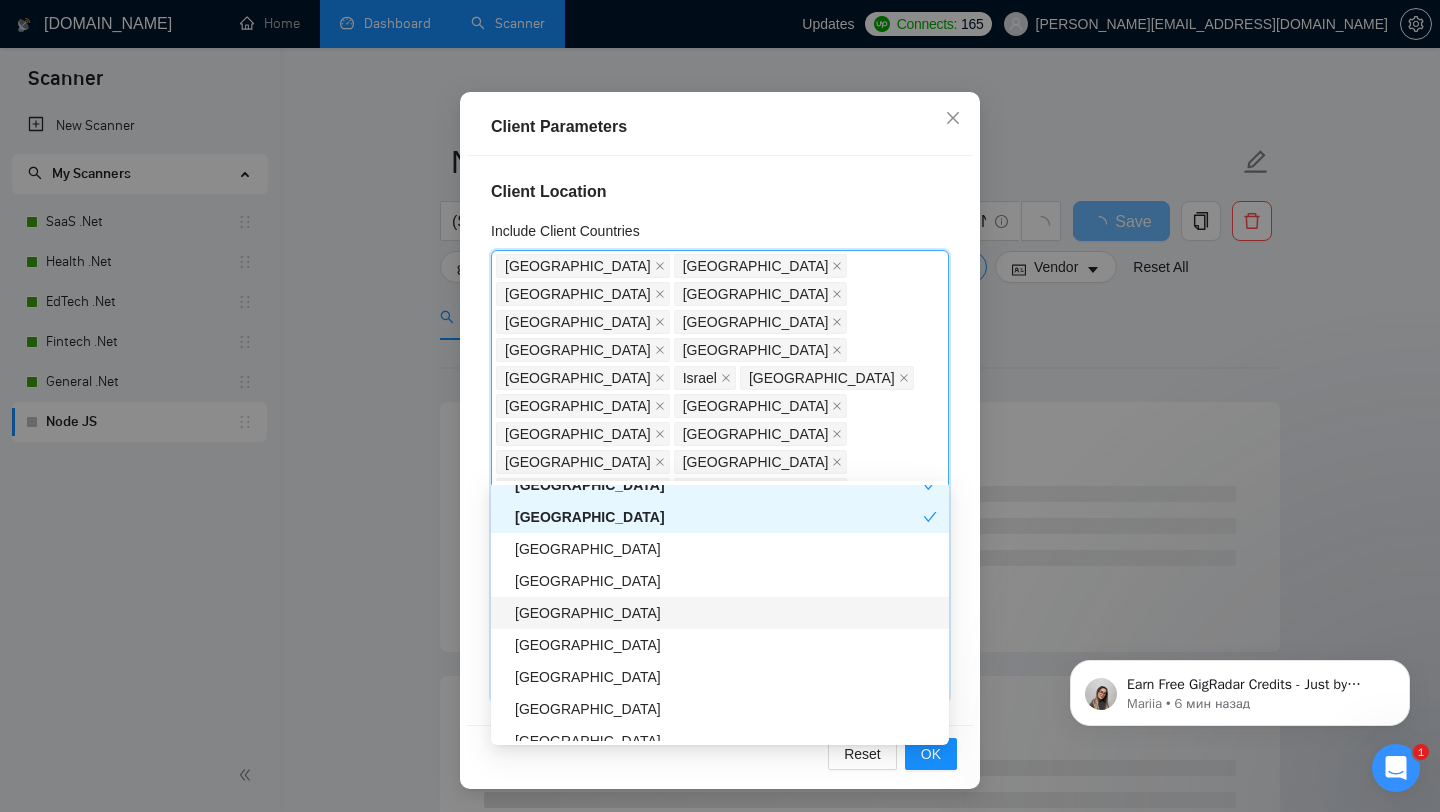 click on "[GEOGRAPHIC_DATA]" at bounding box center [726, 613] 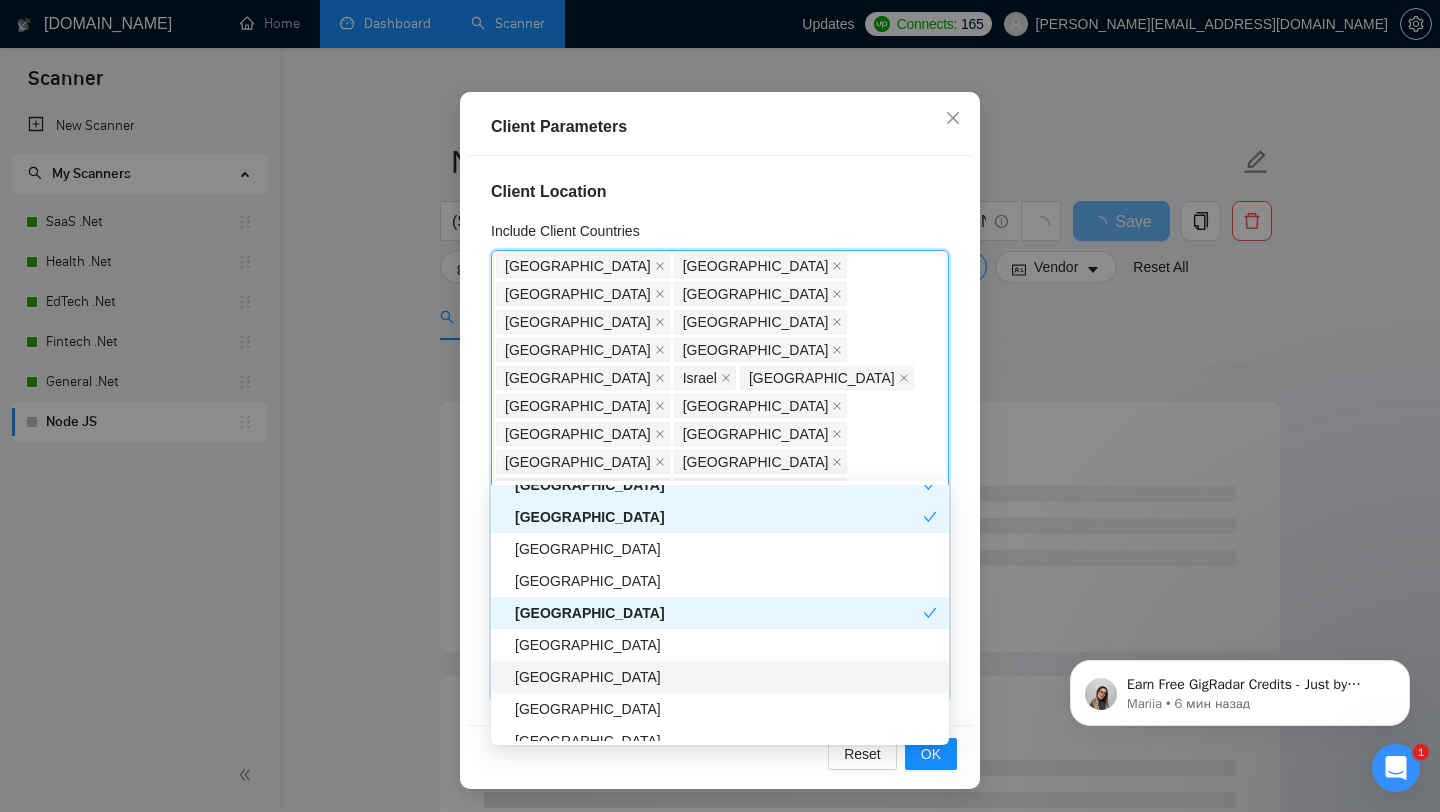 click on "[GEOGRAPHIC_DATA]" at bounding box center [720, 677] 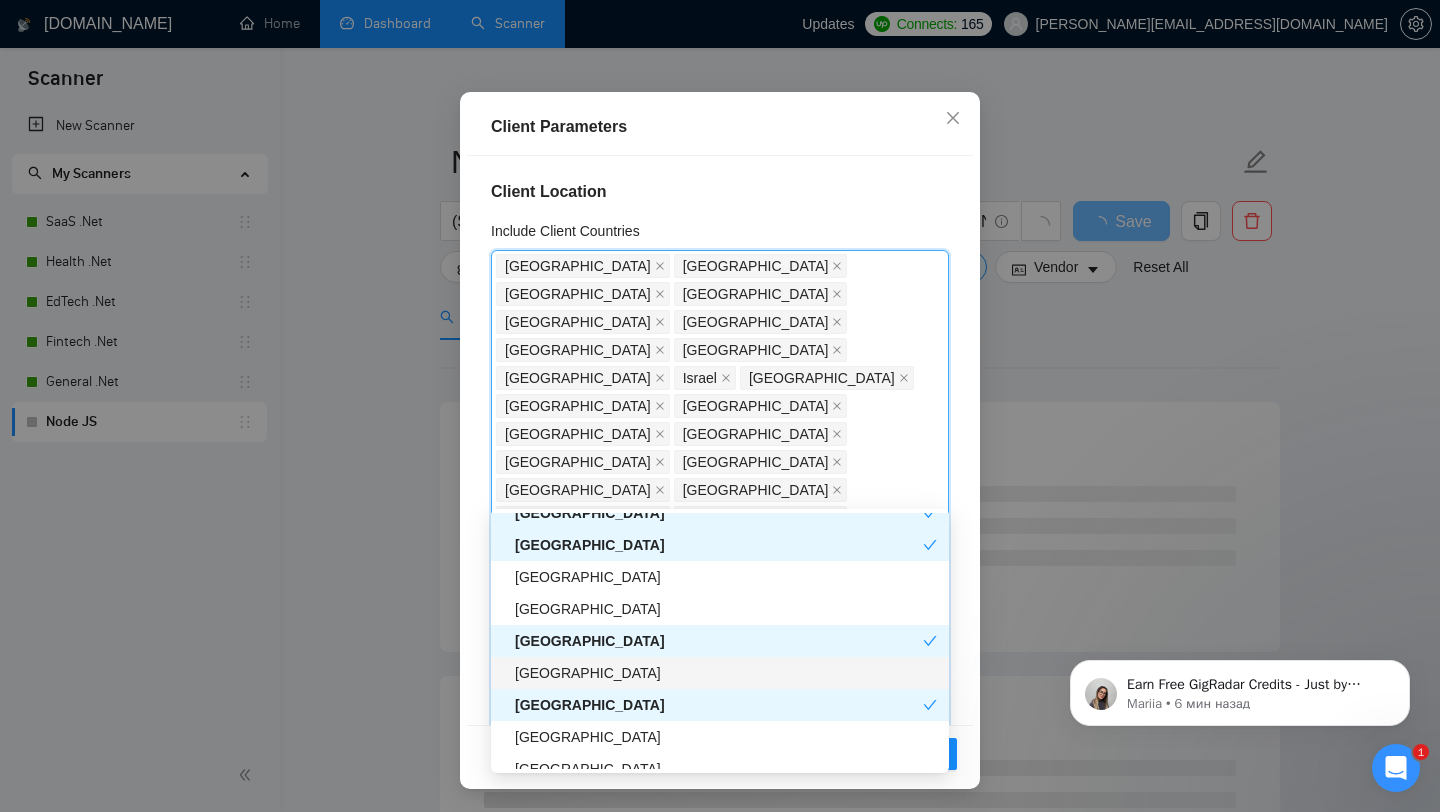 click on "[GEOGRAPHIC_DATA]" at bounding box center (726, 673) 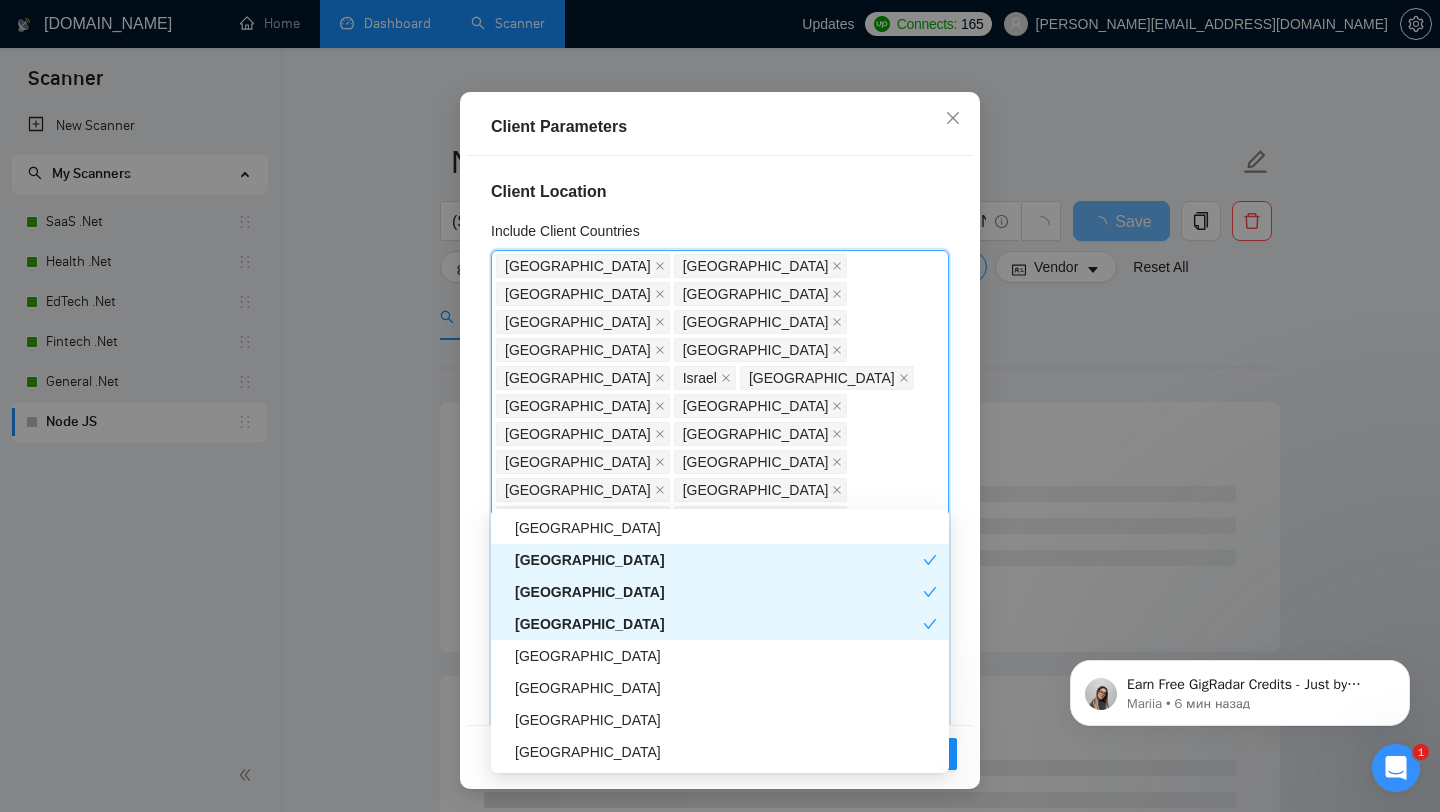 scroll, scrollTop: 2097, scrollLeft: 0, axis: vertical 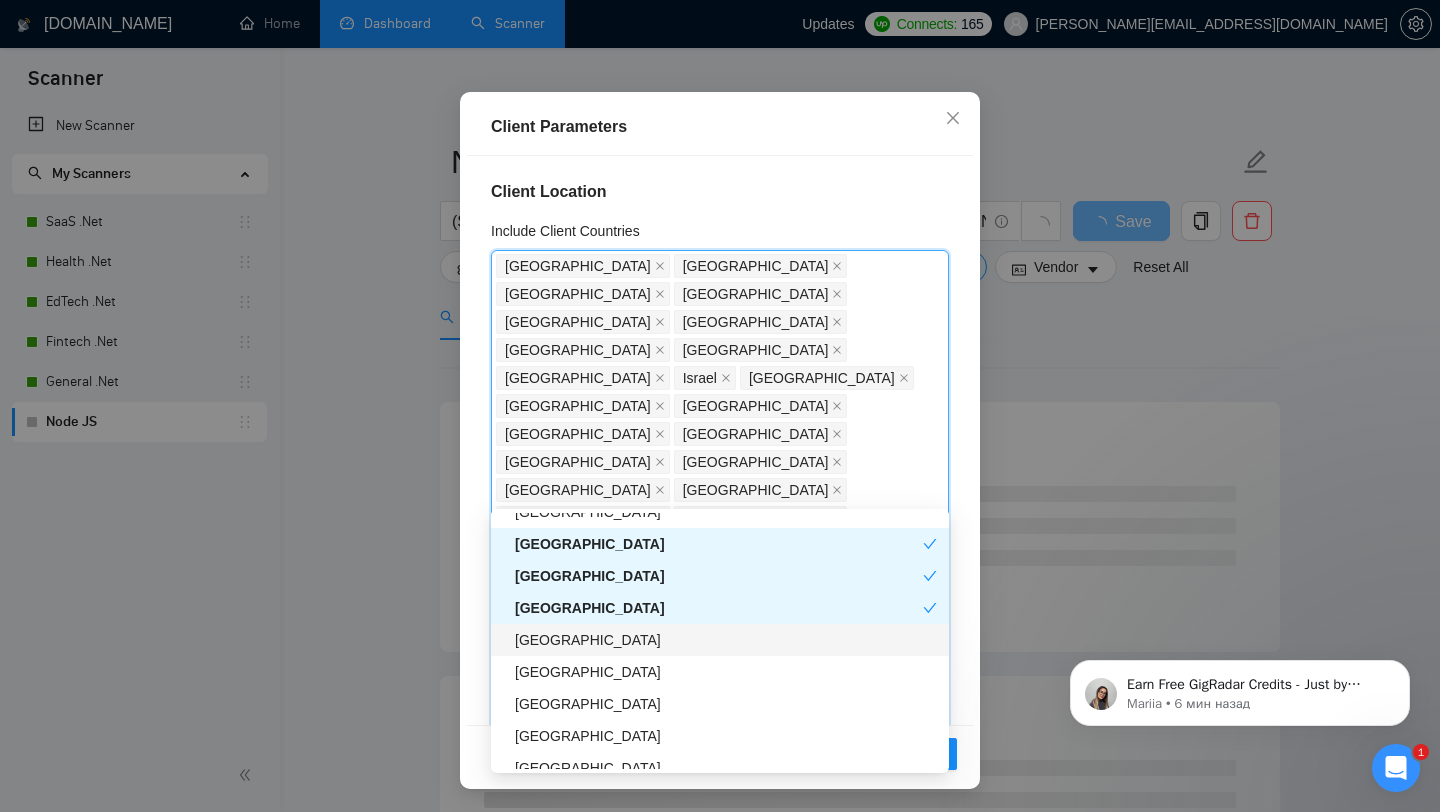 click on "[GEOGRAPHIC_DATA]" at bounding box center [726, 640] 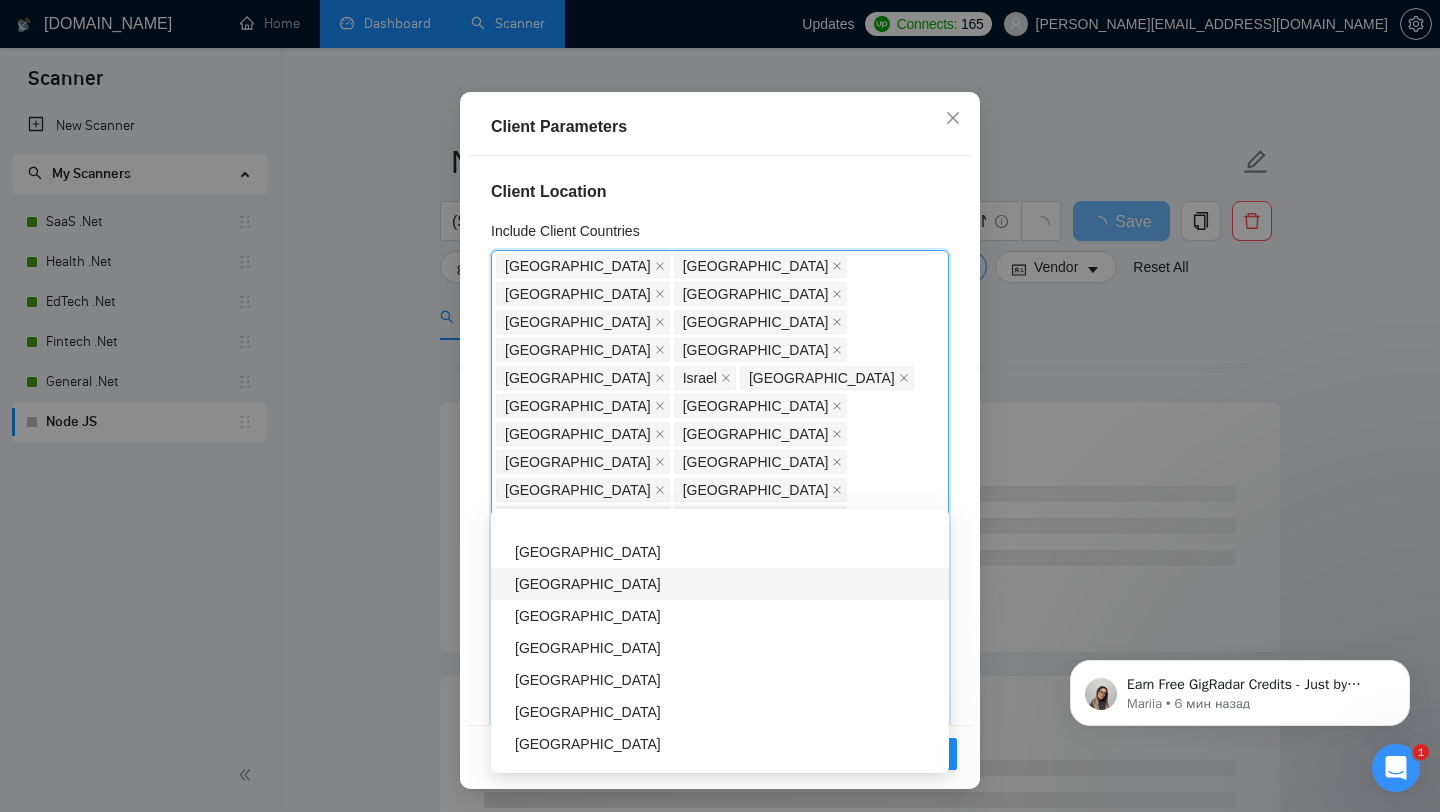 scroll, scrollTop: 2255, scrollLeft: 0, axis: vertical 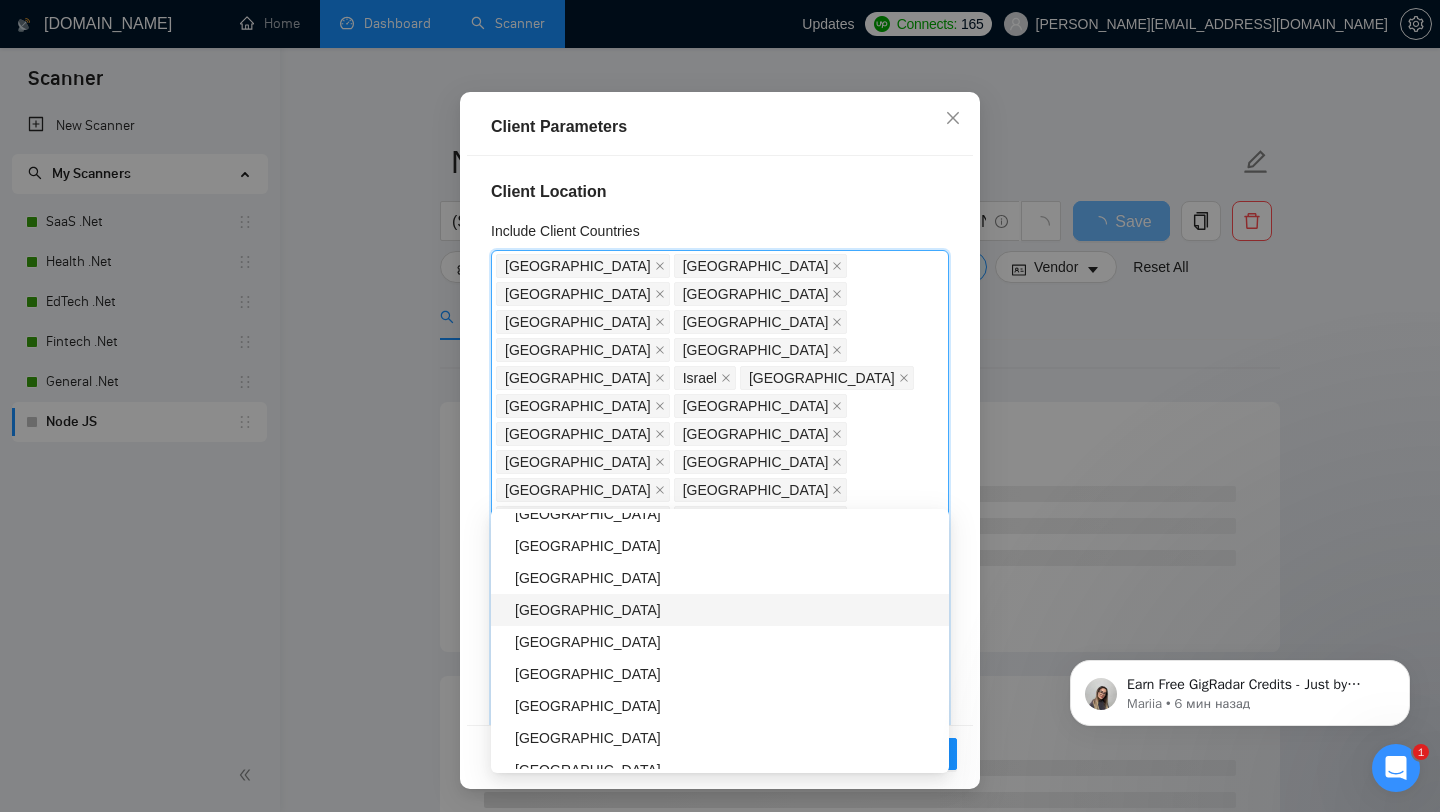 click on "[GEOGRAPHIC_DATA]" at bounding box center [726, 610] 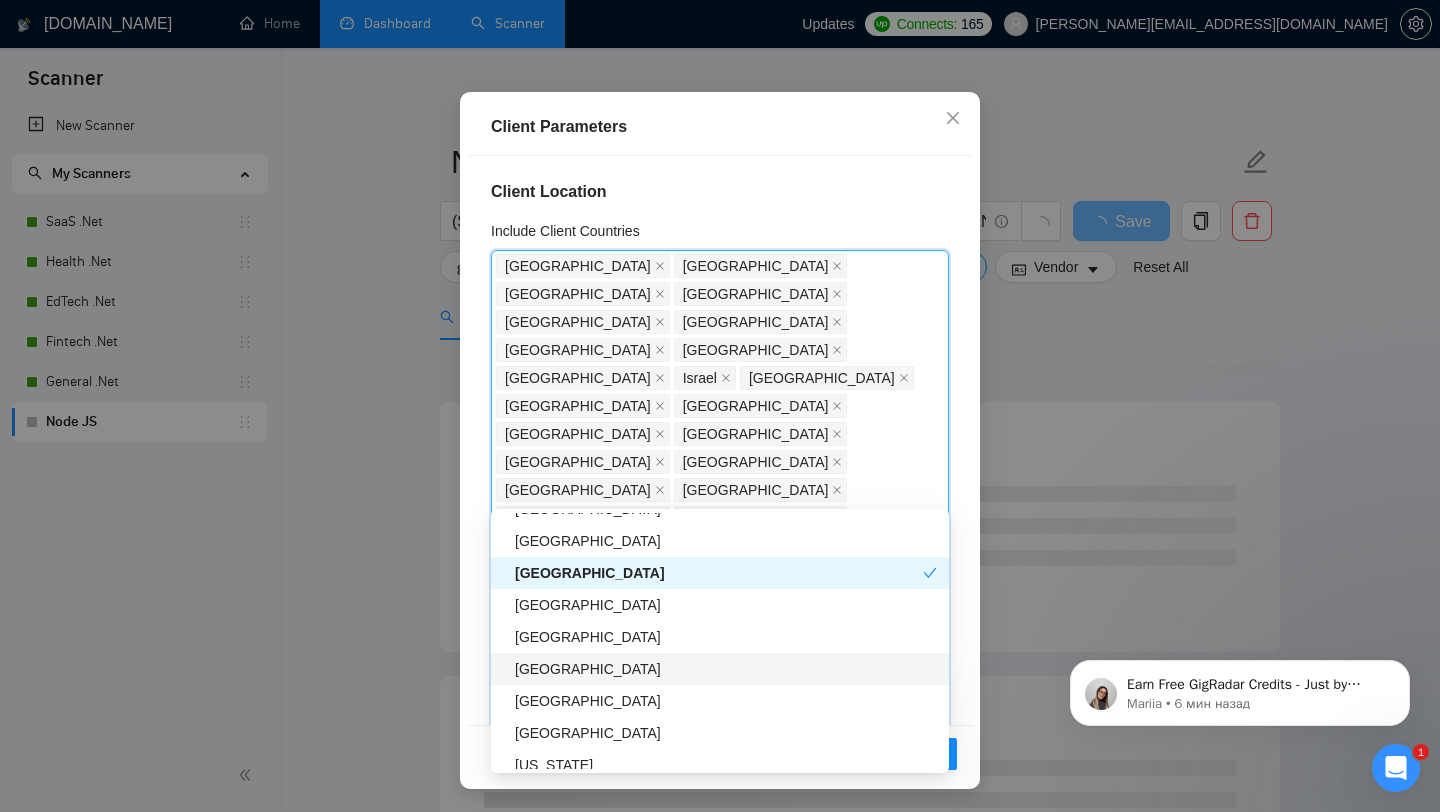 scroll, scrollTop: 2293, scrollLeft: 0, axis: vertical 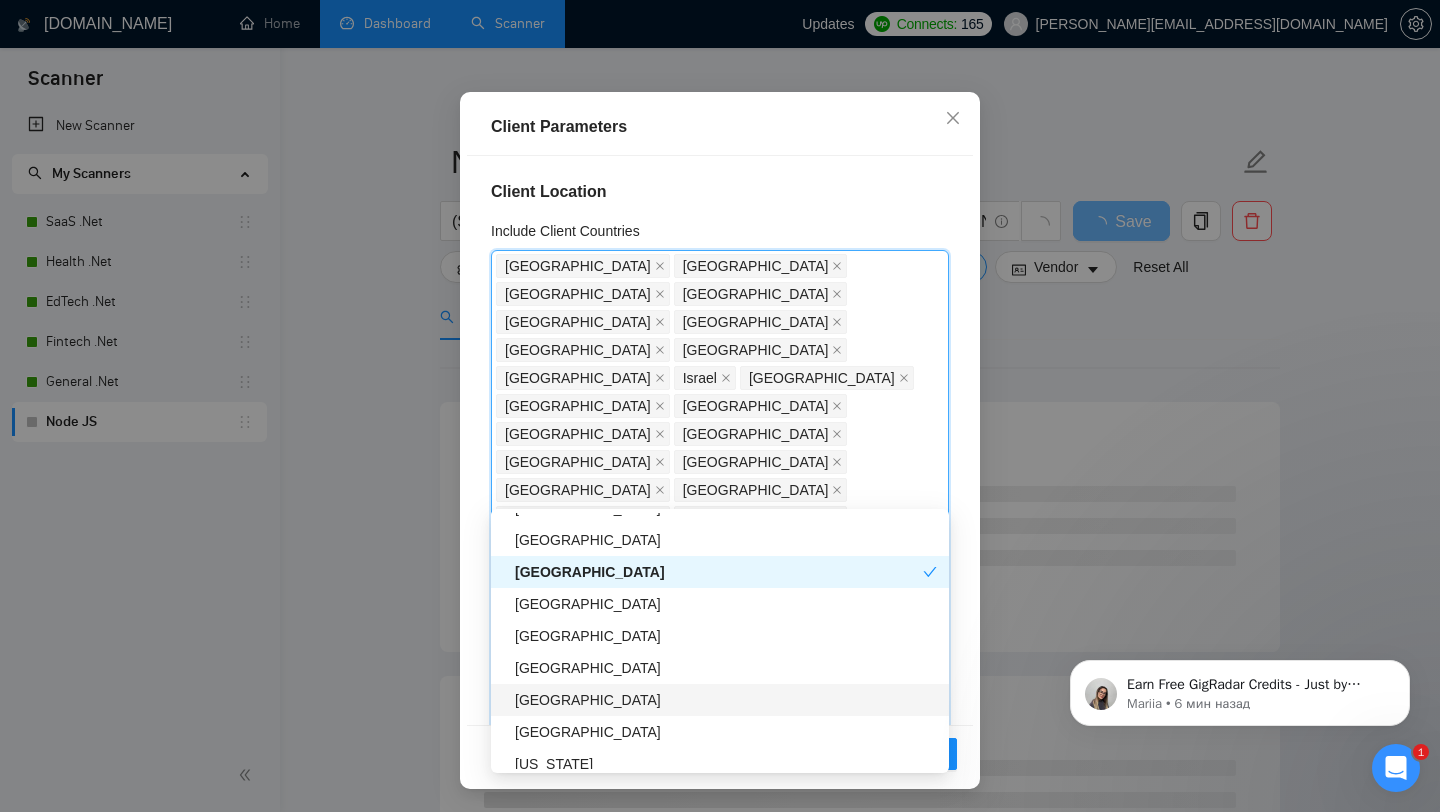 click on "[GEOGRAPHIC_DATA]" at bounding box center (726, 700) 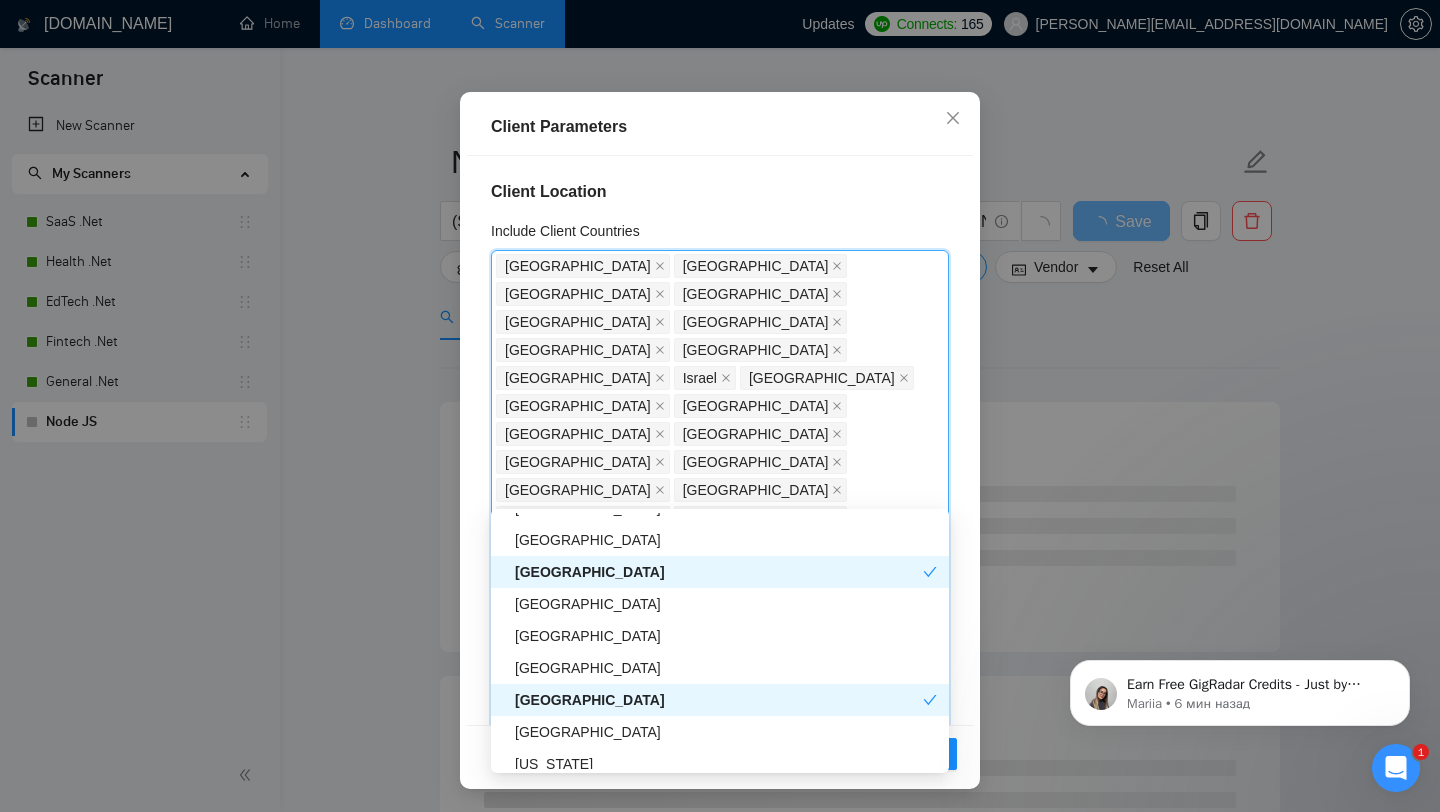 scroll, scrollTop: 2320, scrollLeft: 0, axis: vertical 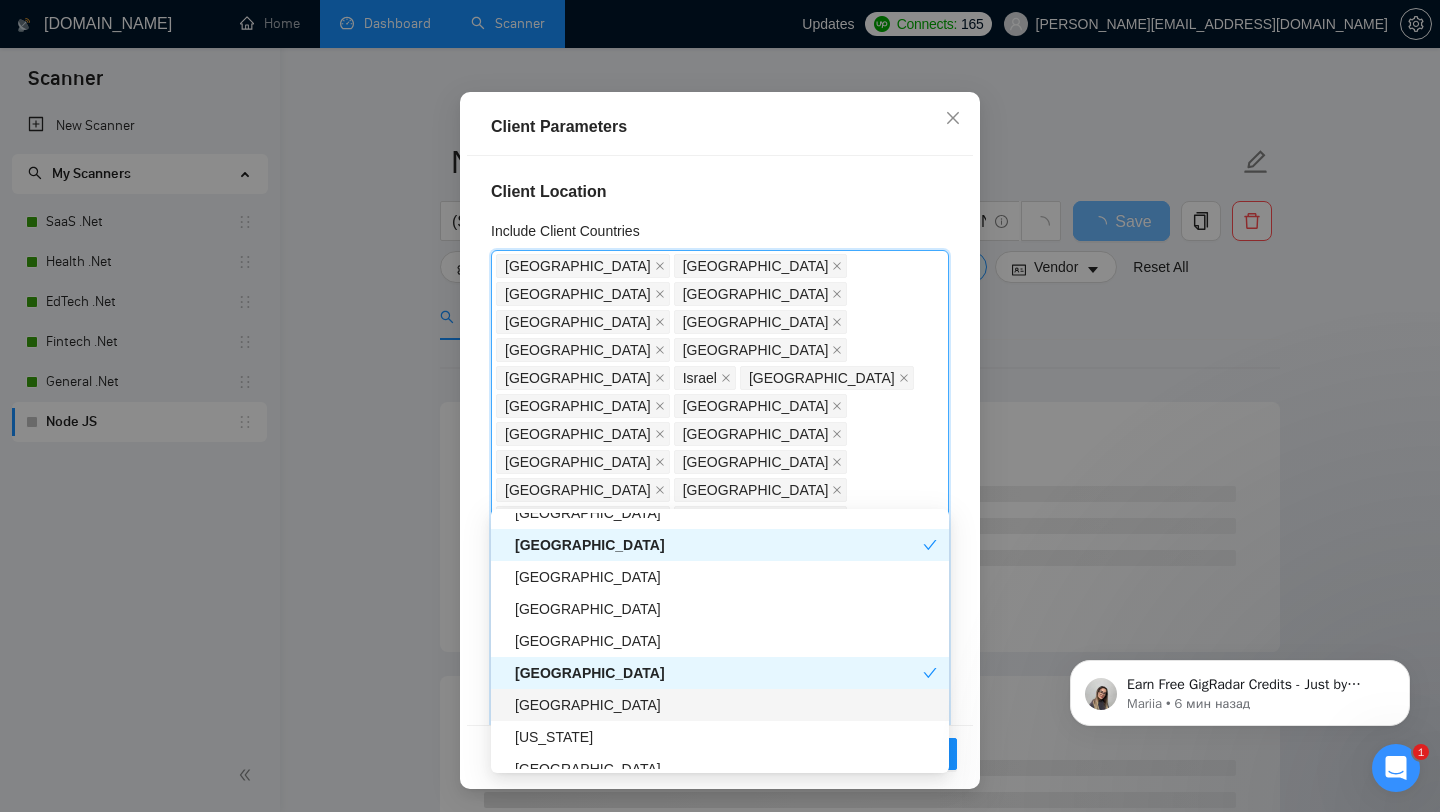click on "[GEOGRAPHIC_DATA]" at bounding box center (726, 705) 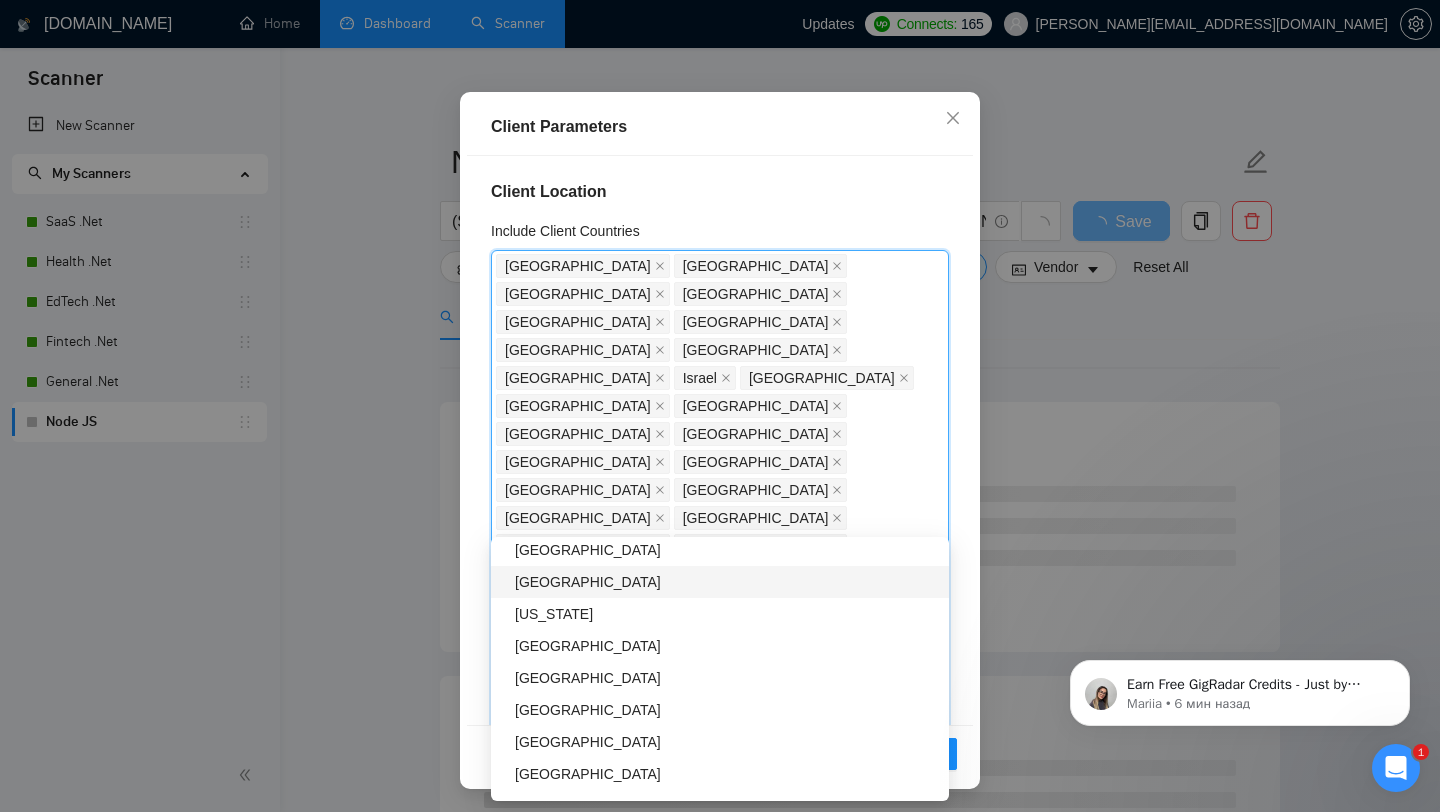 scroll, scrollTop: 2574, scrollLeft: 0, axis: vertical 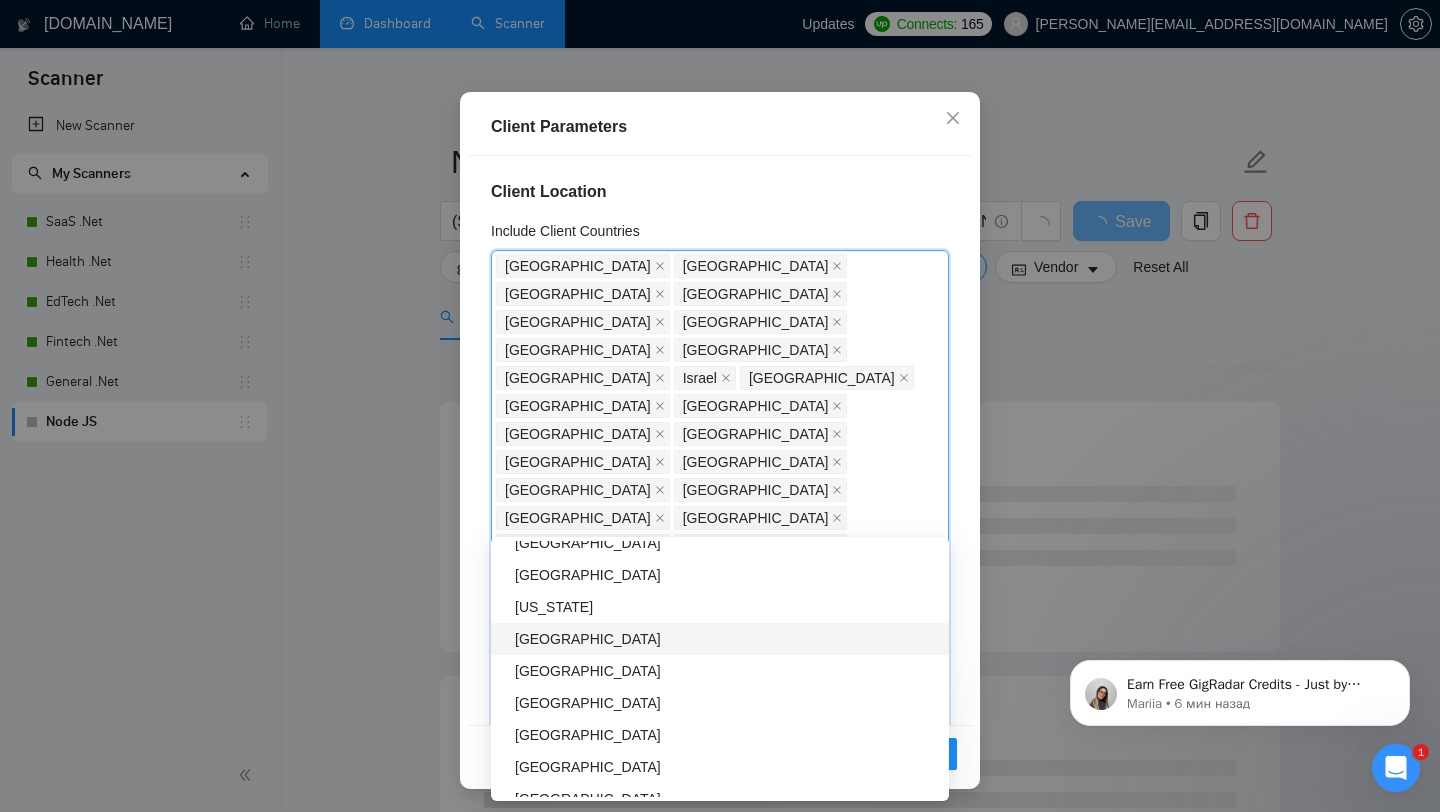 click on "[GEOGRAPHIC_DATA]" at bounding box center (726, 639) 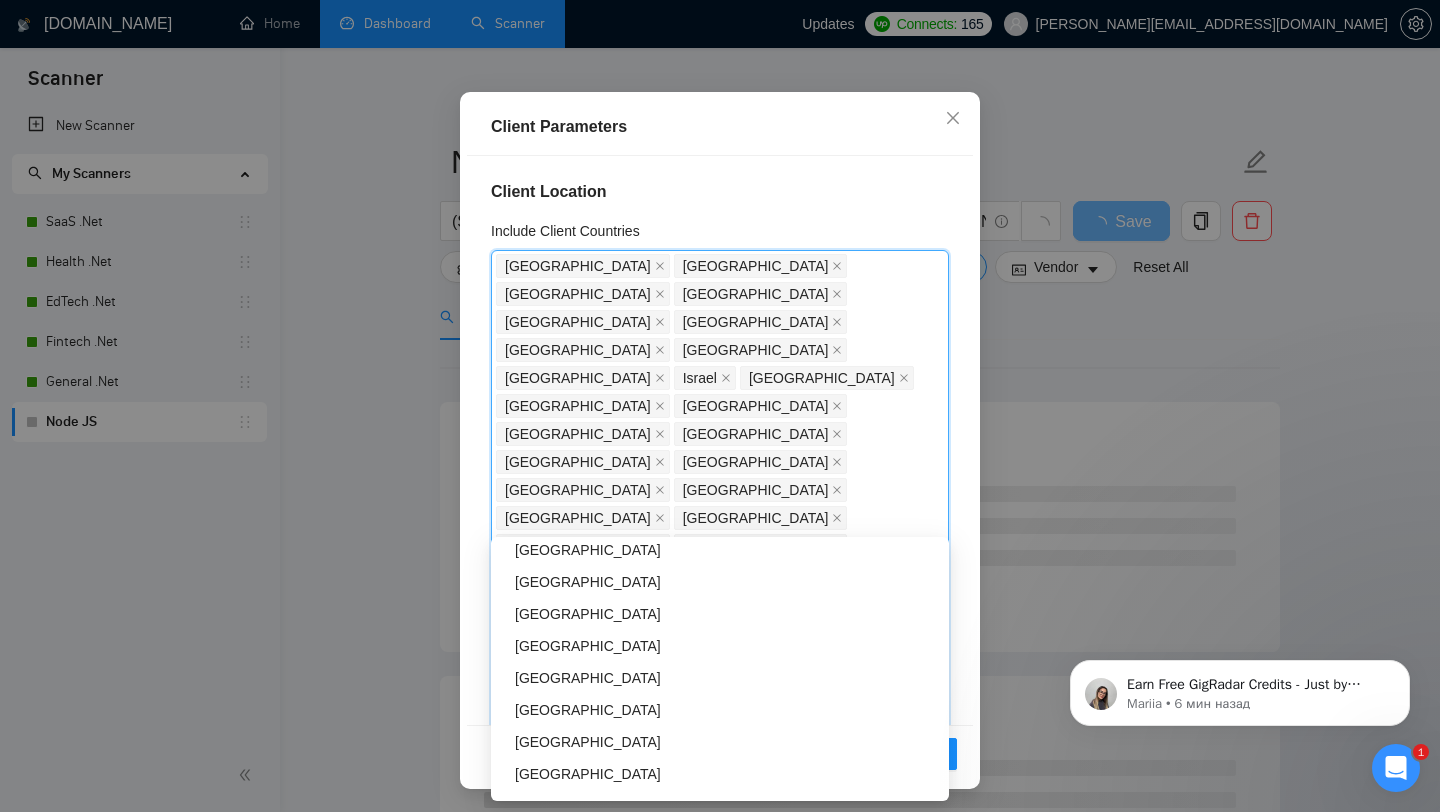 scroll, scrollTop: 2887, scrollLeft: 0, axis: vertical 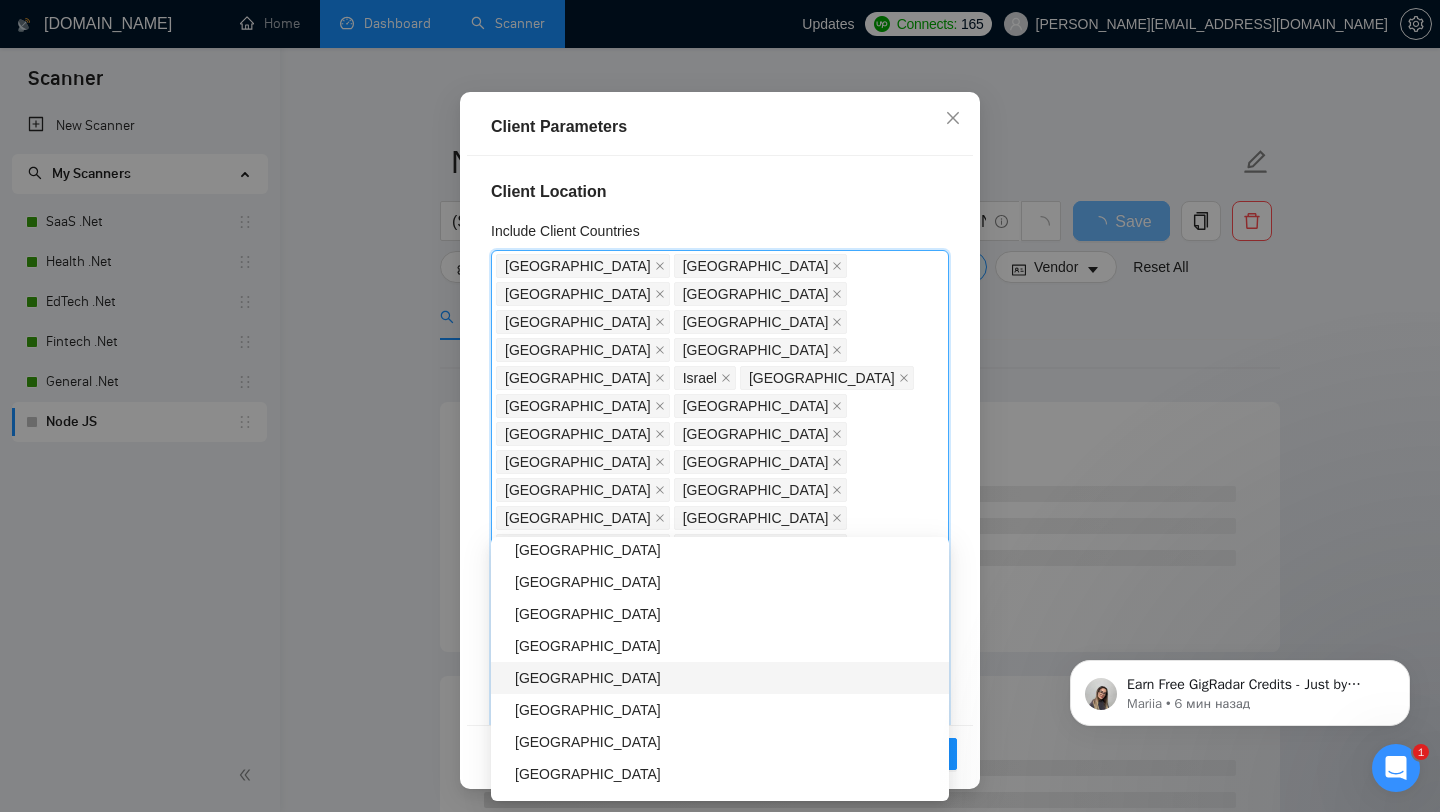 click on "[GEOGRAPHIC_DATA]" at bounding box center [726, 678] 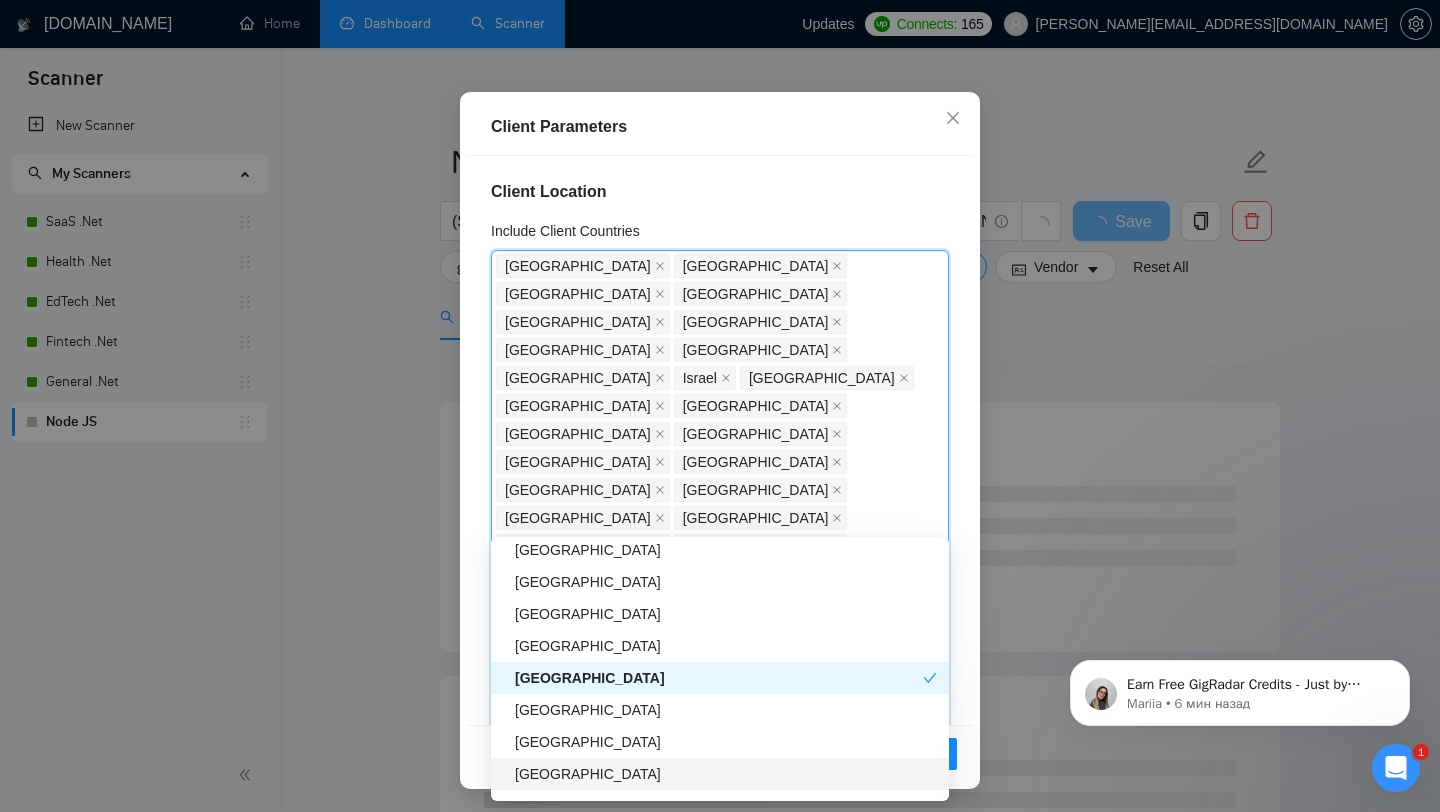 click on "[GEOGRAPHIC_DATA]" at bounding box center [726, 774] 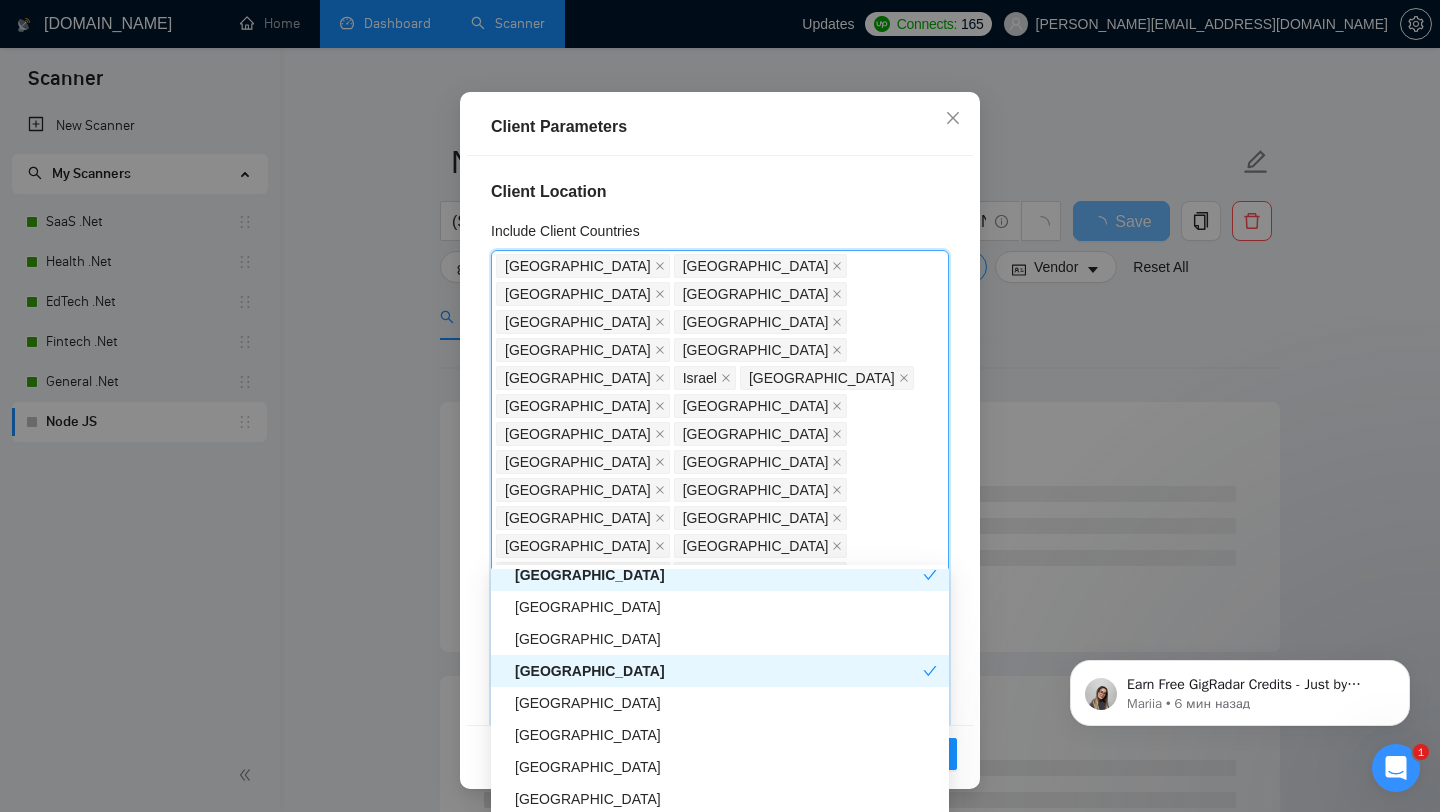 scroll, scrollTop: 3020, scrollLeft: 0, axis: vertical 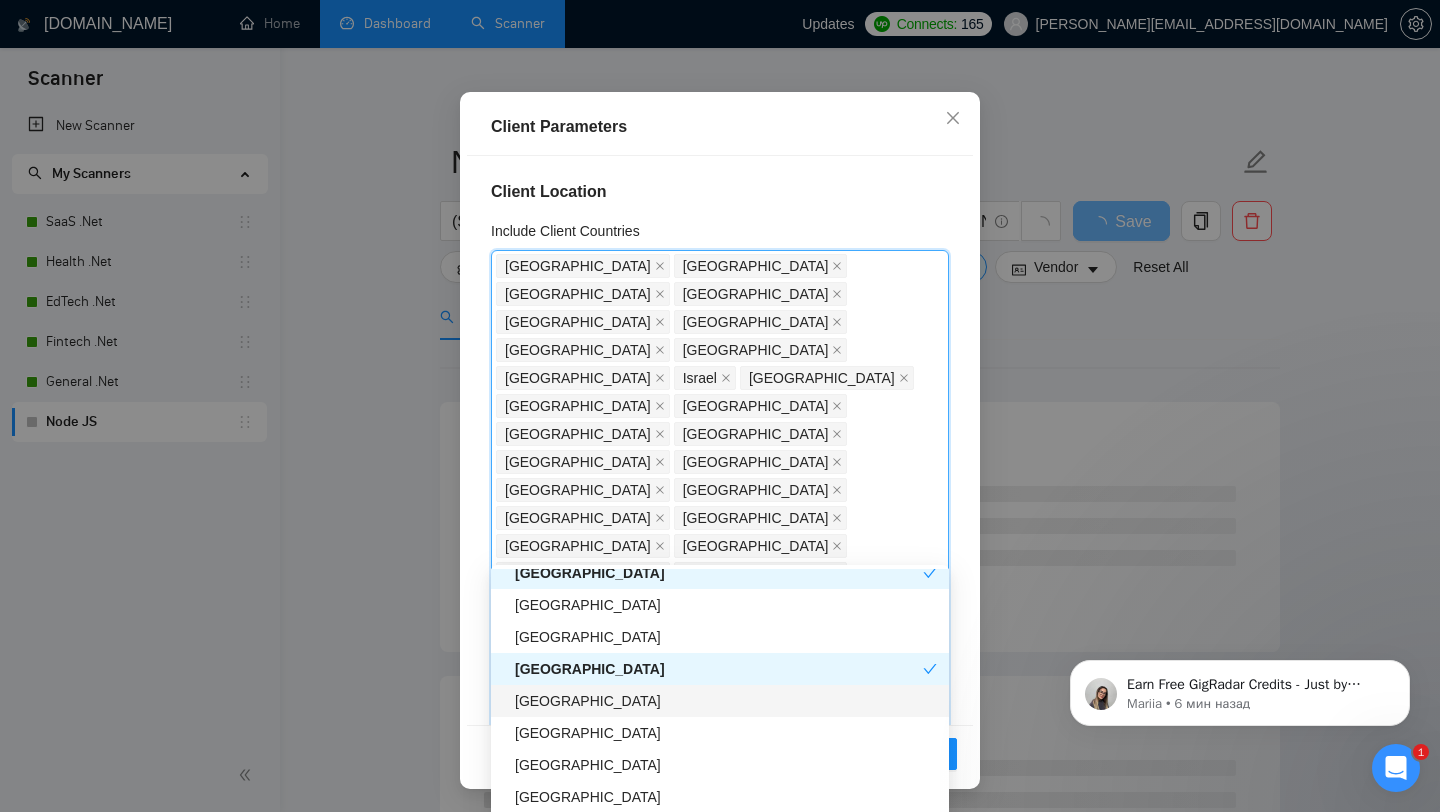 click on "[GEOGRAPHIC_DATA]" at bounding box center [726, 701] 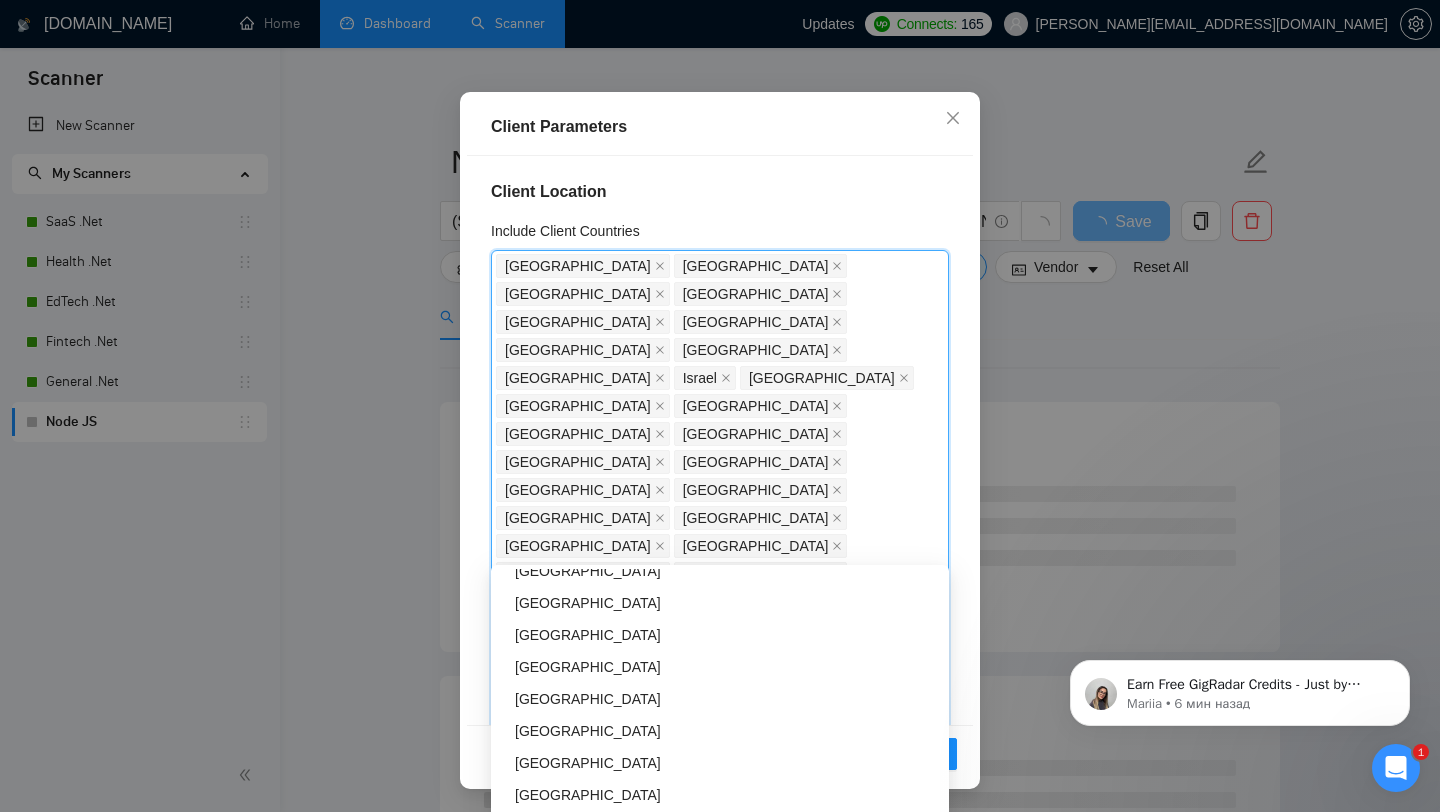 scroll, scrollTop: 3362, scrollLeft: 0, axis: vertical 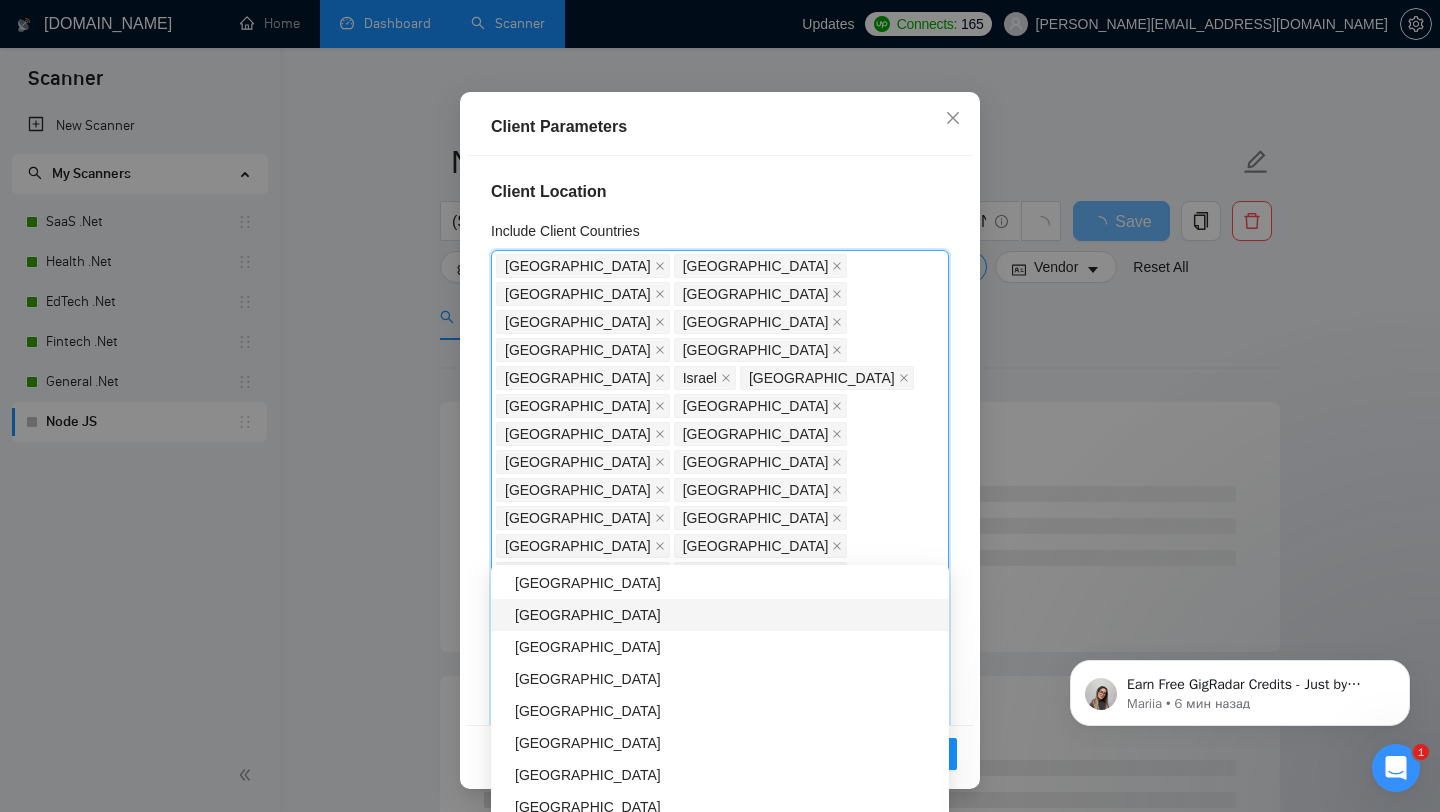 click on "[GEOGRAPHIC_DATA]" at bounding box center (726, 615) 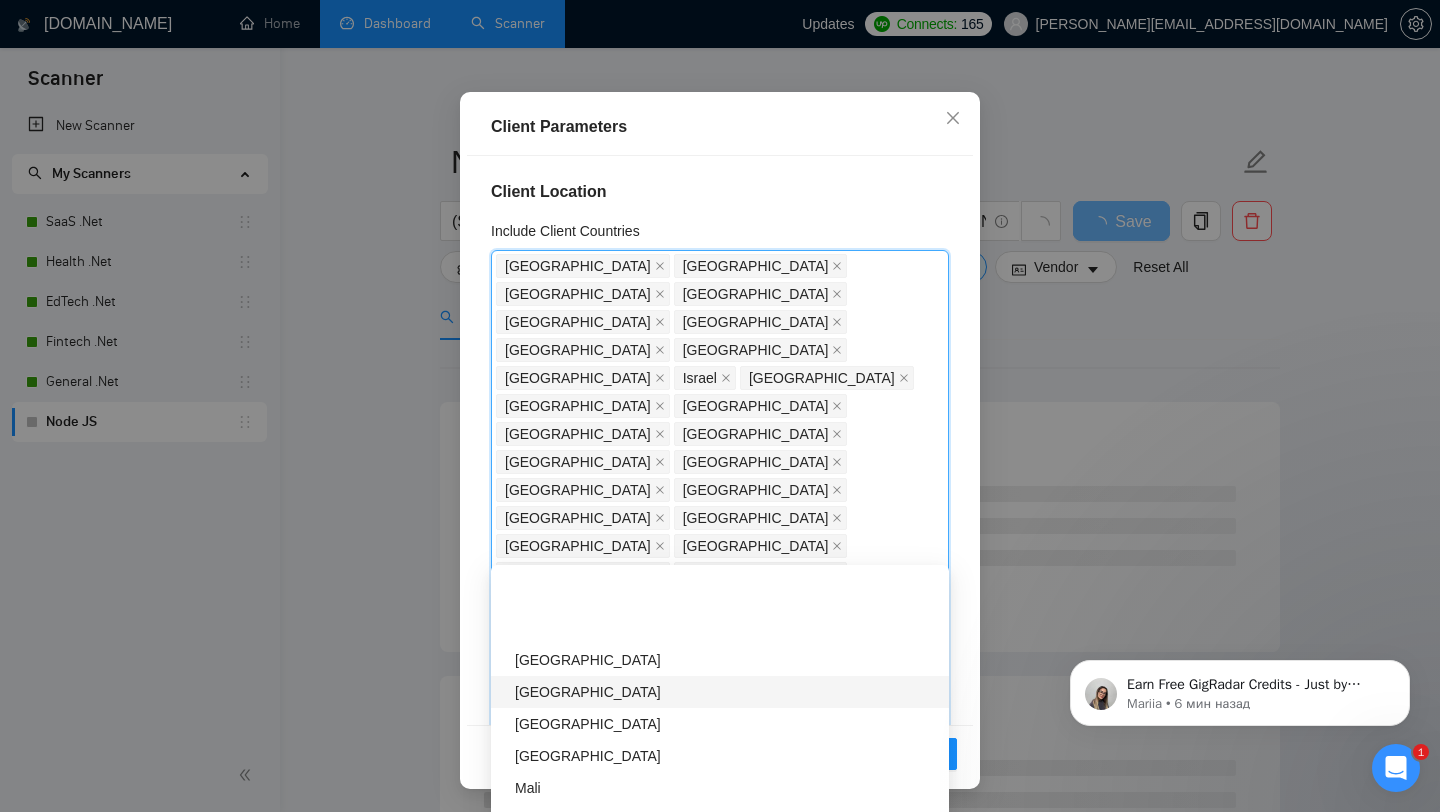 scroll, scrollTop: 6400, scrollLeft: 0, axis: vertical 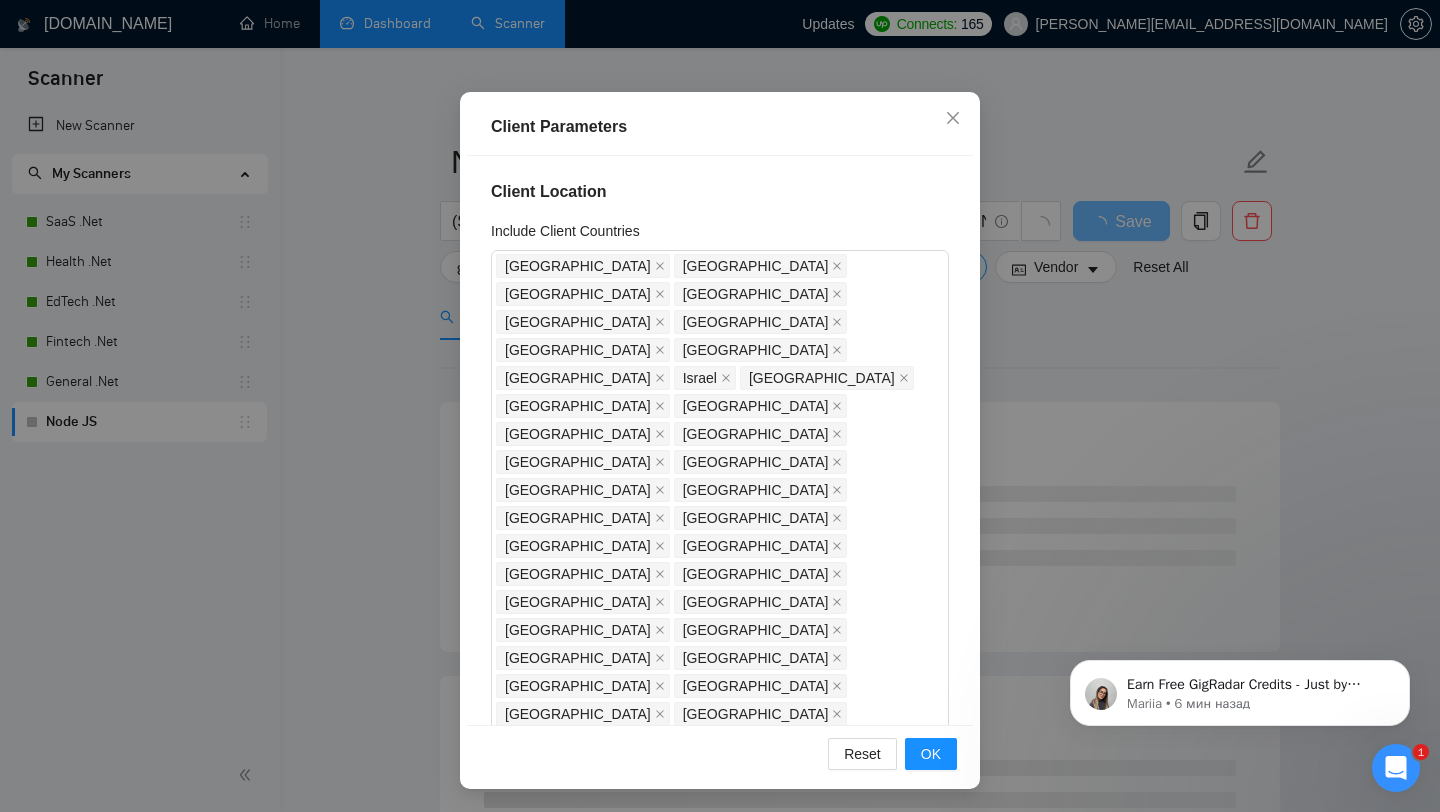 click on "Client Location Include Client Countries [GEOGRAPHIC_DATA] [GEOGRAPHIC_DATA] [GEOGRAPHIC_DATA] [GEOGRAPHIC_DATA] [GEOGRAPHIC_DATA] [GEOGRAPHIC_DATA] [GEOGRAPHIC_DATA] [GEOGRAPHIC_DATA] [GEOGRAPHIC_DATA] [GEOGRAPHIC_DATA] [GEOGRAPHIC_DATA] [GEOGRAPHIC_DATA] [GEOGRAPHIC_DATA] [GEOGRAPHIC_DATA] [GEOGRAPHIC_DATA] [GEOGRAPHIC_DATA] [GEOGRAPHIC_DATA] [GEOGRAPHIC_DATA] [GEOGRAPHIC_DATA] [GEOGRAPHIC_DATA] [GEOGRAPHIC_DATA] [GEOGRAPHIC_DATA] [GEOGRAPHIC_DATA] [GEOGRAPHIC_DATA] [GEOGRAPHIC_DATA] [GEOGRAPHIC_DATA] [GEOGRAPHIC_DATA] [GEOGRAPHIC_DATA] [GEOGRAPHIC_DATA] [GEOGRAPHIC_DATA] [GEOGRAPHIC_DATA] [GEOGRAPHIC_DATA] [GEOGRAPHIC_DATA] [GEOGRAPHIC_DATA] [GEOGRAPHIC_DATA] [GEOGRAPHIC_DATA] [GEOGRAPHIC_DATA] [GEOGRAPHIC_DATA] [GEOGRAPHIC_DATA] [GEOGRAPHIC_DATA] [GEOGRAPHIC_DATA] [GEOGRAPHIC_DATA] [GEOGRAPHIC_DATA] [GEOGRAPHIC_DATA]   Exclude Client Countries   Select Client Rating Client Min Average Feedback Include clients with no feedback Client Payment Details Payment Verified Hire Rate Stats   Client Total Spent $ Min - $ Max Client Hire Rate New   Any hire rate   Avg Hourly Rate Paid New $ 17 Min - $ Max Include Clients without Sufficient History Client Profile Client Industry New   Any industry Client Company Size   Any company size Enterprise Clients New   Any clients" at bounding box center (720, 440) 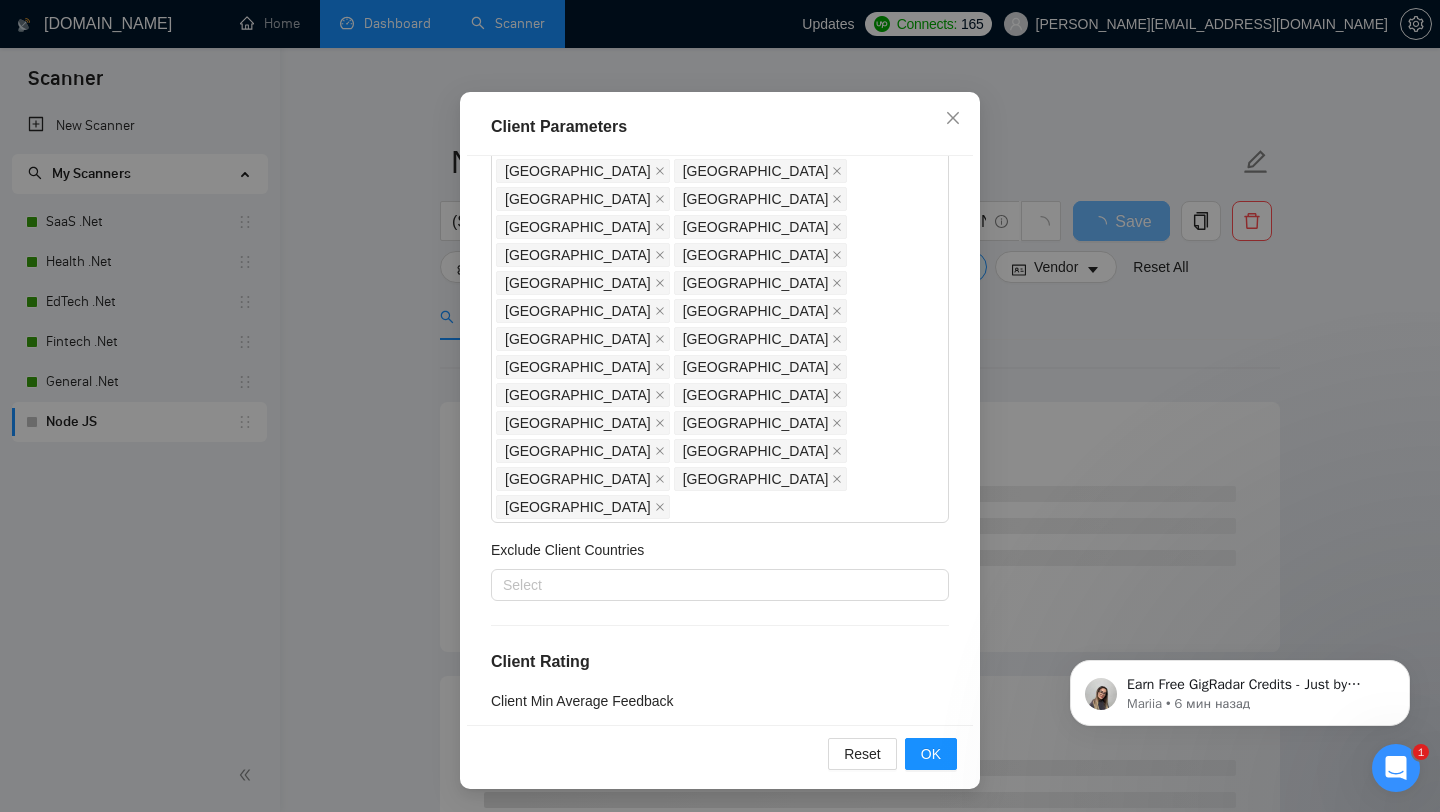 scroll, scrollTop: 362, scrollLeft: 0, axis: vertical 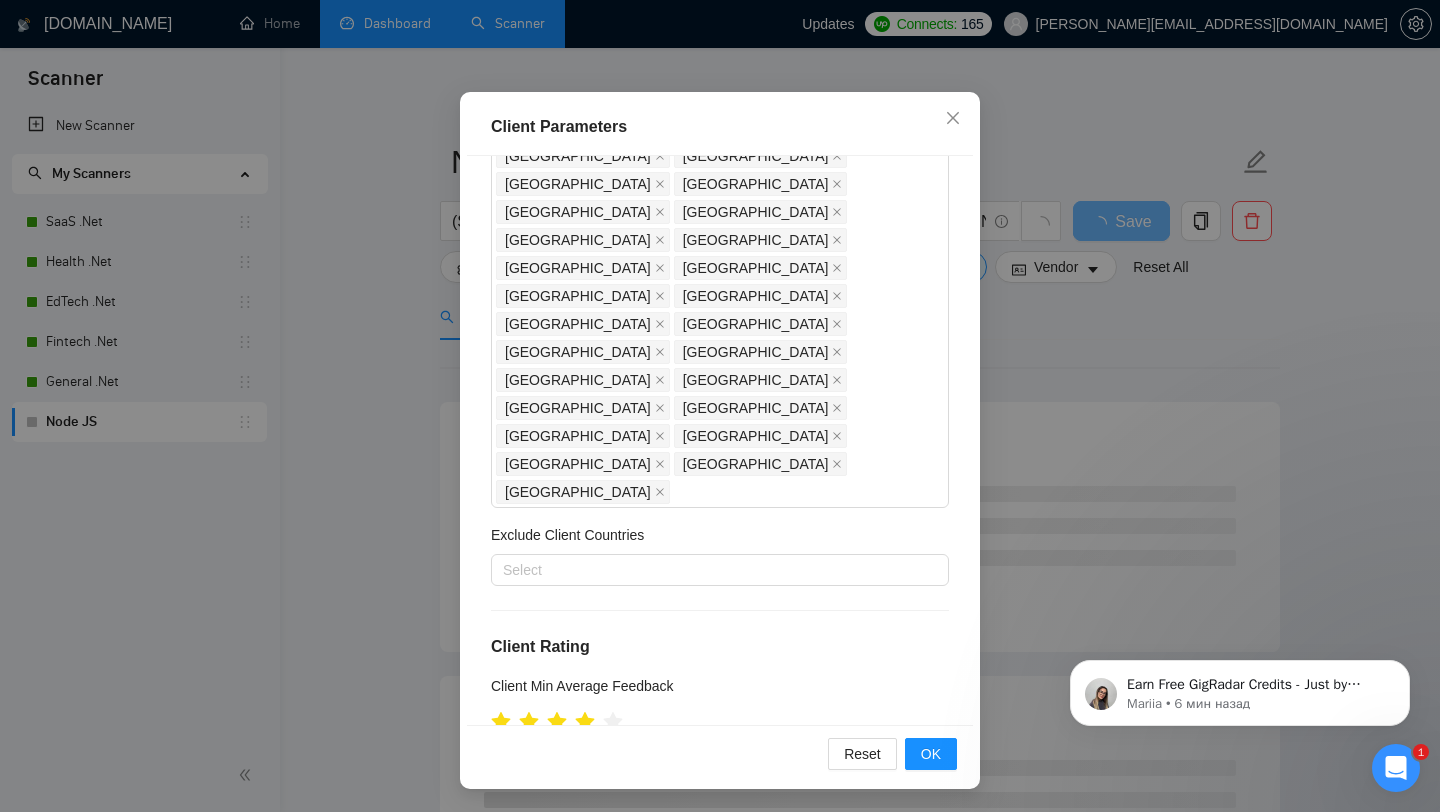 click on "Payment Verified" at bounding box center [498, 823] 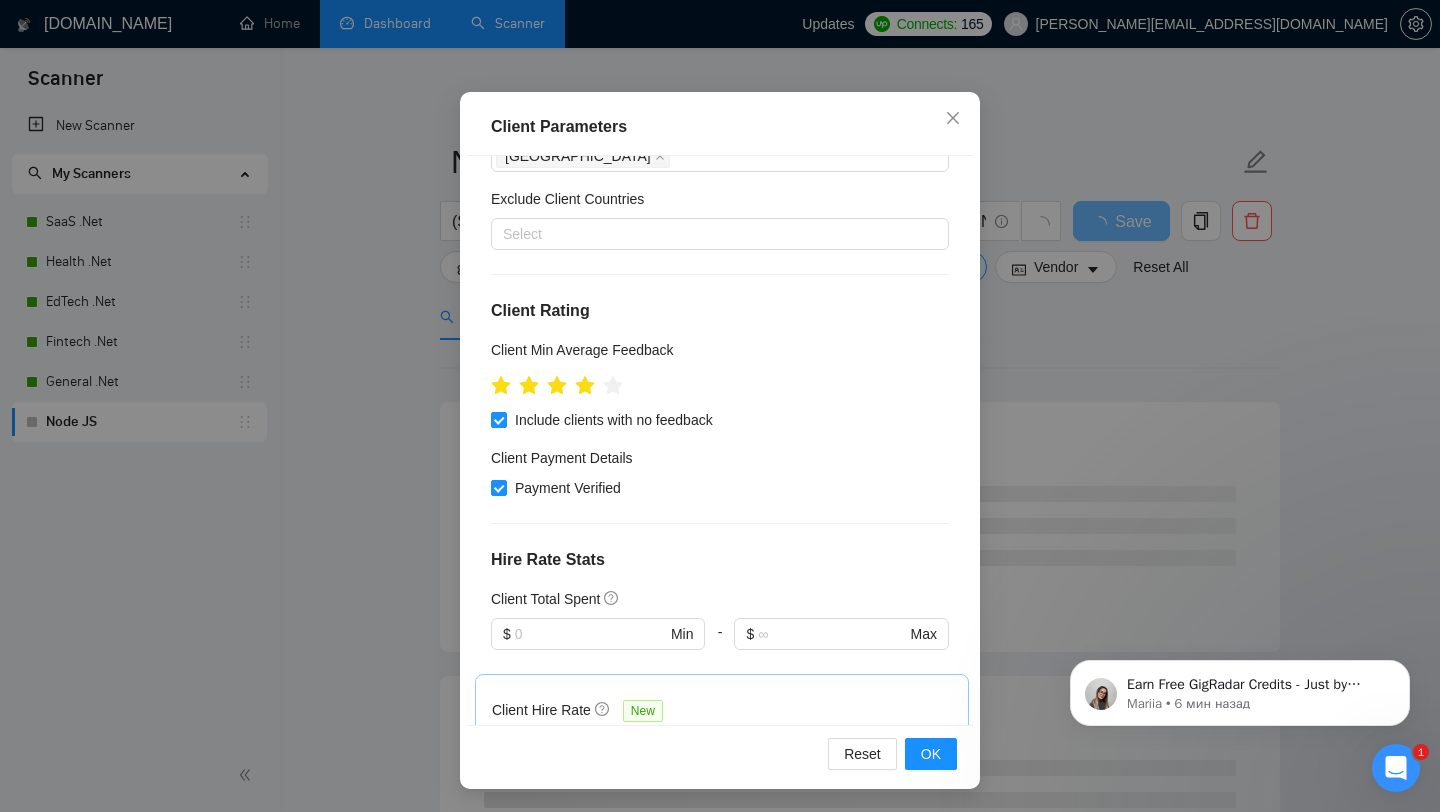 scroll, scrollTop: 700, scrollLeft: 0, axis: vertical 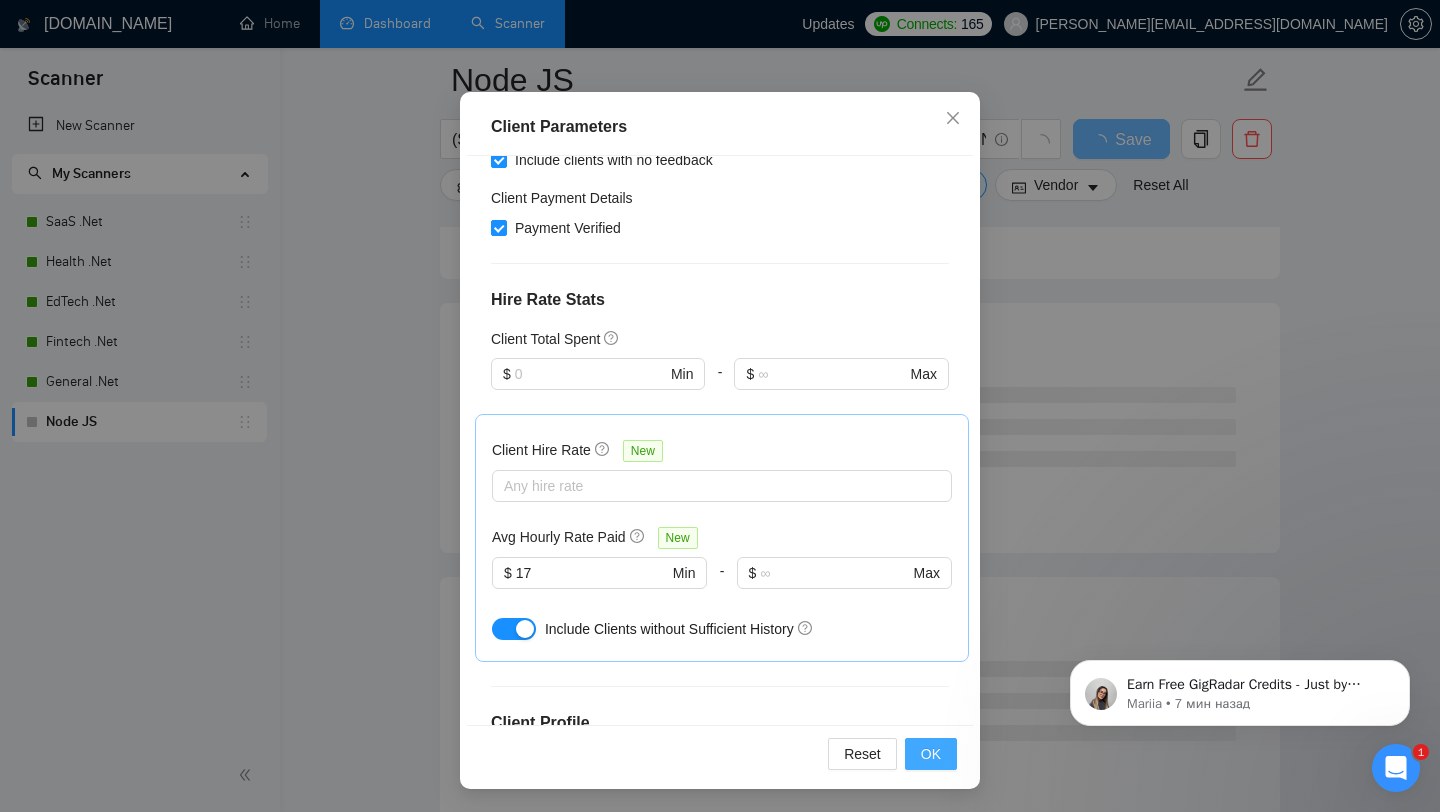 click on "OK" at bounding box center (931, 754) 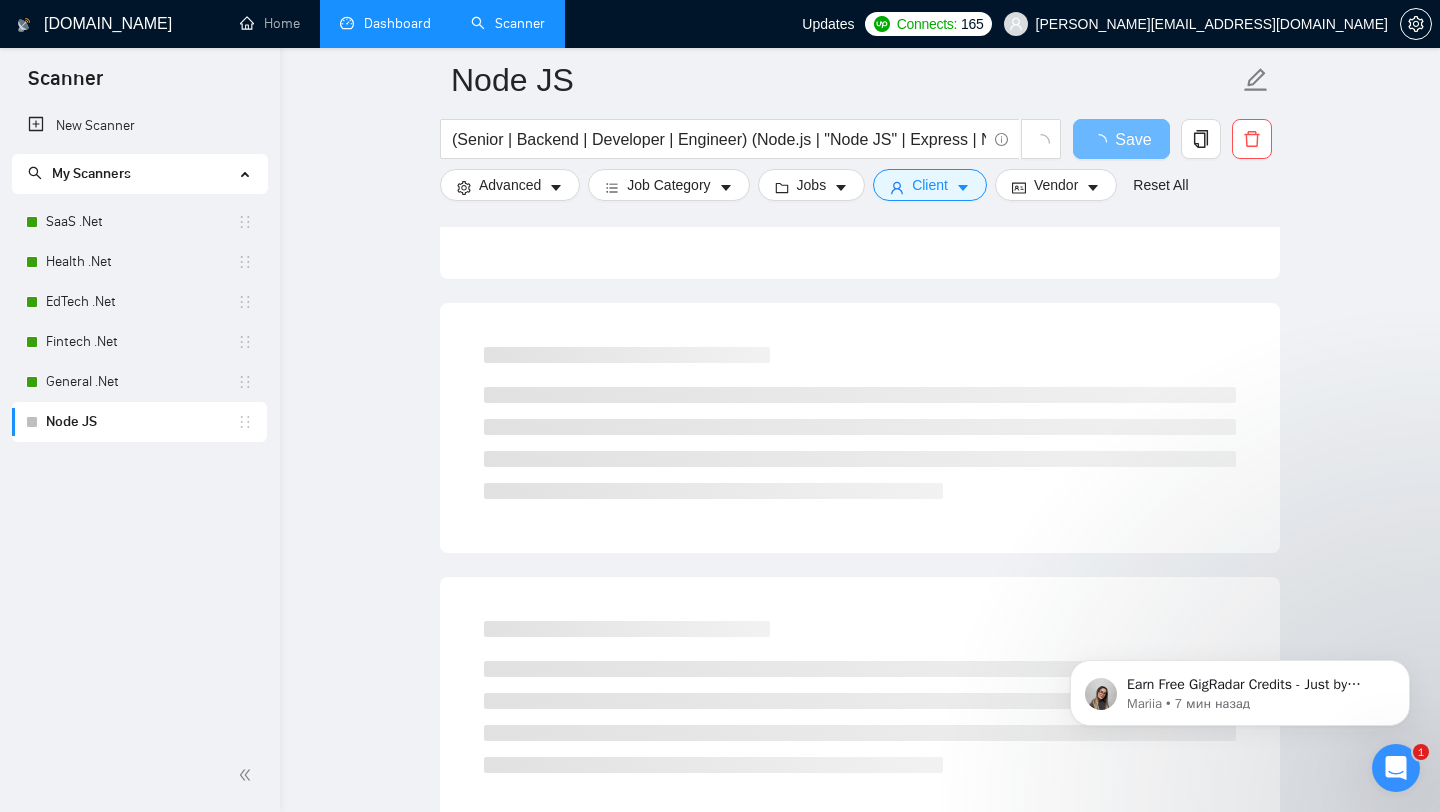 scroll, scrollTop: 28, scrollLeft: 0, axis: vertical 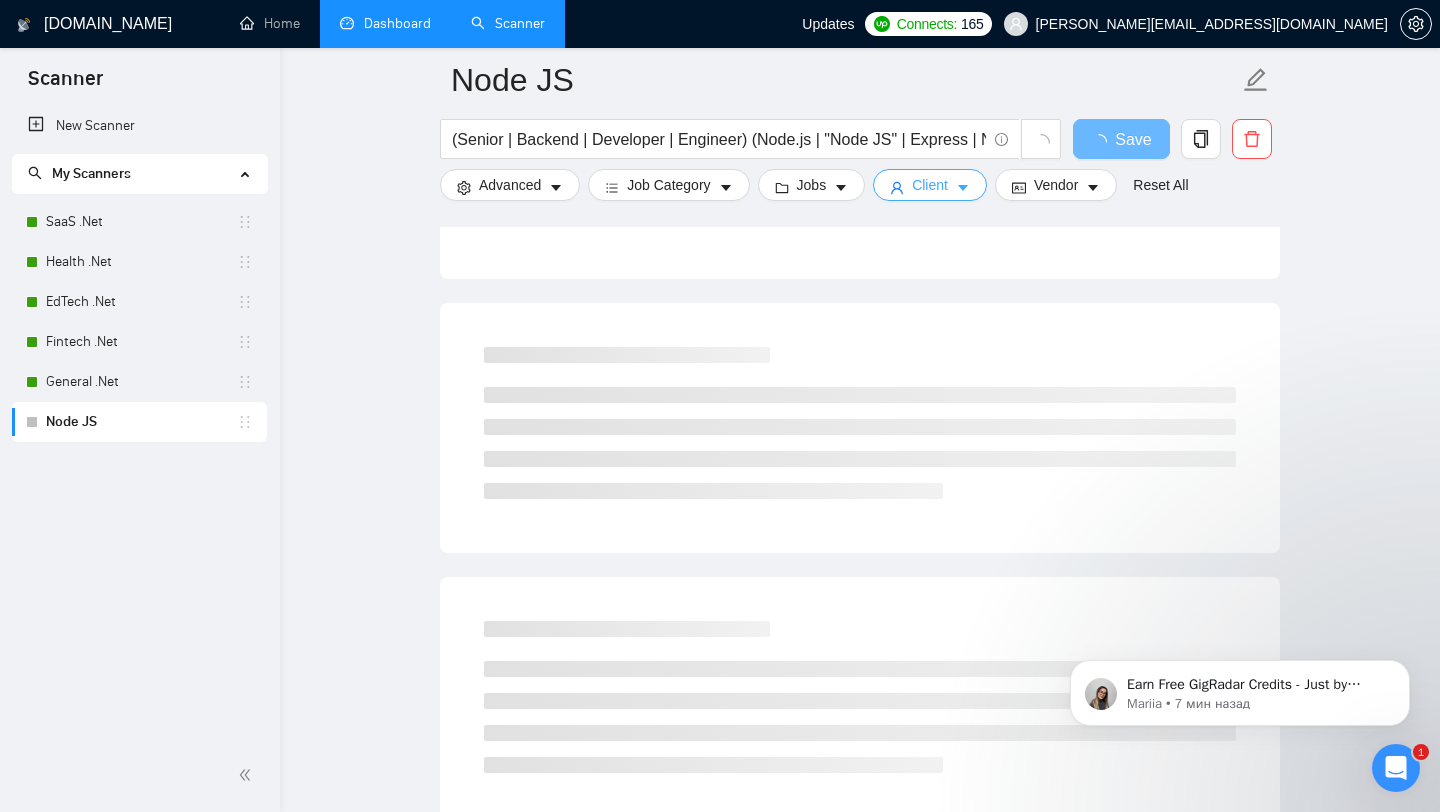 click 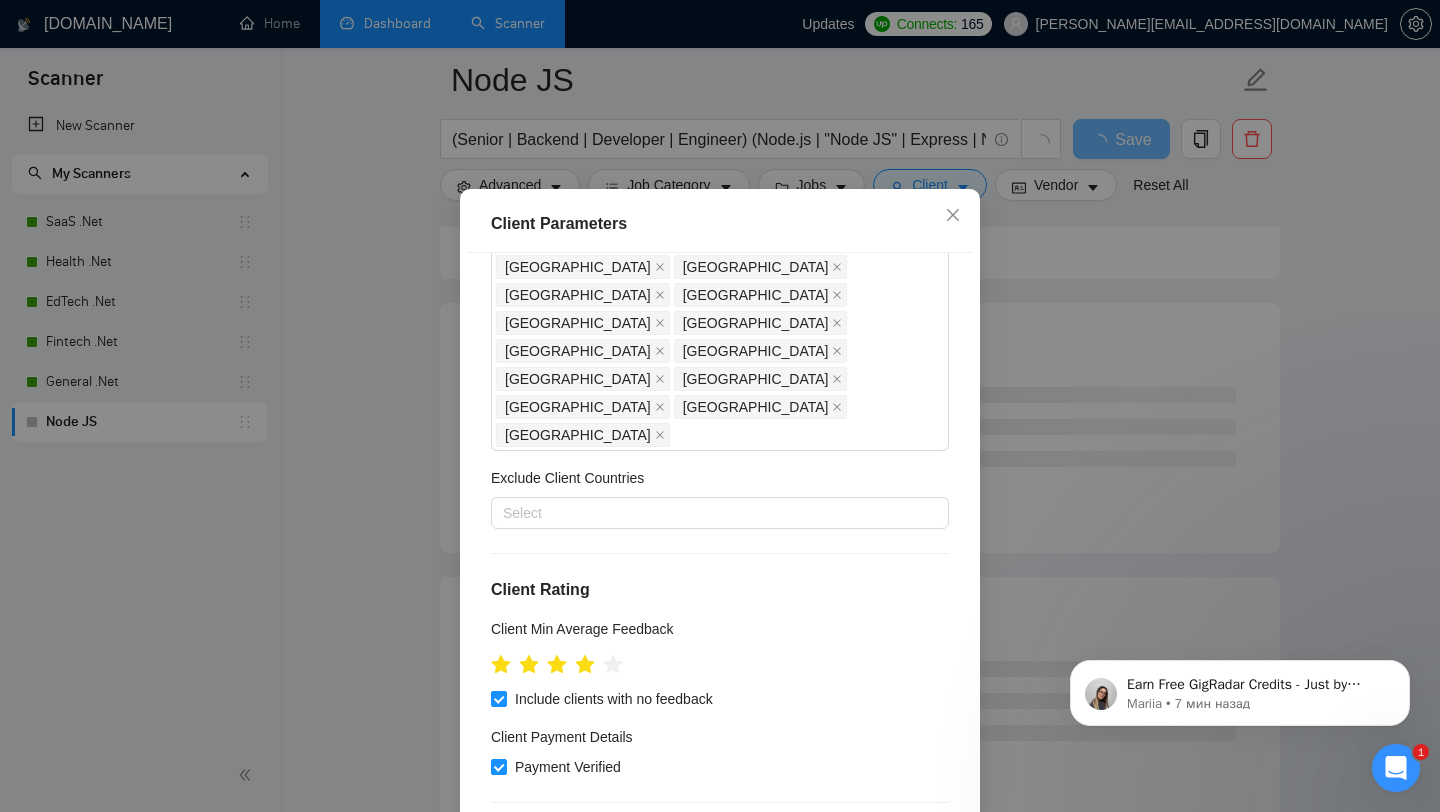 scroll, scrollTop: 494, scrollLeft: 0, axis: vertical 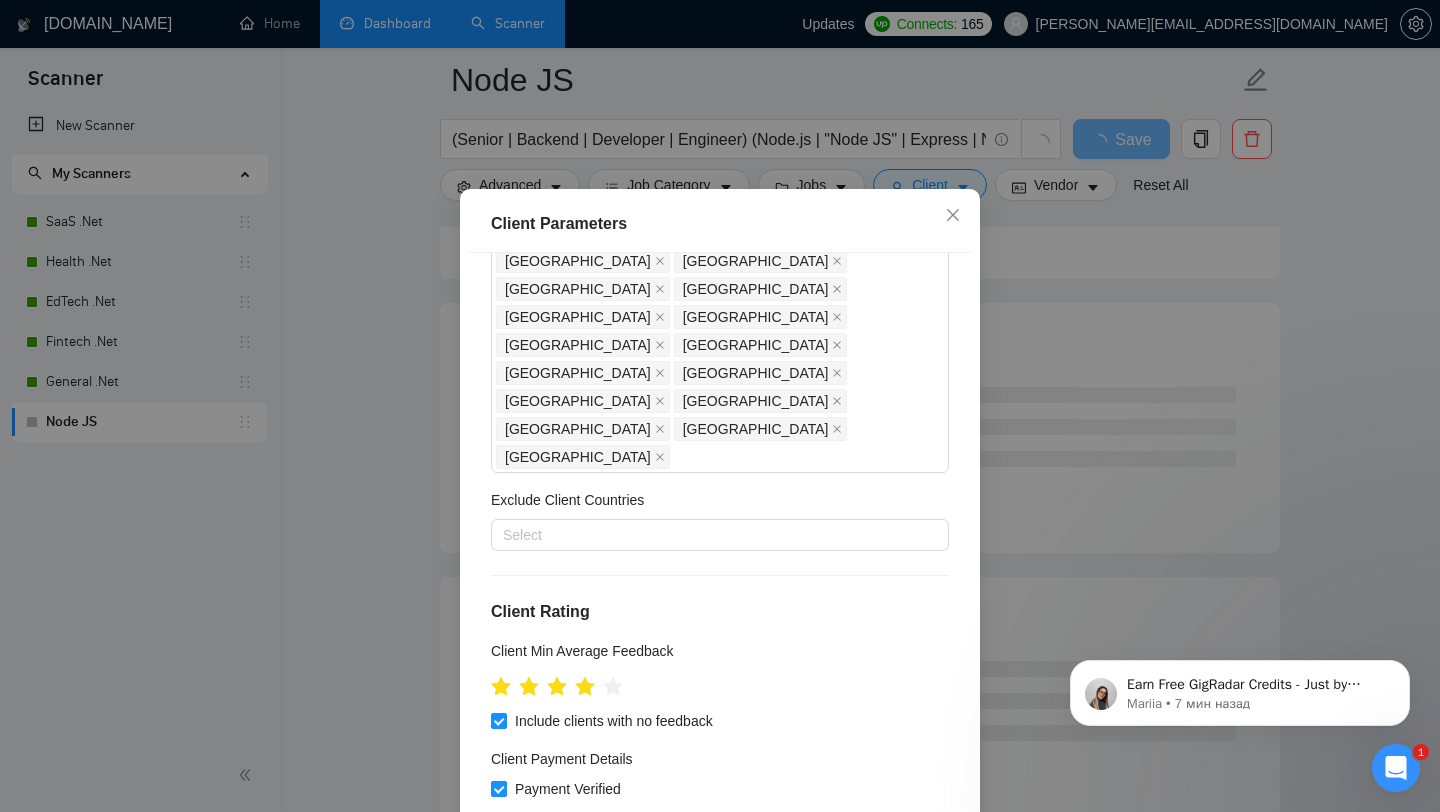 click on "Payment Verified" at bounding box center [568, 789] 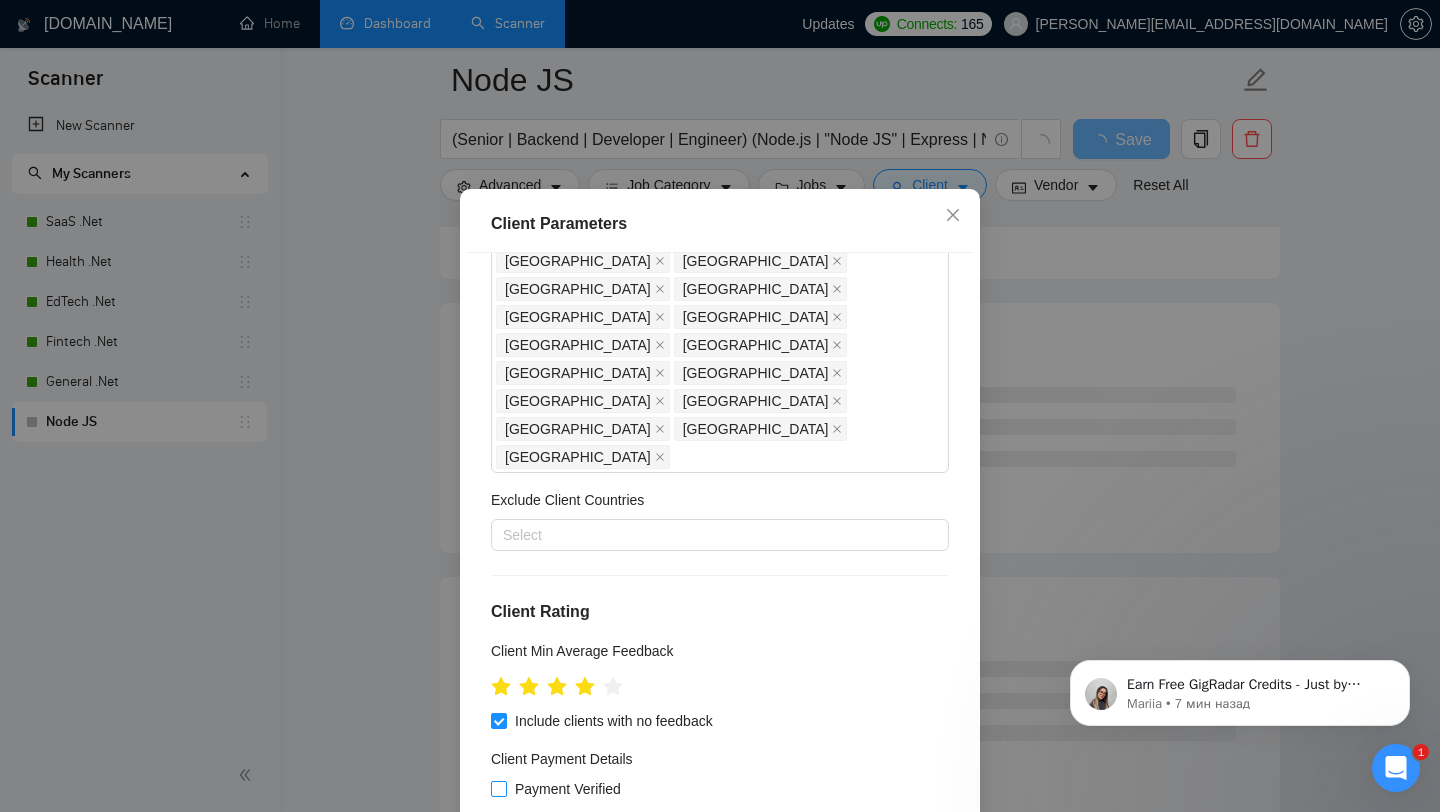 scroll, scrollTop: 958, scrollLeft: 0, axis: vertical 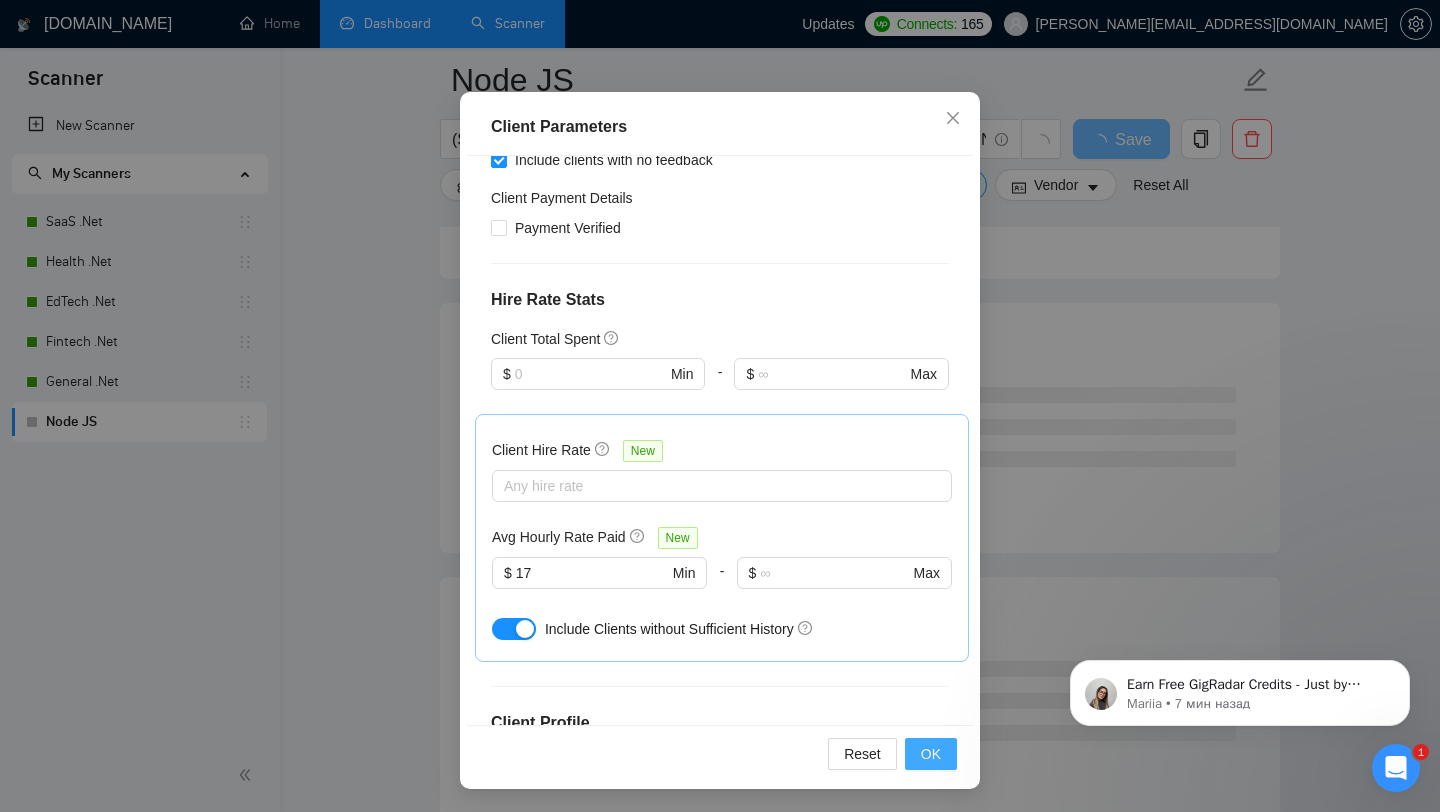 click on "OK" at bounding box center [931, 754] 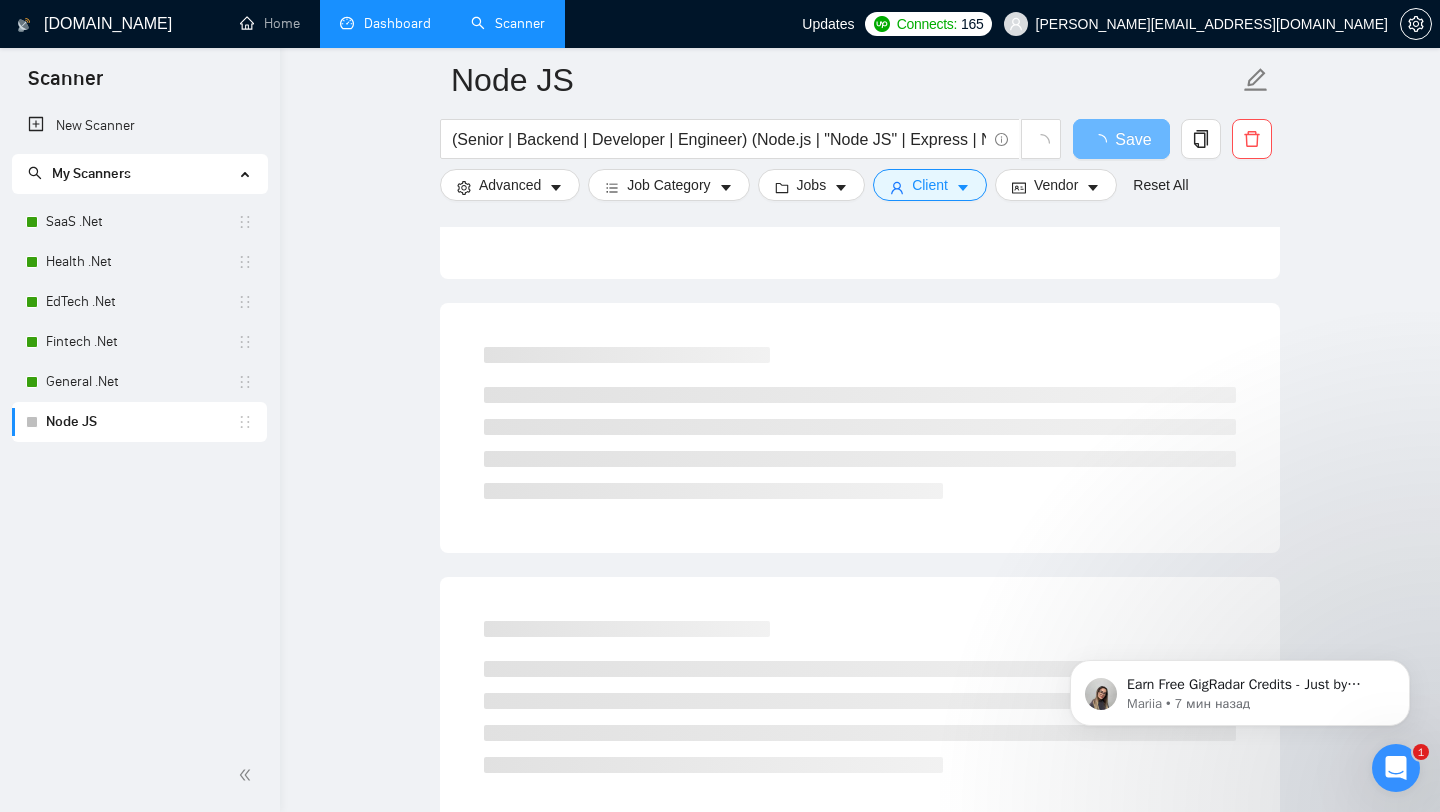 scroll, scrollTop: 28, scrollLeft: 0, axis: vertical 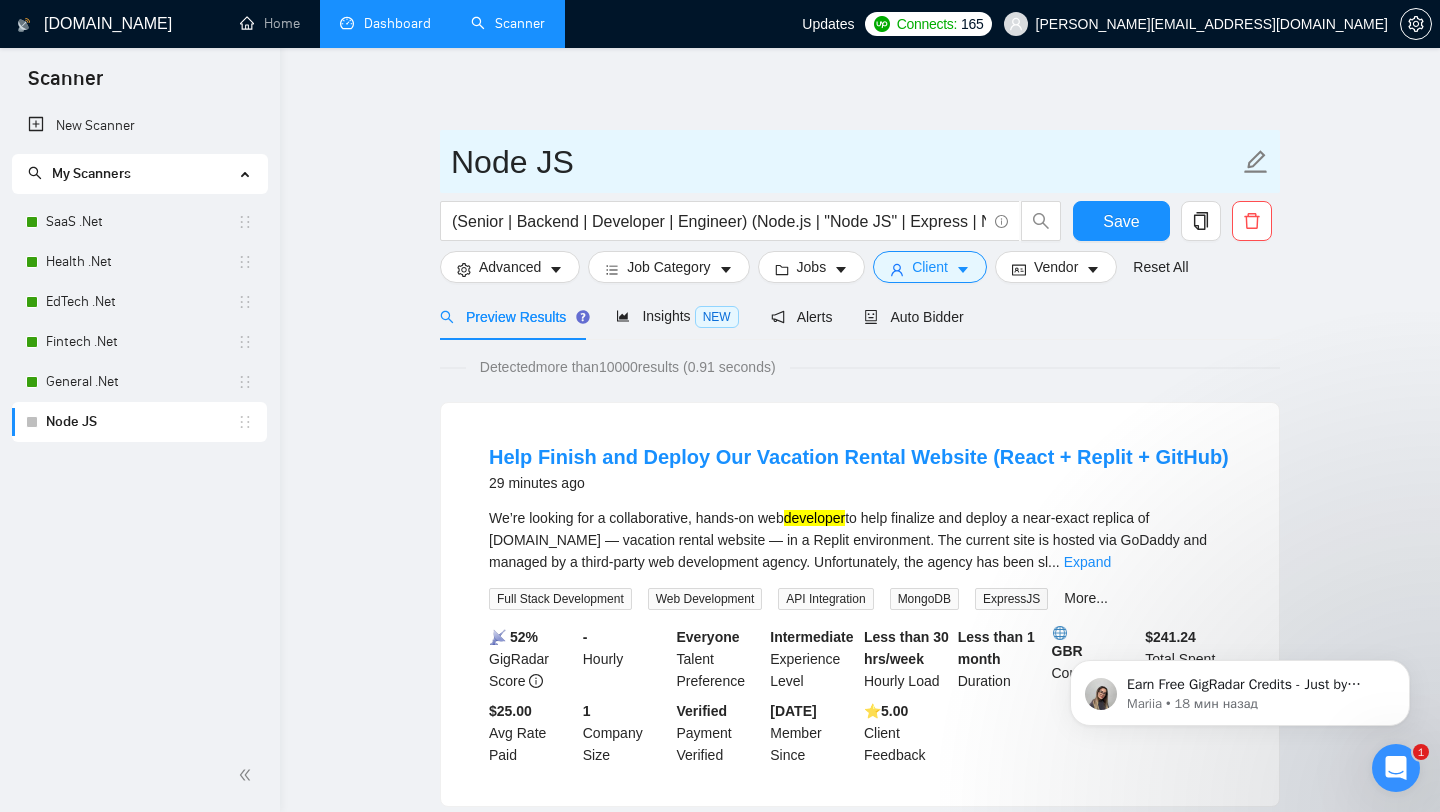 click on "Node JS" at bounding box center (845, 162) 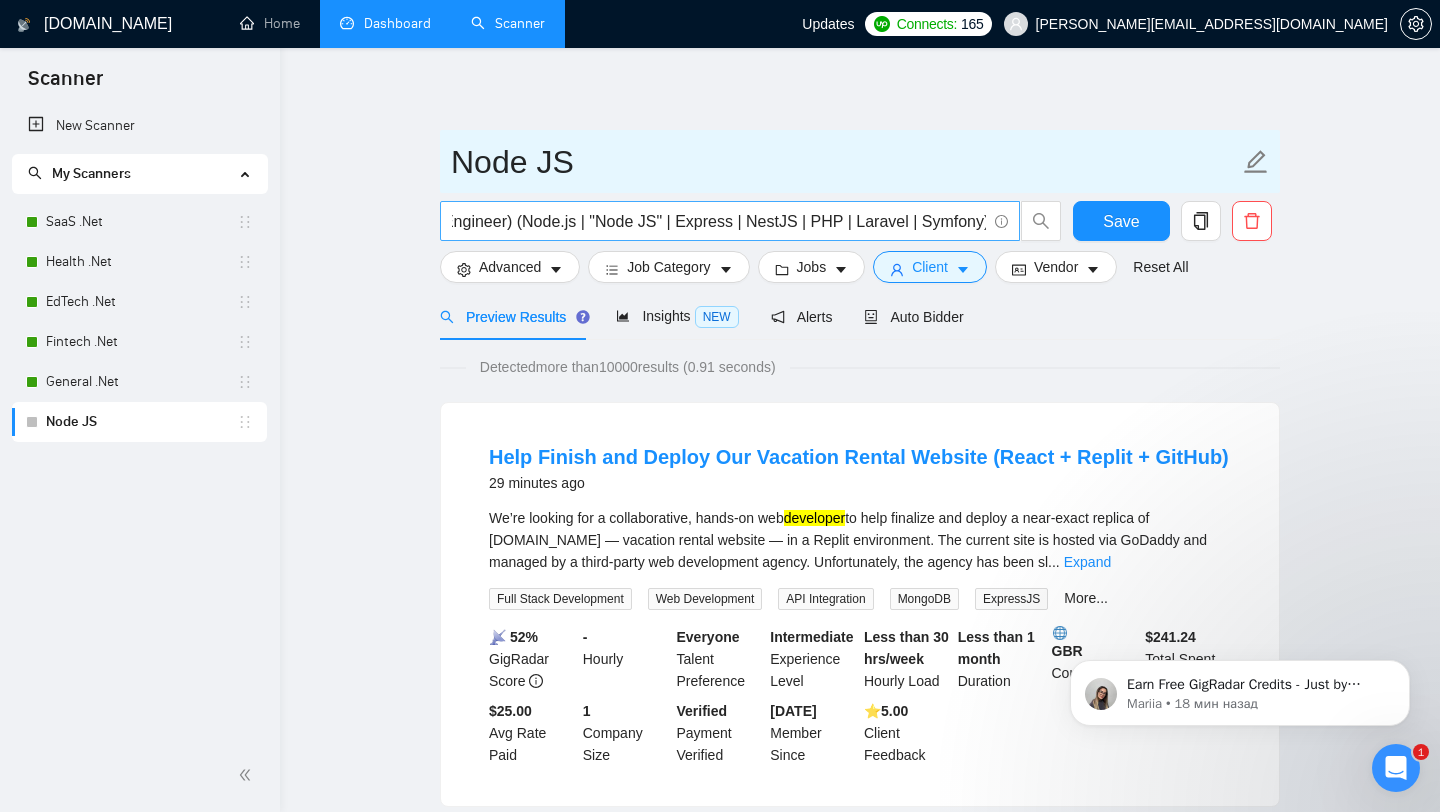 scroll, scrollTop: 0, scrollLeft: 240, axis: horizontal 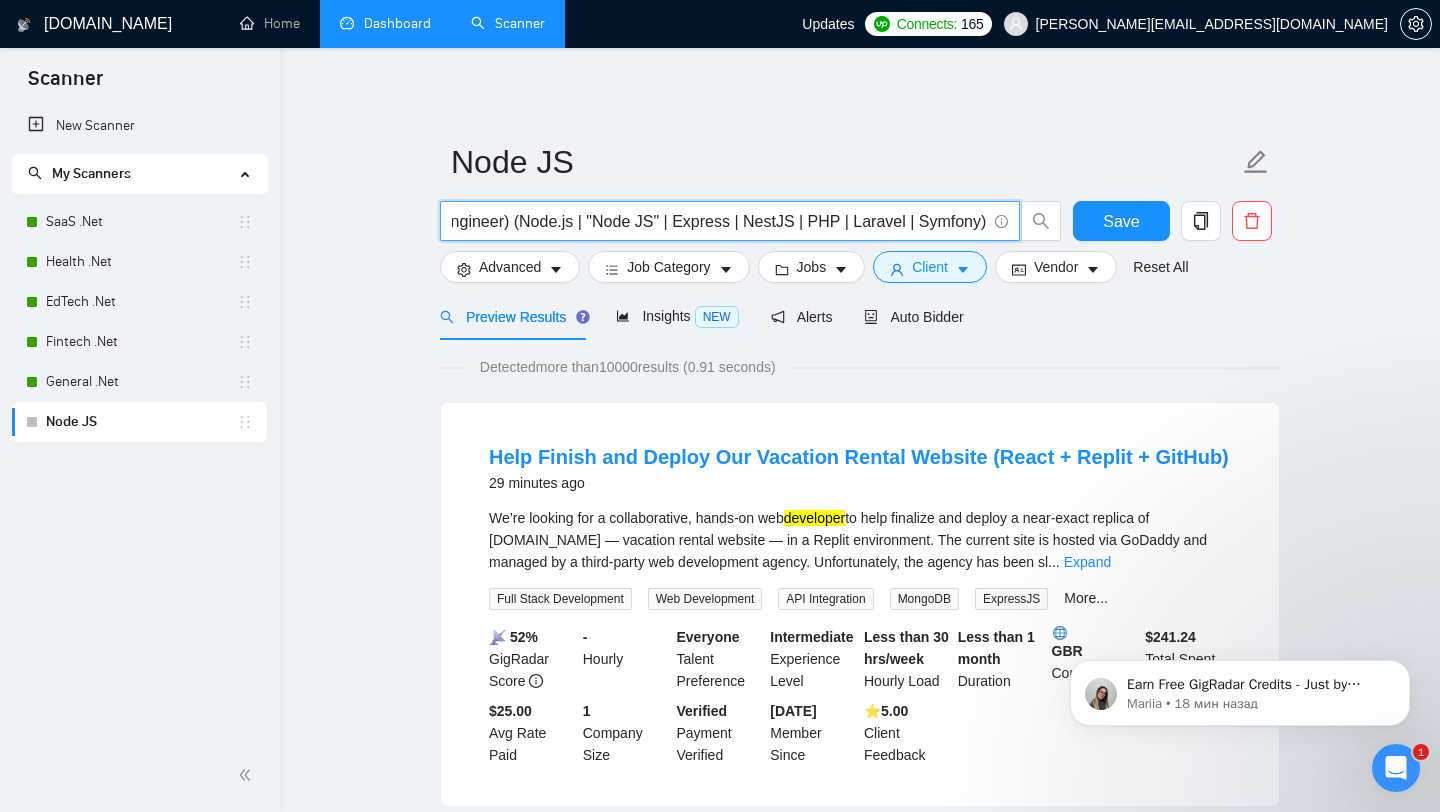 drag, startPoint x: 807, startPoint y: 225, endPoint x: 976, endPoint y: 220, distance: 169.07394 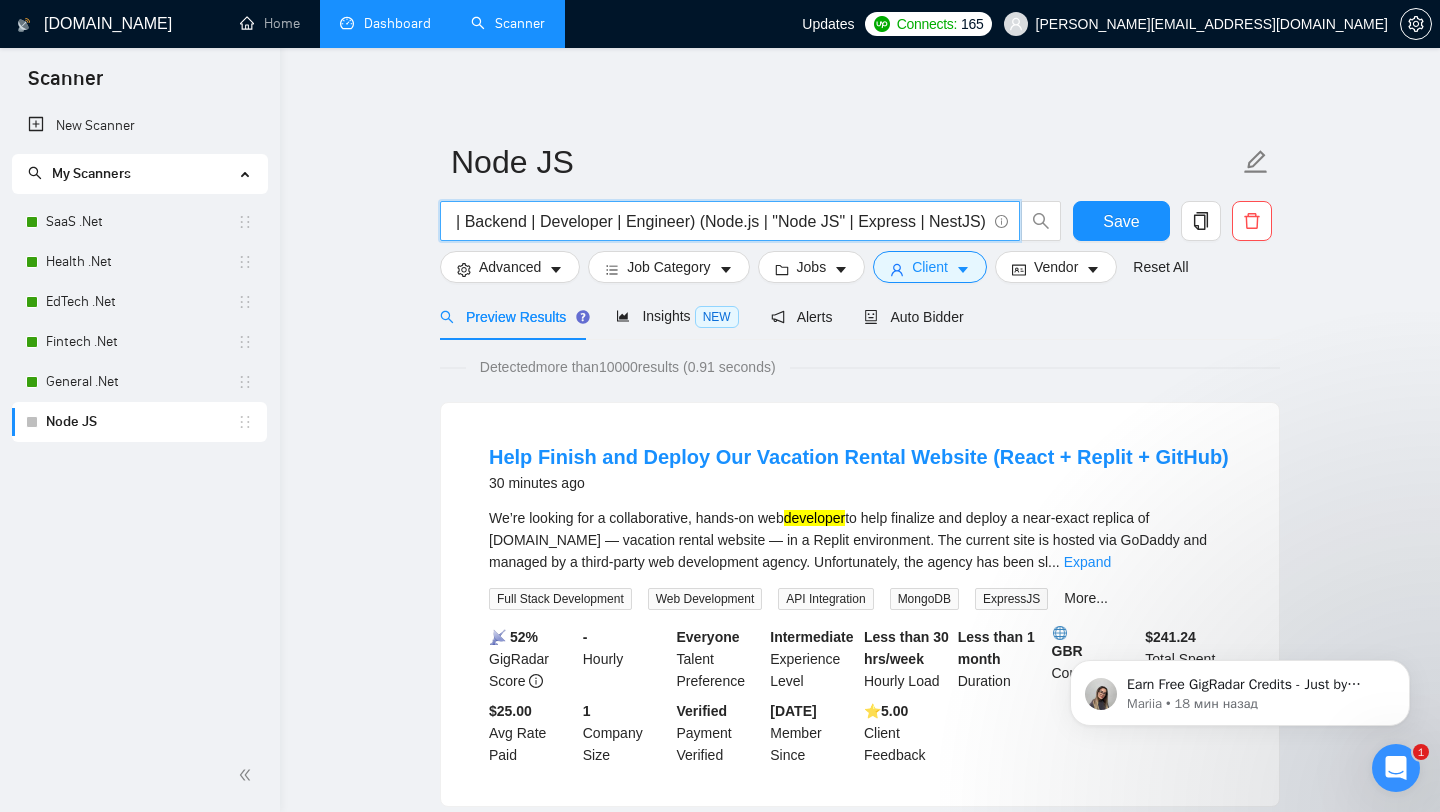 scroll, scrollTop: 0, scrollLeft: 58, axis: horizontal 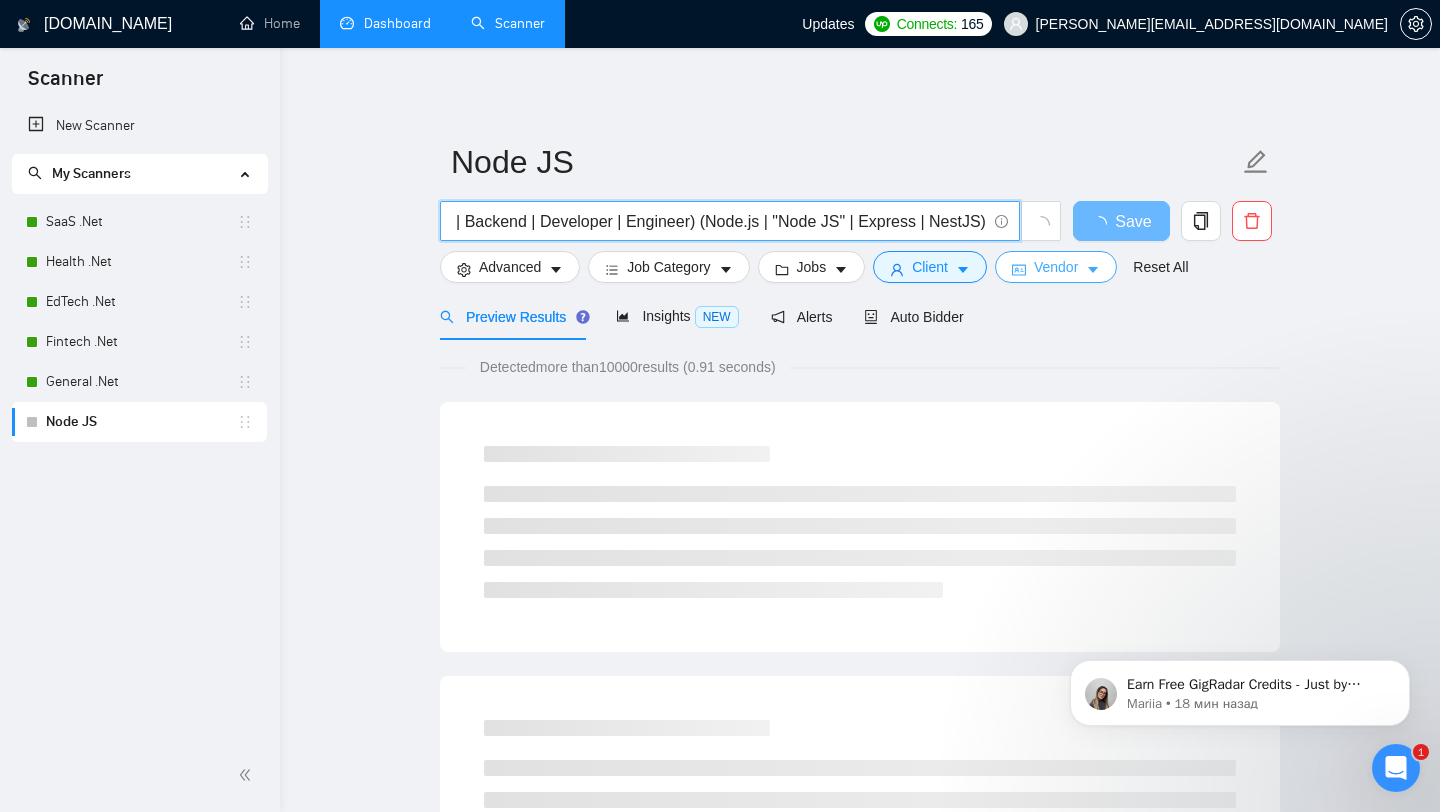 type on "(Senior | Backend | Developer | Engineer) (Node.js | "Node JS" | Express | NestJS)" 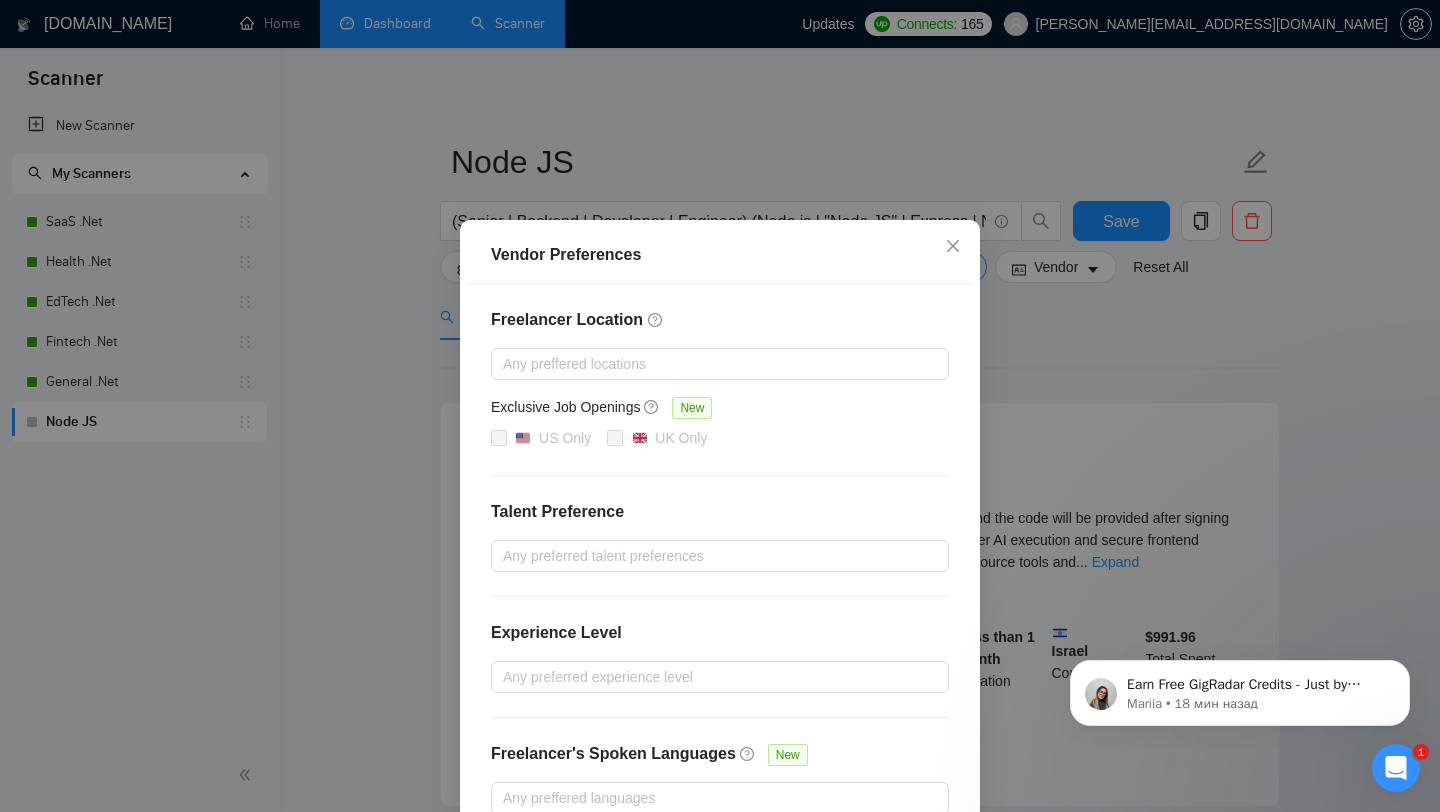 scroll, scrollTop: 87, scrollLeft: 0, axis: vertical 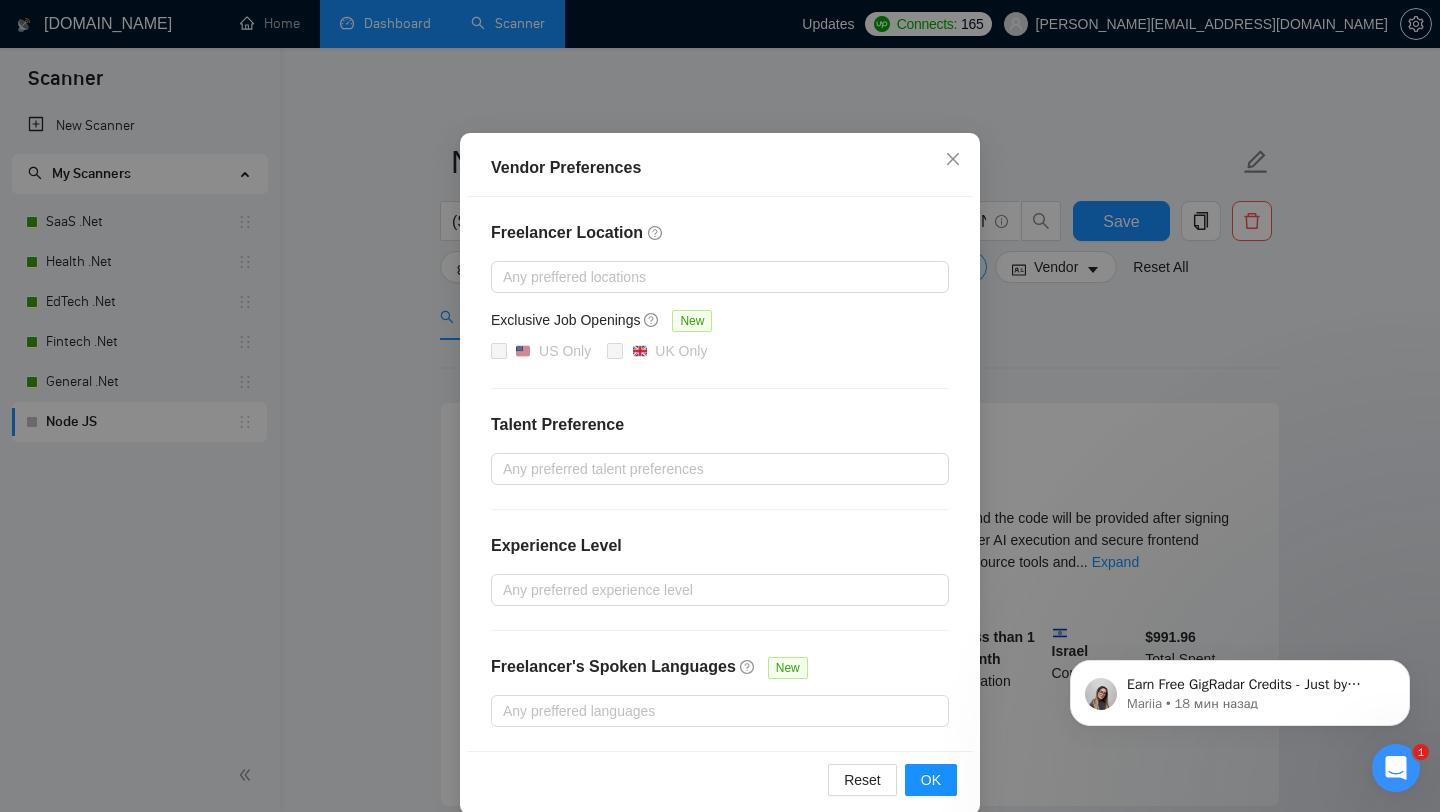 click on "Freelancer Location     Any preffered locations Exclusive Job Openings New US Only [GEOGRAPHIC_DATA] Only Talent Preference   Any preferred talent preferences Experience Level   Any preferred experience level Freelancer's Spoken Languages New   Any preffered languages" at bounding box center [720, 474] 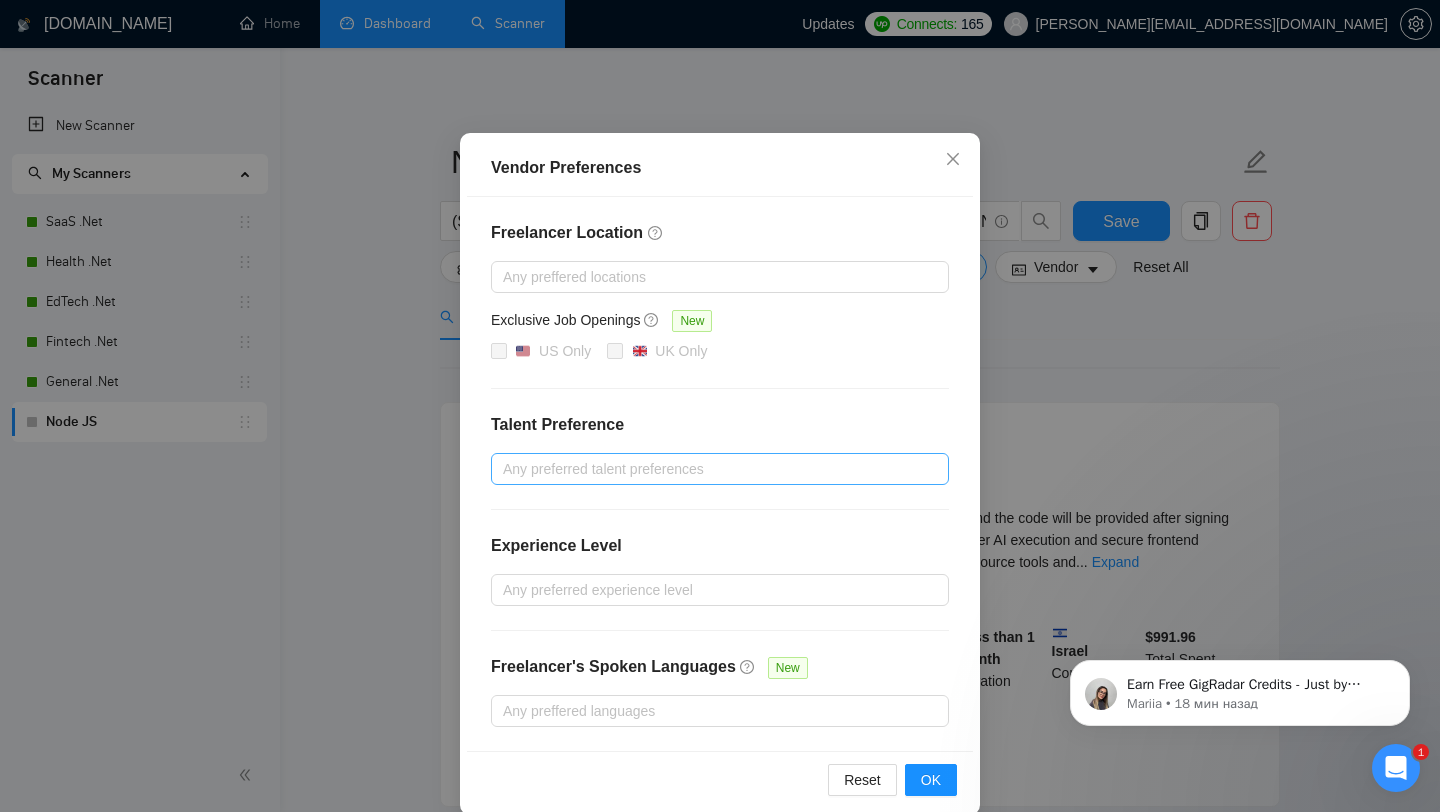 click at bounding box center (710, 469) 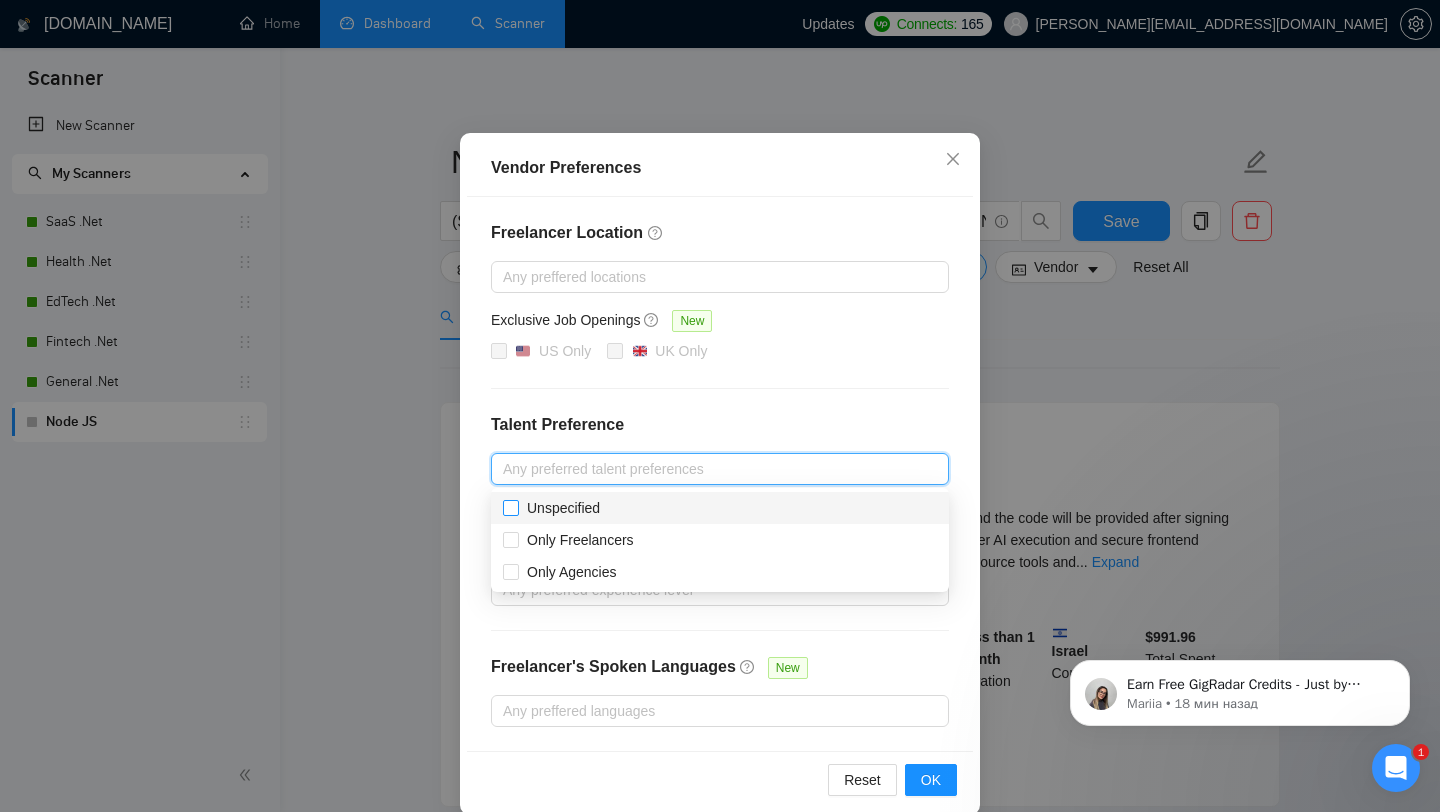 click on "Unspecified" at bounding box center [563, 508] 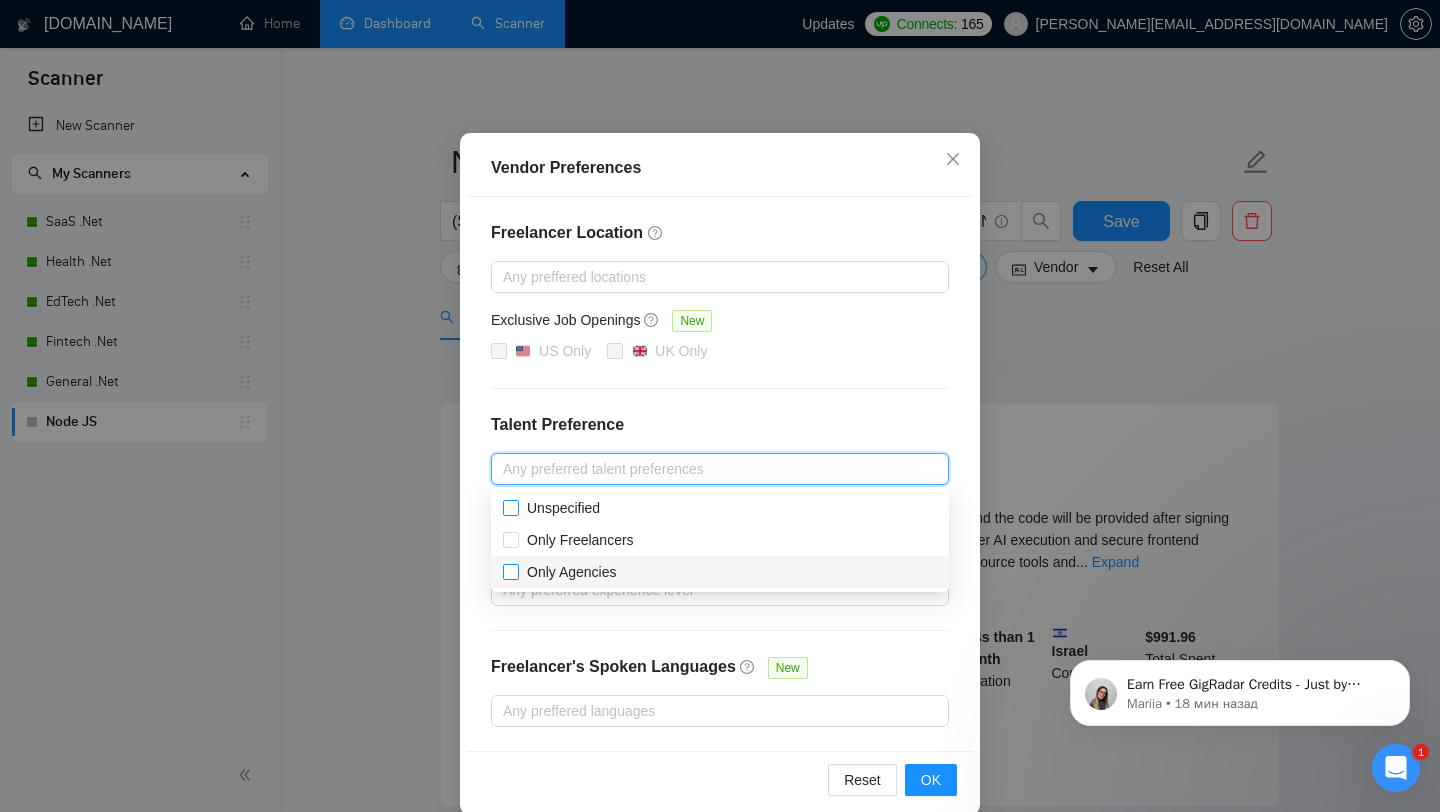 click on "Only Agencies" at bounding box center [572, 572] 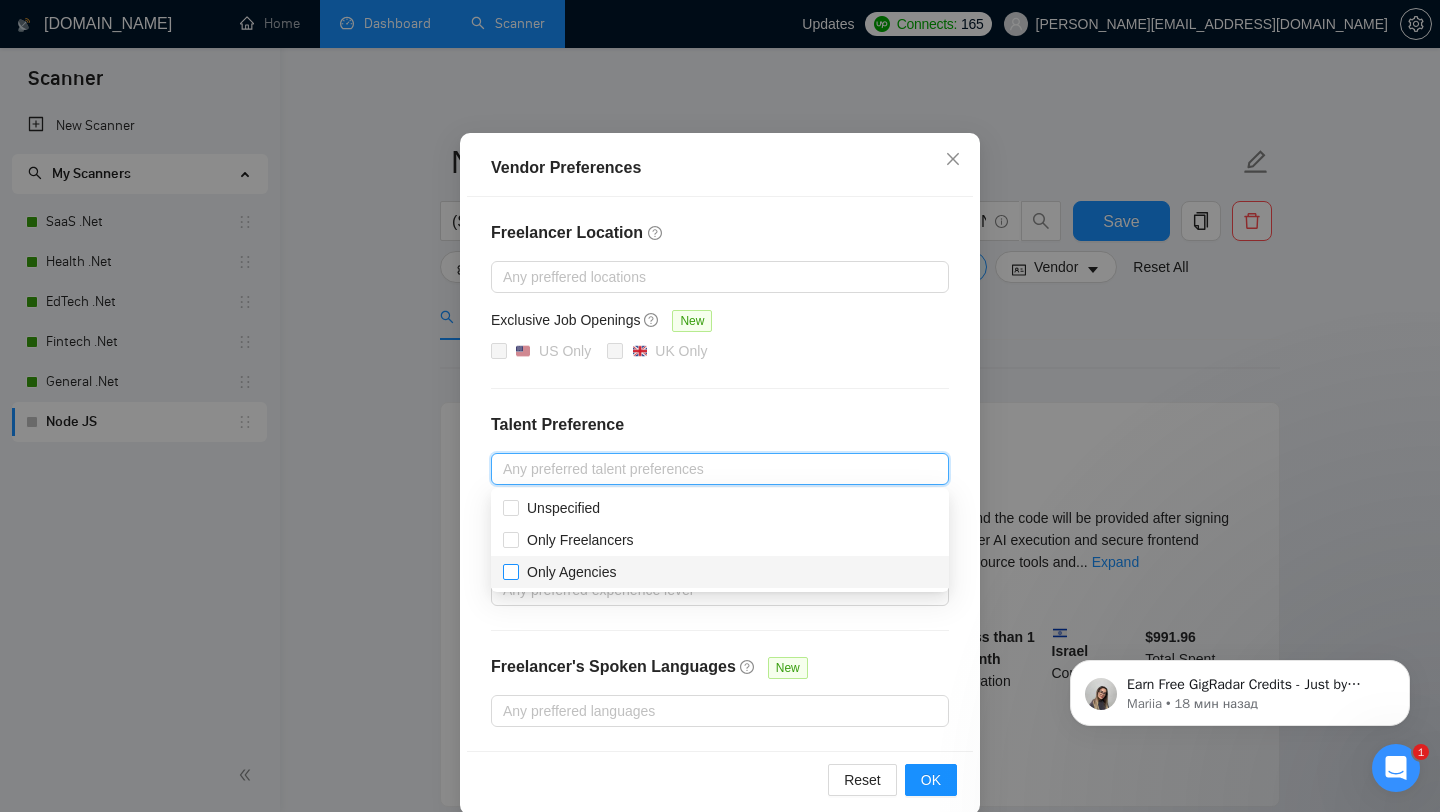 click on "Only Agencies" at bounding box center (510, 571) 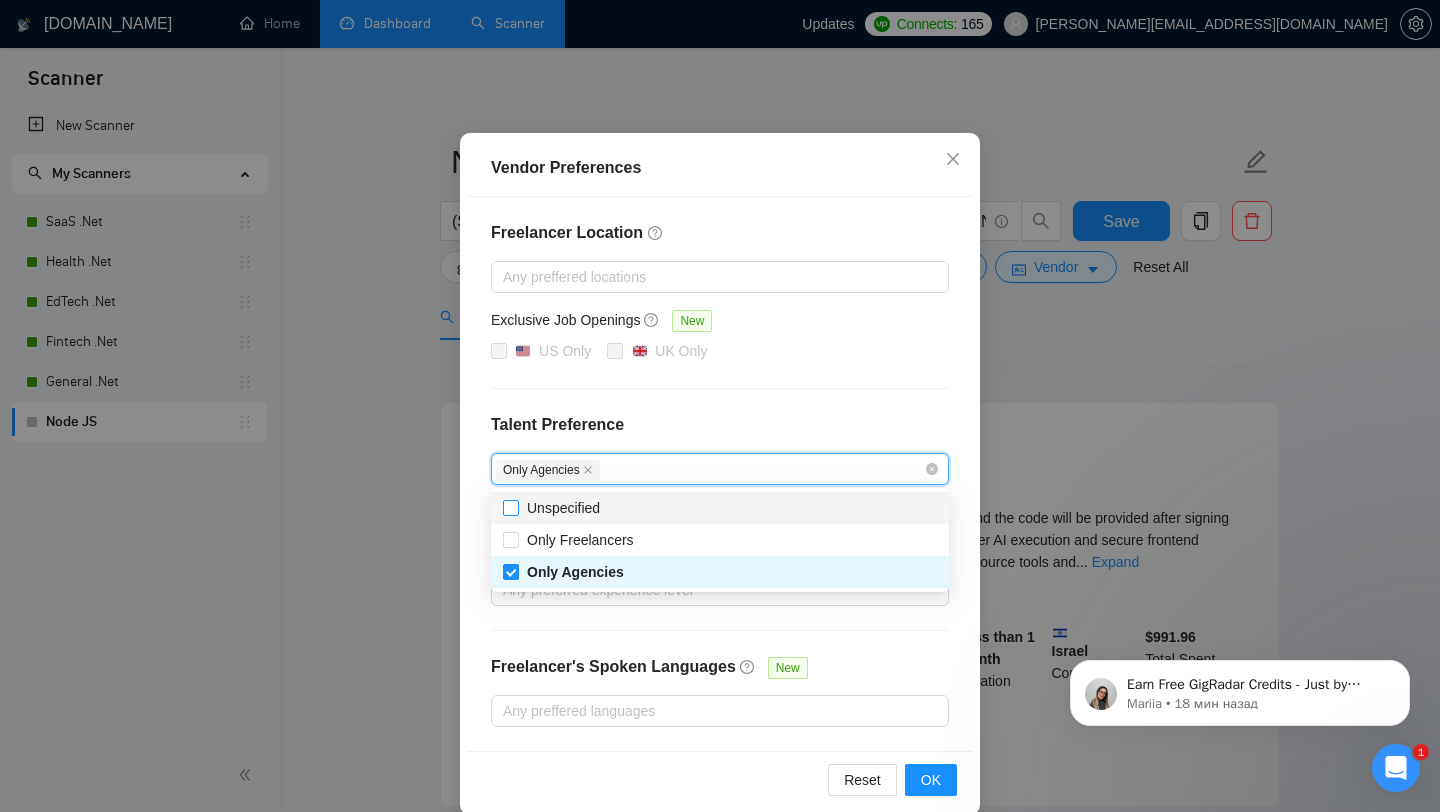click on "Unspecified" at bounding box center (563, 508) 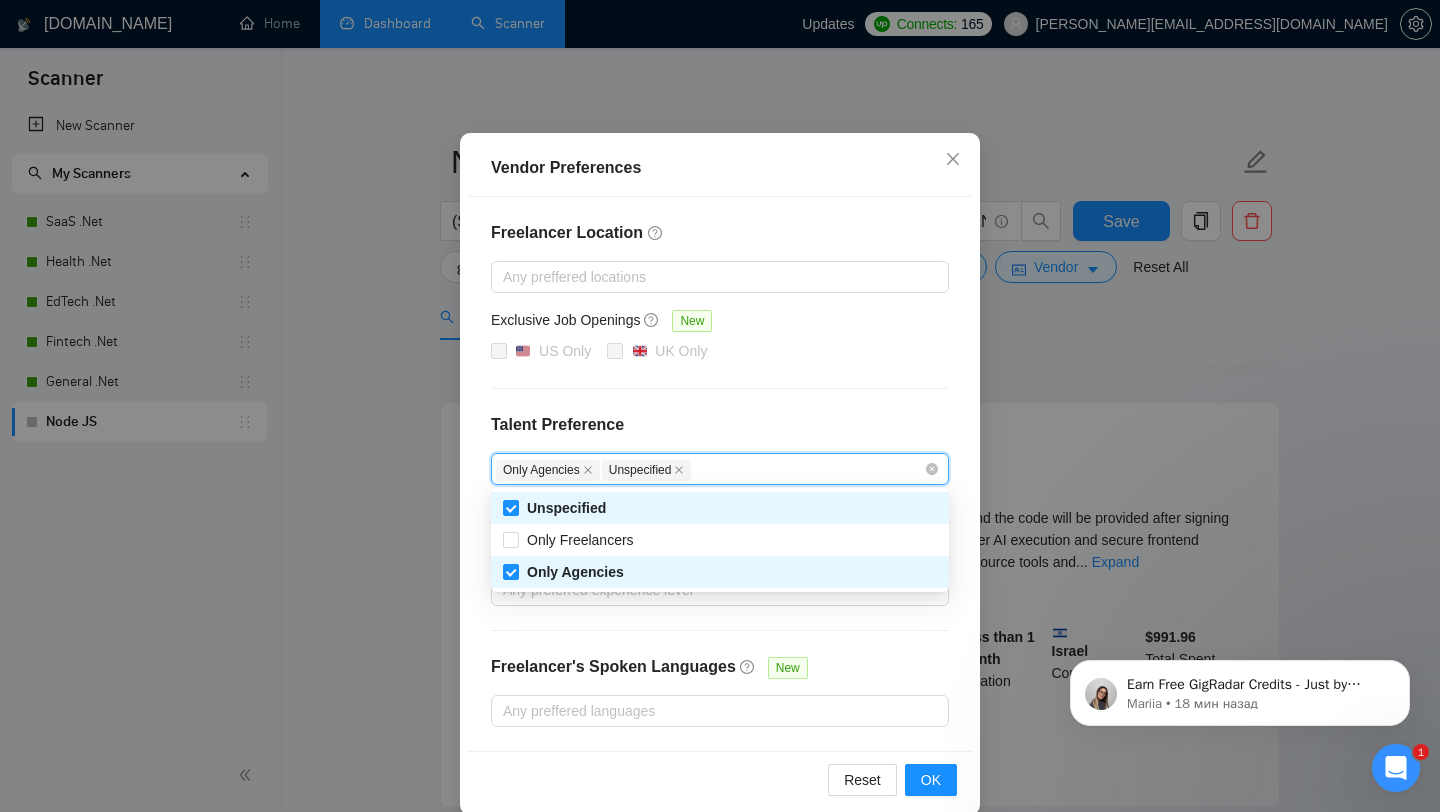 click on "Freelancer Location     Any preffered locations Exclusive Job Openings [GEOGRAPHIC_DATA] Only UK Only Talent Preference Only Agencies Unspecified   Experience Level   Any preferred experience level Freelancer's Spoken Languages New   Any preffered languages" at bounding box center [720, 474] 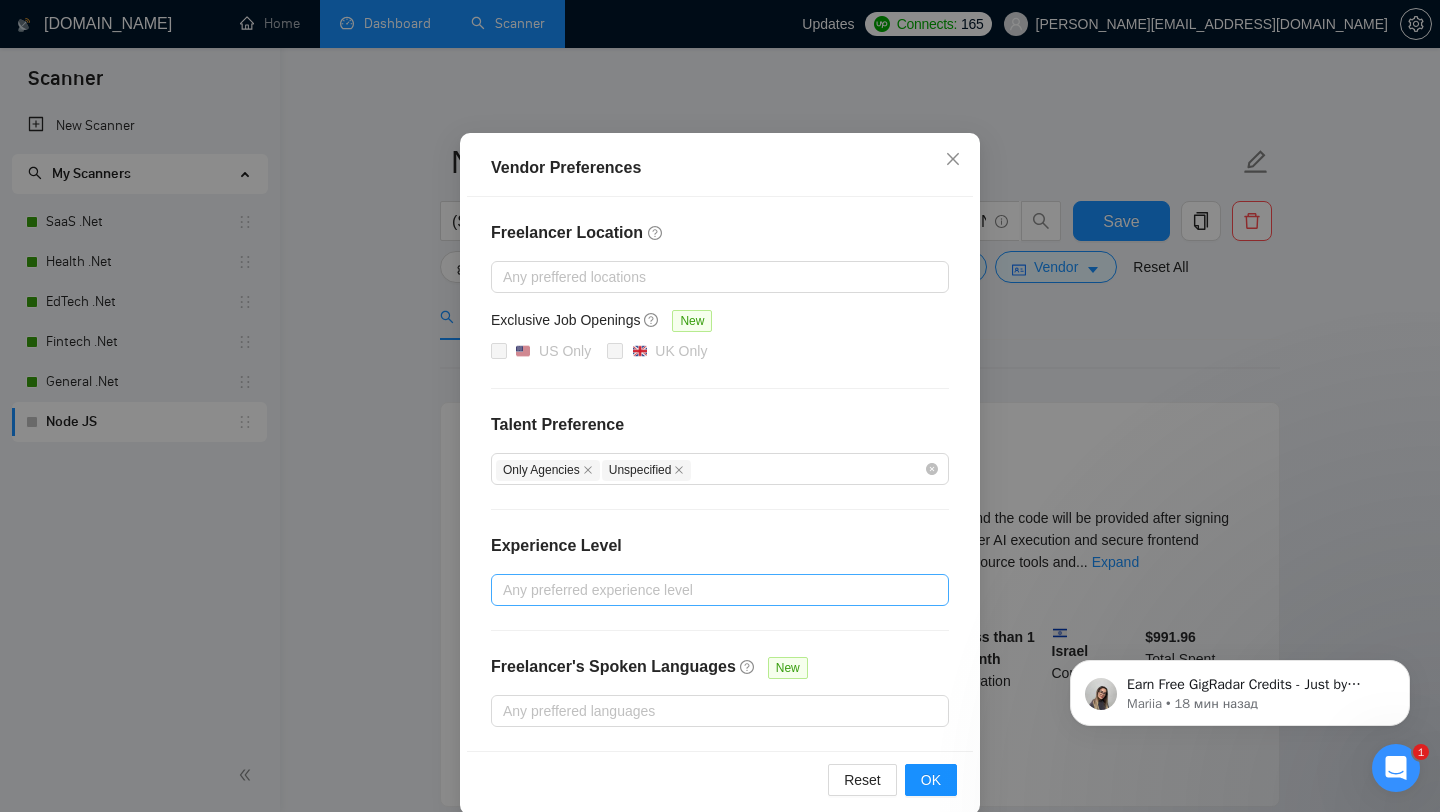 click at bounding box center (710, 590) 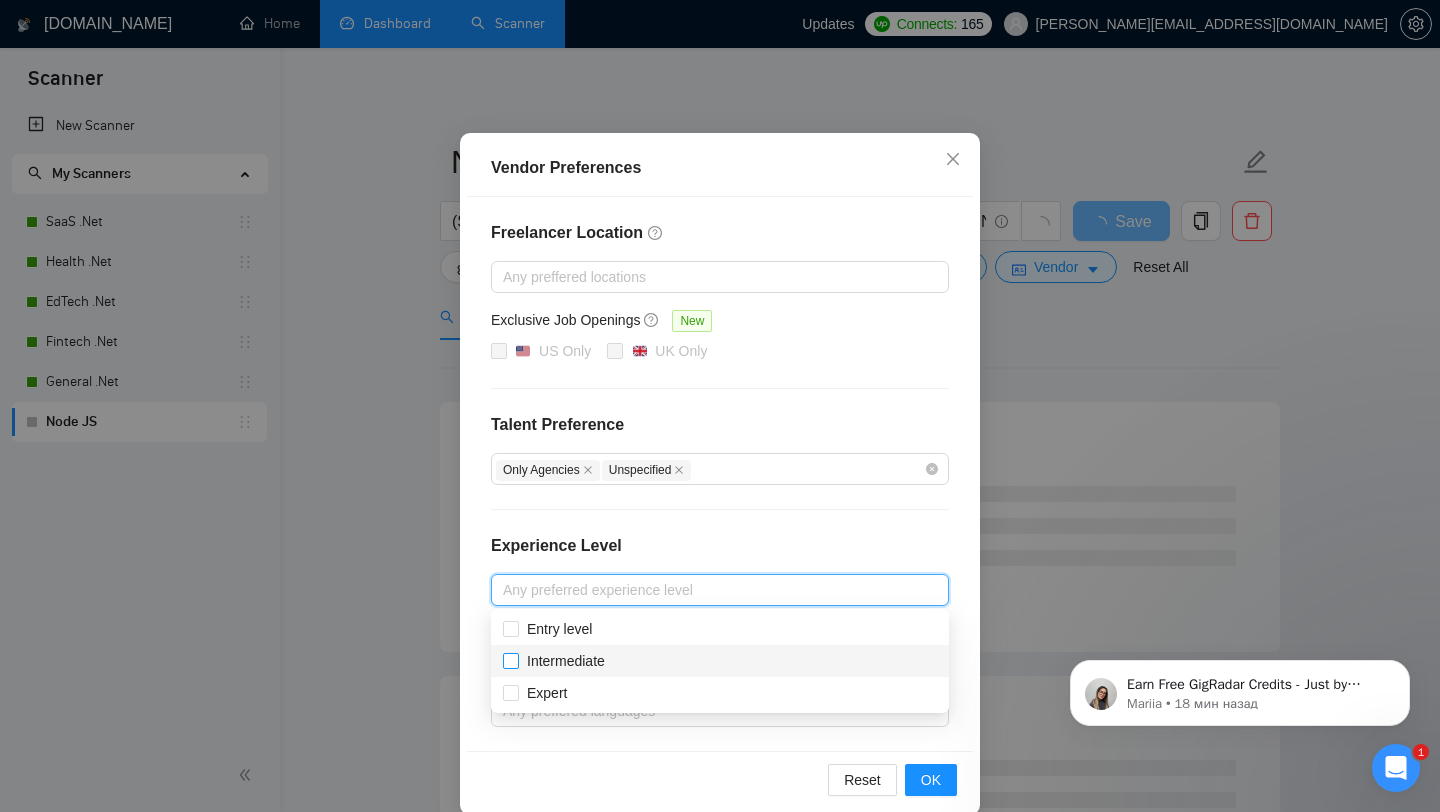 click on "Intermediate" at bounding box center (566, 661) 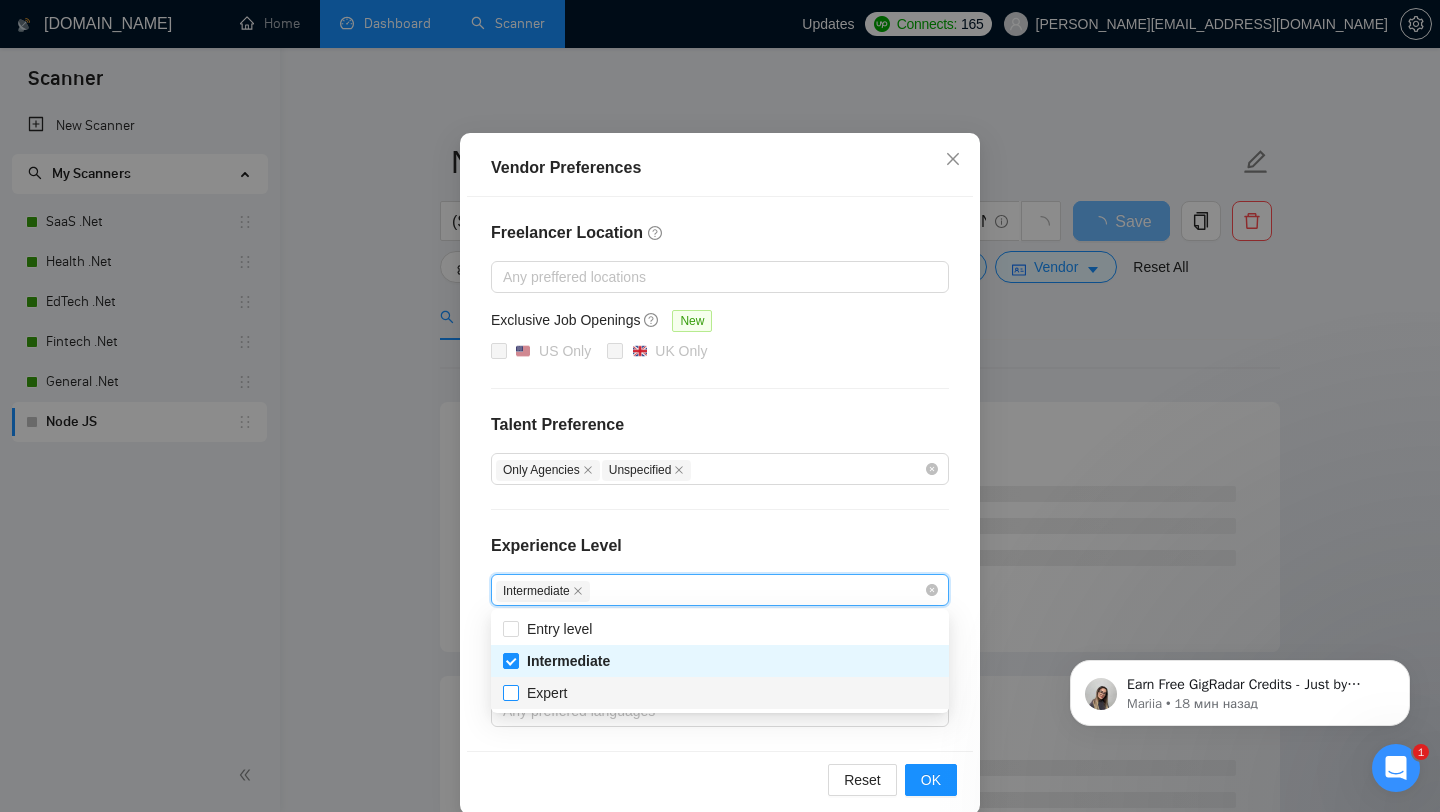 click on "Expert" at bounding box center [547, 693] 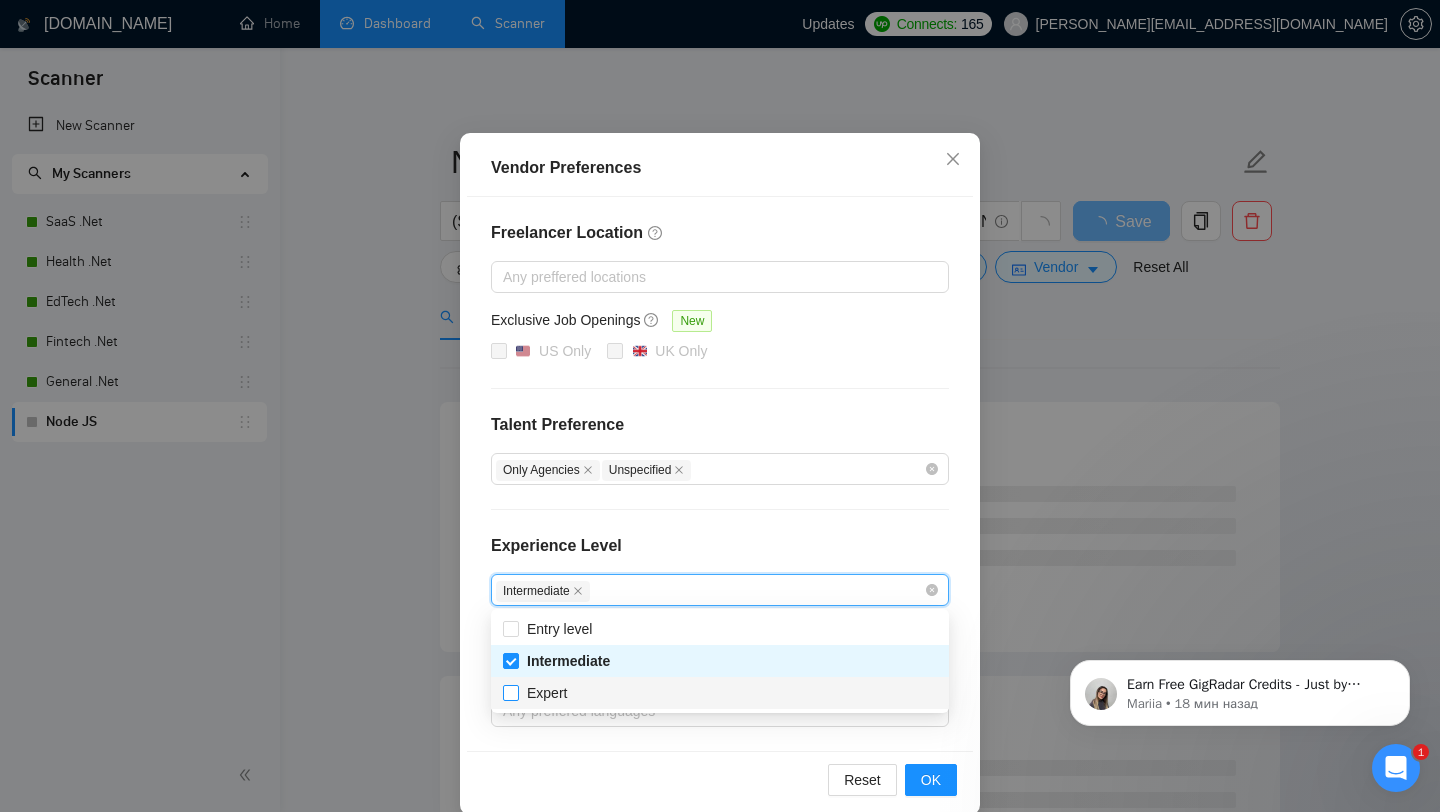 click on "Expert" at bounding box center [547, 693] 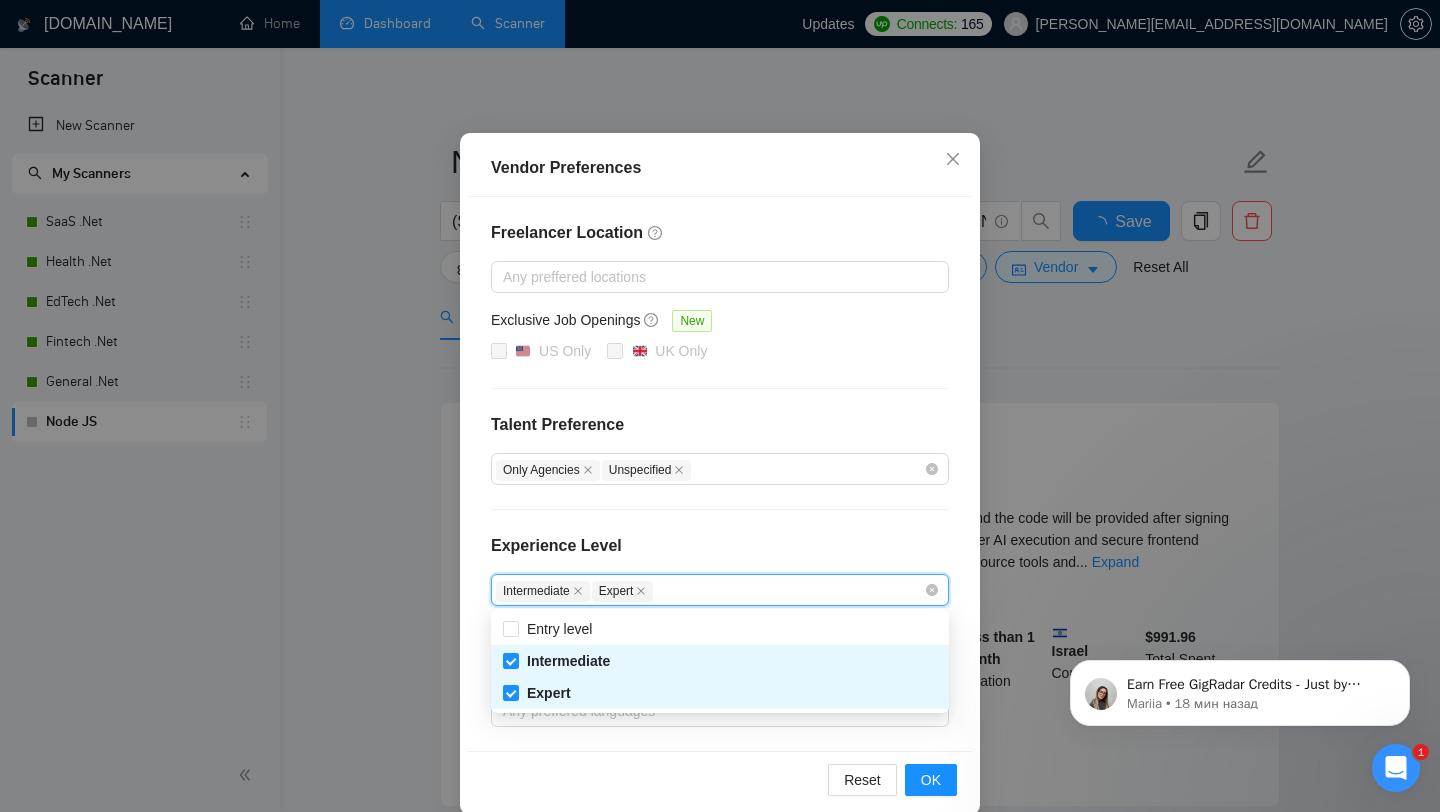 click on "Freelancer Location     Any preffered locations Exclusive Job Openings New US Only UK Only Talent Preference Only Agencies Unspecified   Experience Level Intermediate Expert   Freelancer's Spoken Languages New   Any preffered languages" at bounding box center (720, 474) 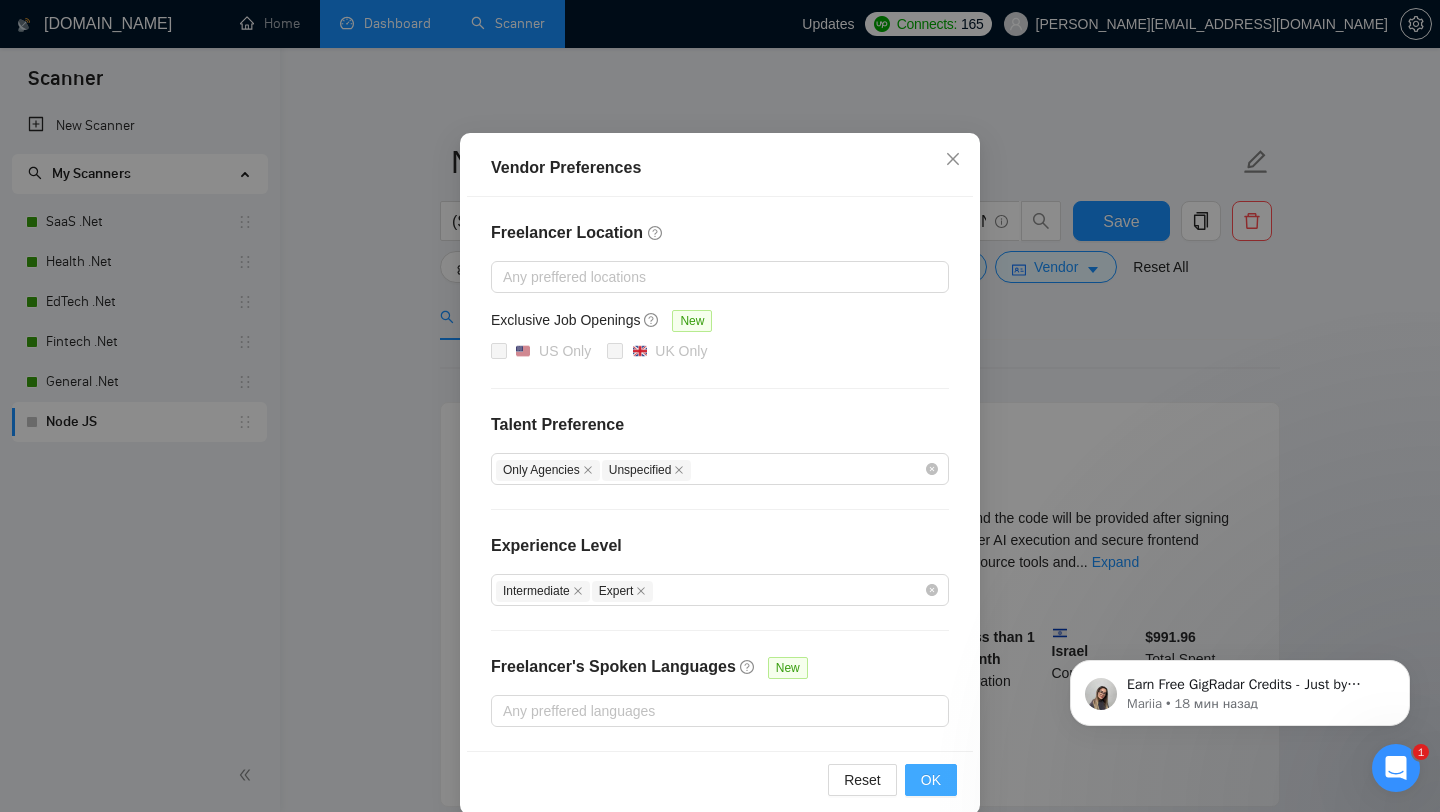 click on "OK" at bounding box center [931, 780] 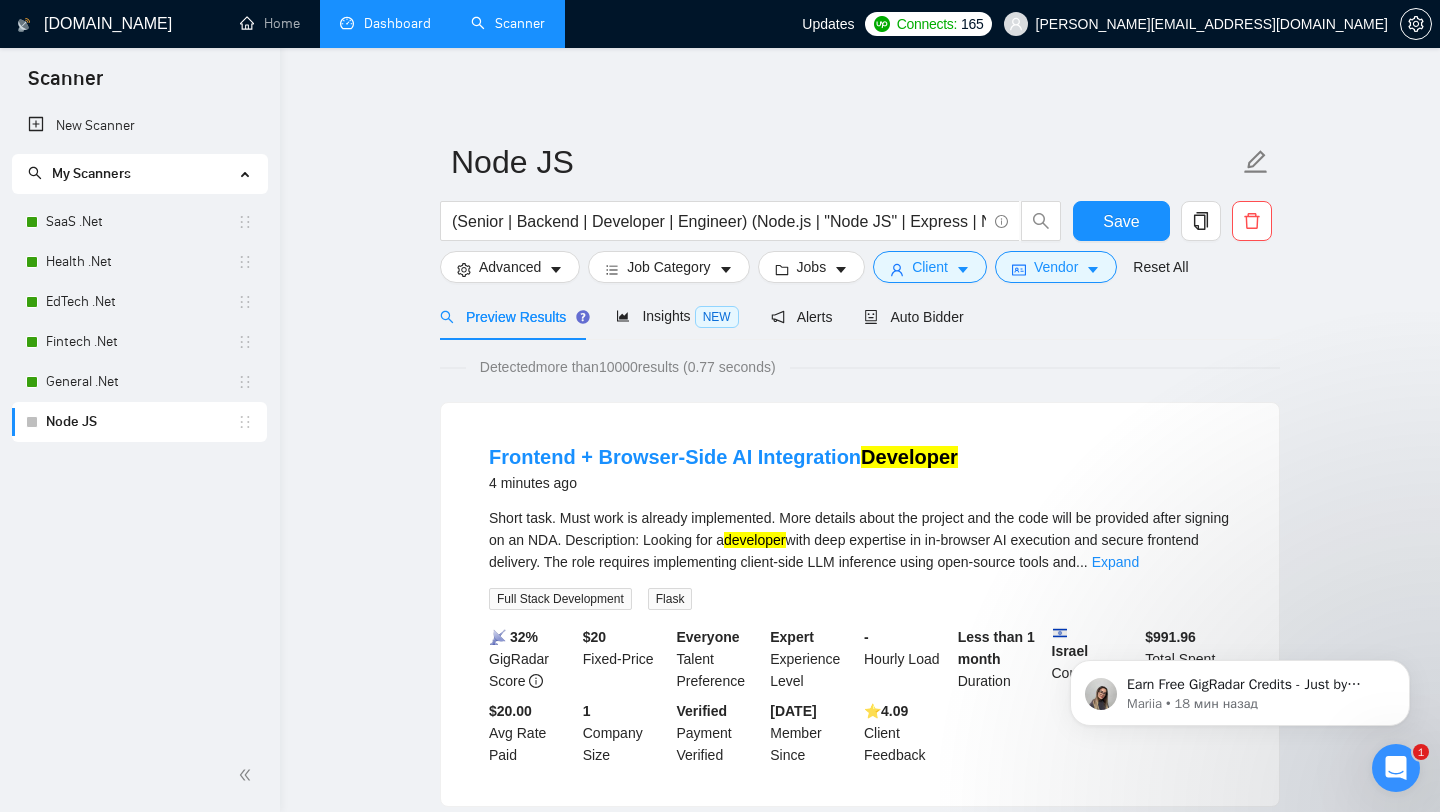 scroll, scrollTop: 13, scrollLeft: 0, axis: vertical 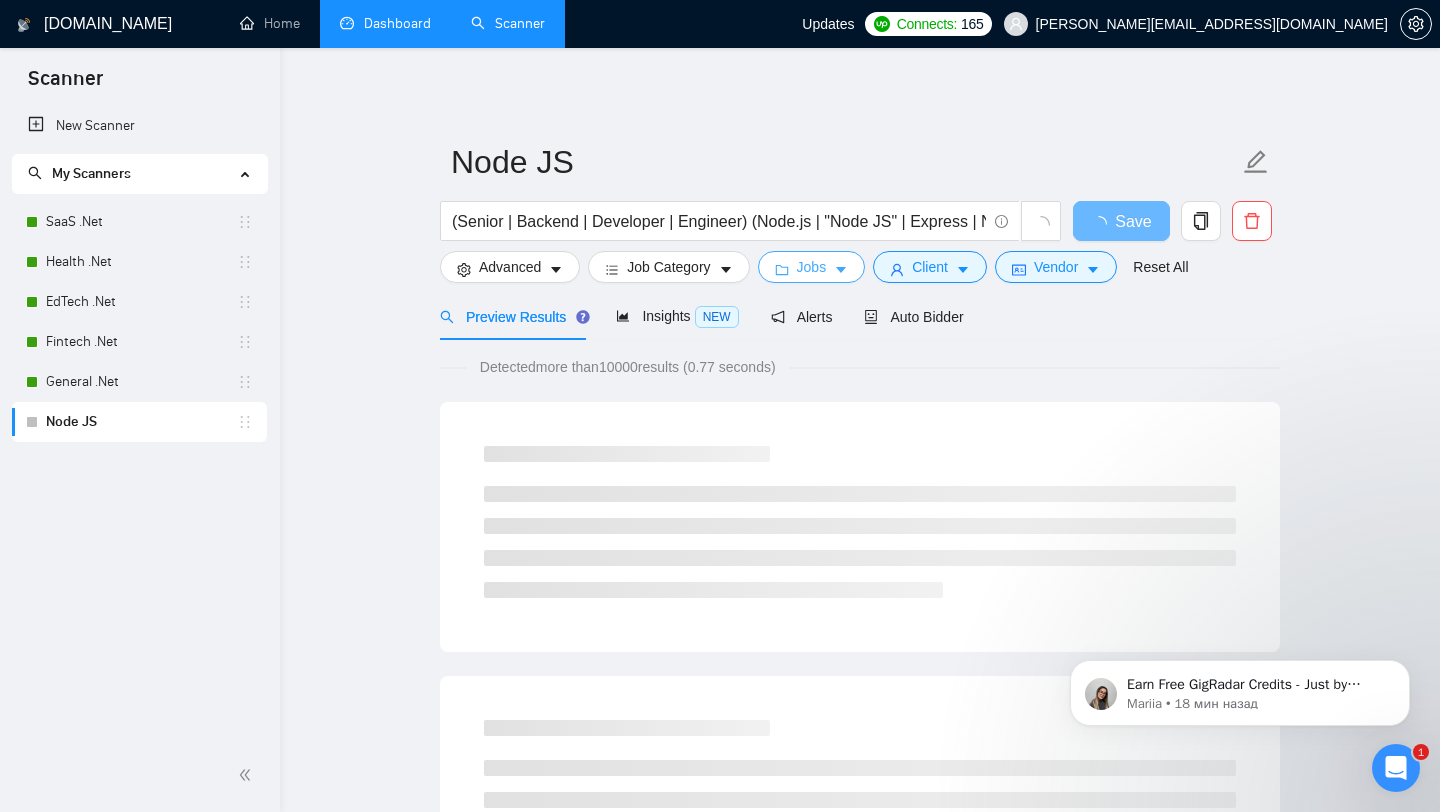 click on "Jobs" at bounding box center (812, 267) 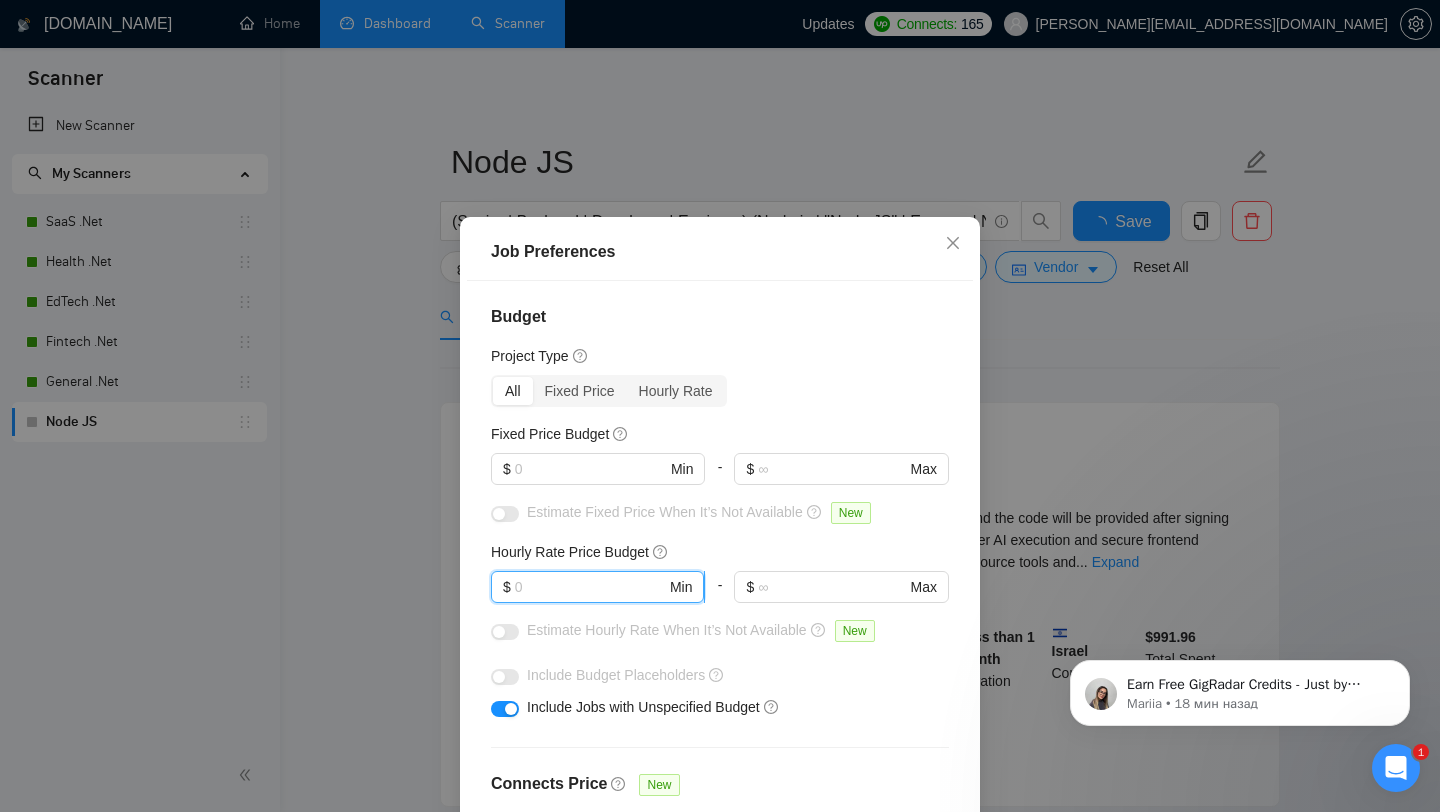 click at bounding box center (590, 587) 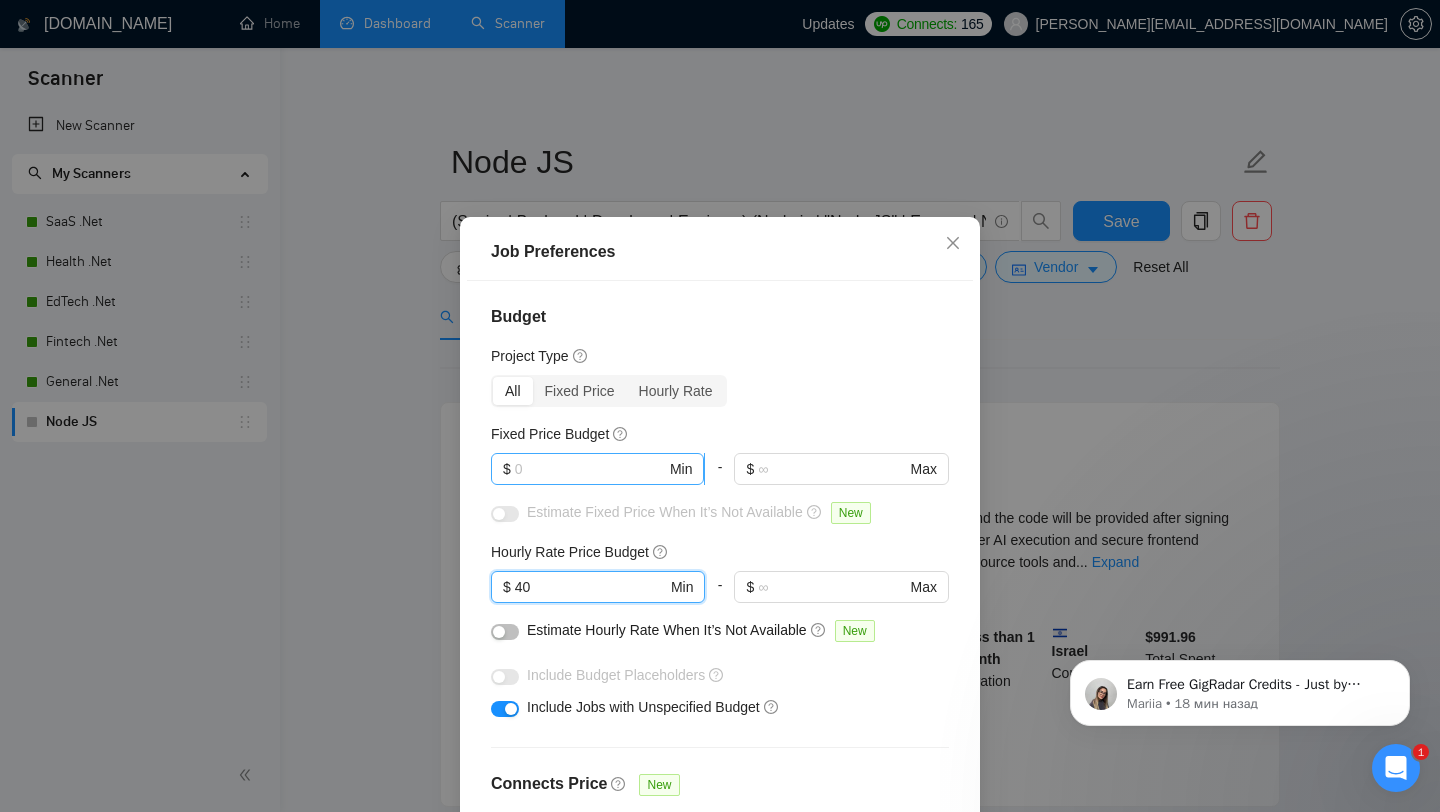 type on "40" 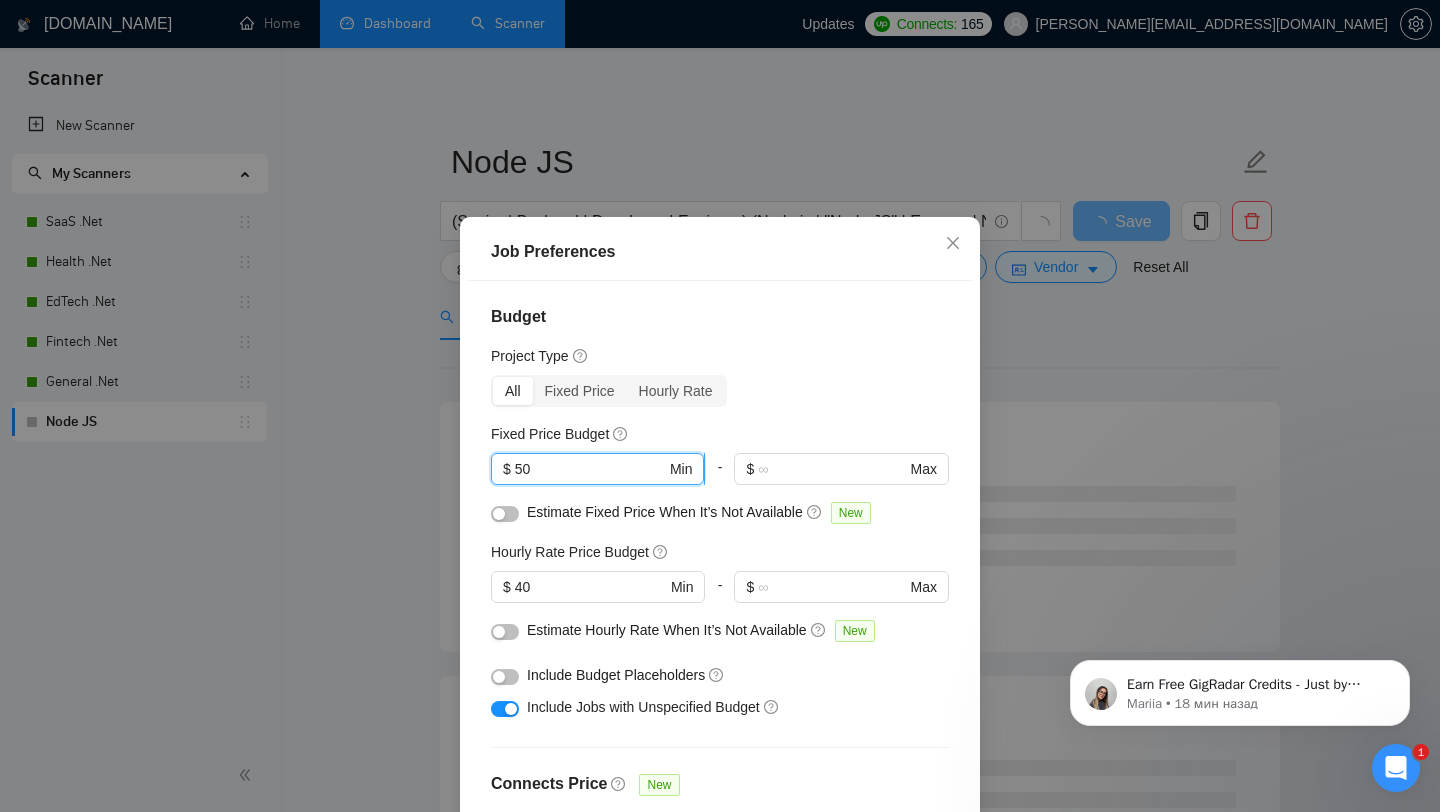 type on "5" 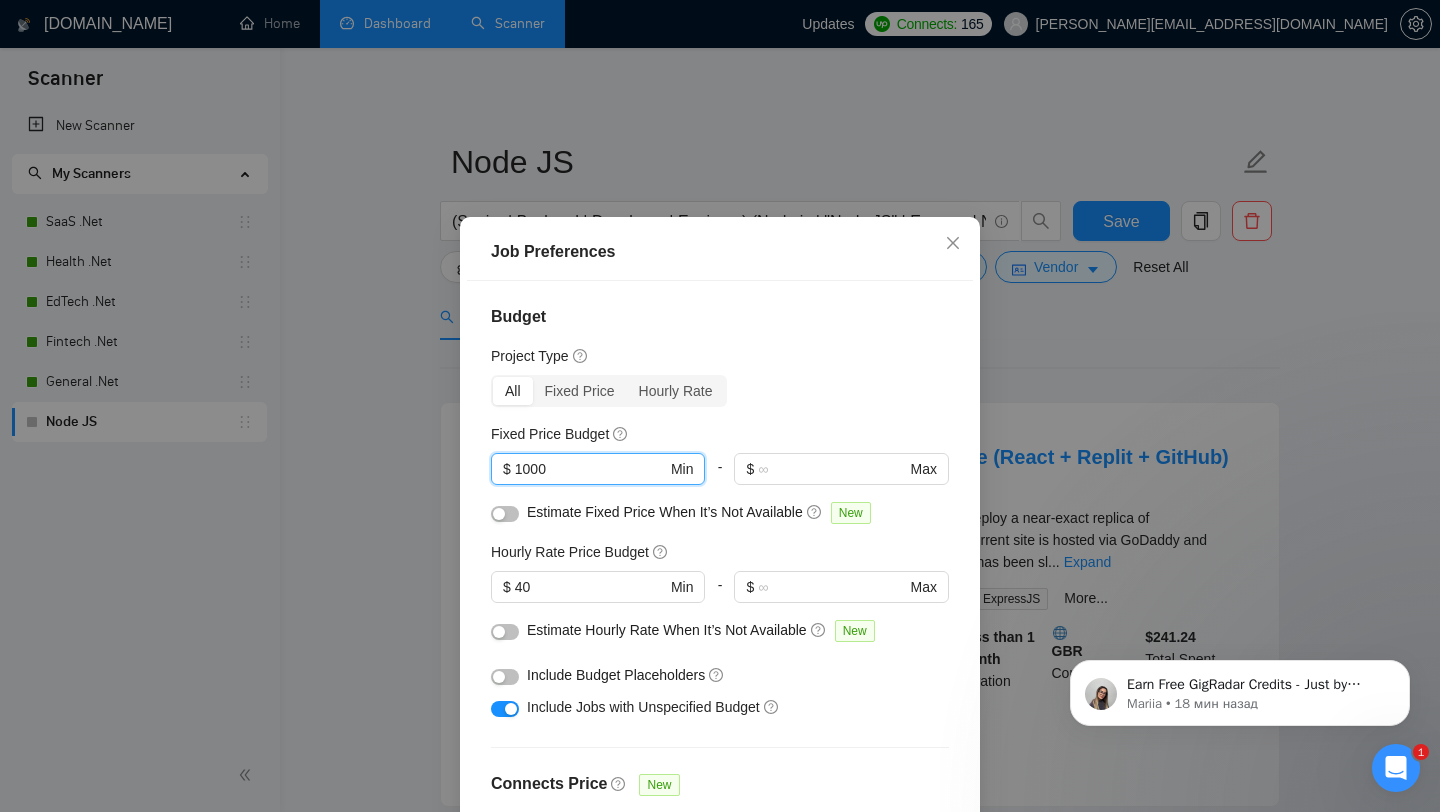 type on "1000" 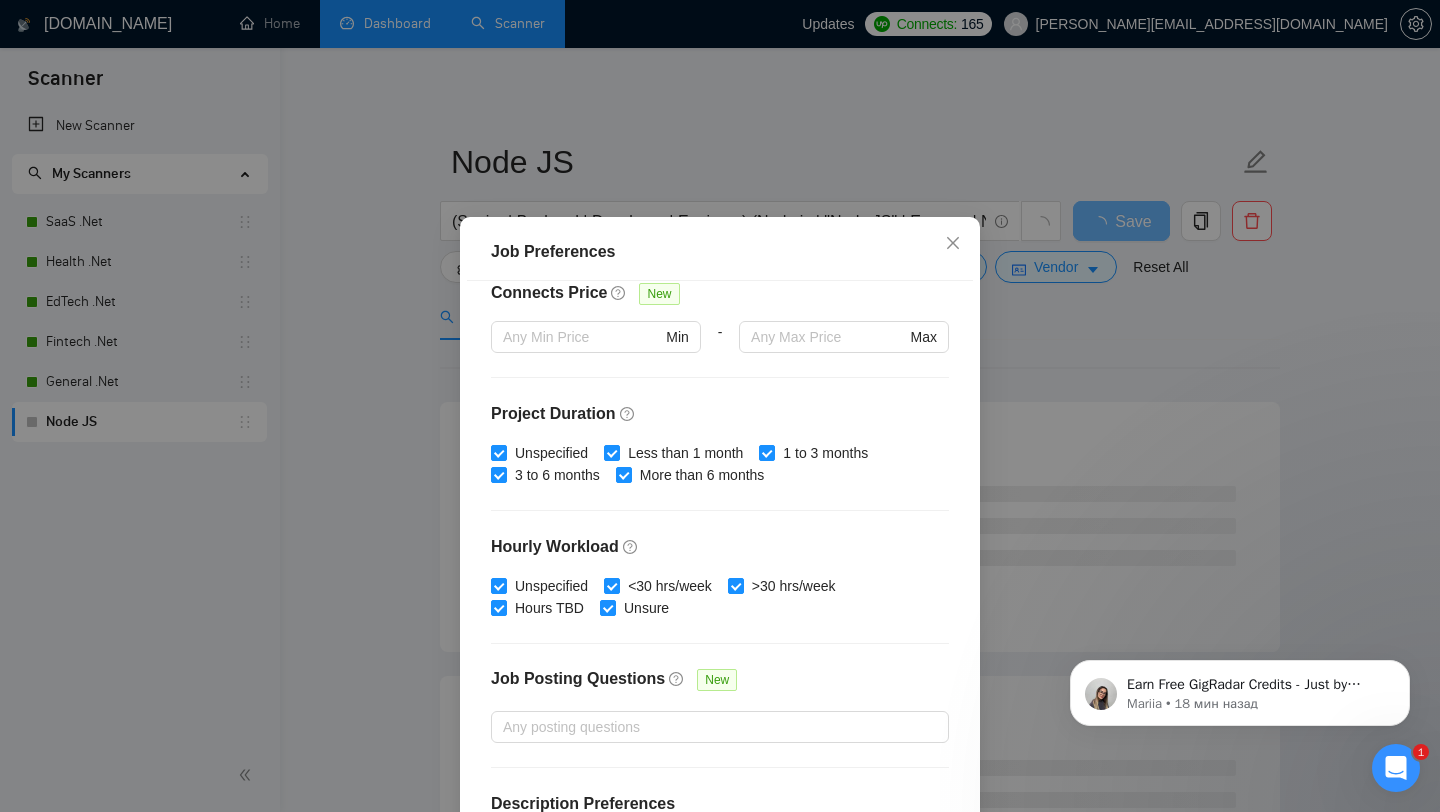 scroll, scrollTop: 559, scrollLeft: 0, axis: vertical 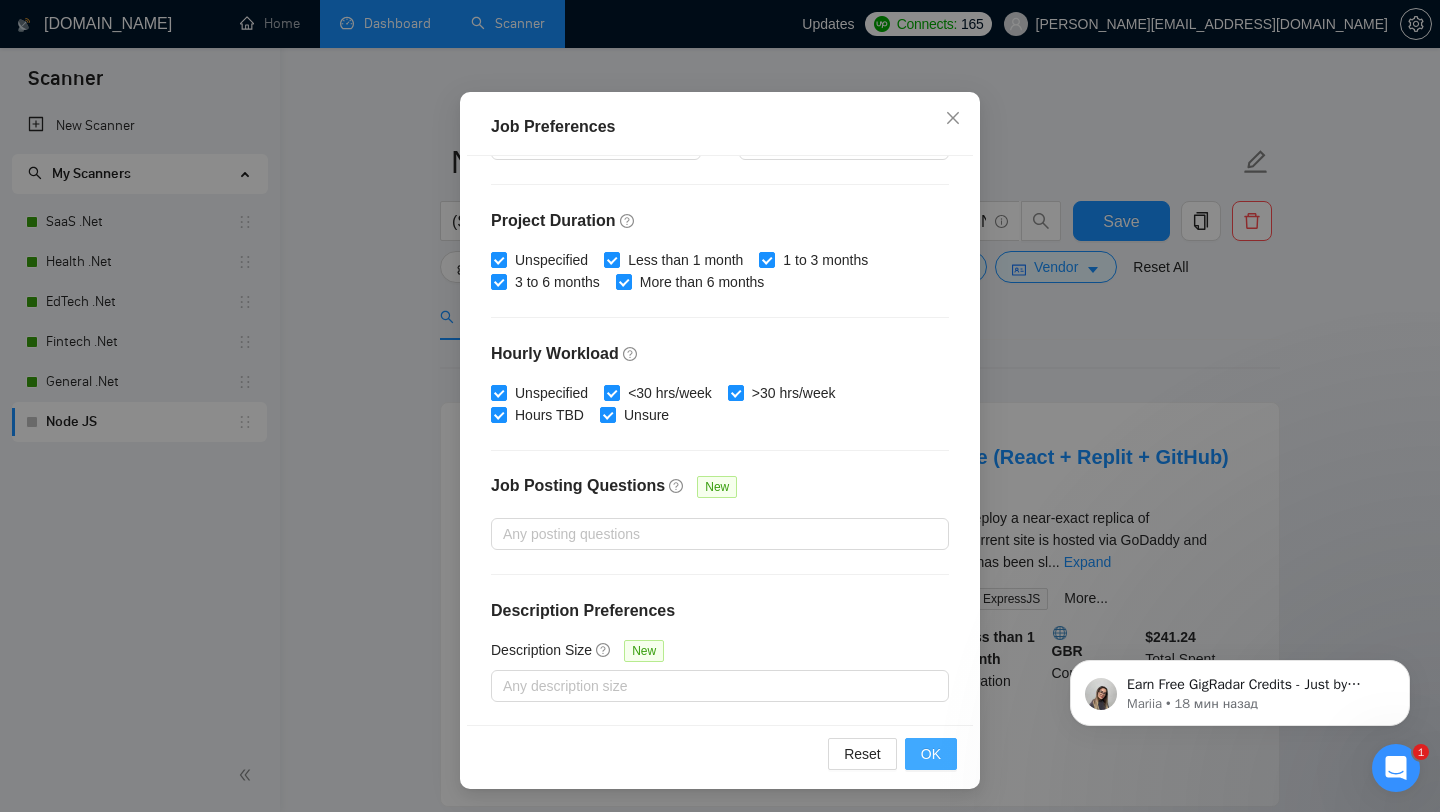 click on "OK" at bounding box center [931, 754] 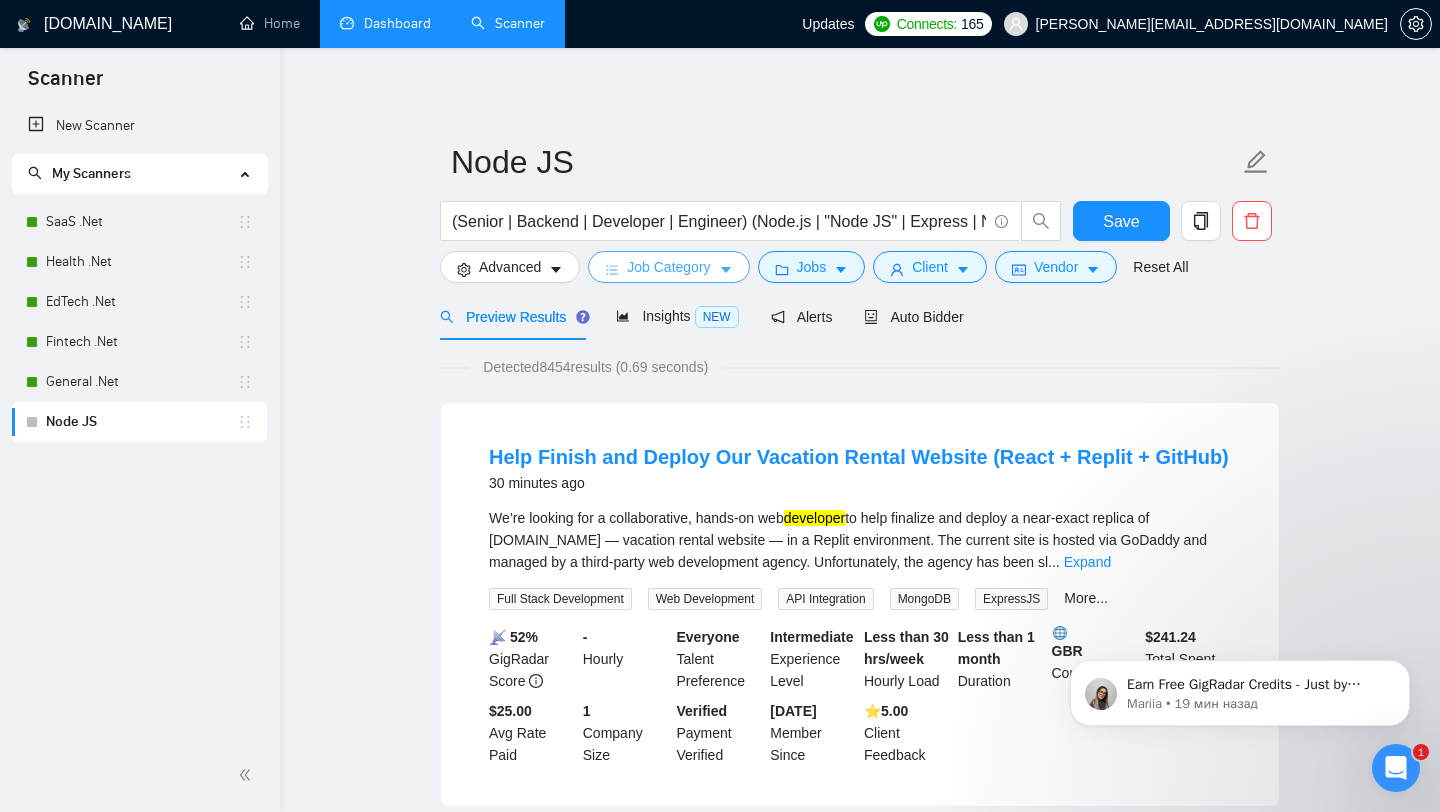 click on "Job Category" at bounding box center [668, 267] 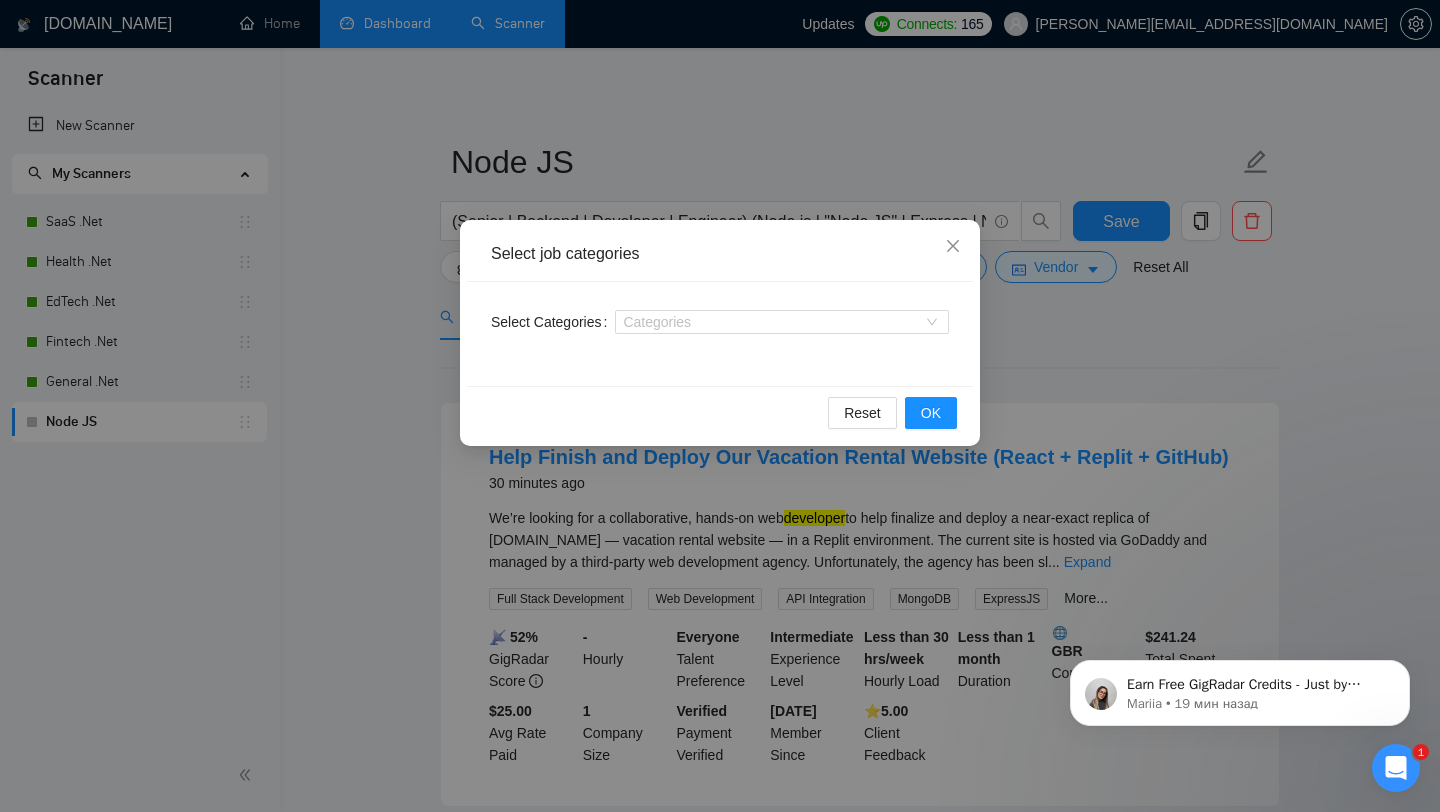 click on "Select job categories Select Categories   Categories Reset OK" at bounding box center (720, 406) 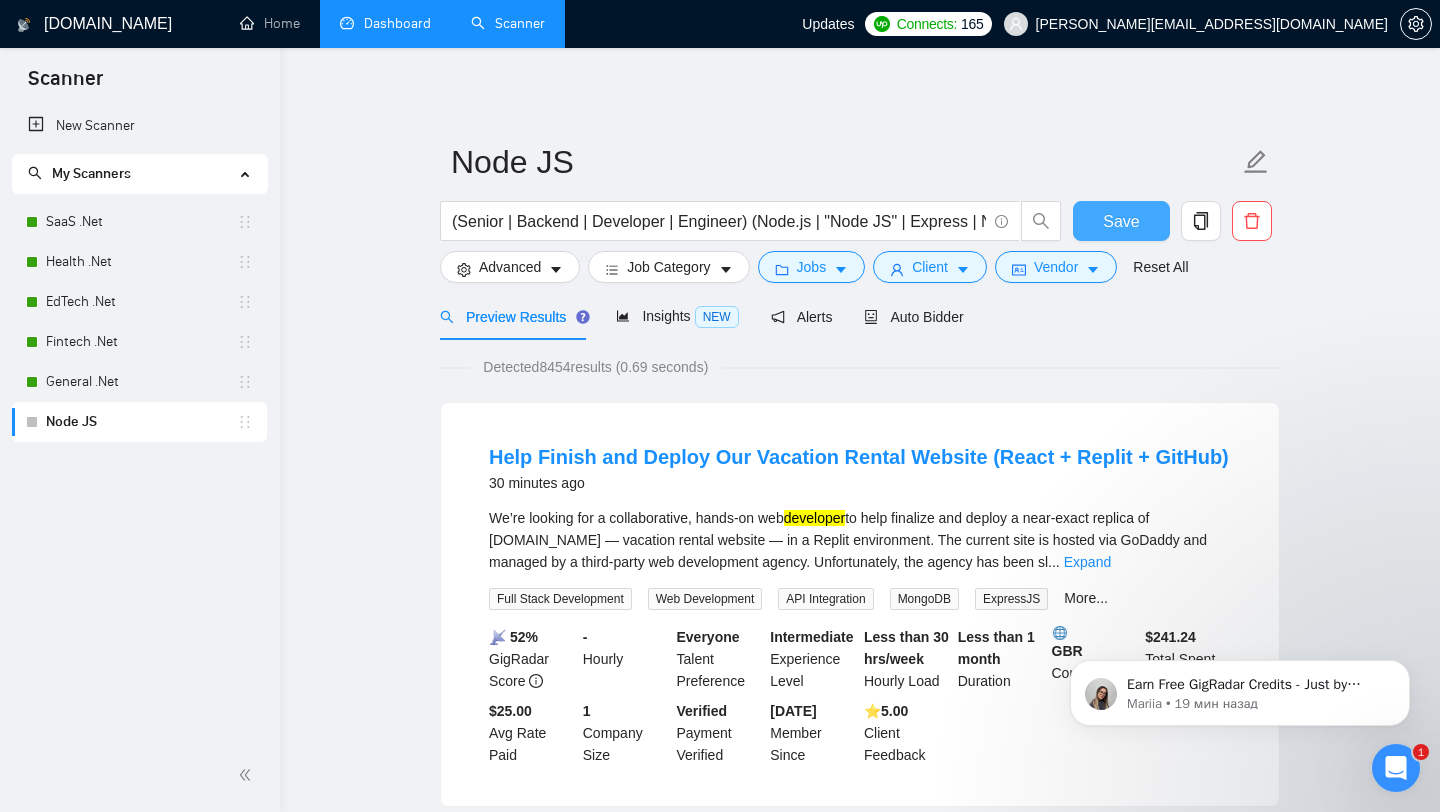 click on "Save" at bounding box center [1121, 221] 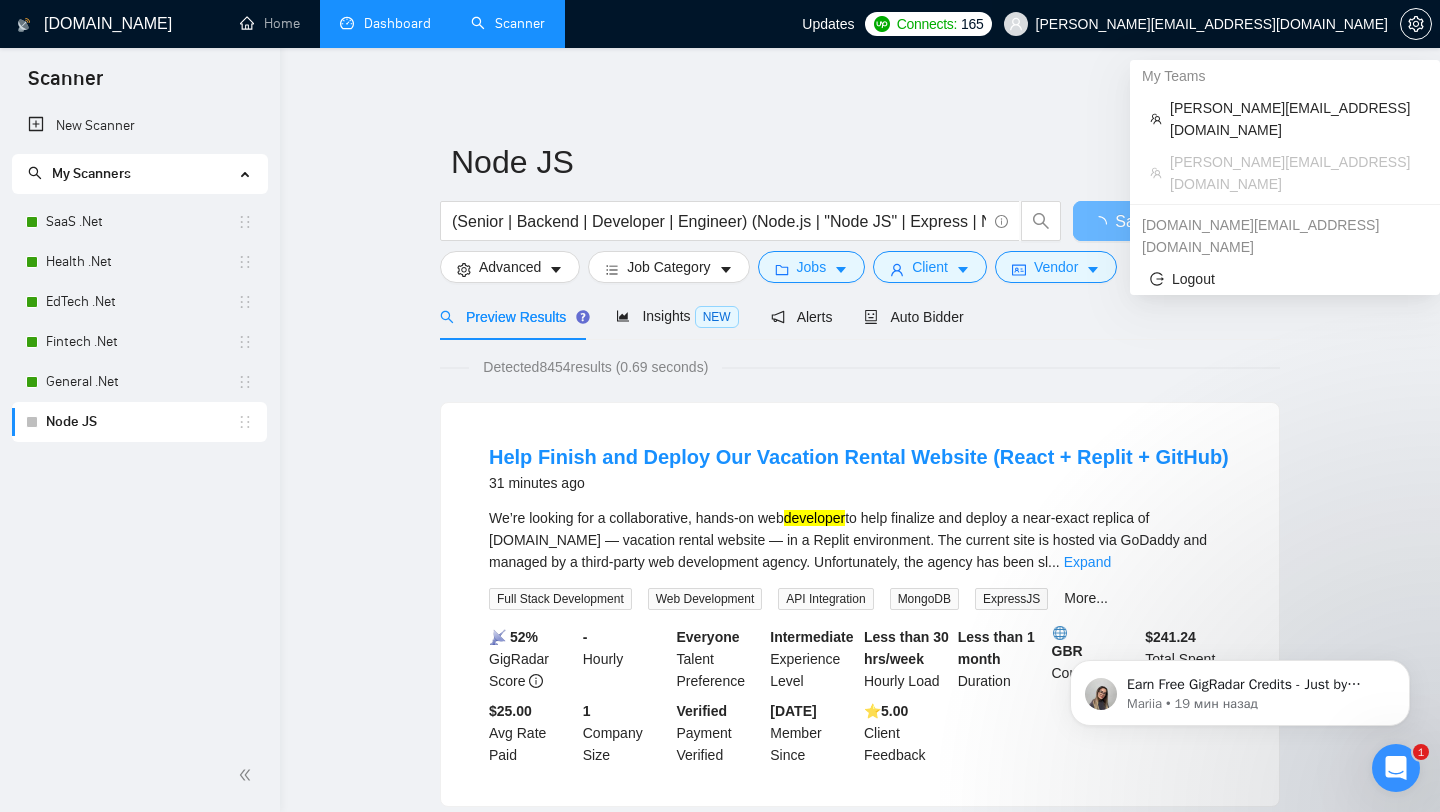 click on "[PERSON_NAME][EMAIL_ADDRESS][DOMAIN_NAME]" at bounding box center [1196, 24] 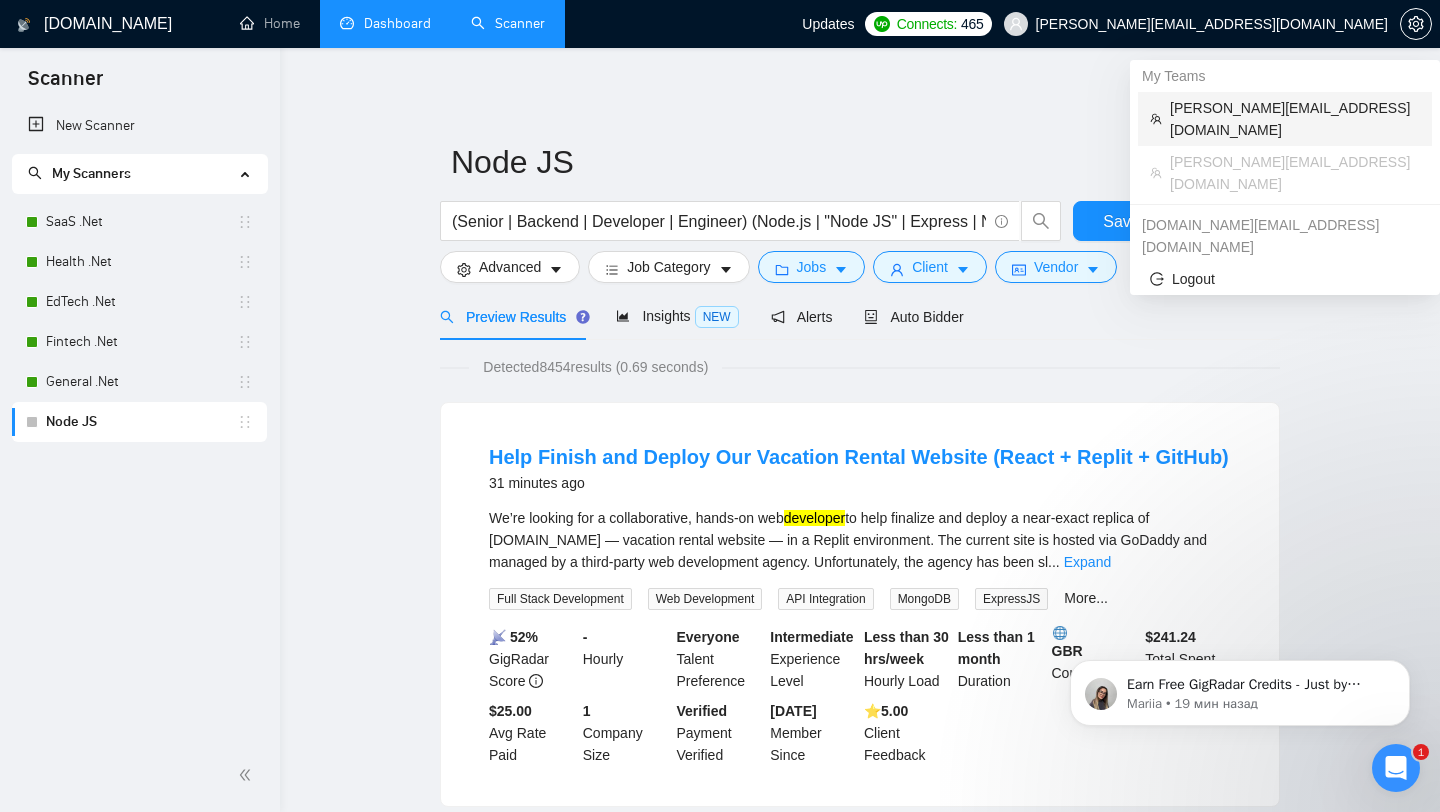 click on "[PERSON_NAME][EMAIL_ADDRESS][DOMAIN_NAME]" at bounding box center (1295, 119) 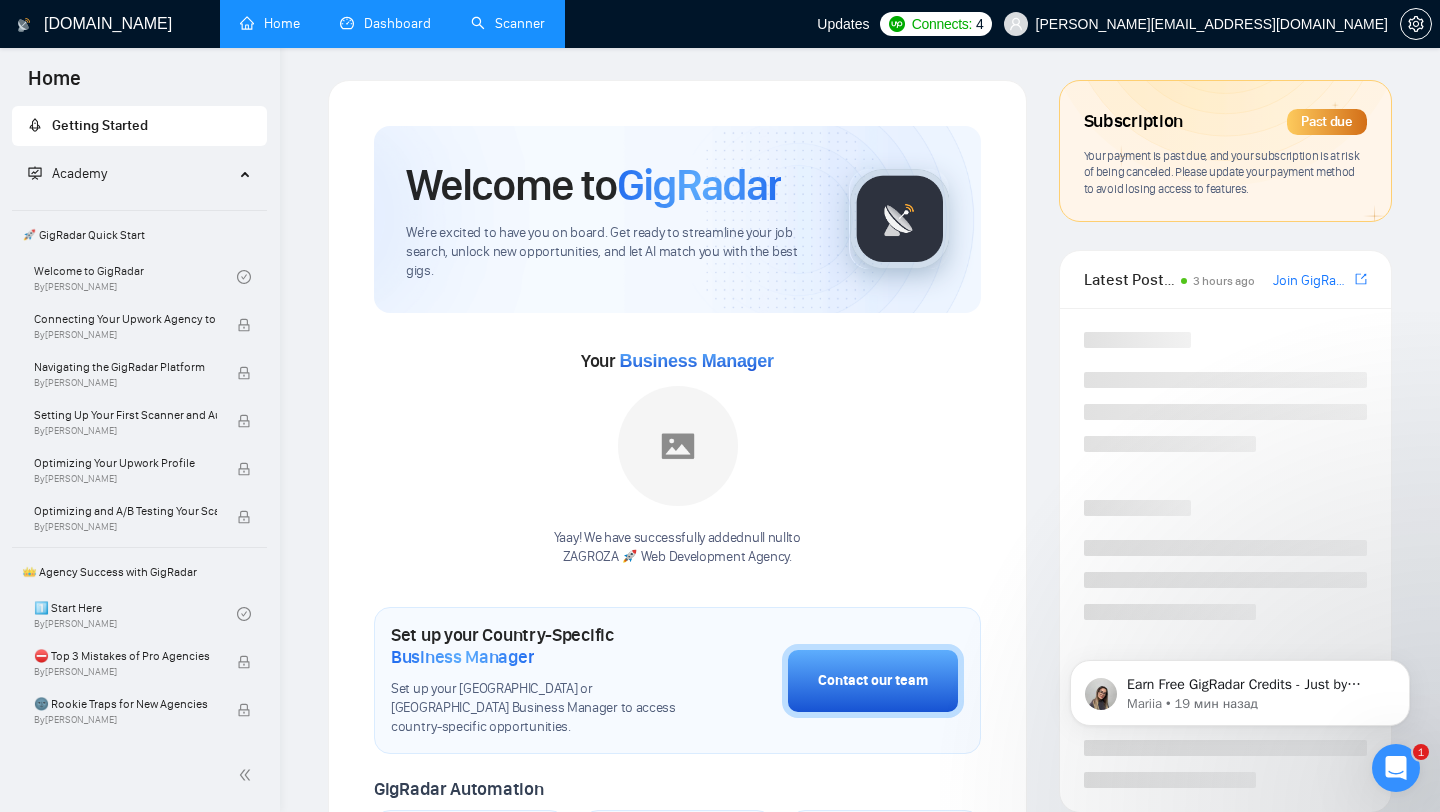 click on "Dashboard" at bounding box center [385, 23] 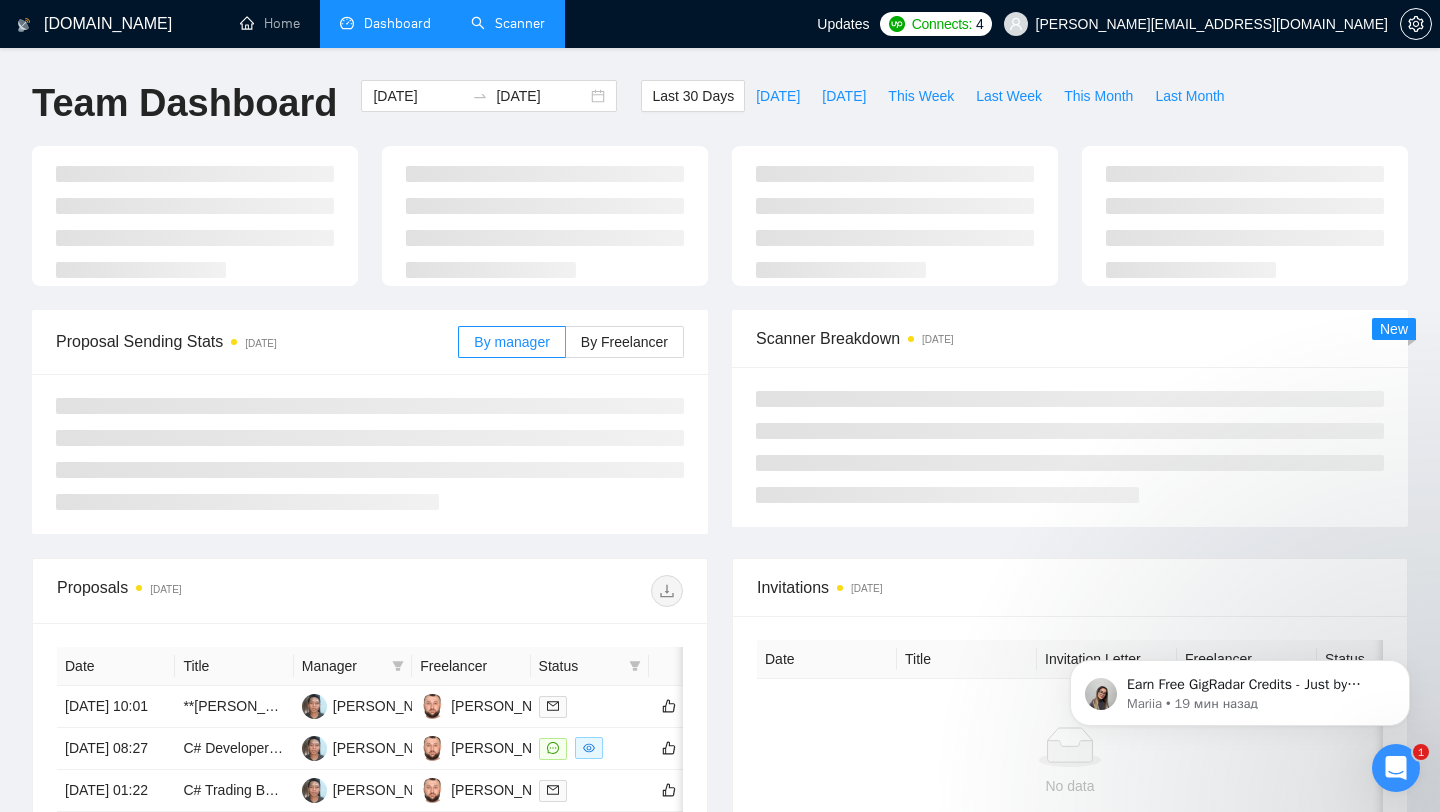 scroll, scrollTop: 0, scrollLeft: 0, axis: both 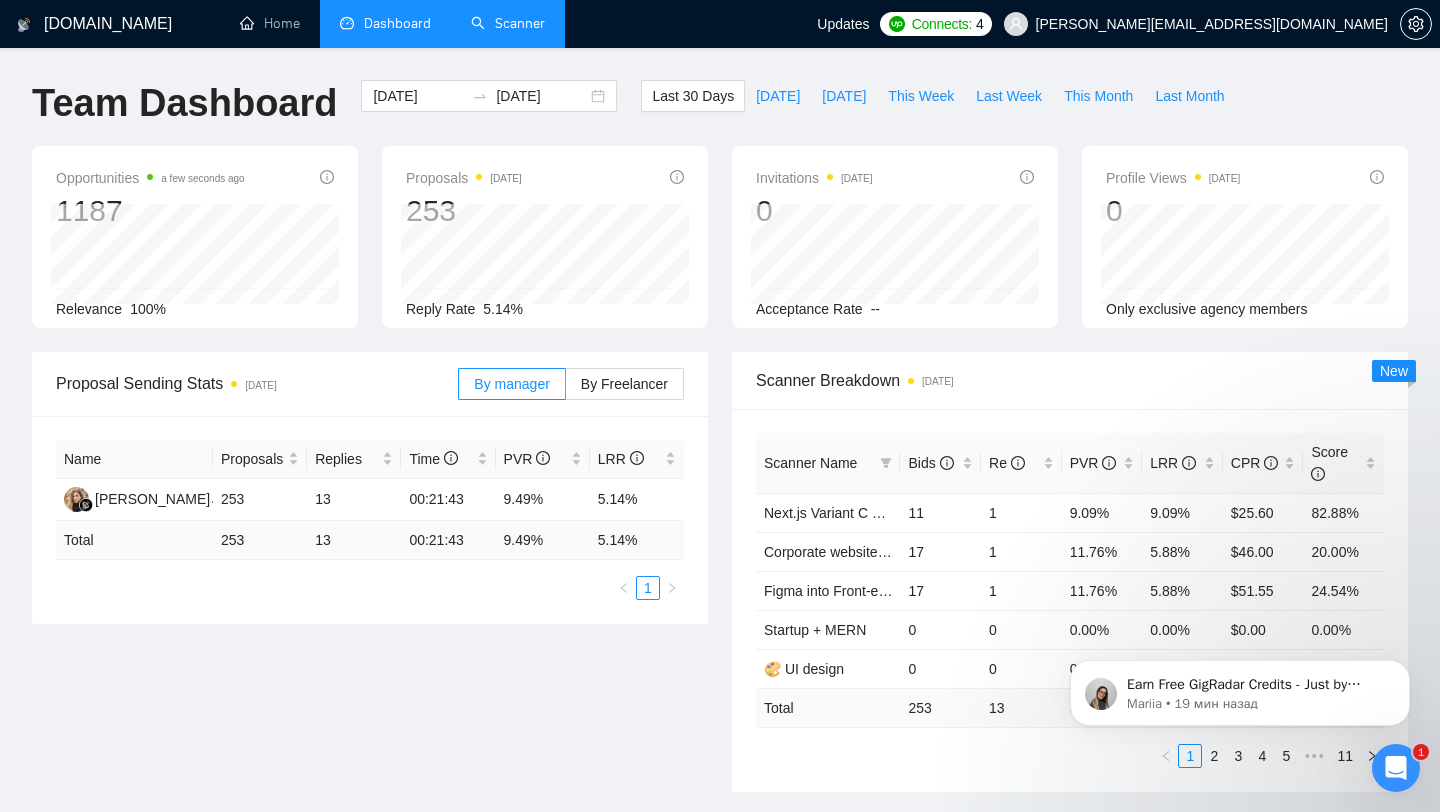 click on "Scanner" at bounding box center (508, 23) 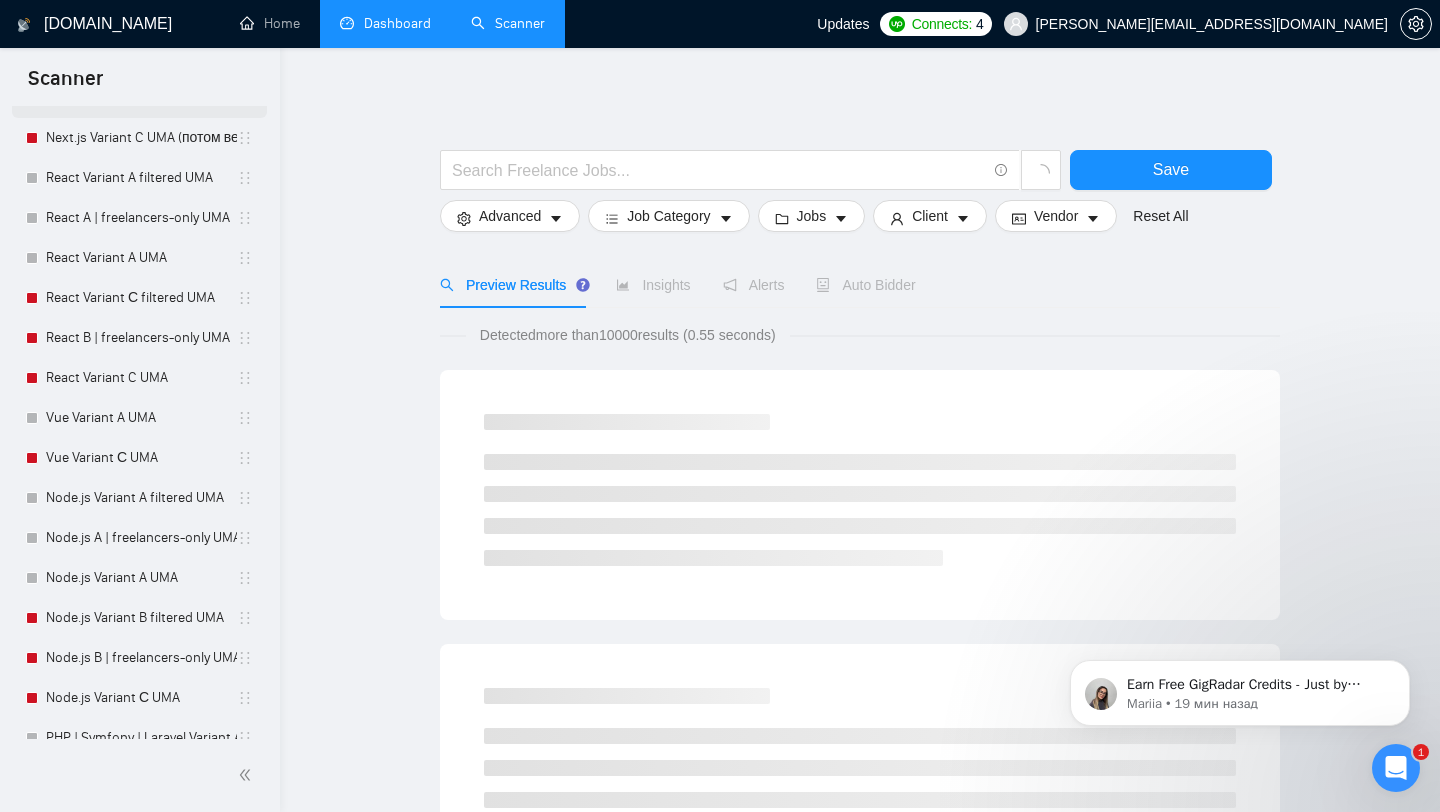 scroll, scrollTop: 388, scrollLeft: 0, axis: vertical 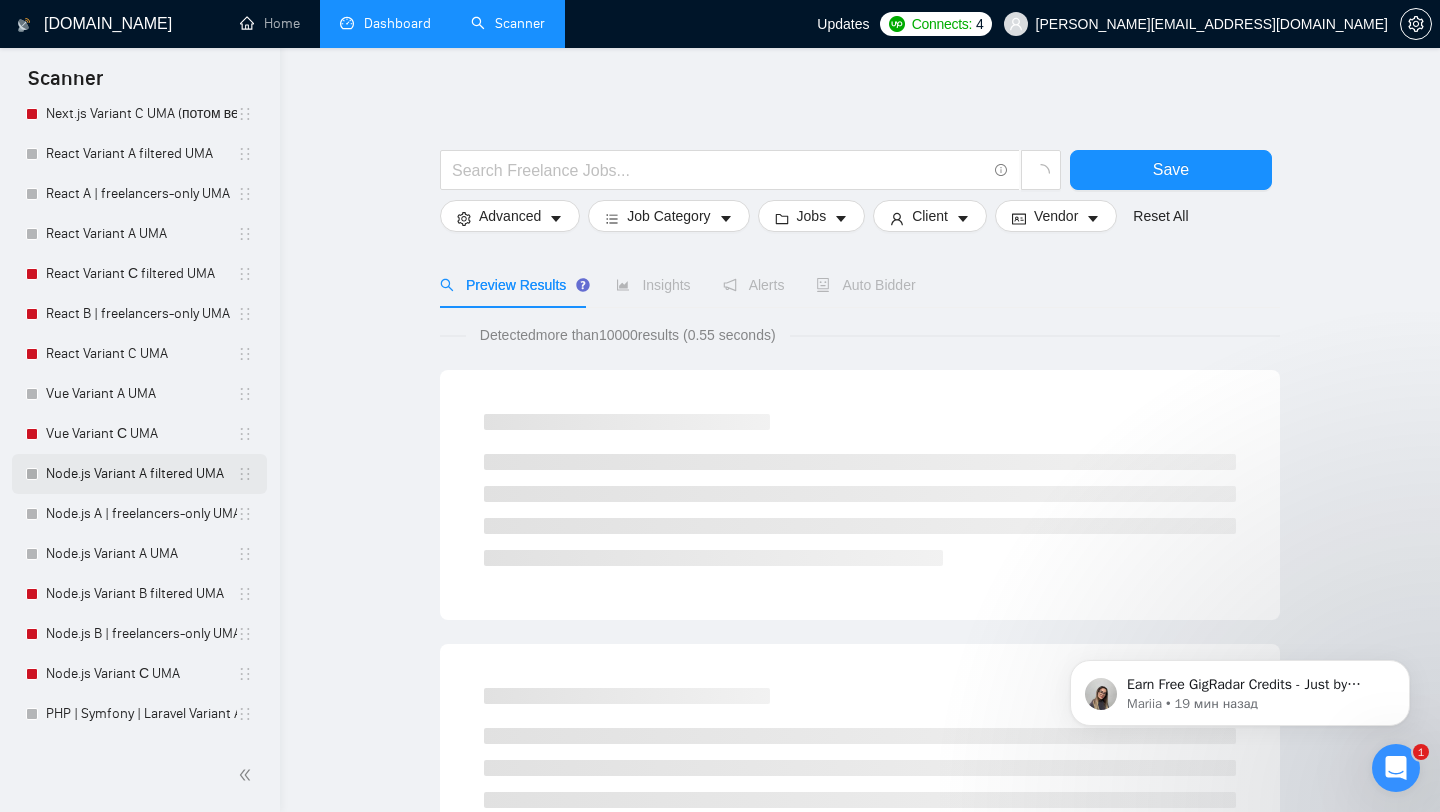 click on "Node.js Variant A filtered UMA" at bounding box center [141, 474] 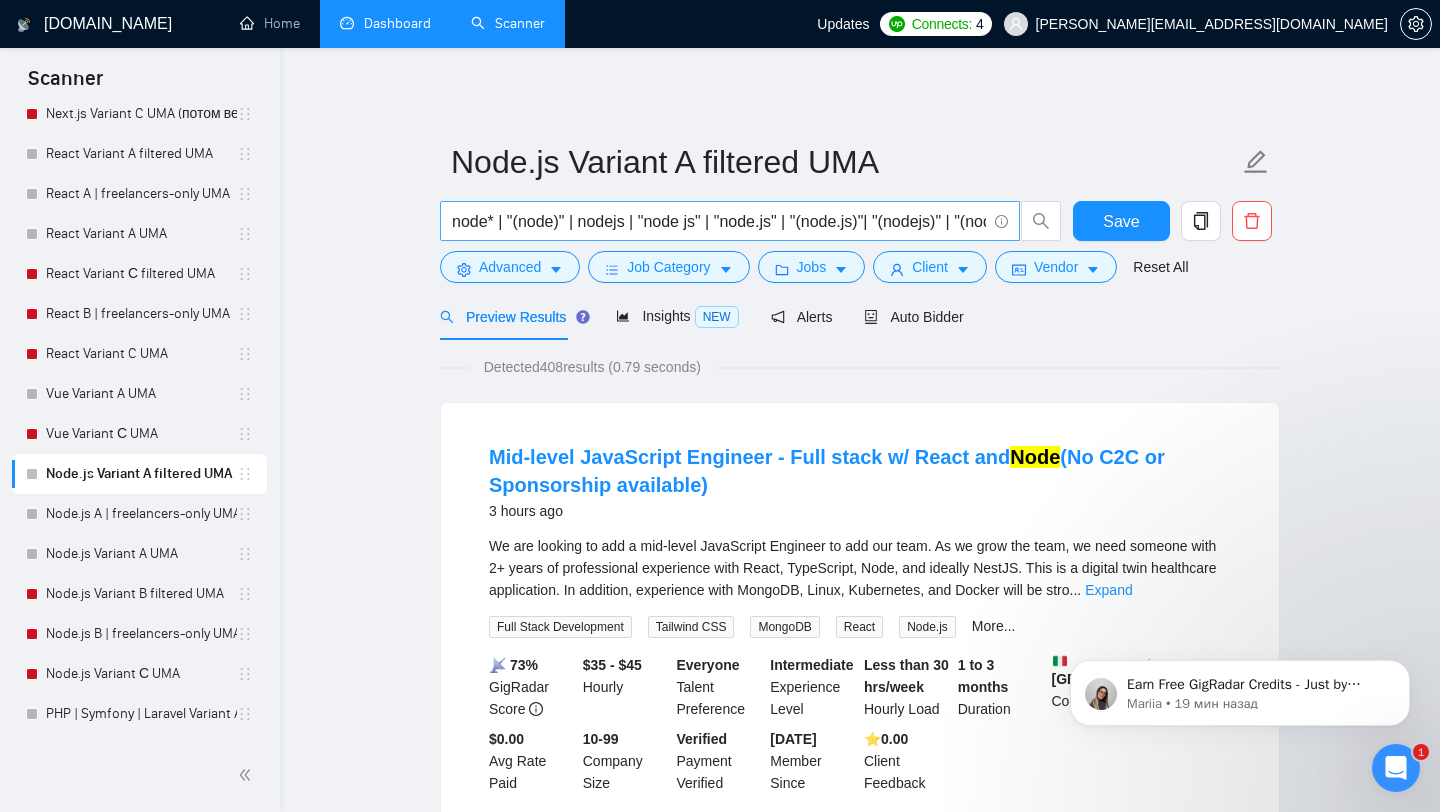 click on "node* | "(node)" | nodejs | "node js" | "node.js" | "(node.js)"| "(nodejs)" | "(node.js" | "node.js)" | "/node" | "node/" | "node.js/"  | "/node.js"" at bounding box center [719, 221] 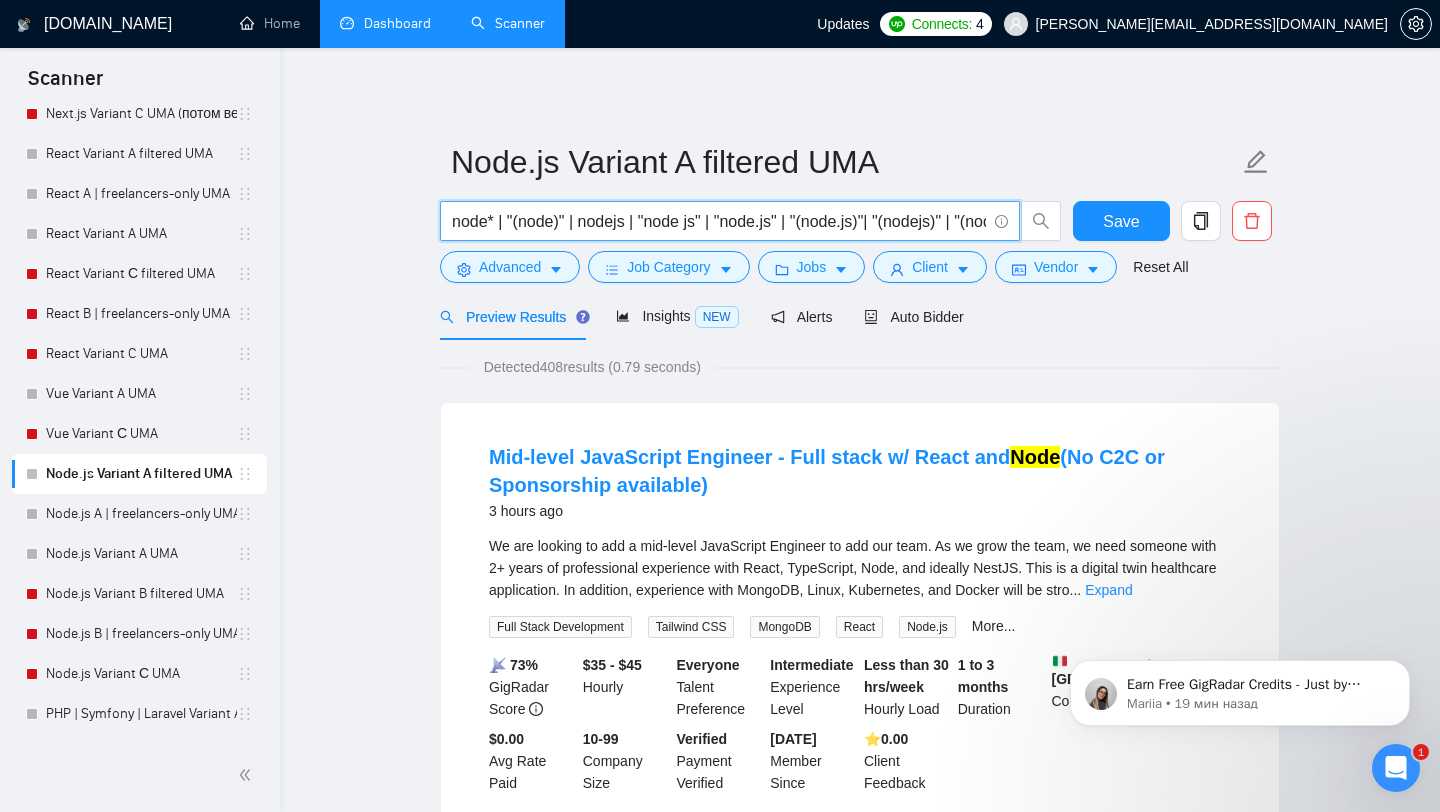 click on "node* | "(node)" | nodejs | "node js" | "node.js" | "(node.js)"| "(nodejs)" | "(node.js" | "node.js)" | "/node" | "node/" | "node.js/"  | "/node.js"" at bounding box center (719, 221) 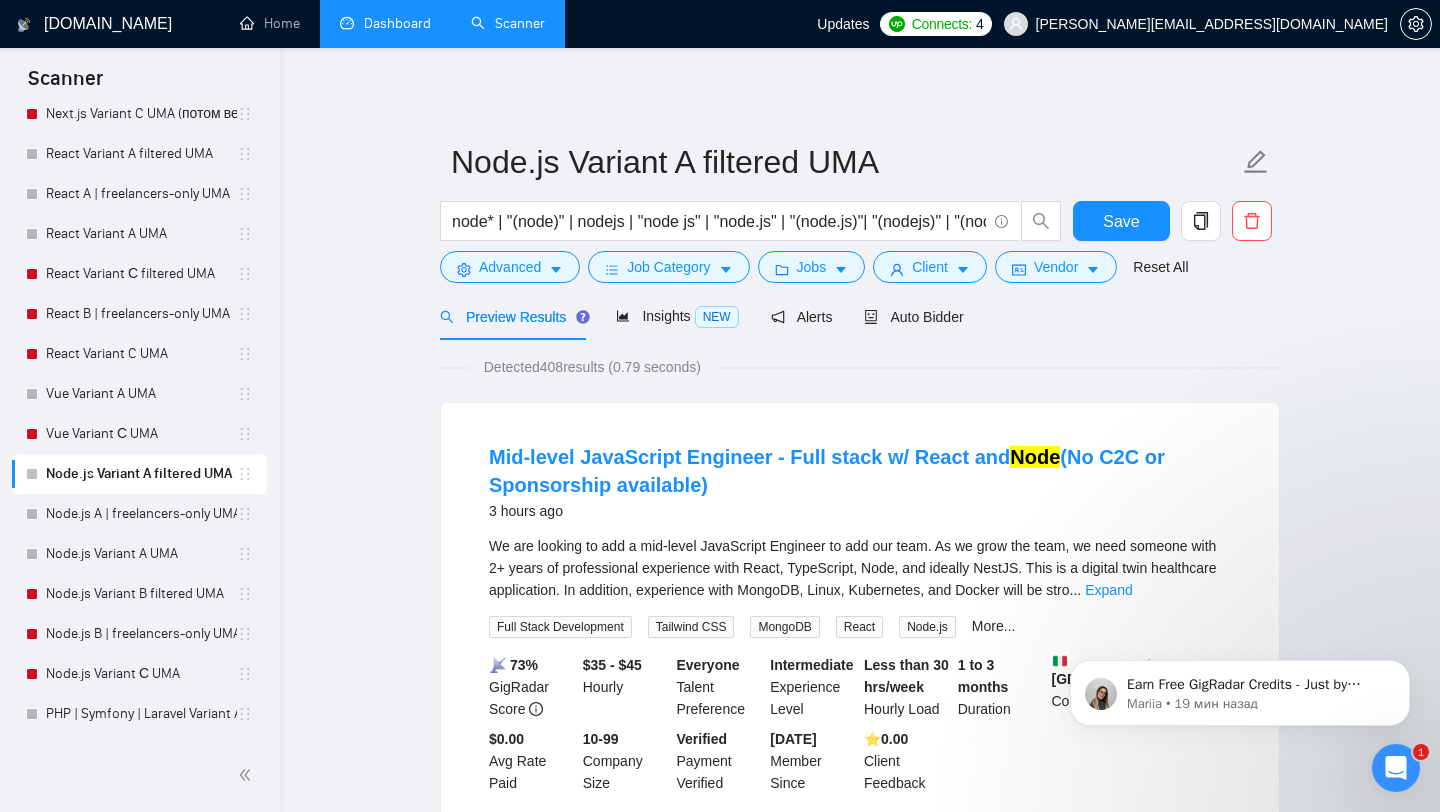 click on "[DOMAIN_NAME] Home Dashboard Scanner Updates  Connects: 4 [EMAIL_ADDRESS][DOMAIN_NAME] Node.js Variant A filtered UMA node* | "(node)" | nodejs | "node js" | "node.js" | "(node.js)"| "(nodejs)" | "(node.js" | "node.js)" | "/node" | "node/" | "node.js/"  | "/node.js" Save Advanced   Job Category   Jobs   Client   Vendor   Reset All Preview Results Insights NEW Alerts Auto Bidder Detected   408  results   (0.79 seconds) Mid-level JavaScript Engineer - Full stack w/ React and  Node  (No C2C or Sponsorship available) 3 hours ago We are looking to add a mid-level JavaScript Engineer to add our team. As we grow the team, we need someone with 2+ years of professional experience with React, TypeScript, Node, and ideally NestJS. This is a digital twin healthcare application. In addition, experience with MongoDB, Linux, Kubernetes, and Docker will be stro ... Expand Full Stack Development Tailwind CSS MongoDB React Node.js More... 📡   73% GigRadar Score   $35 - $45 Hourly Everyone Talent Preference Intermediate   $" at bounding box center [860, 2480] 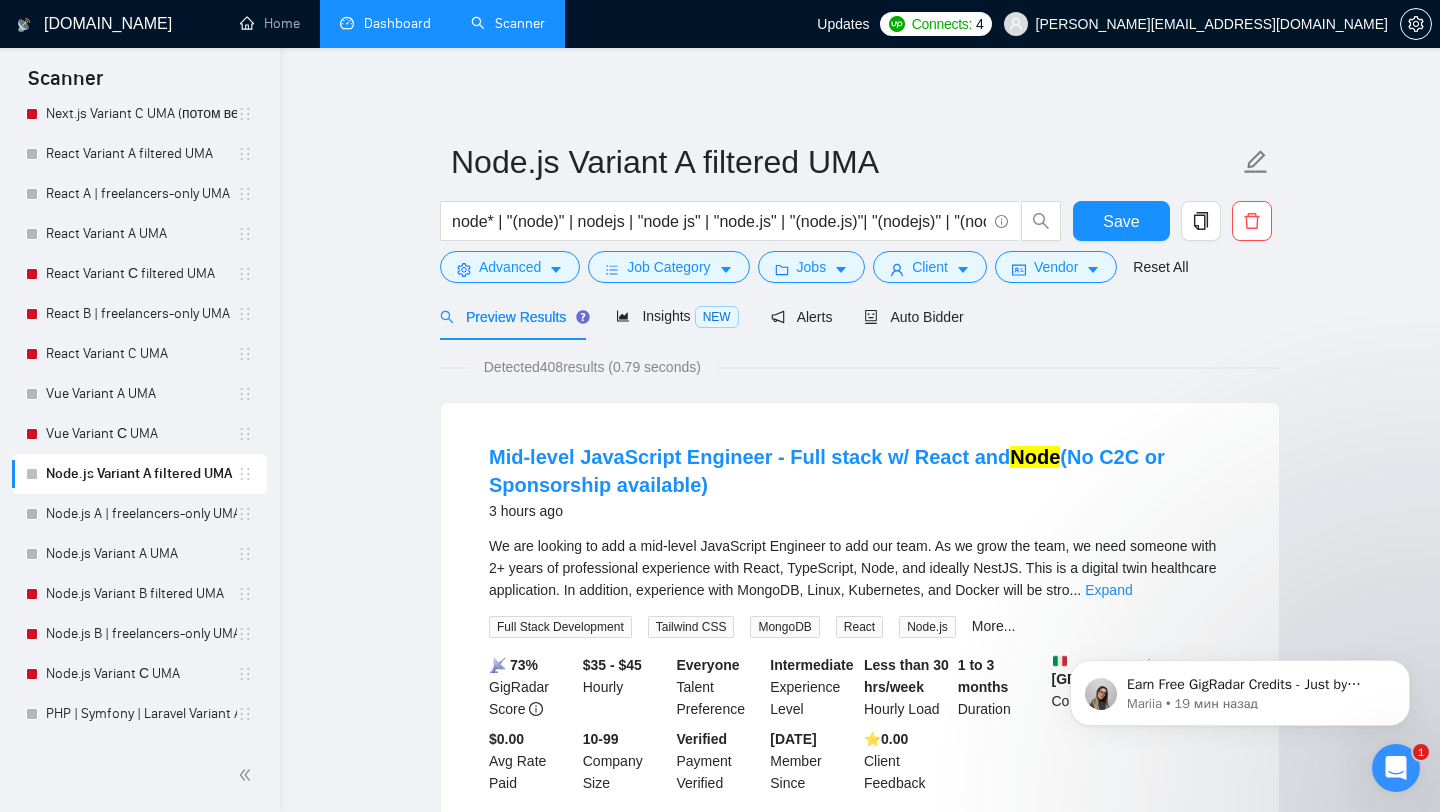 click on "[PERSON_NAME][EMAIL_ADDRESS][DOMAIN_NAME]" at bounding box center [1196, 24] 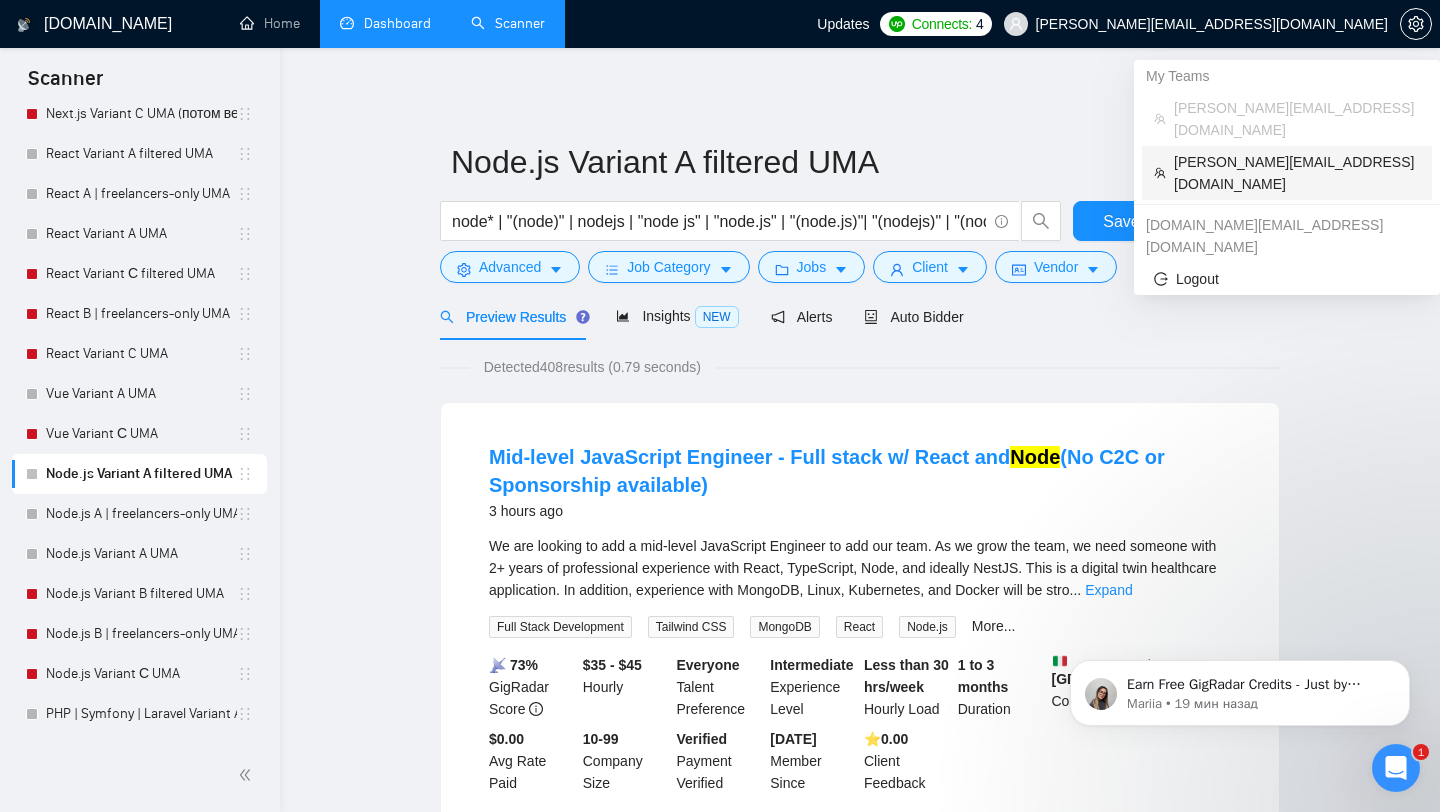 click on "[PERSON_NAME][EMAIL_ADDRESS][DOMAIN_NAME]" at bounding box center [1297, 173] 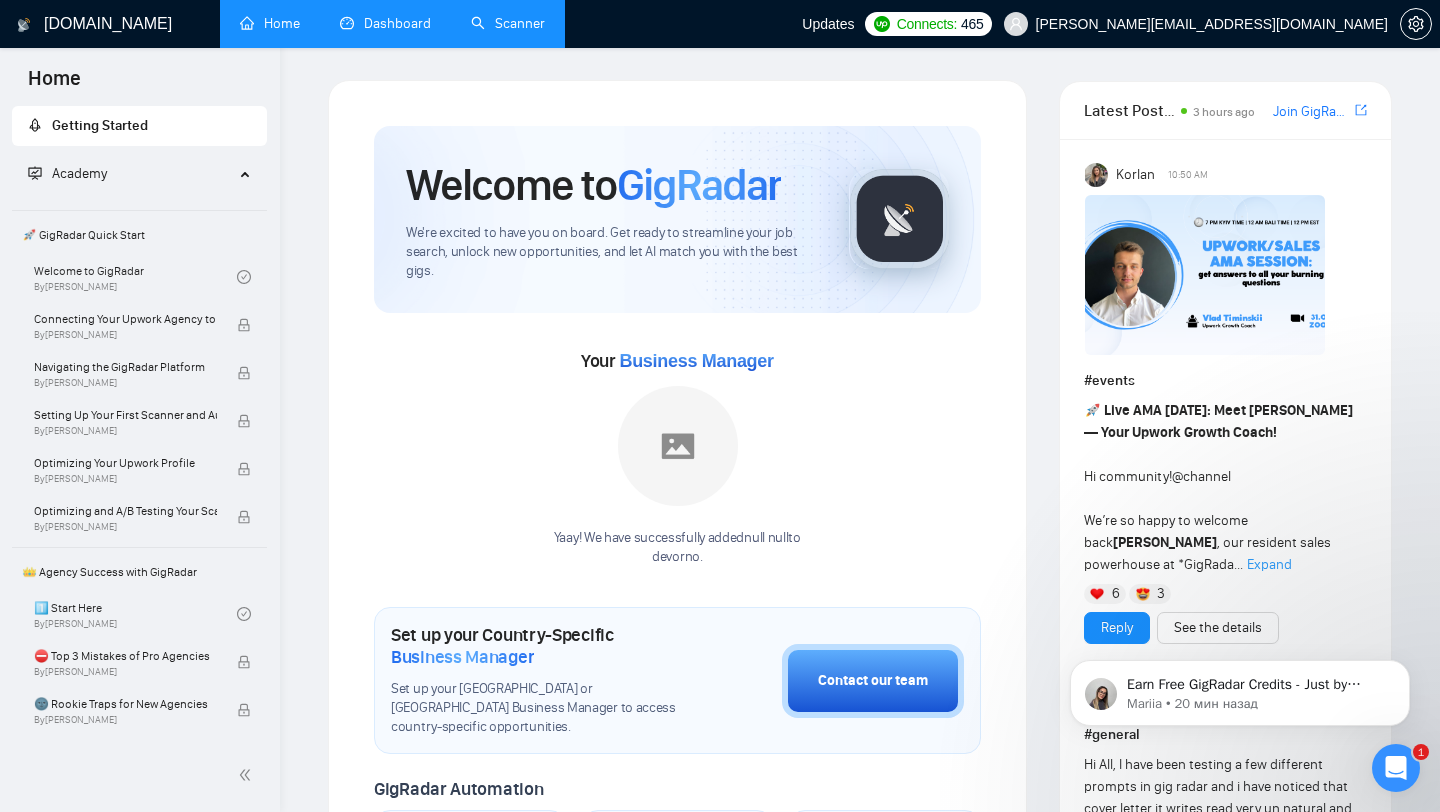 click on "Dashboard" at bounding box center (385, 23) 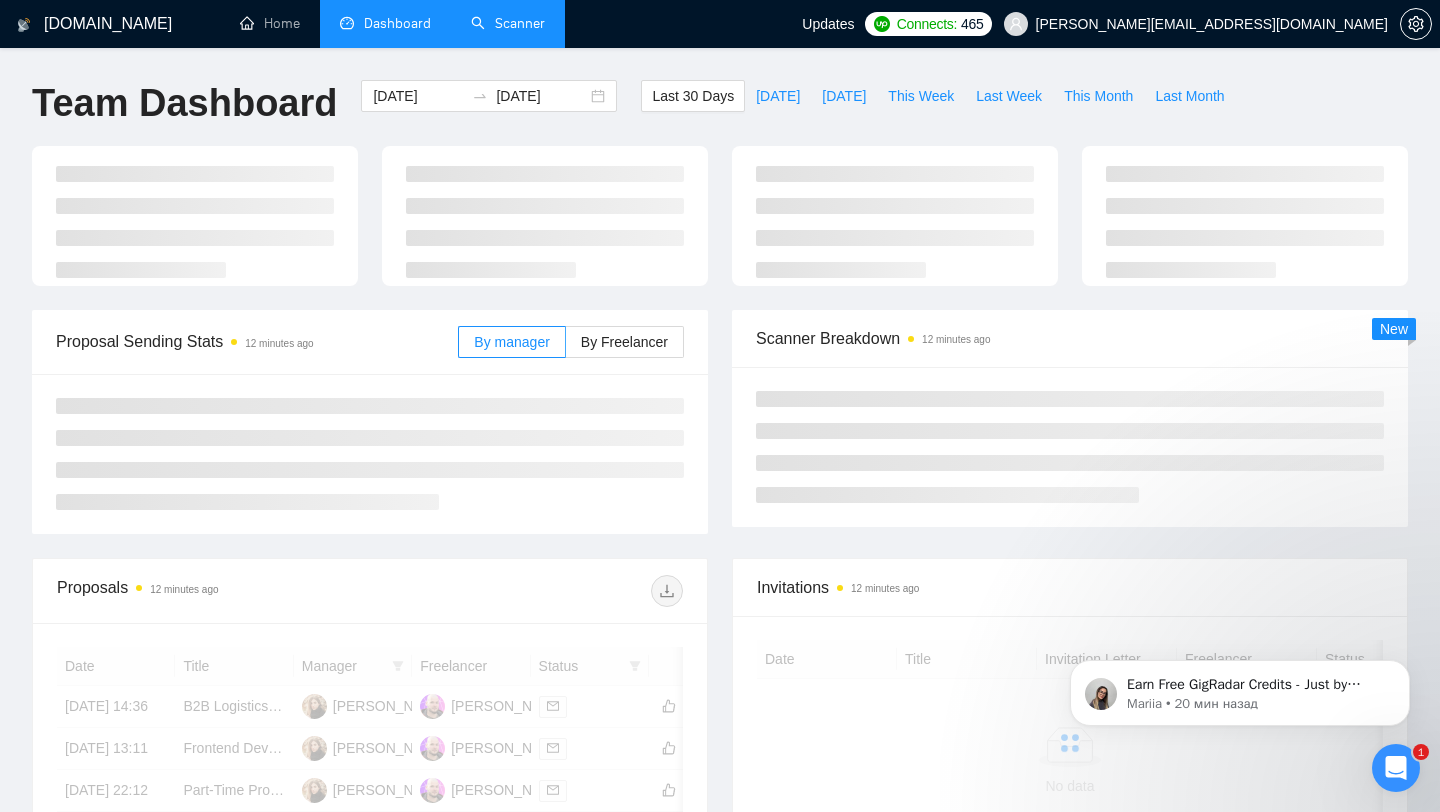click on "Scanner" at bounding box center [508, 23] 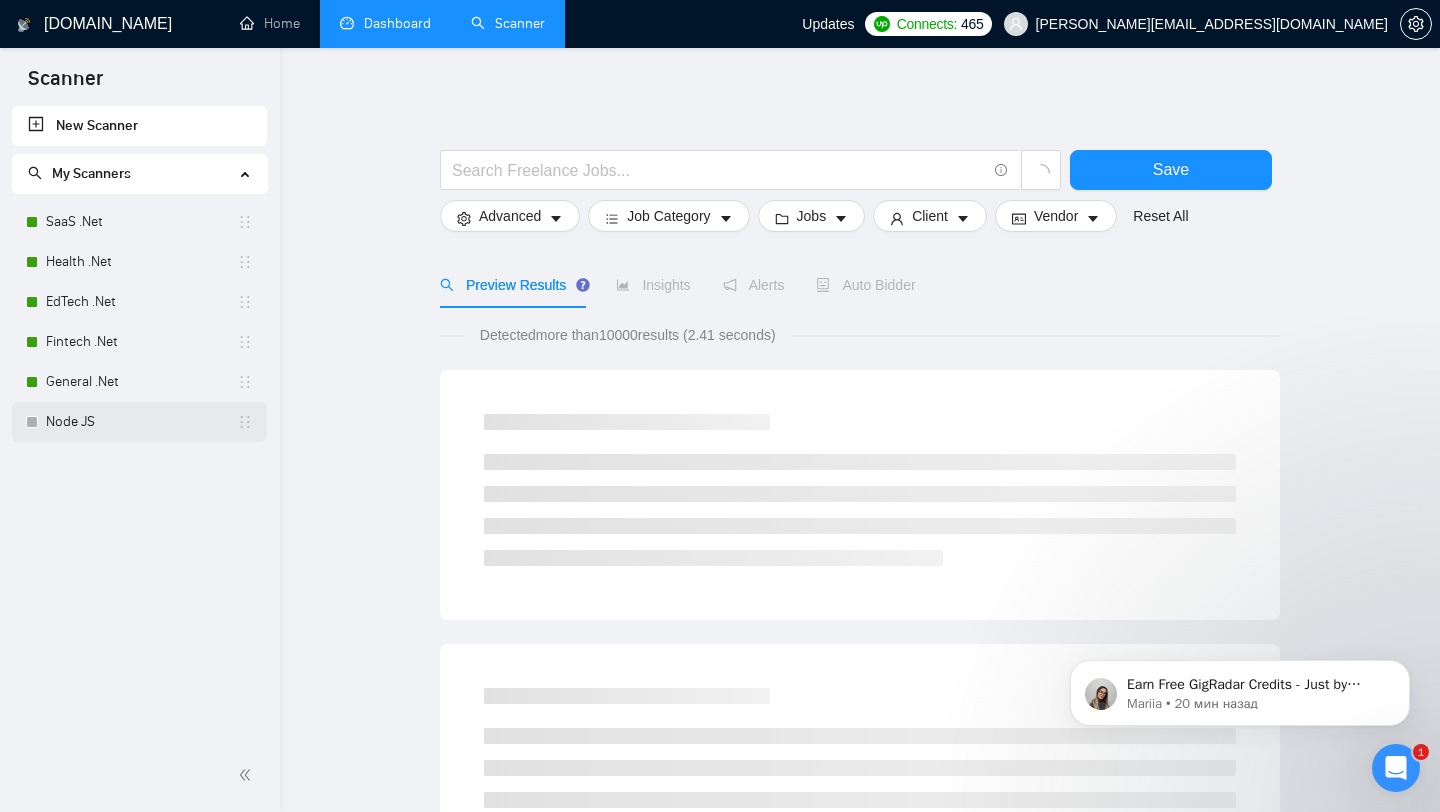 click on "Node JS" at bounding box center (141, 422) 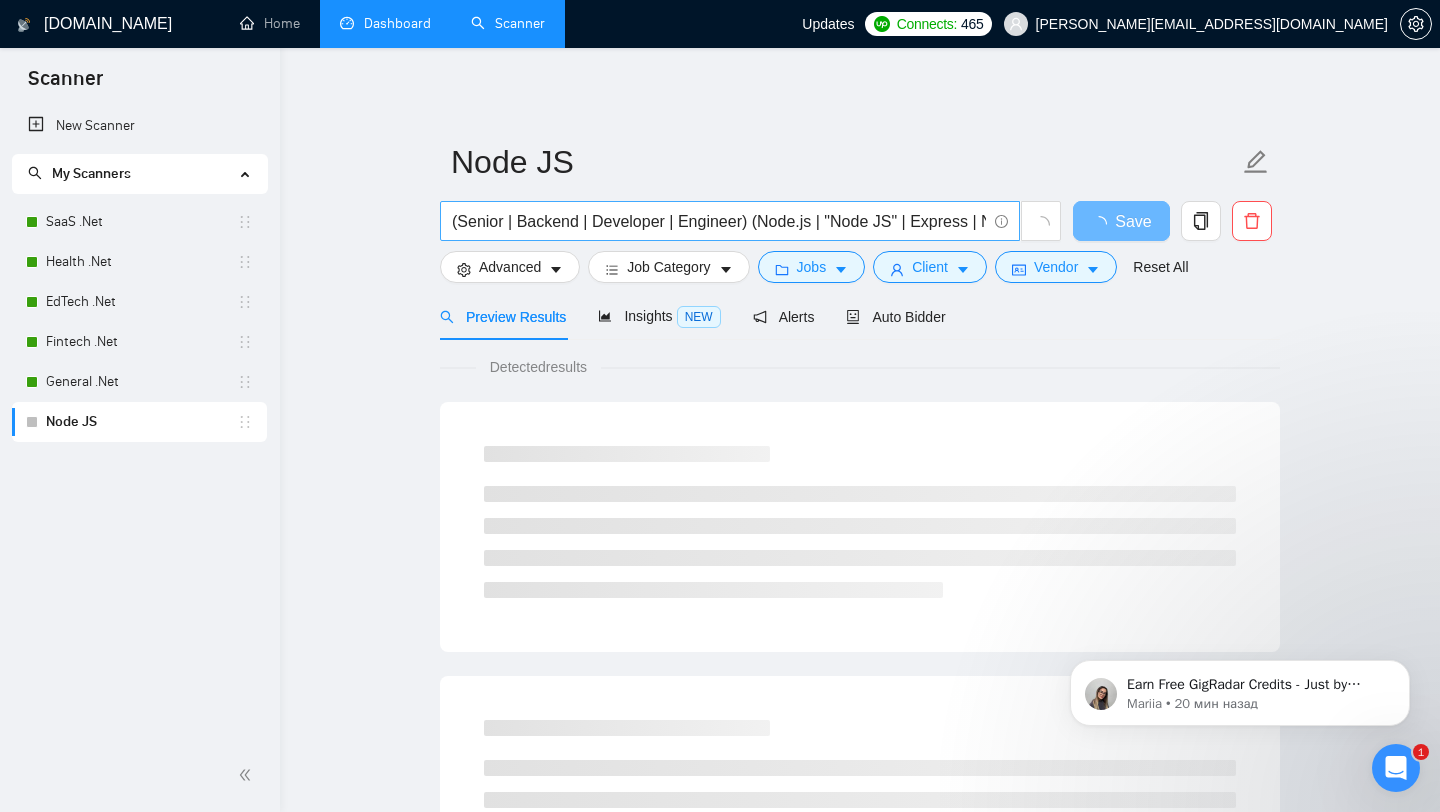scroll, scrollTop: 0, scrollLeft: 58, axis: horizontal 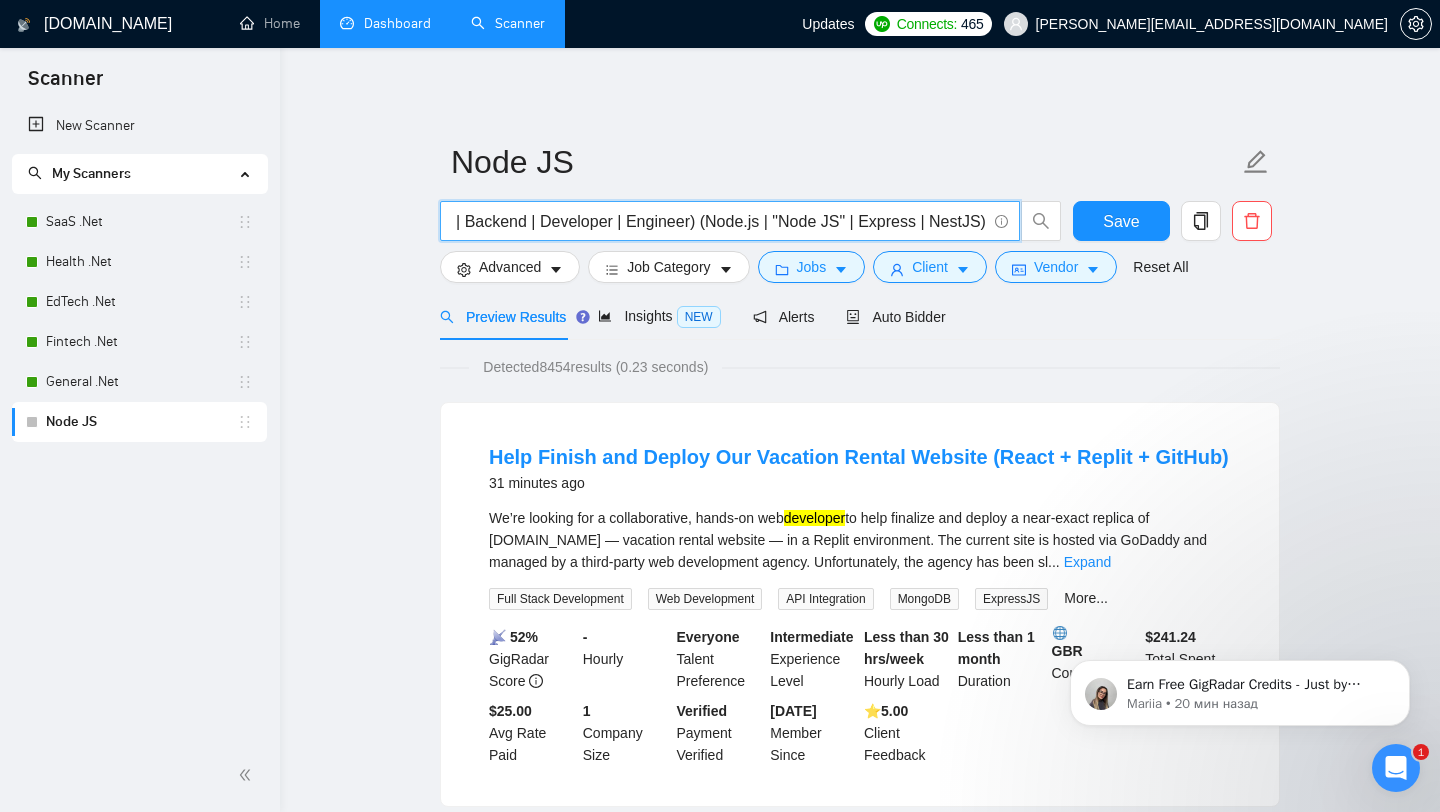 click on "(Senior | Backend | Developer | Engineer) (Node.js | "Node JS" | Express | NestJS)" at bounding box center (719, 221) 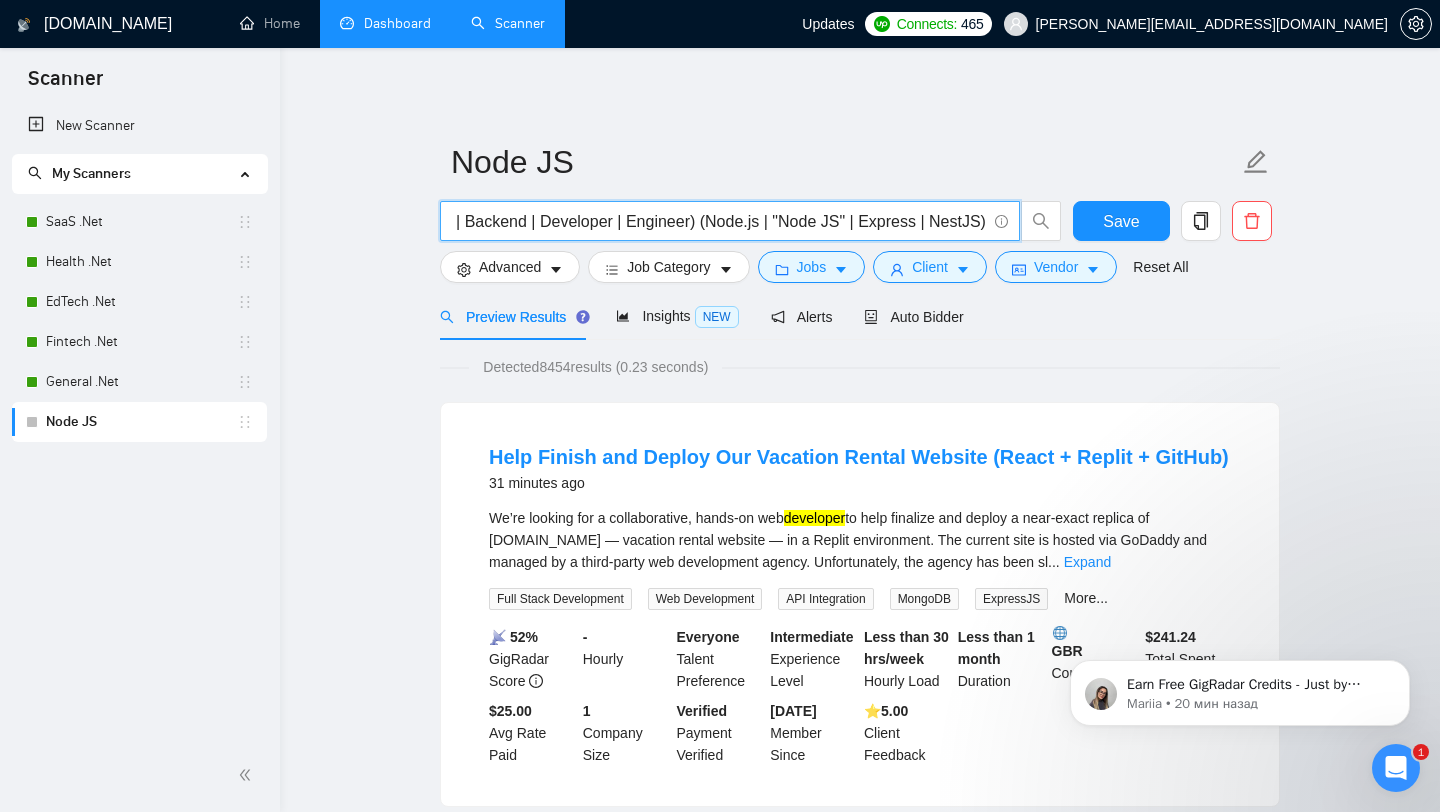 click on "(Senior | Backend | Developer | Engineer) (Node.js | "Node JS" | Express | NestJS)" at bounding box center [719, 221] 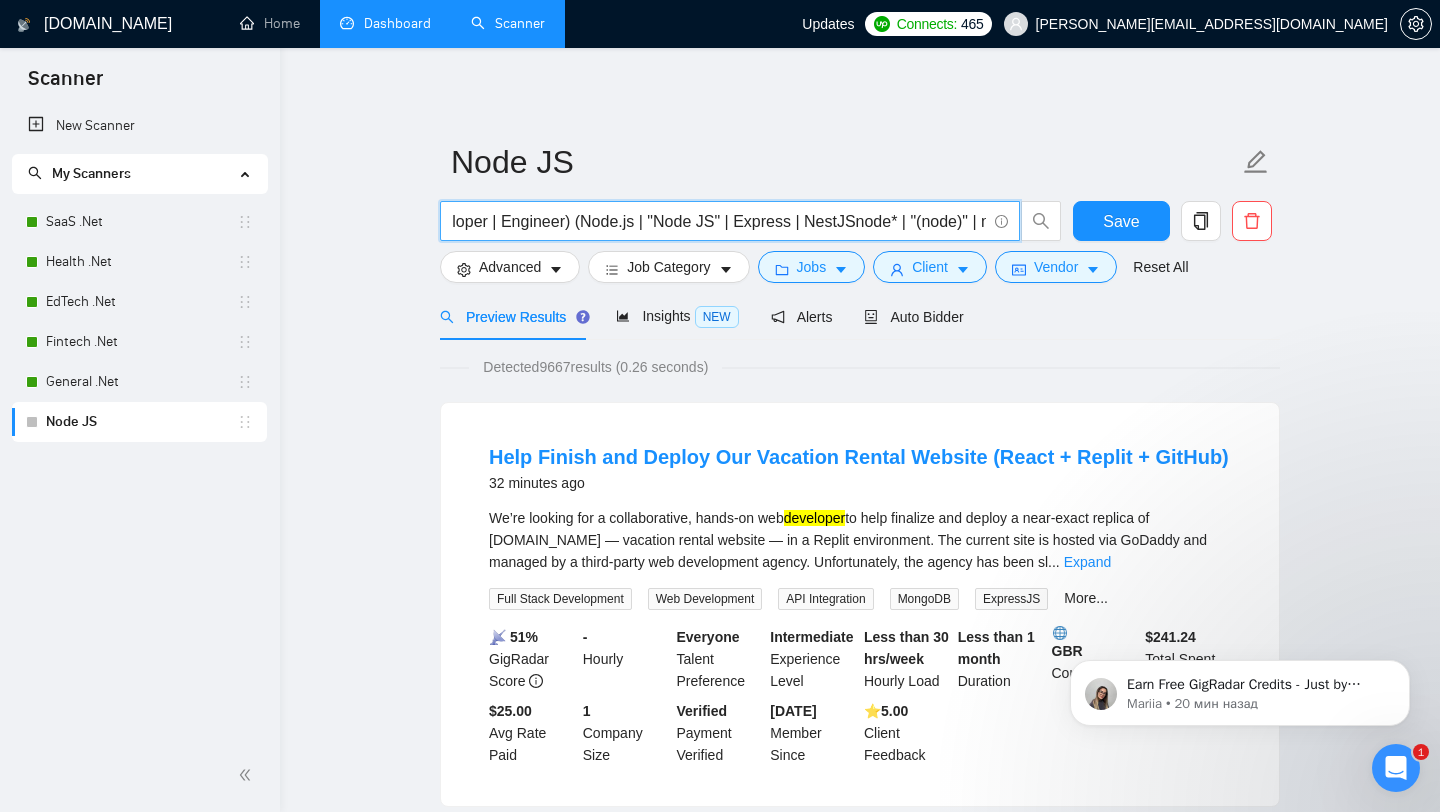 scroll, scrollTop: 0, scrollLeft: 171, axis: horizontal 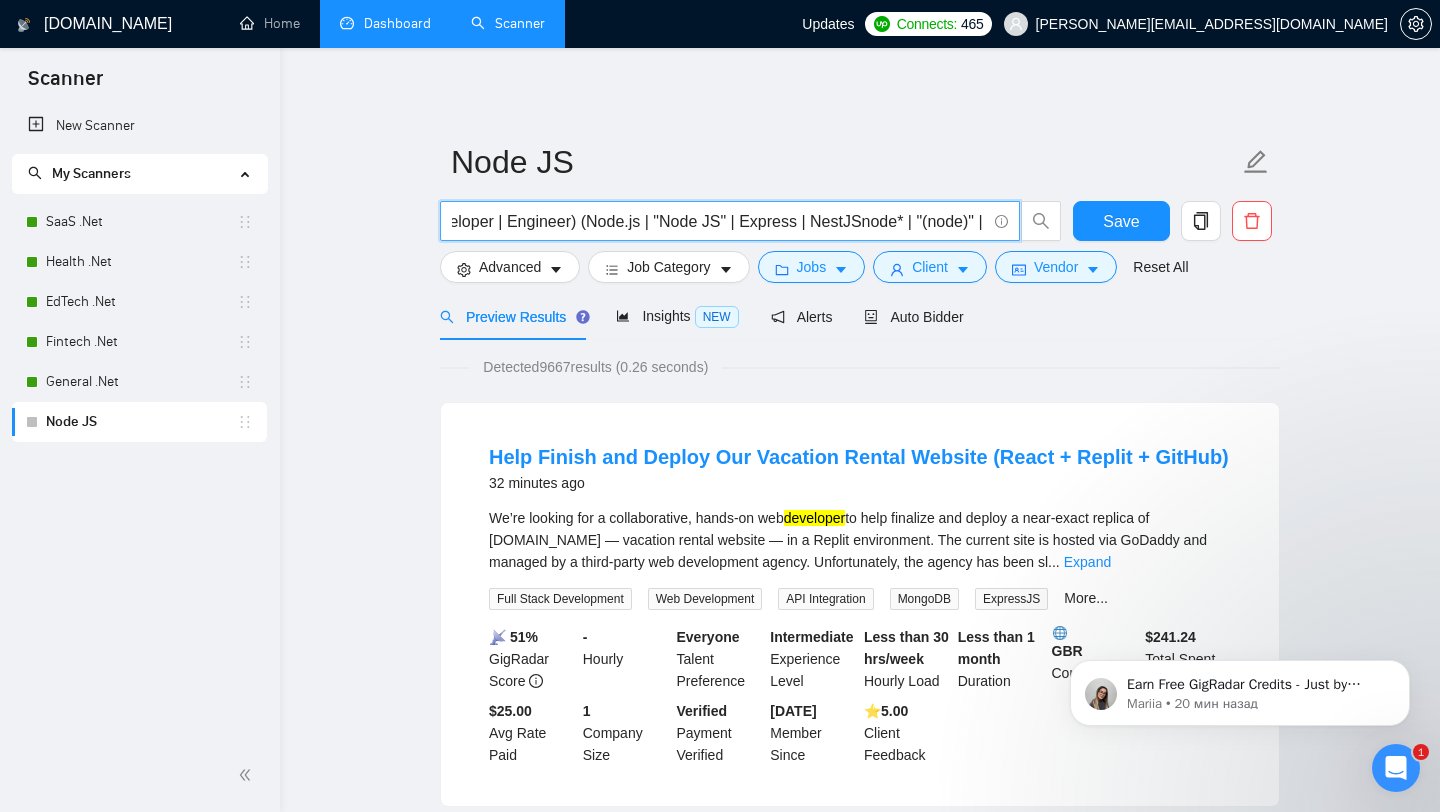 click on "(Senior | Backend | Developer | Engineer) (Node.js | "Node JS" | Express | NestJSnode* | "(node)" | nodejs | "node js" | "node.js" | "(node.js)"| "(nodejs)" | "(node.js" | "node.js)" | "/node" | "node/" | "node.js/"  | "/node.js")" at bounding box center [719, 221] 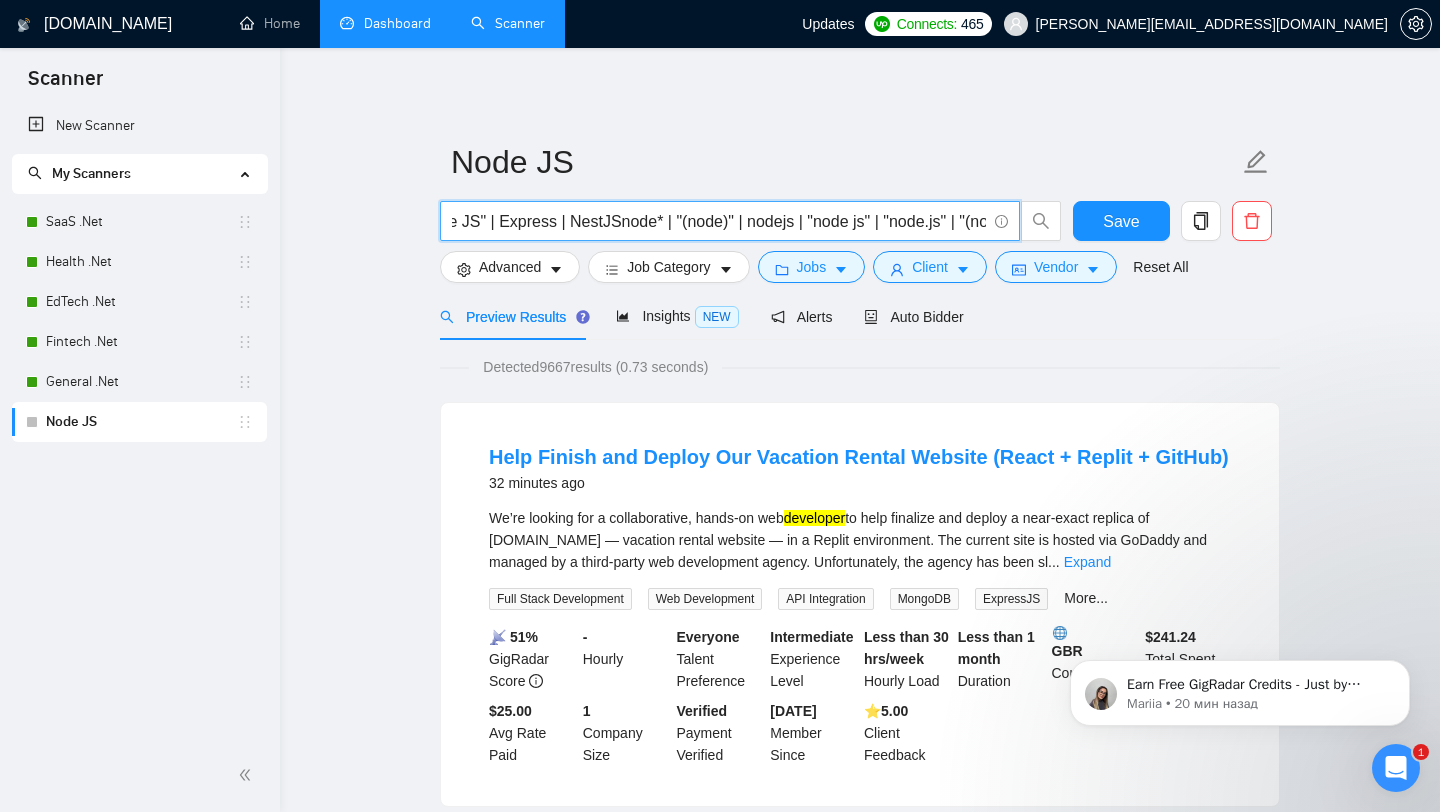 scroll, scrollTop: 0, scrollLeft: 0, axis: both 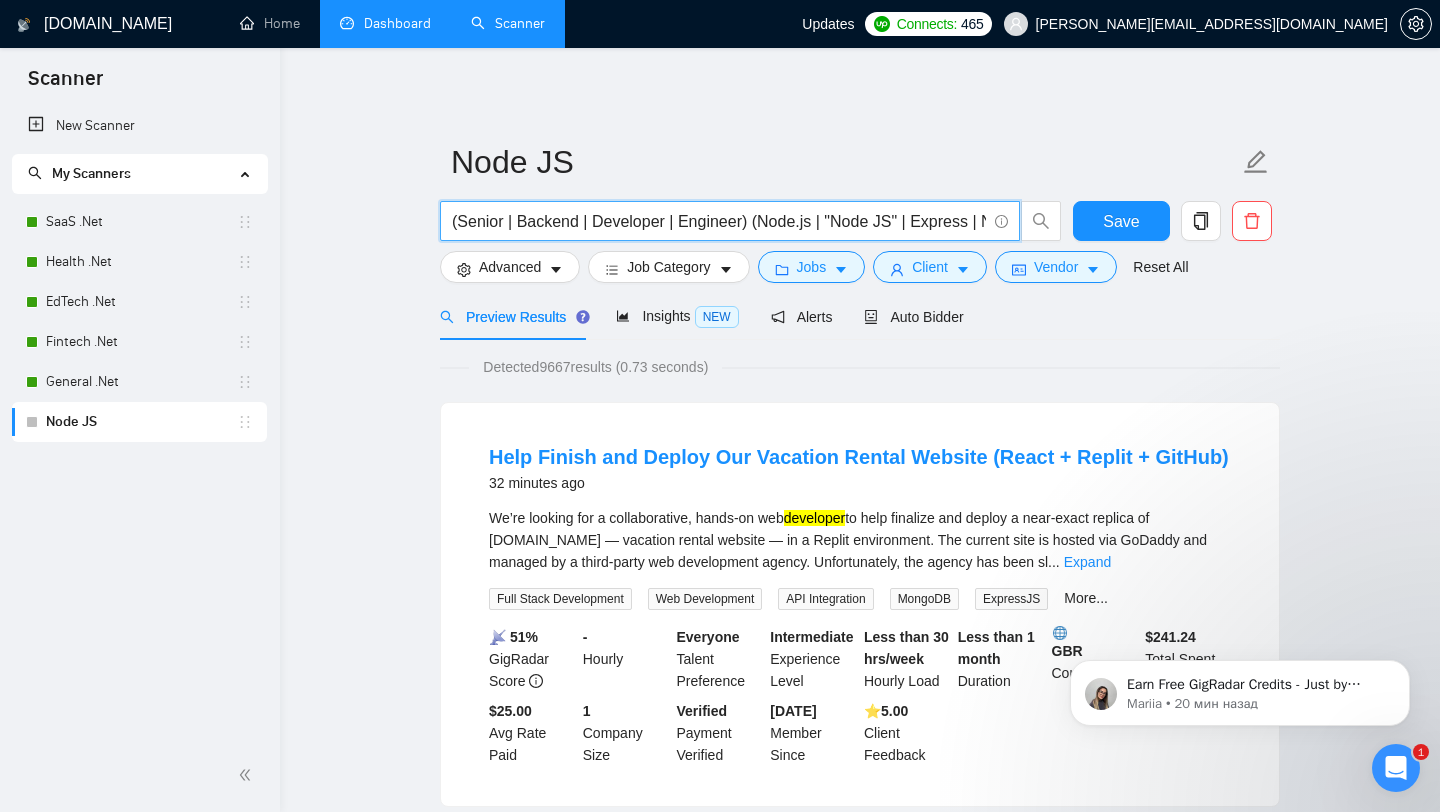 type on "(Senior | Backend | Developer | Engineer) (Node.js | "Node JS" | Express | NestJSnode* | "(node)" | nodejs | "node js" | "node.js" | "(node.js)"| "(nodejs)" | "(node.js" | "node.js)" | "/node" | "node/" | "node.js/"  | "/node.js")" 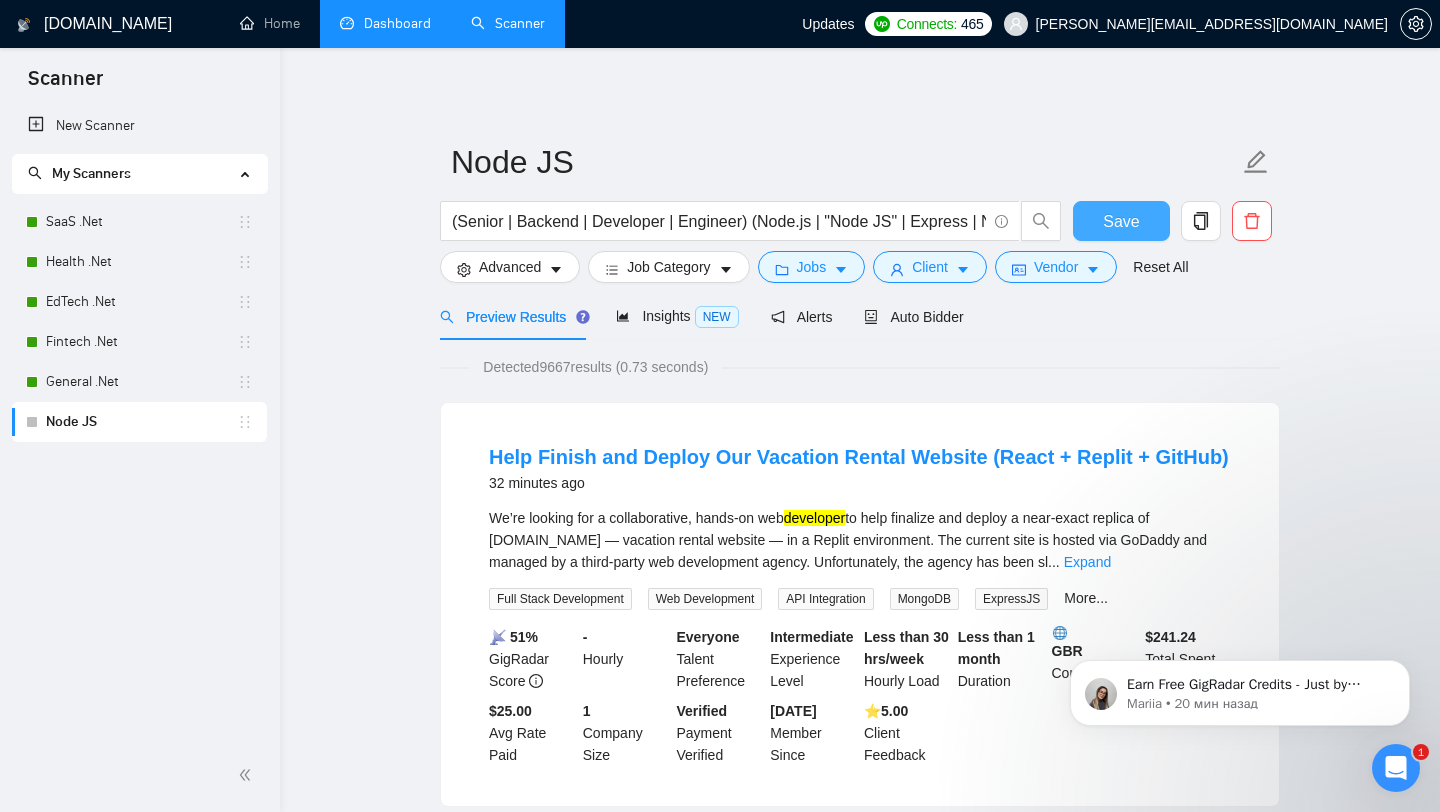 click on "Save" at bounding box center [1121, 221] 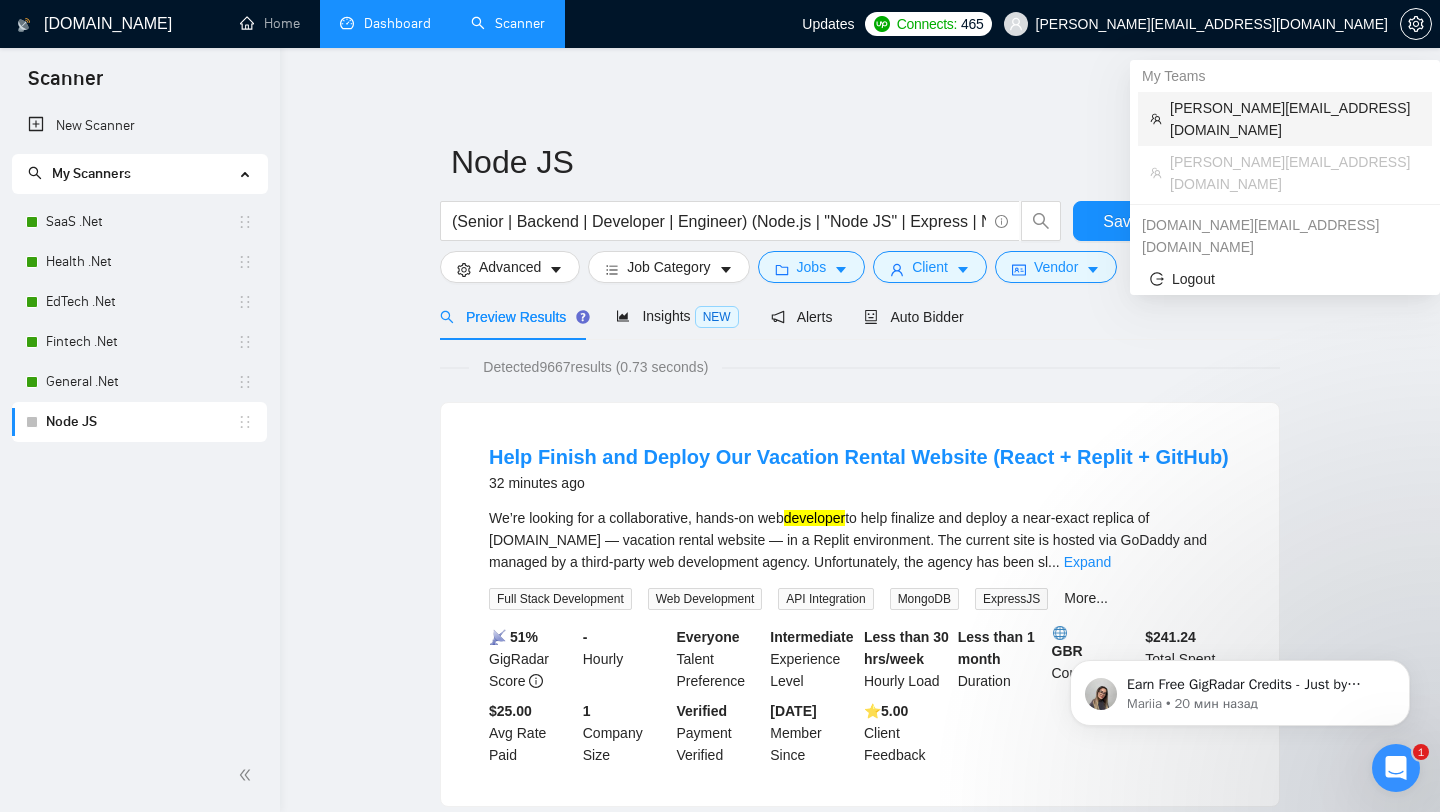 click on "[PERSON_NAME][EMAIL_ADDRESS][DOMAIN_NAME]" at bounding box center [1295, 119] 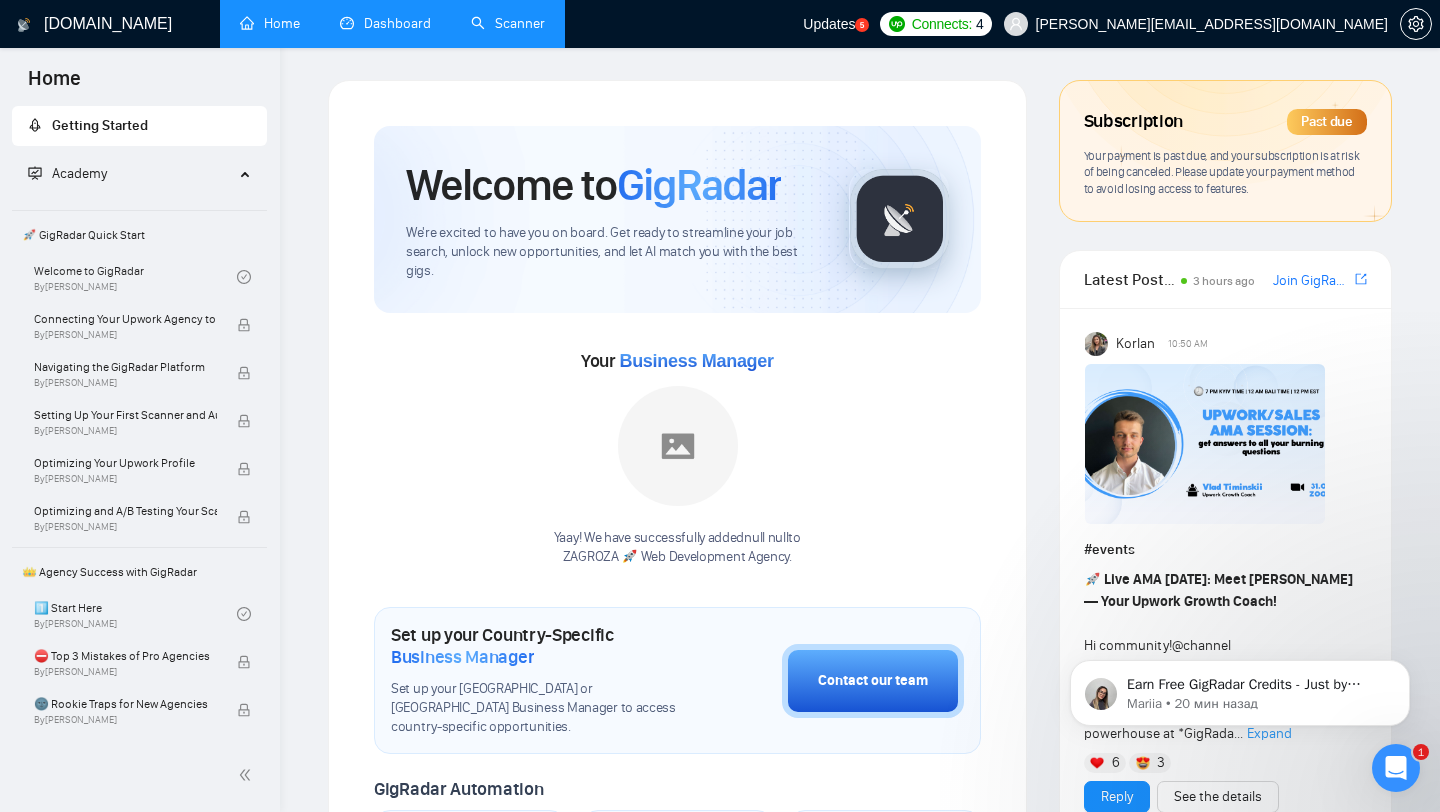 click on "Dashboard" at bounding box center [385, 23] 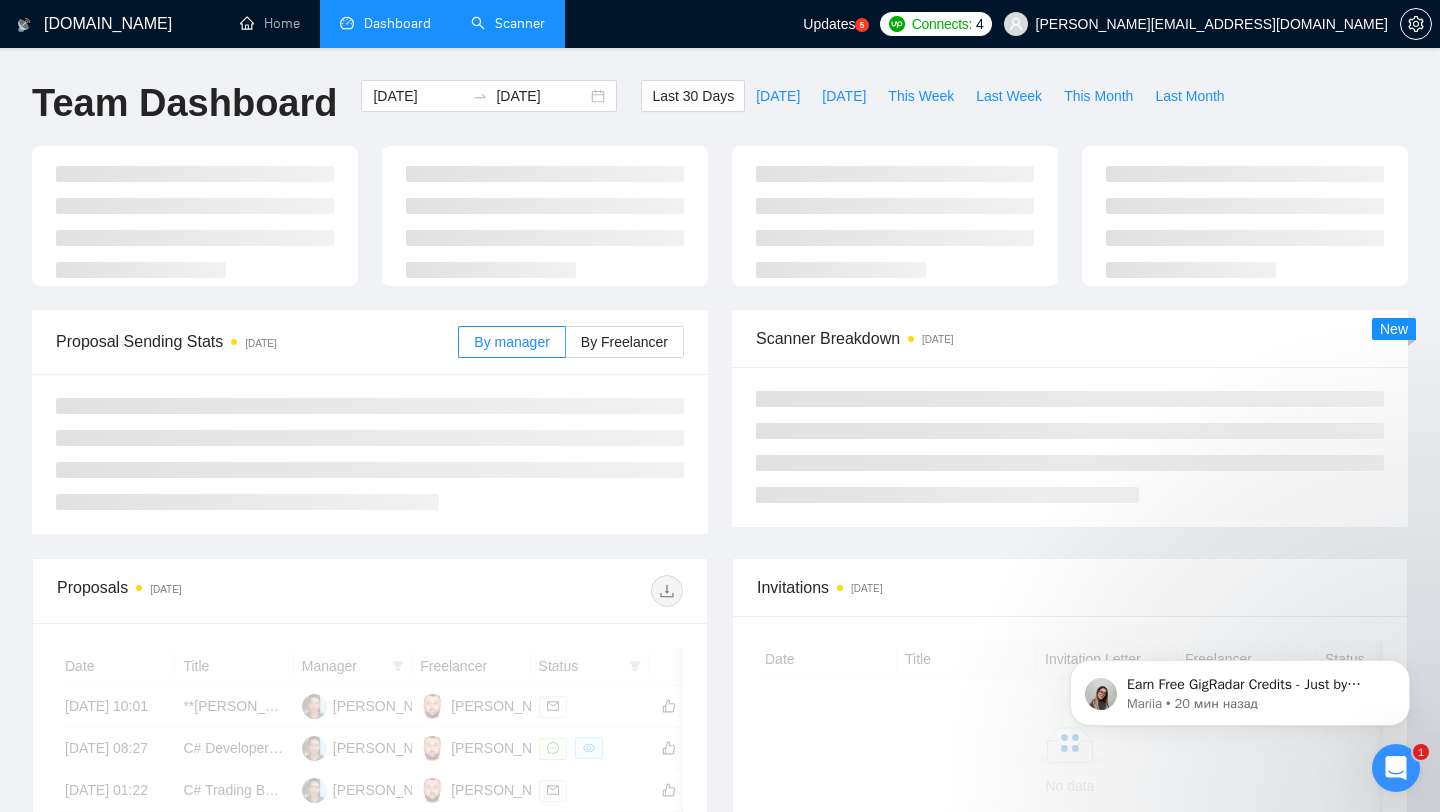 click on "Scanner" at bounding box center (508, 23) 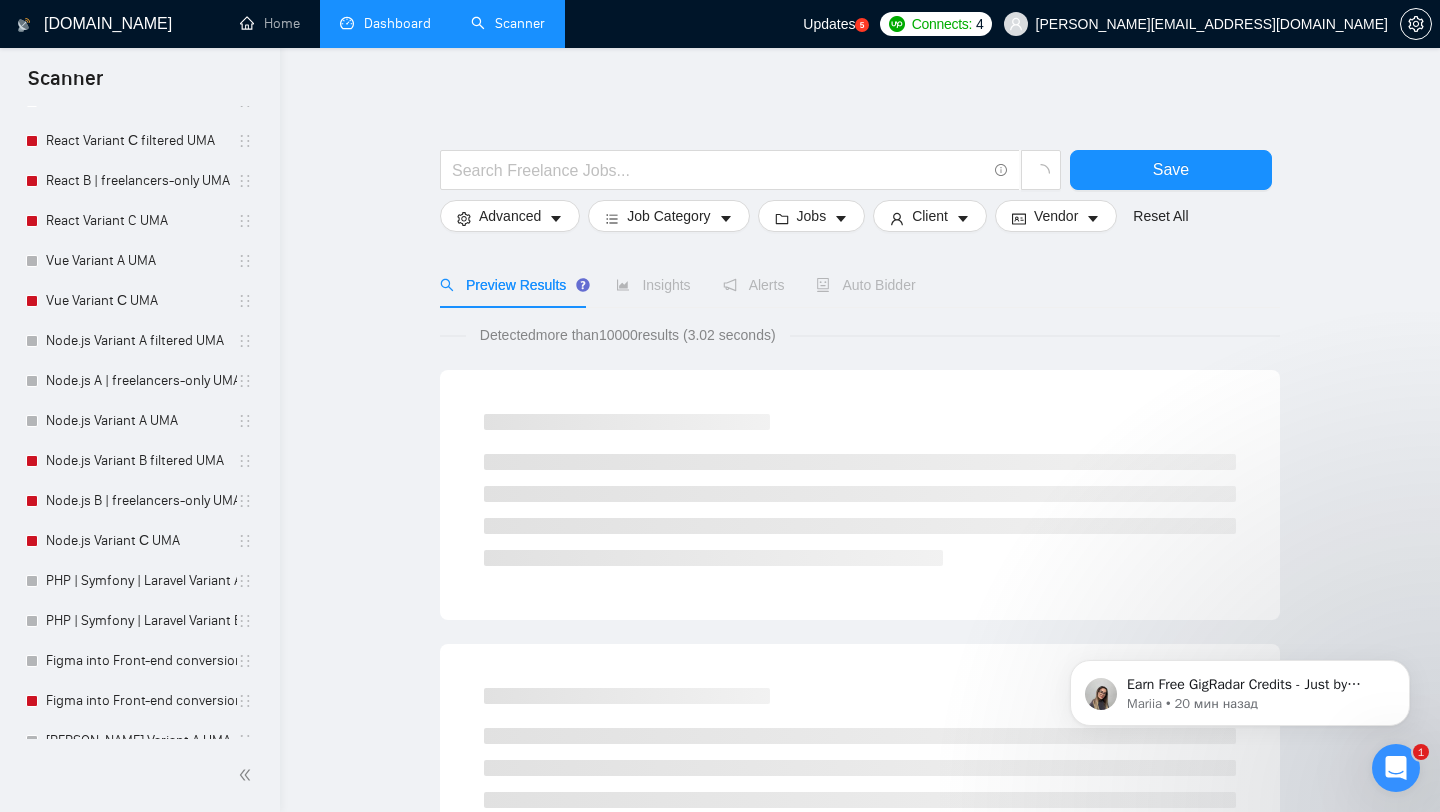 scroll, scrollTop: 524, scrollLeft: 0, axis: vertical 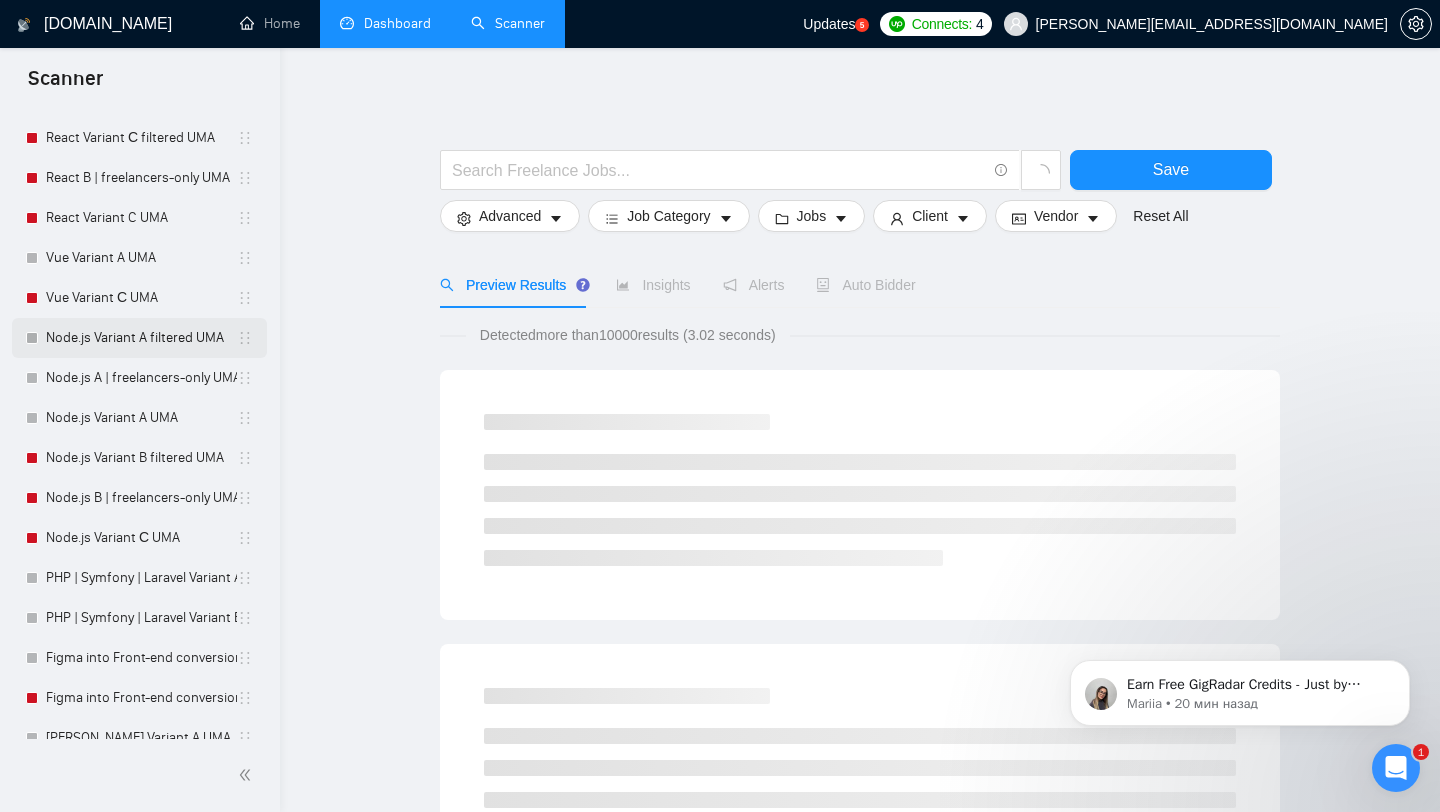 click on "Node.js Variant A filtered UMA" at bounding box center [141, 338] 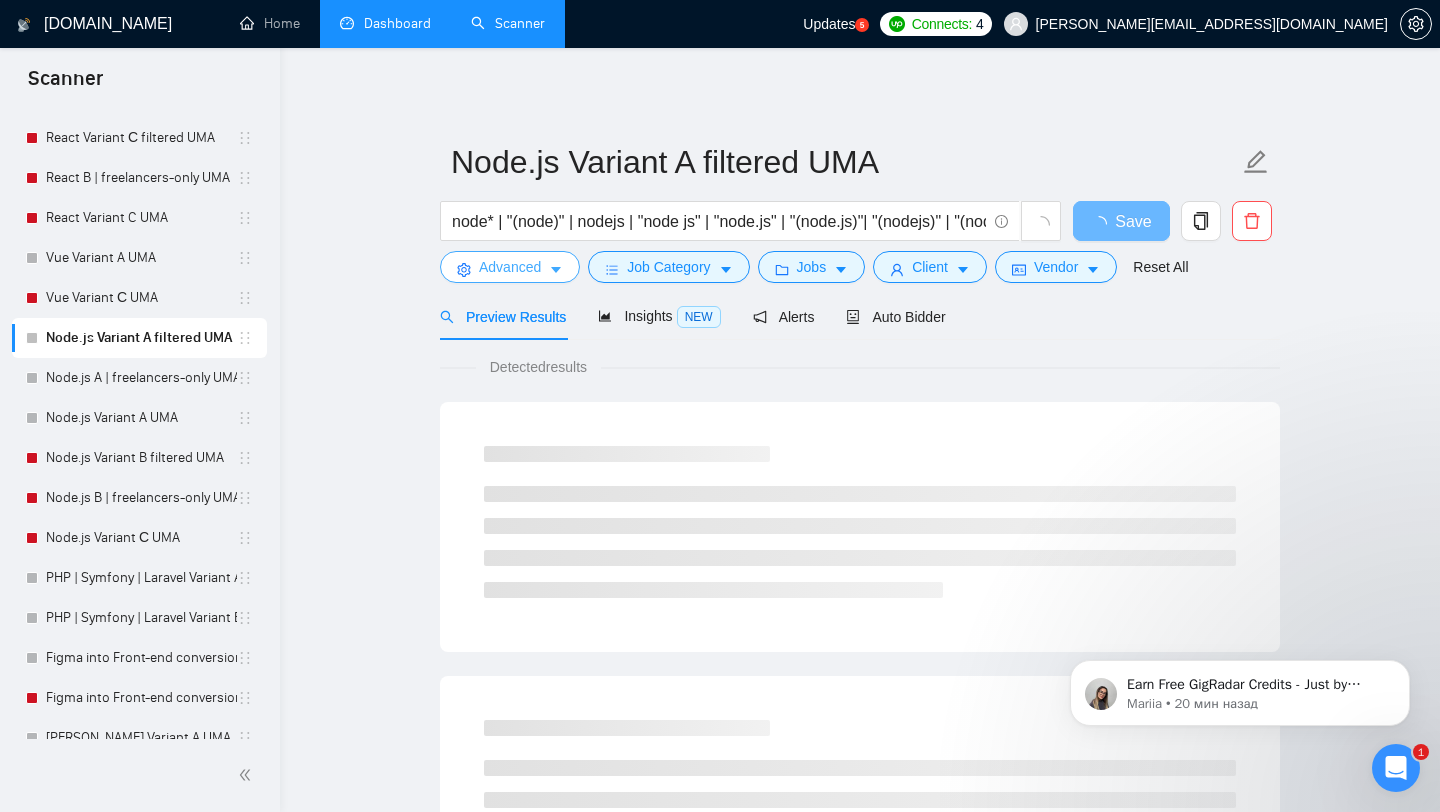 click on "Advanced" at bounding box center [510, 267] 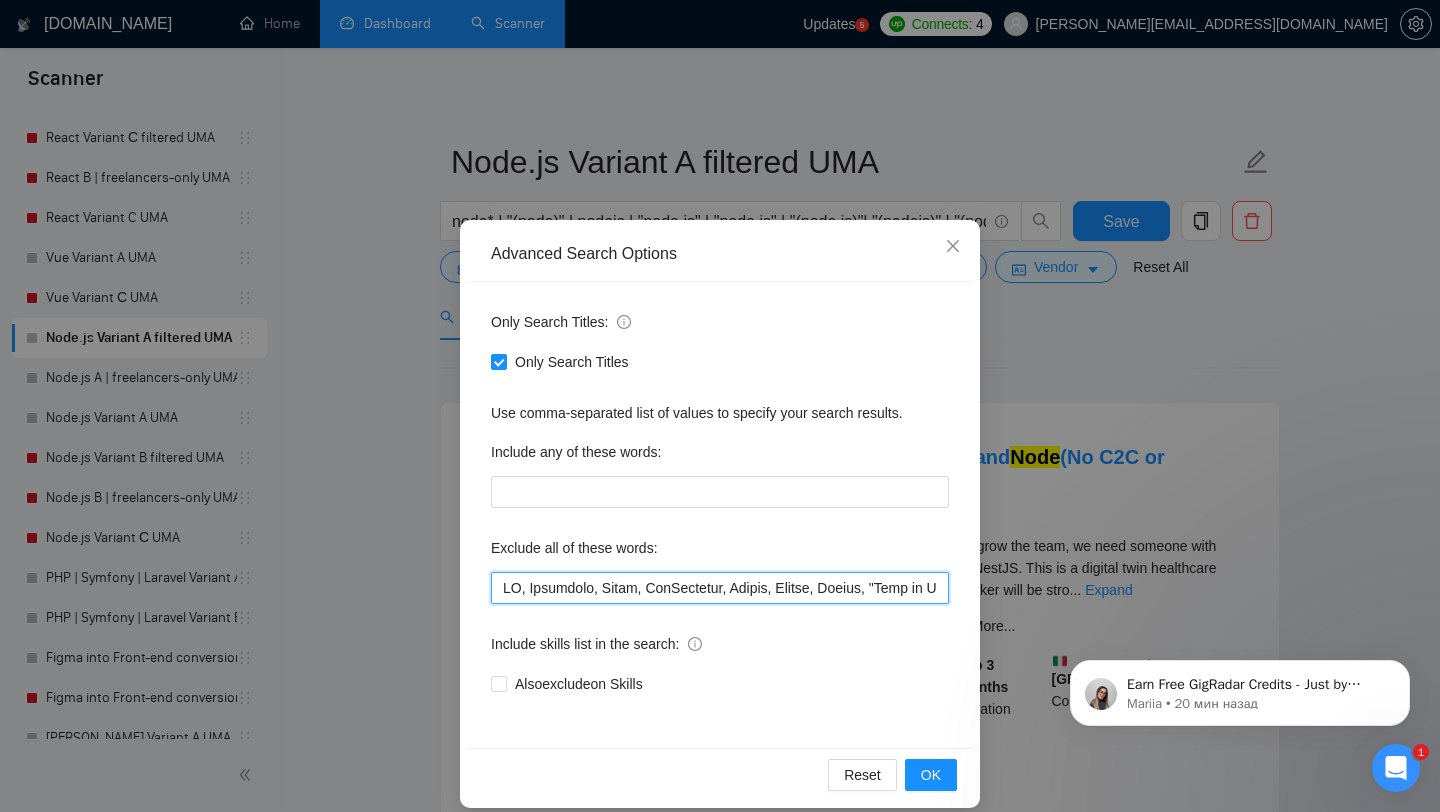 click at bounding box center (720, 588) 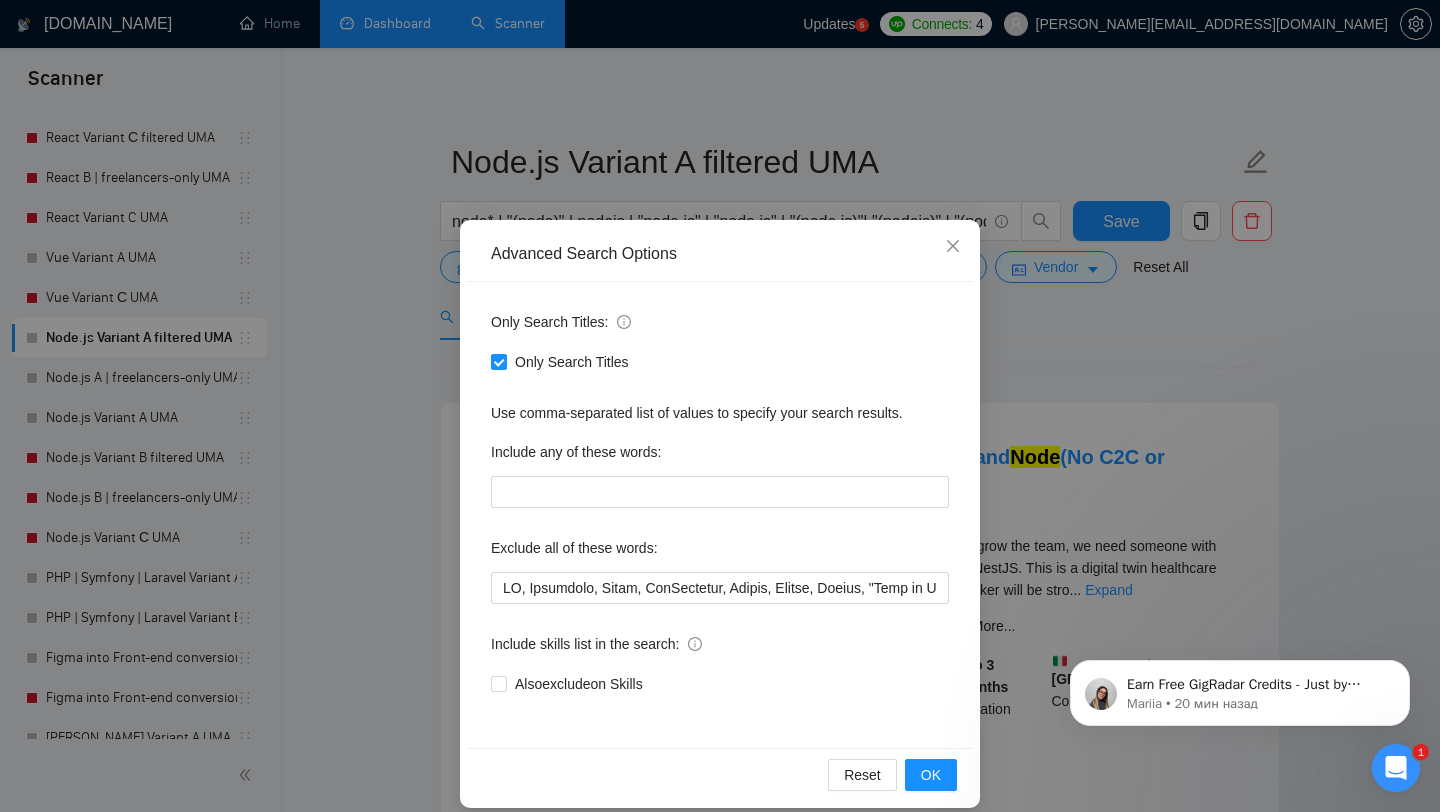 click on "Advanced Search Options Only Search Titles:   Only Search Titles Use comma-separated list of values to specify your search results. Include any of these words: Exclude all of these words: Include skills list in the search:   Also  exclude  on Skills Reset OK" at bounding box center [720, 406] 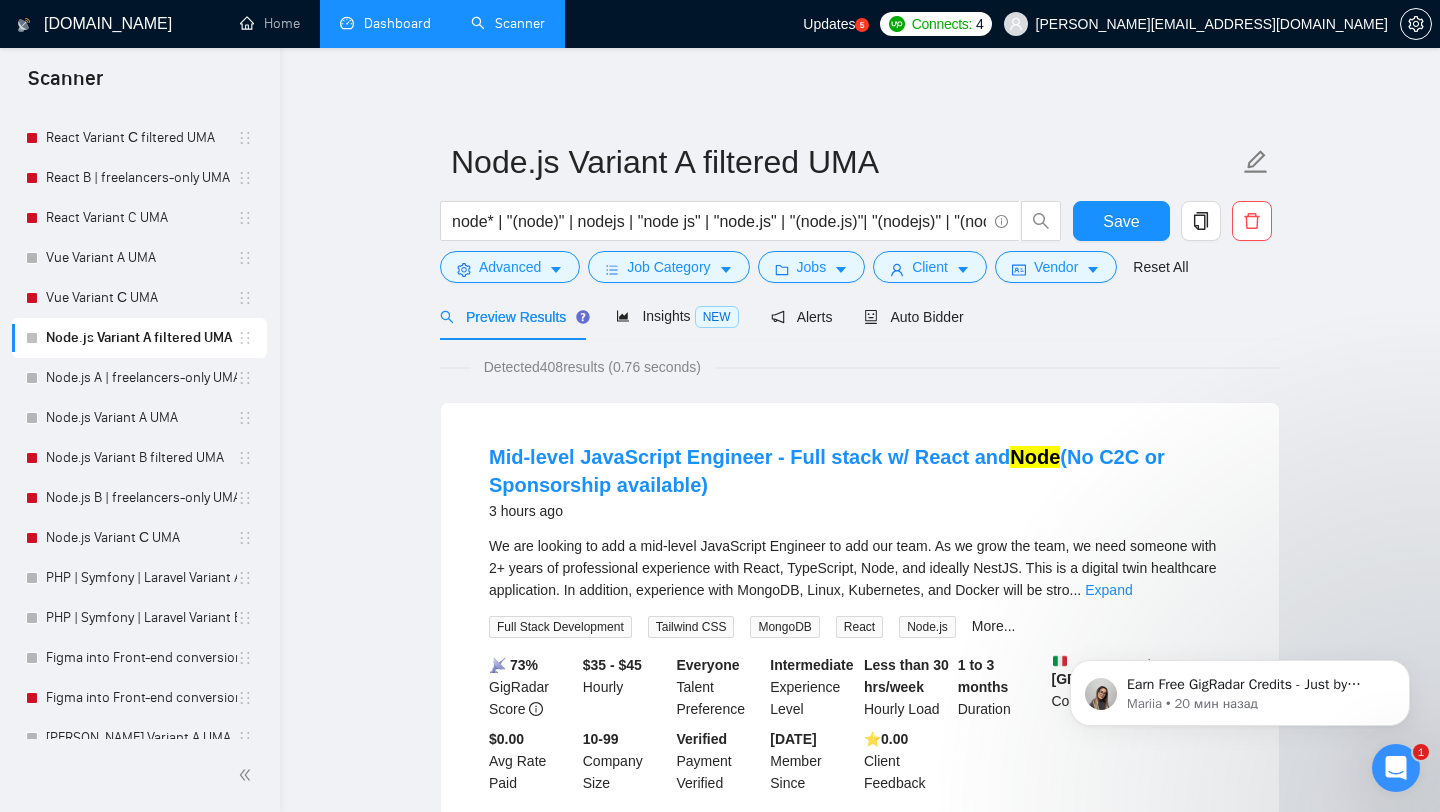 click on "[PERSON_NAME][EMAIL_ADDRESS][DOMAIN_NAME]" at bounding box center [1212, 24] 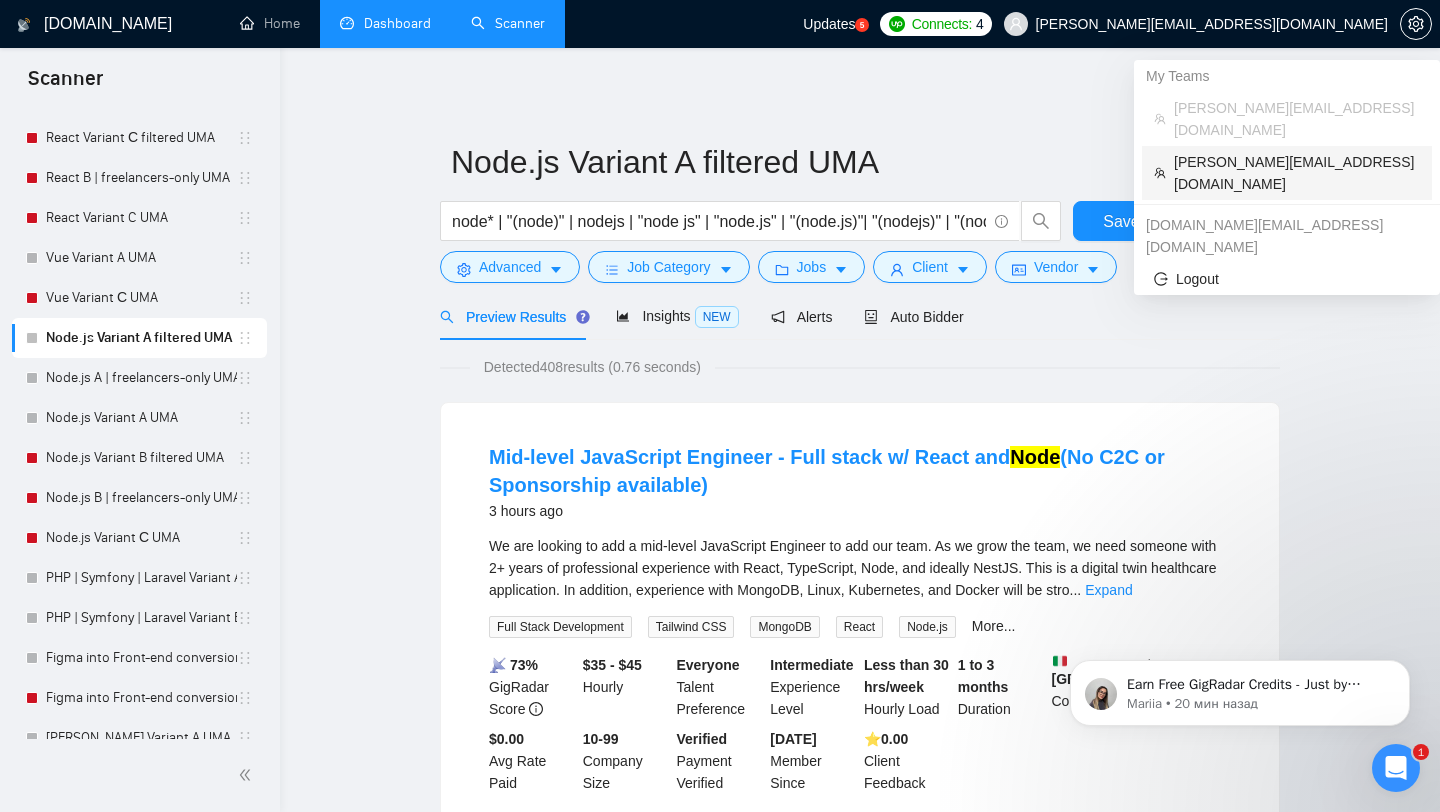 click on "[PERSON_NAME][EMAIL_ADDRESS][DOMAIN_NAME]" at bounding box center [1297, 173] 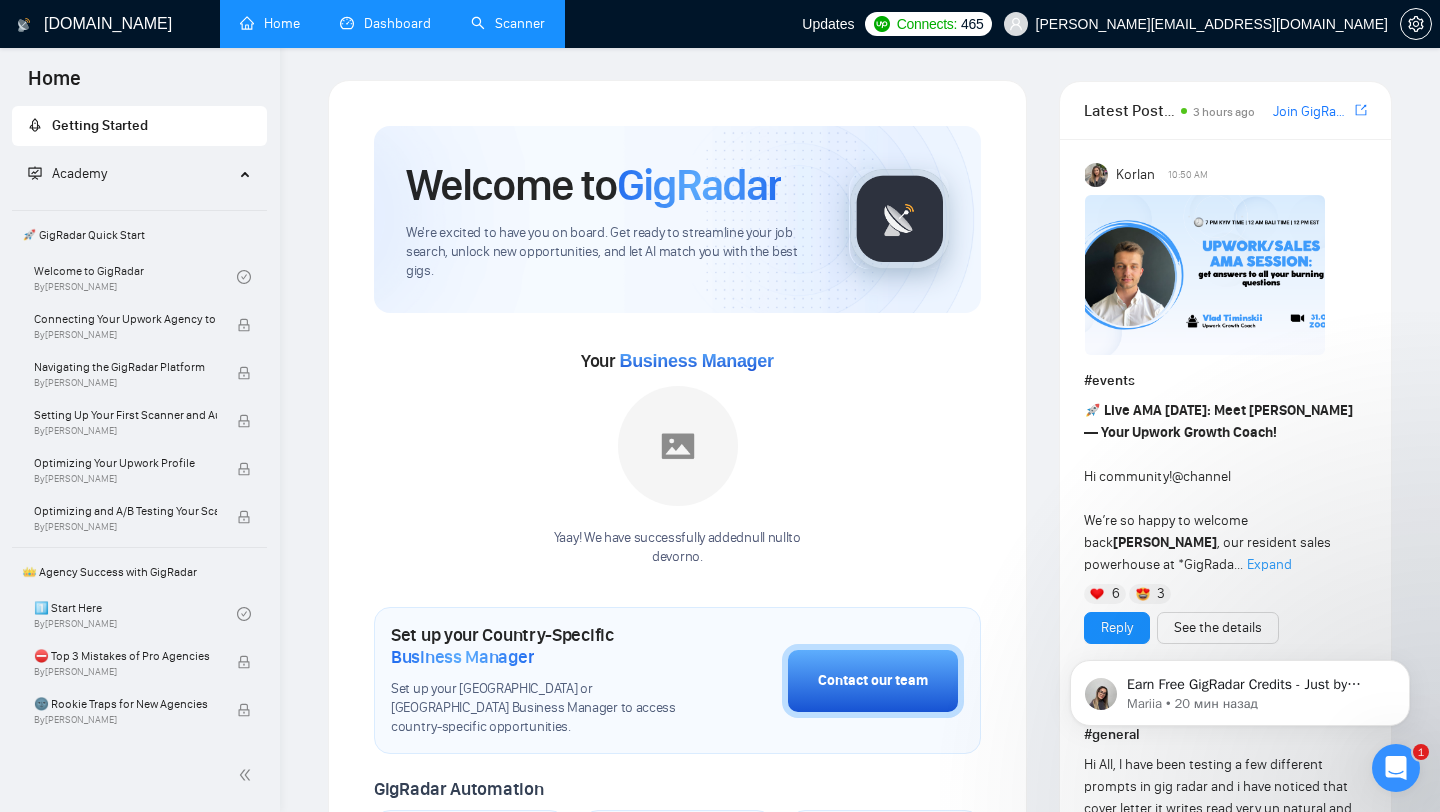 click on "Dashboard" at bounding box center (385, 23) 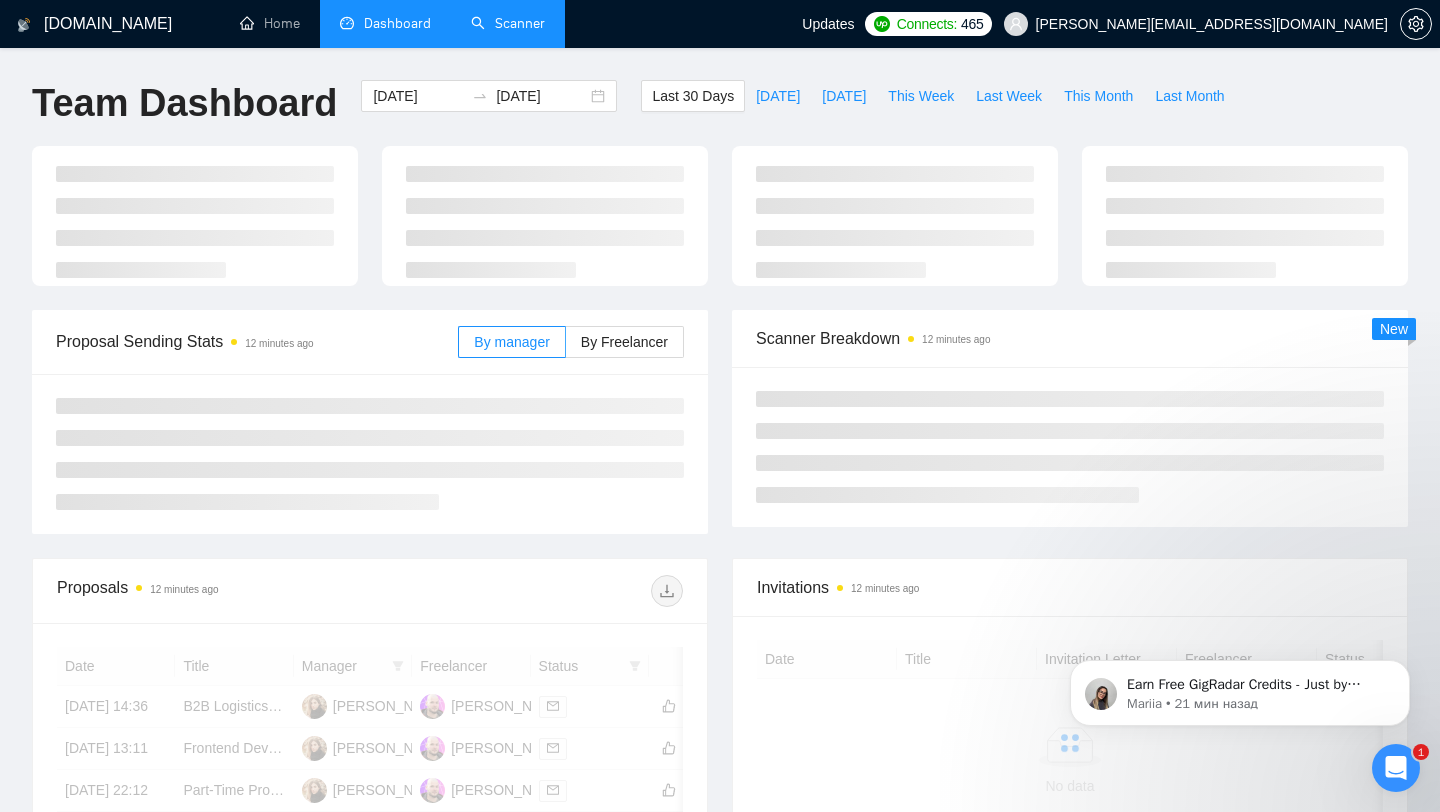 click on "Scanner" at bounding box center (508, 23) 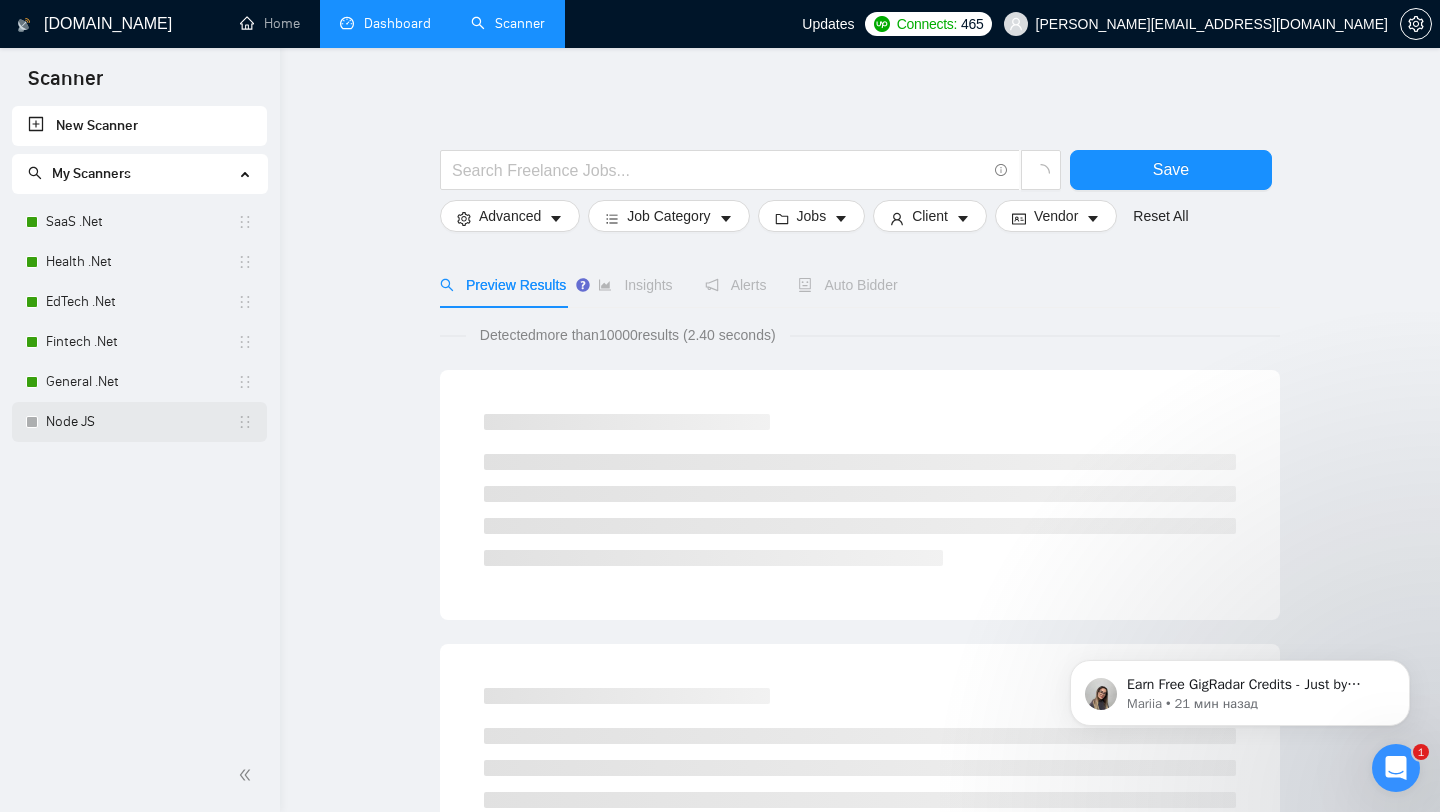 click on "Node JS" at bounding box center (141, 422) 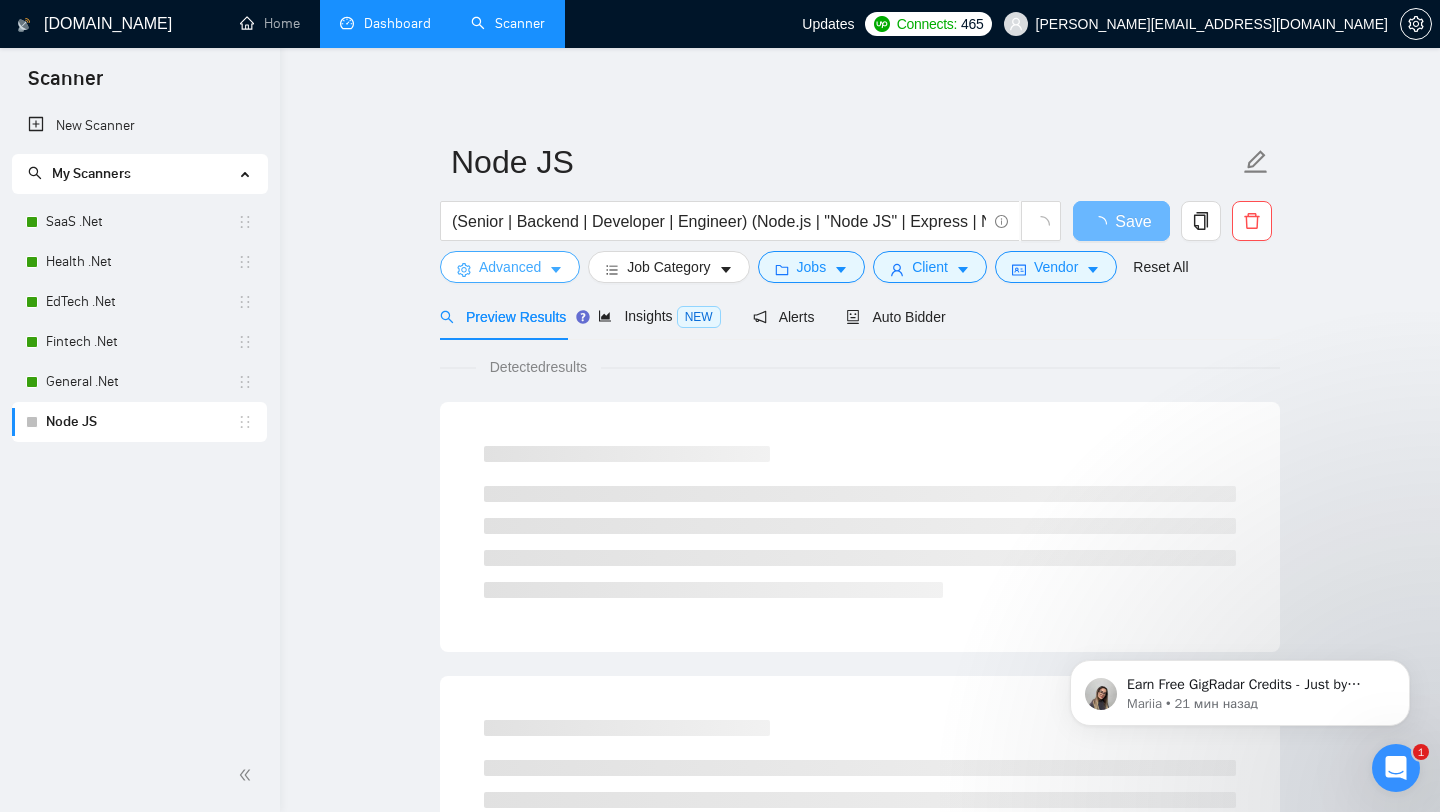 click on "Advanced" at bounding box center (510, 267) 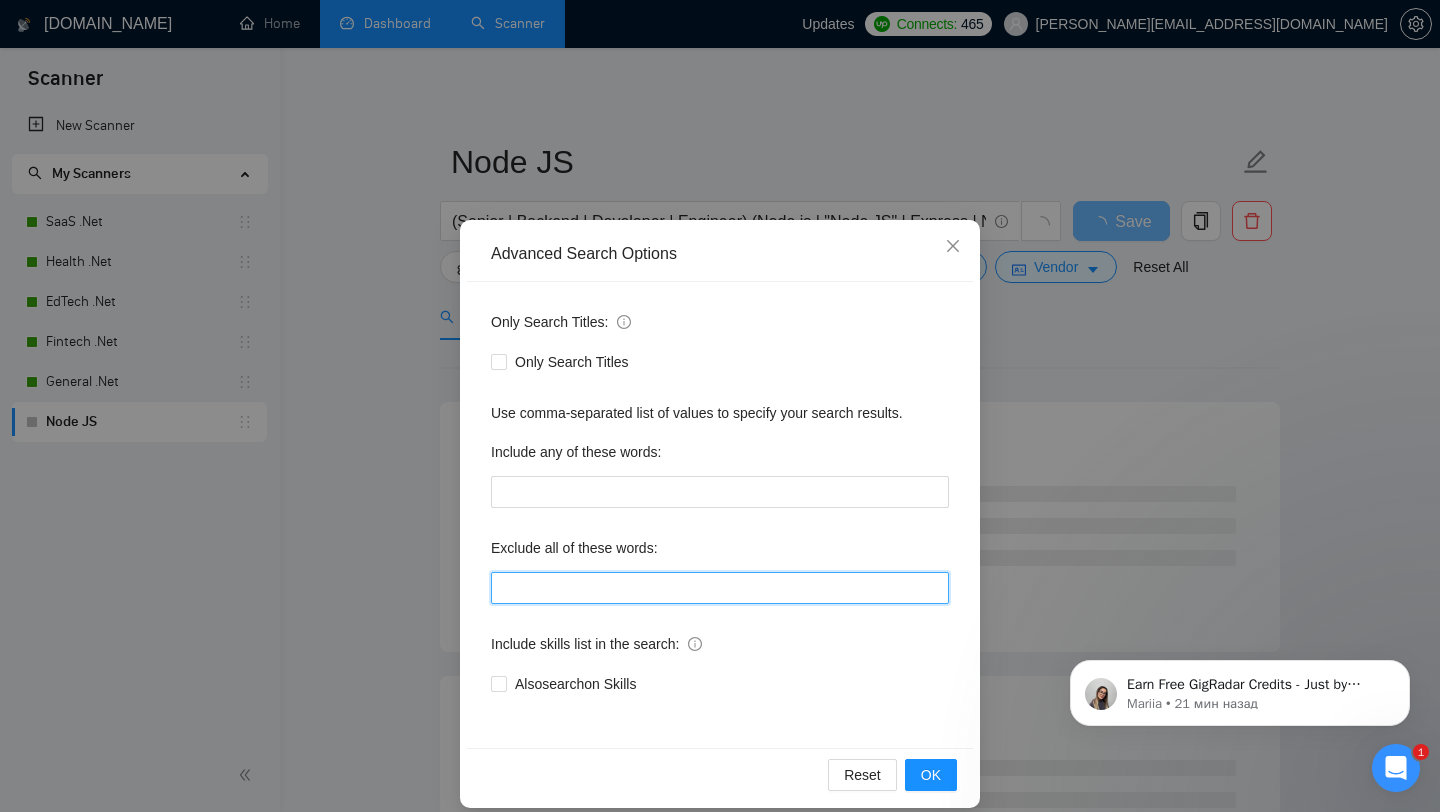 click at bounding box center (720, 588) 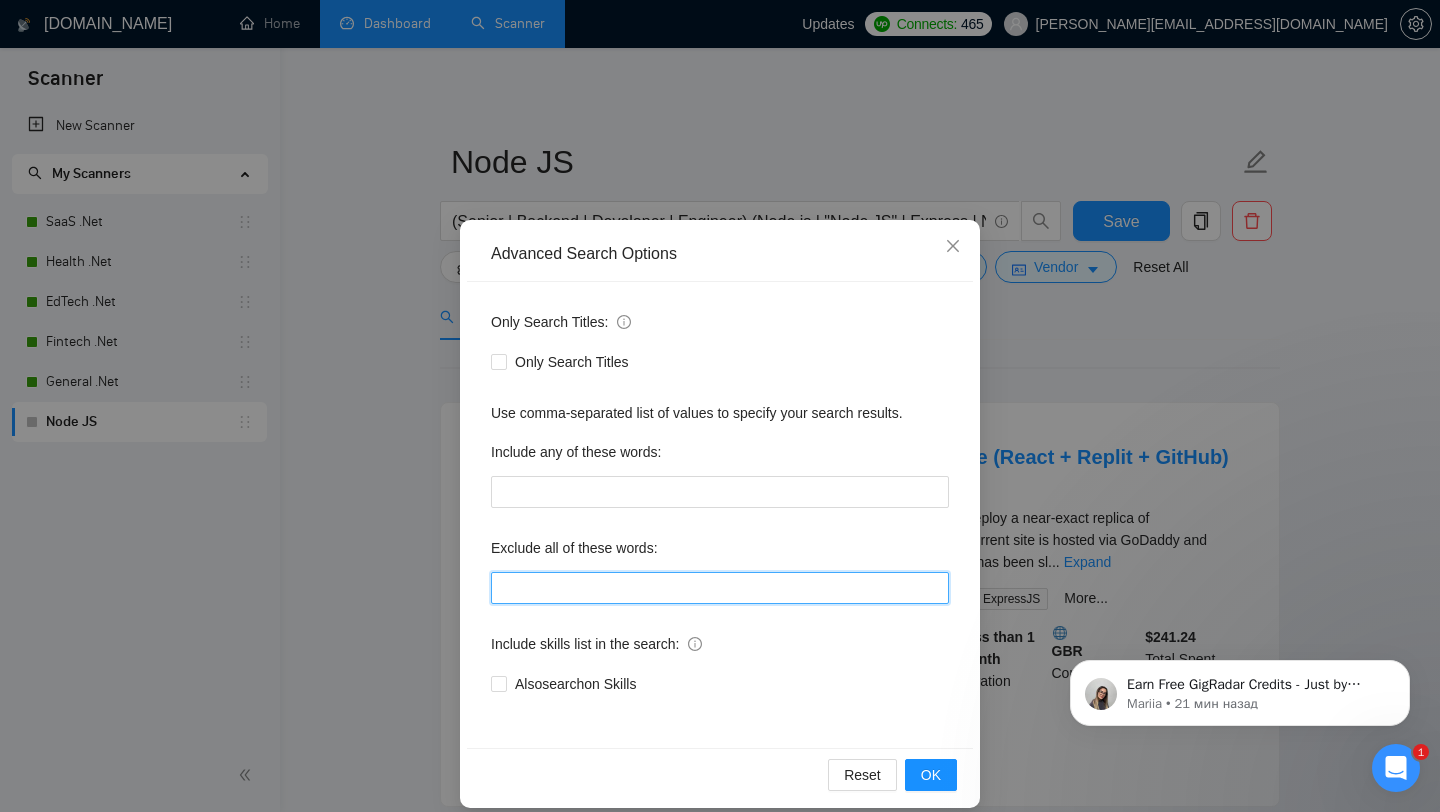 paste on "WP, Wordpress, Tilda, WooCommerce, Joomla, Python, Django, "Ruby on Rail", Ruby, Flask, Kajabi, Rust, Magento, .Net, C, C#, C++, .NET Framework, Java, "Java Spring", Springboot, "Spring boot", Oracle, Sanity, Strapi, Drupal, Caddy, "GoDaddy", "Go Daddy", "Go High Level", GoHighLevel, Webflow, Wix, "[DOMAIN_NAME]", Bubble, Azure, Pixel, fb, facebook, Supabase, Firebase, UTM, AR, C++, "Nuxt.js", Magento, Flutter, Flutterflow, "Flutter flow", web3, Shopify, tutor, tutors, tutoring, consultation, consultant, trainer, trainers, cofounder, "co-founder", "co founder", "React Native", Kotlin, iOS, Android, Netlify, Dart, "no agency", "no agencies", Facebook, Instagram, Okta, LLM, Ghost, Golang, "Go lang", NLP, "Natural language processing", "Machine Learning", MachineLearning, ML, RoR, Blockchain, Solana, Redis, Squarespace, Buildship, "Square space", Go, "Java Spring boot", web 3, Sharetribe, Sharepoint, QA, tester, Framer, Selenium, FastAPI, "Quality Assurance", "mobile app", "mobile apps", "mobile application", "mo..." 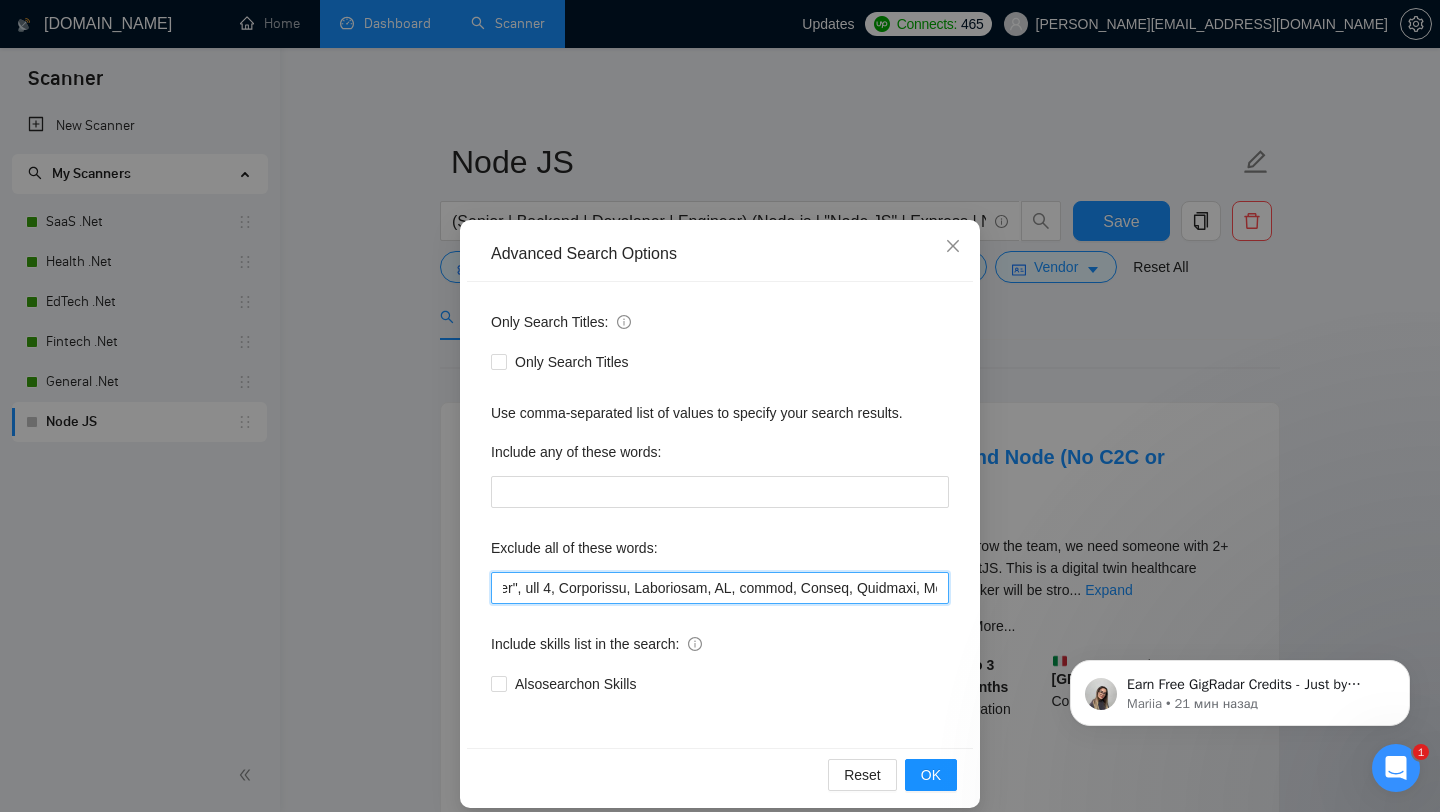 scroll, scrollTop: 0, scrollLeft: 5417, axis: horizontal 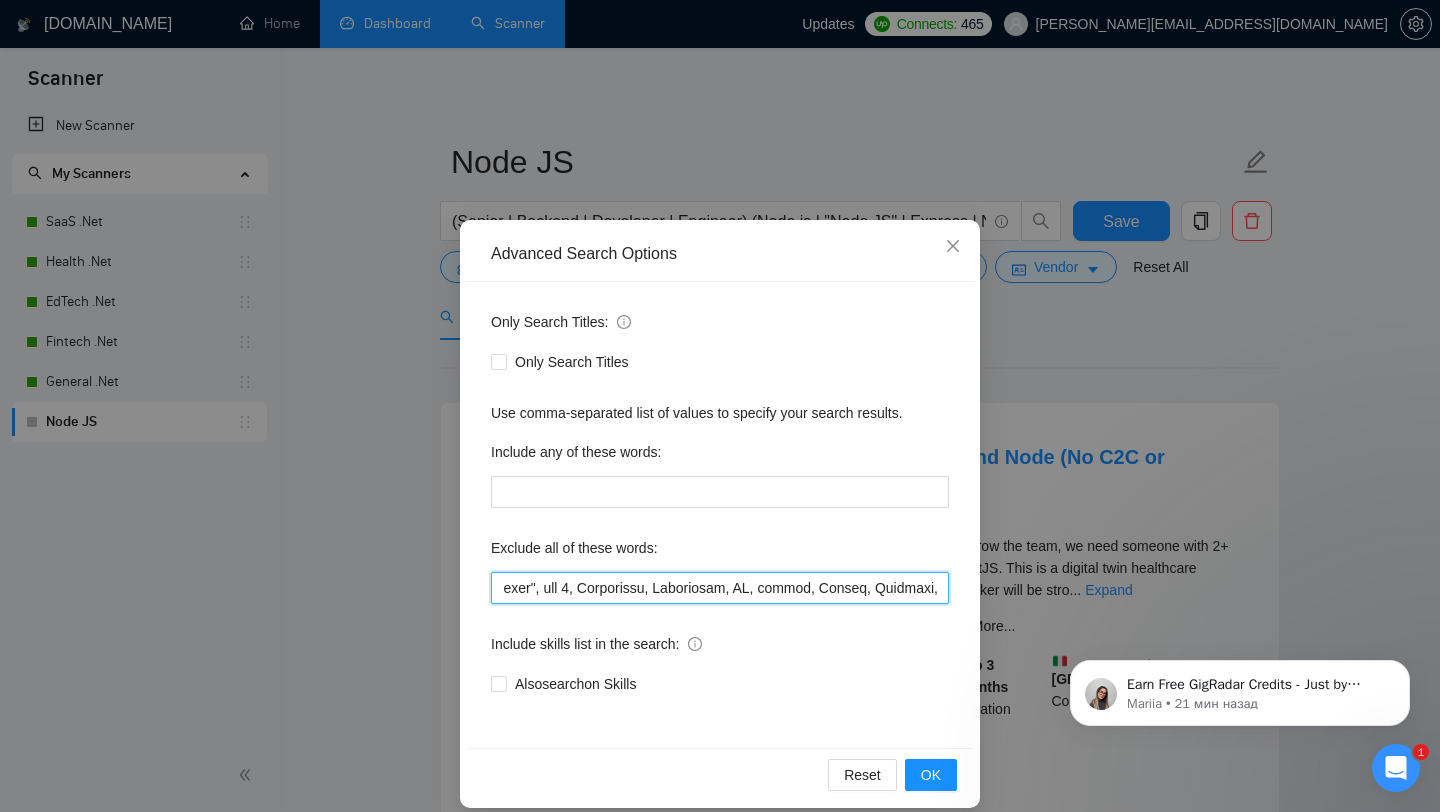 click at bounding box center [720, 588] 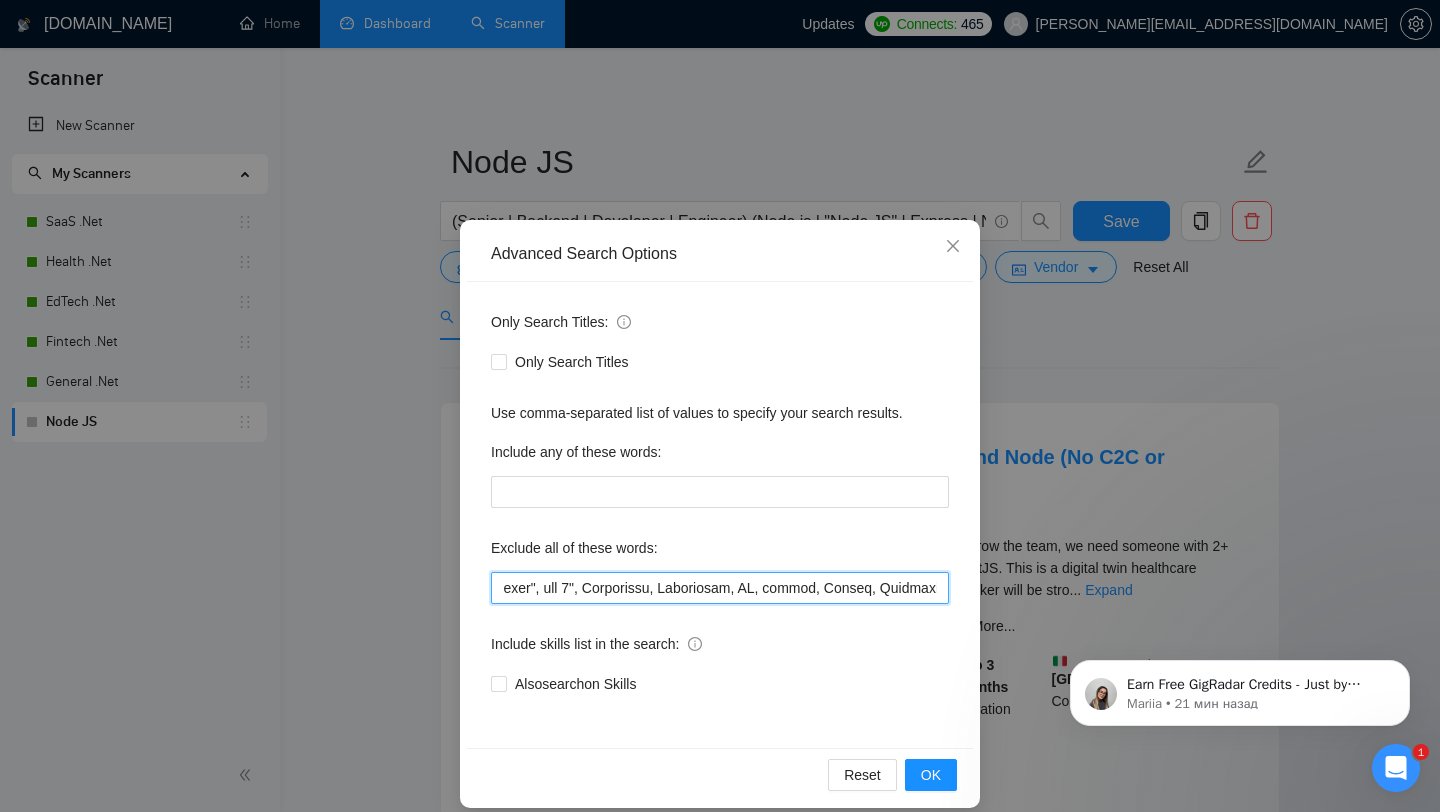 click at bounding box center [720, 588] 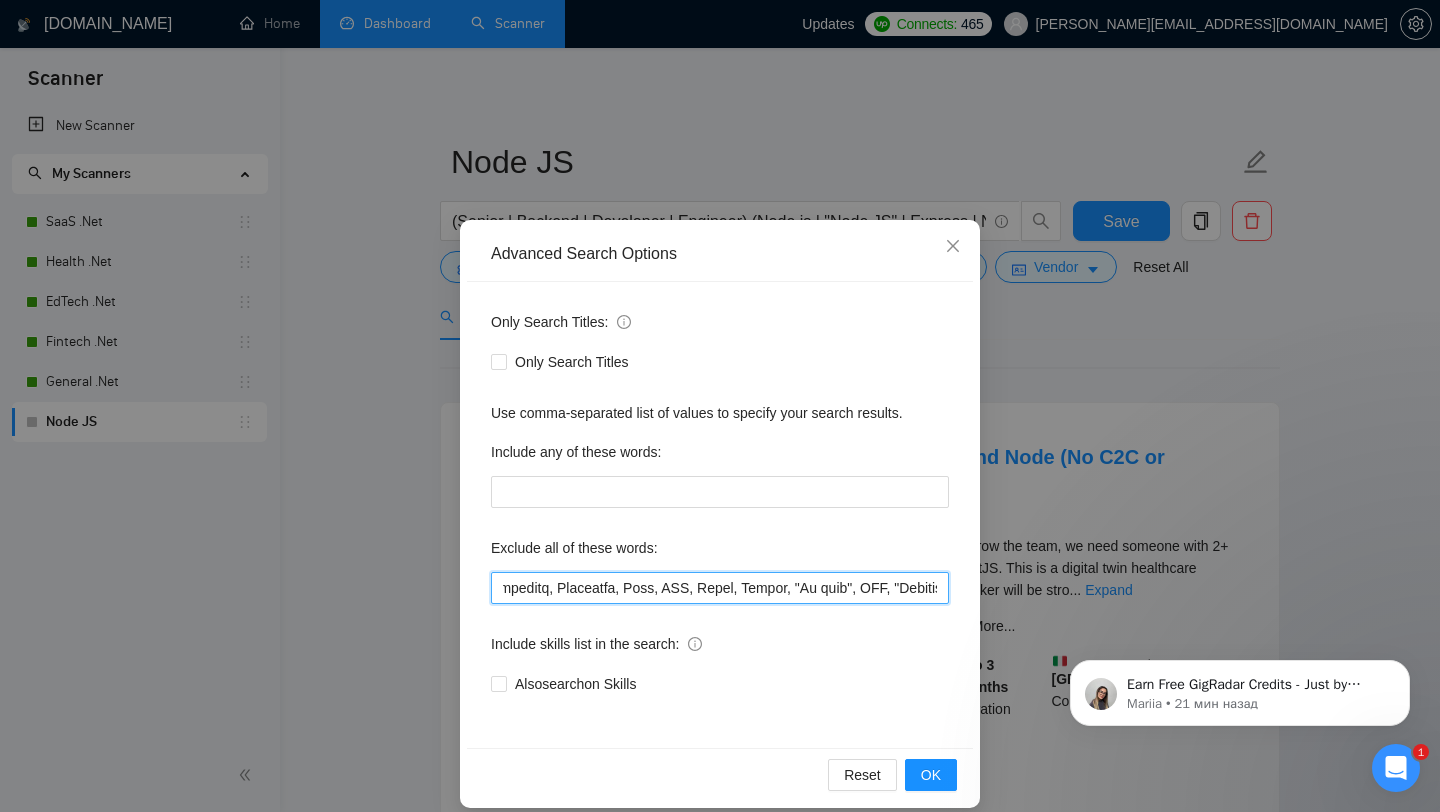 scroll, scrollTop: 0, scrollLeft: 4019, axis: horizontal 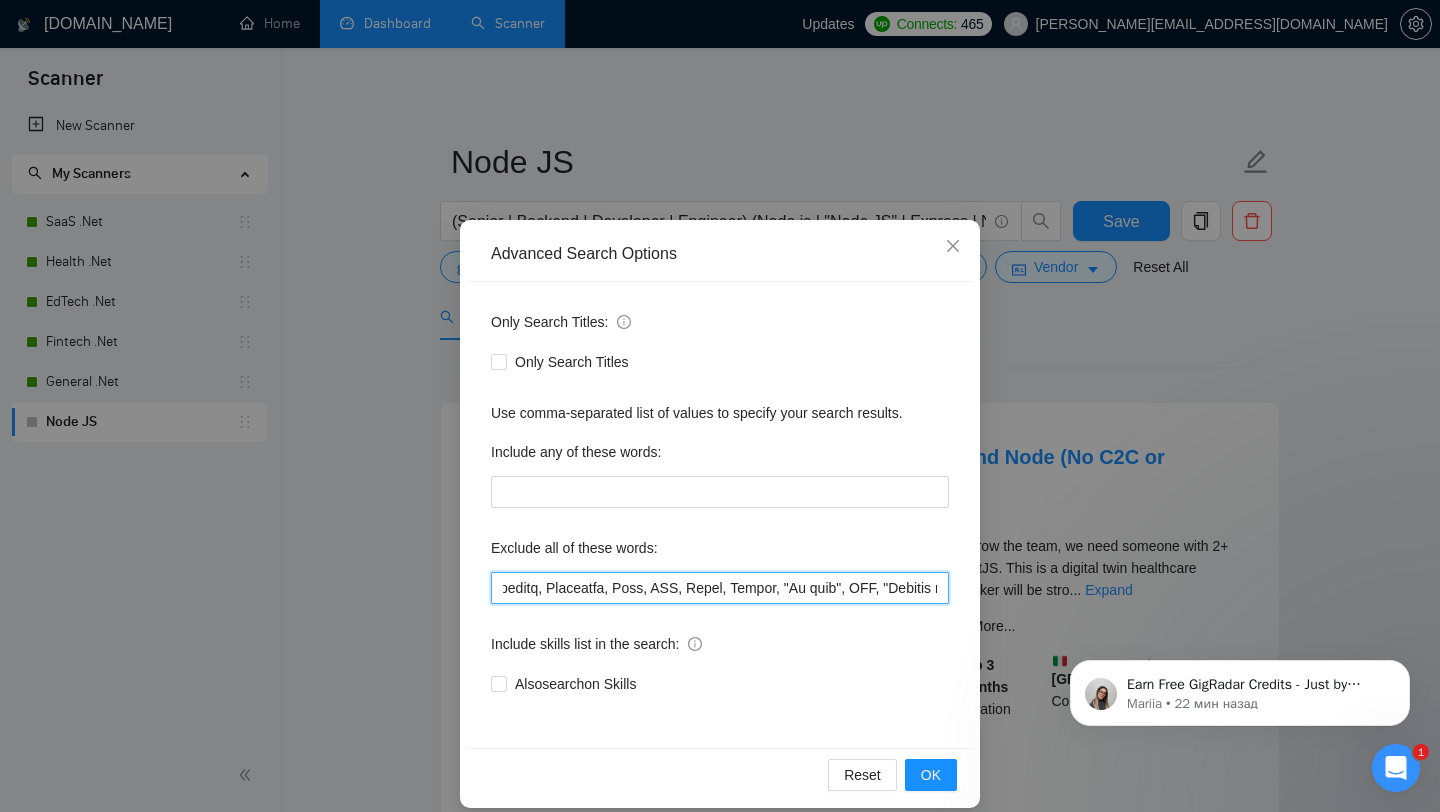 drag, startPoint x: 824, startPoint y: 592, endPoint x: 791, endPoint y: 592, distance: 33 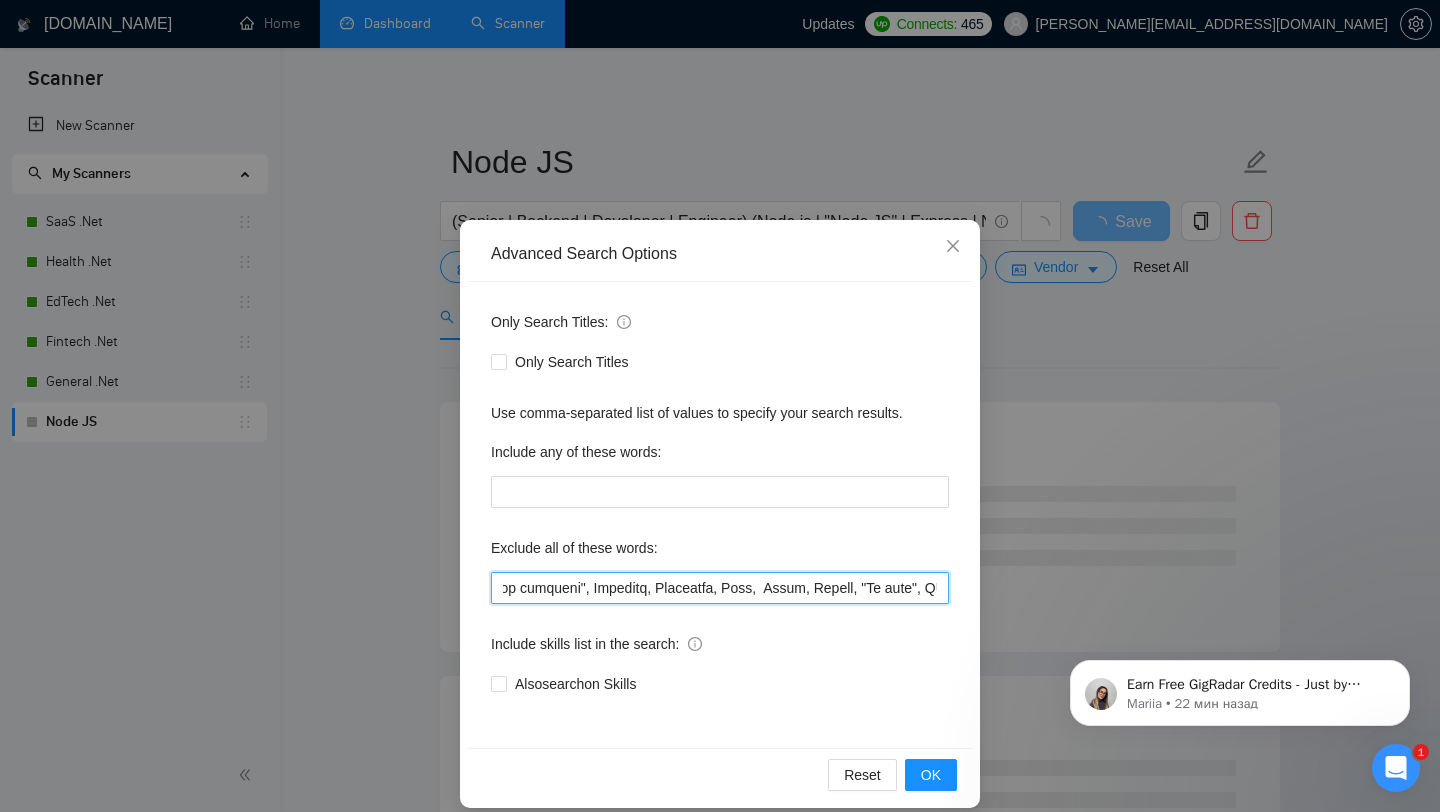 scroll, scrollTop: 0, scrollLeft: 3904, axis: horizontal 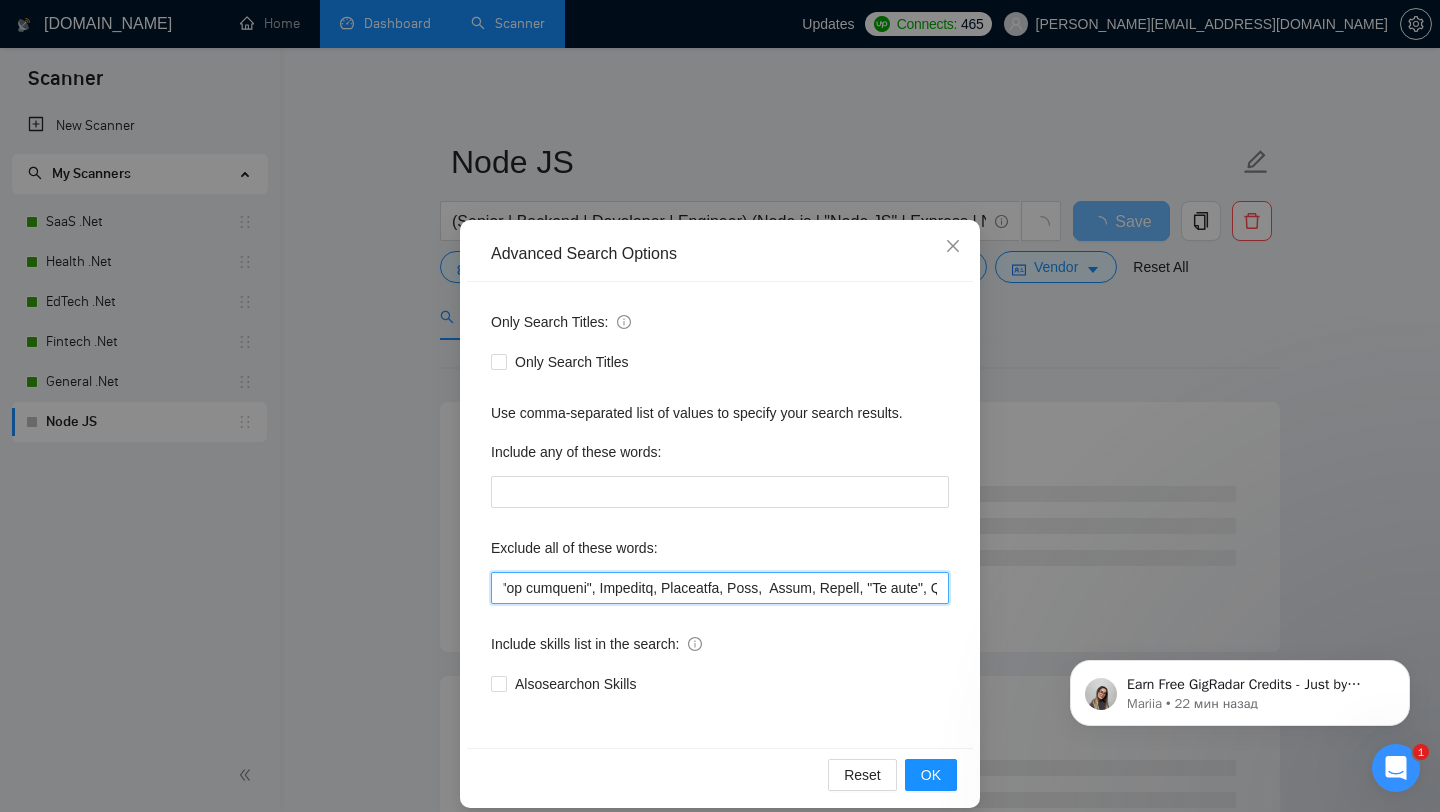 drag, startPoint x: 861, startPoint y: 589, endPoint x: 720, endPoint y: 587, distance: 141.01419 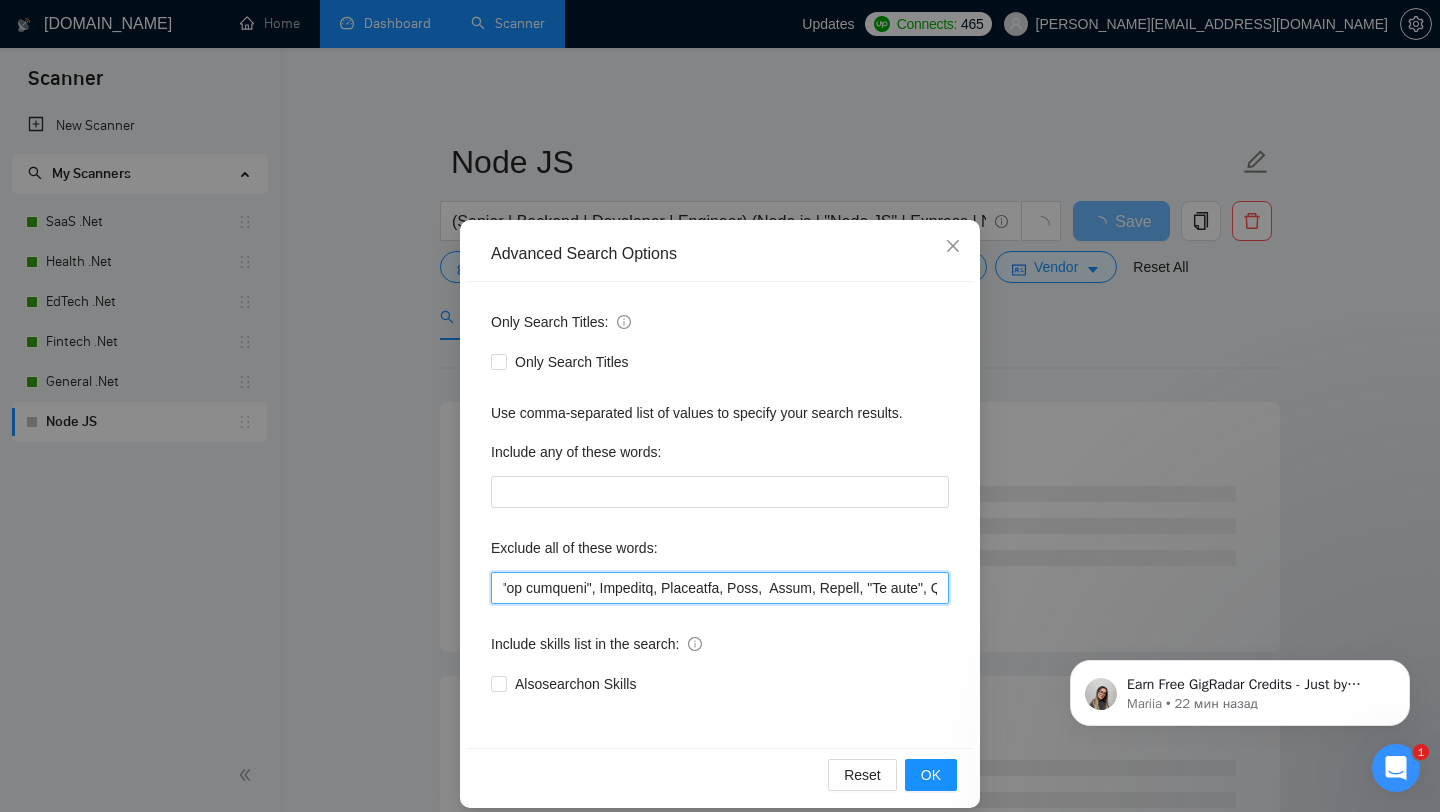 click at bounding box center [720, 588] 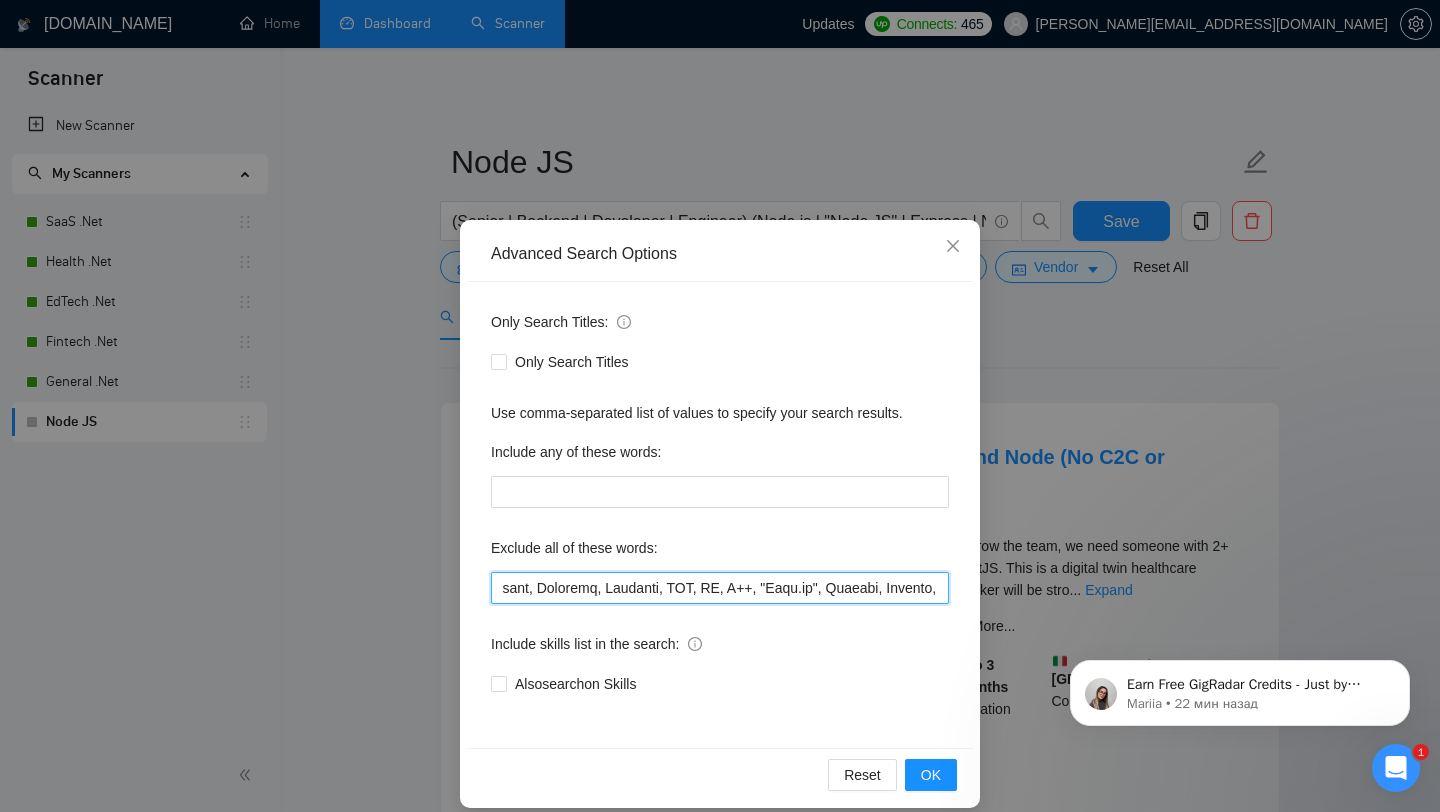 scroll, scrollTop: 0, scrollLeft: 2099, axis: horizontal 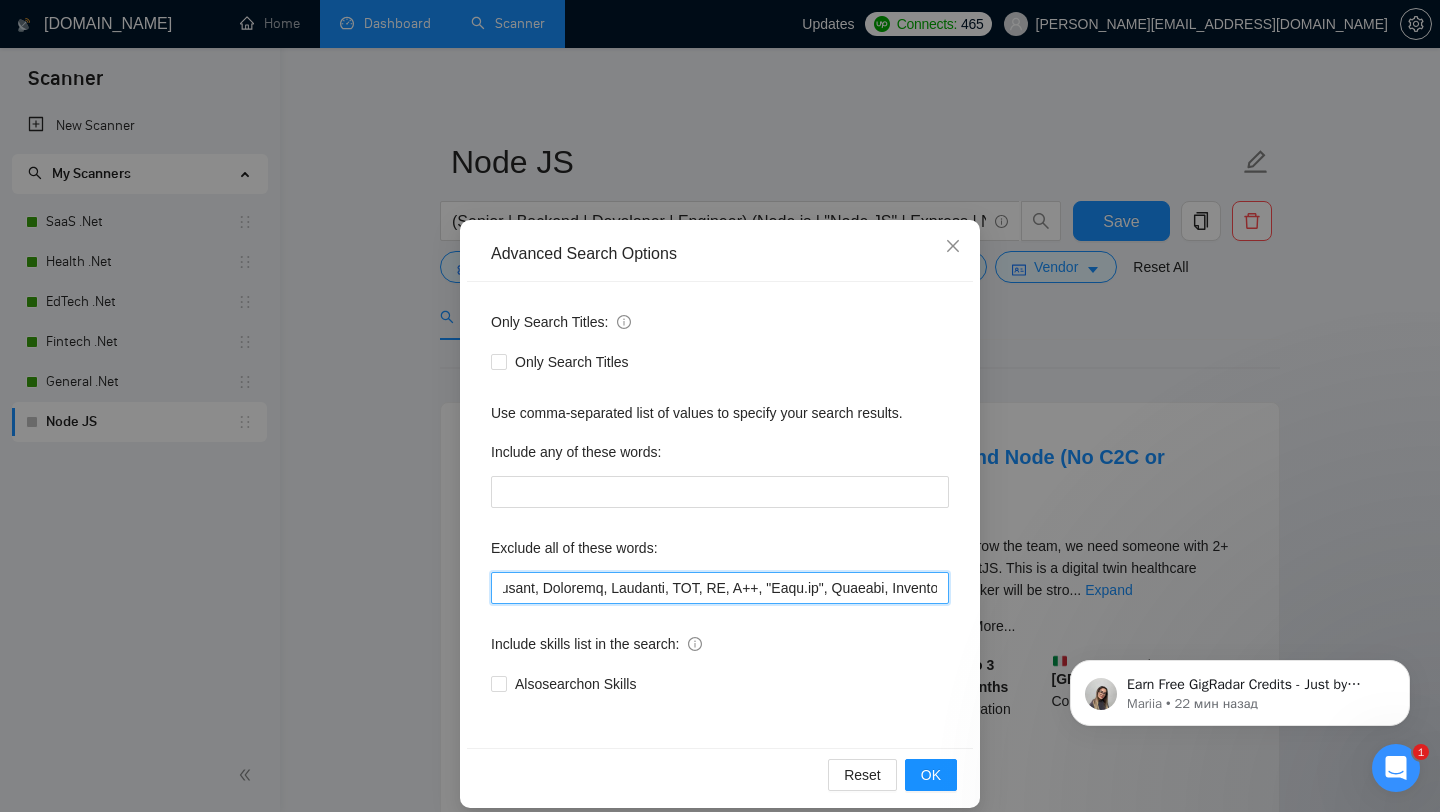 drag, startPoint x: 813, startPoint y: 594, endPoint x: 753, endPoint y: 589, distance: 60.207973 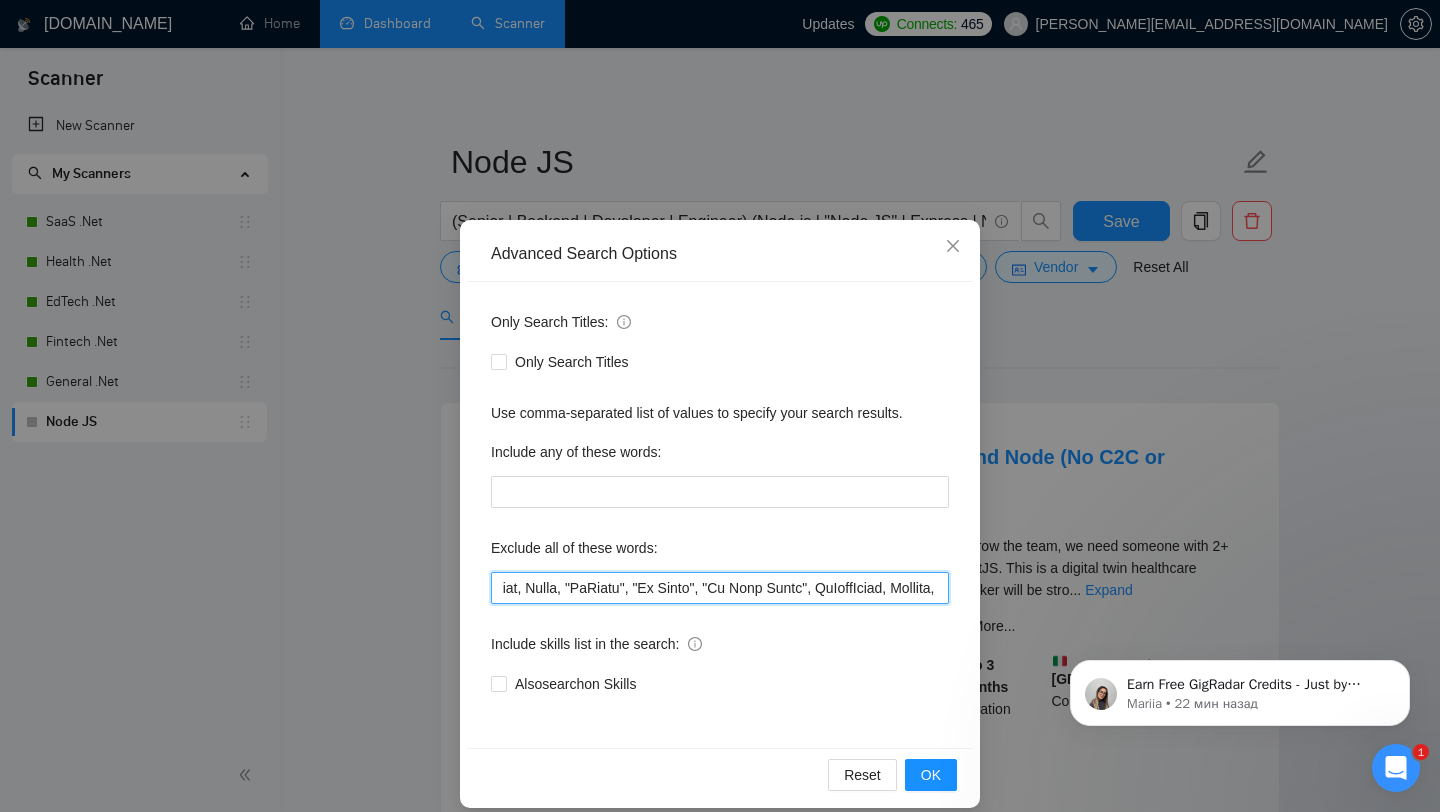 scroll, scrollTop: 0, scrollLeft: 1349, axis: horizontal 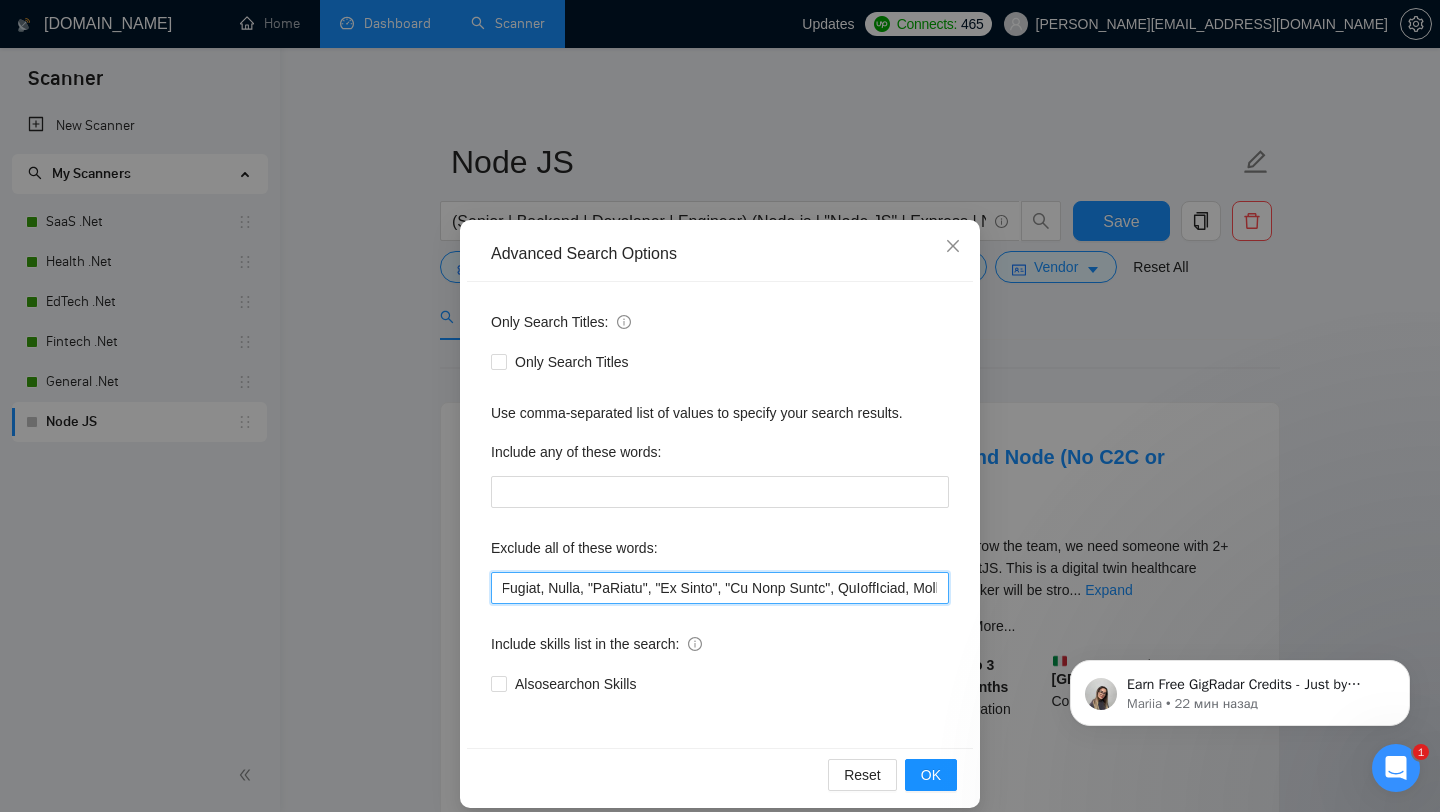 drag, startPoint x: 827, startPoint y: 589, endPoint x: 669, endPoint y: 585, distance: 158.05063 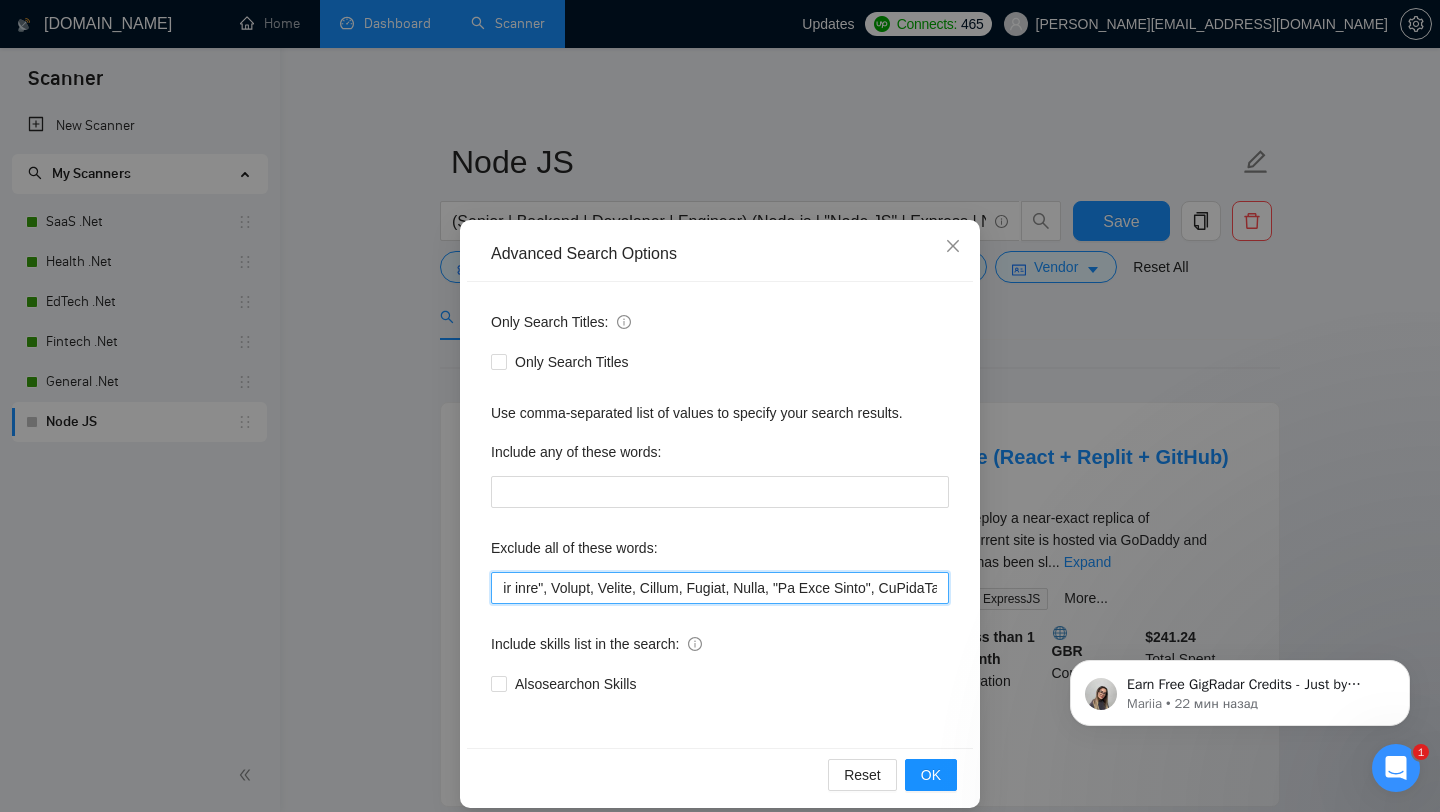 scroll, scrollTop: 0, scrollLeft: 1154, axis: horizontal 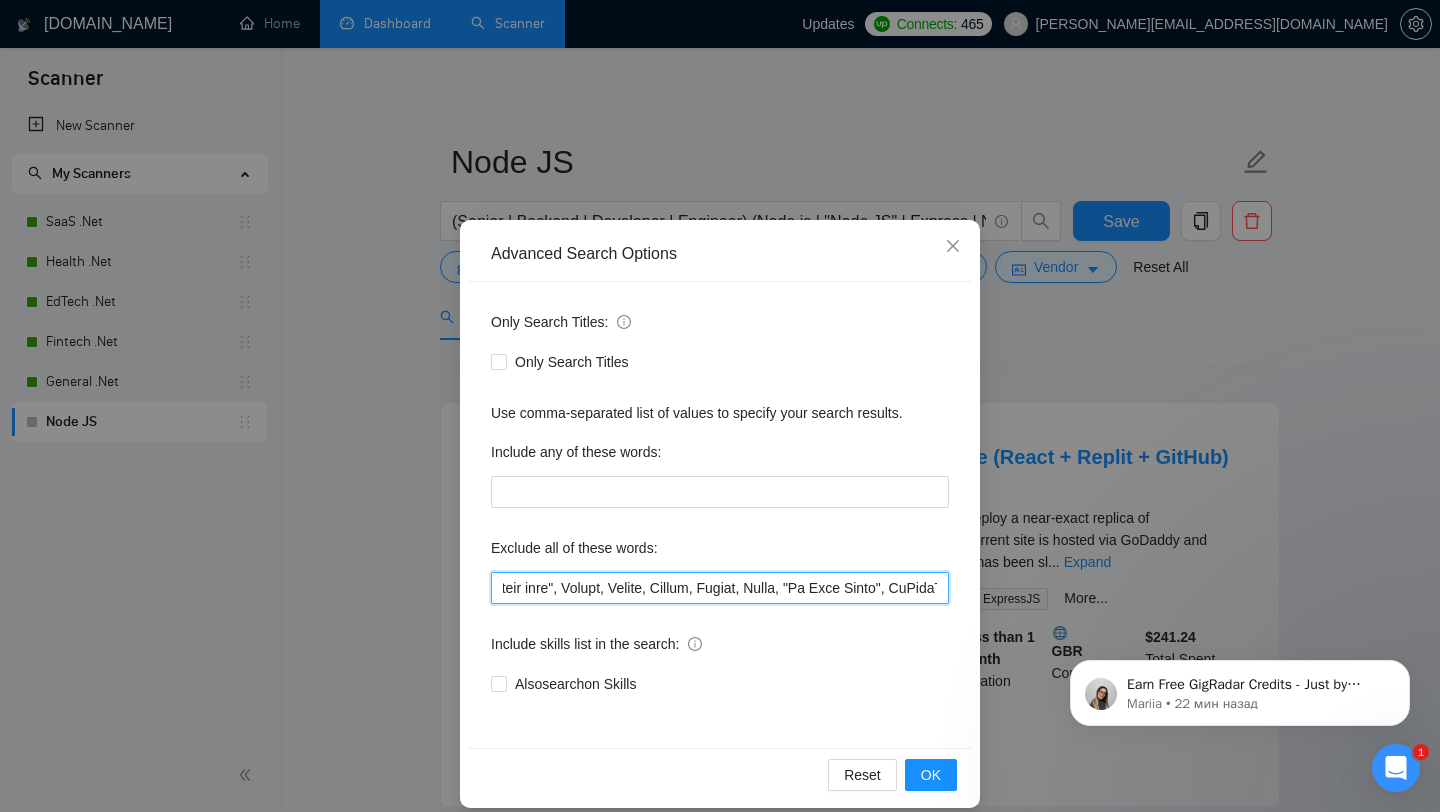 drag, startPoint x: 763, startPoint y: 593, endPoint x: 721, endPoint y: 593, distance: 42 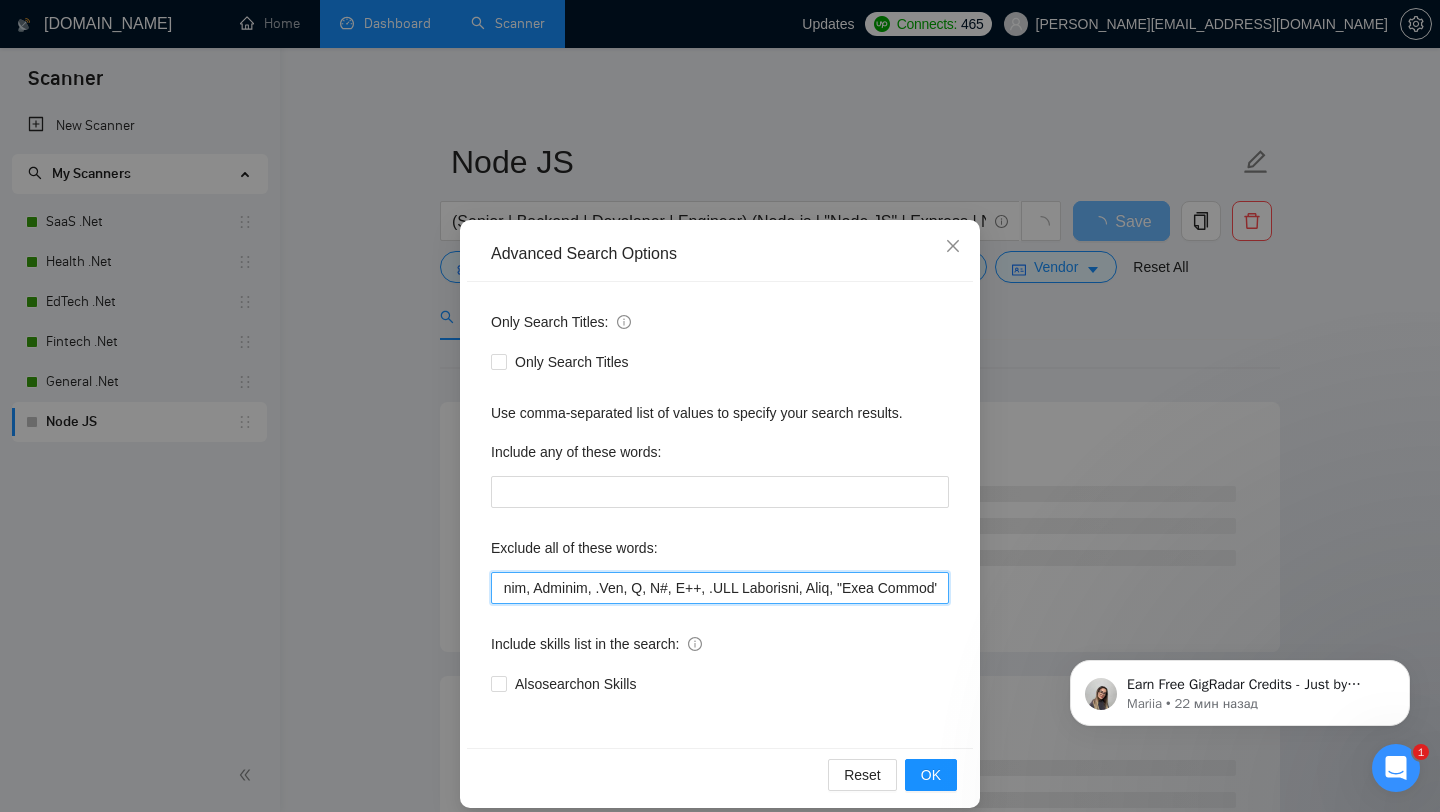 scroll, scrollTop: 0, scrollLeft: 579, axis: horizontal 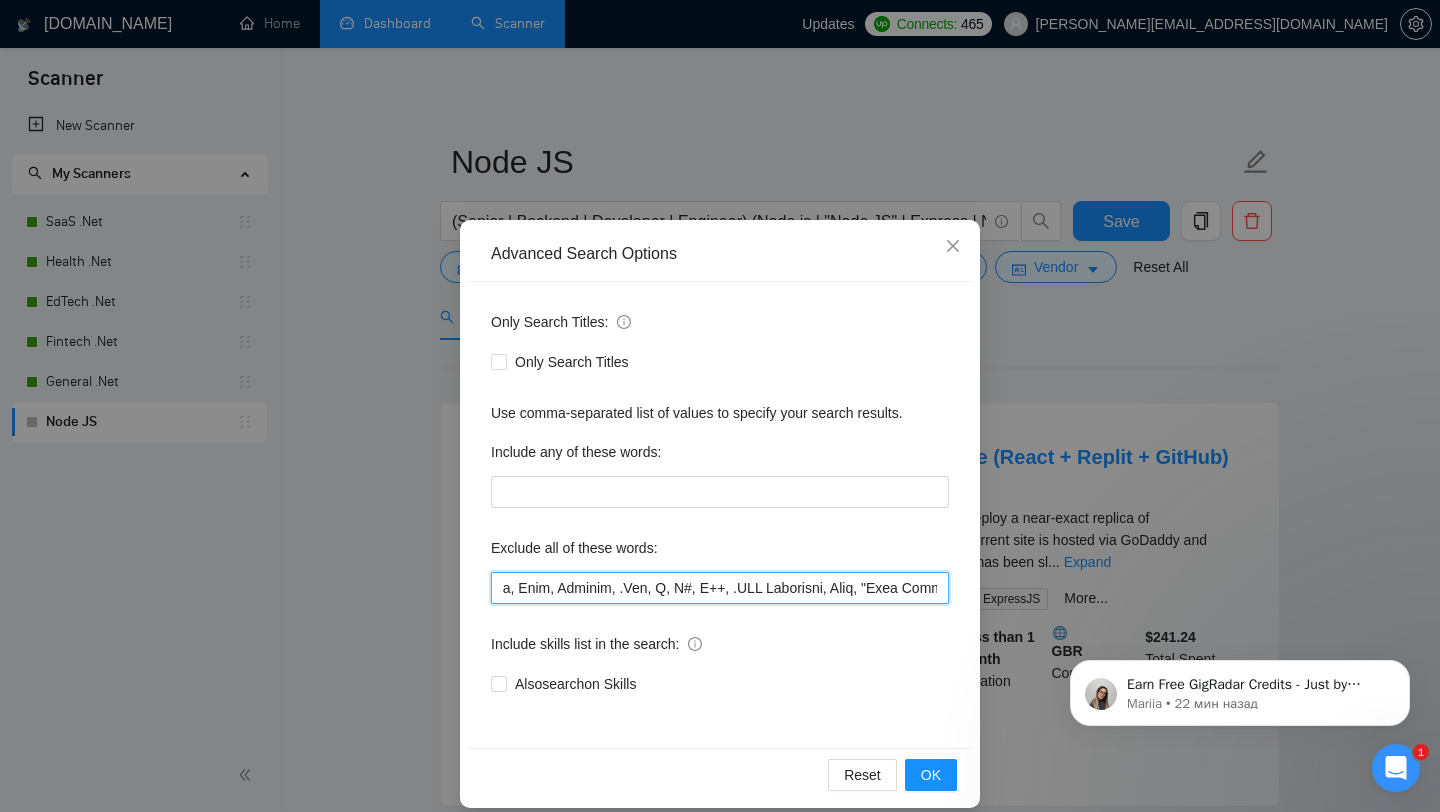 click at bounding box center (720, 588) 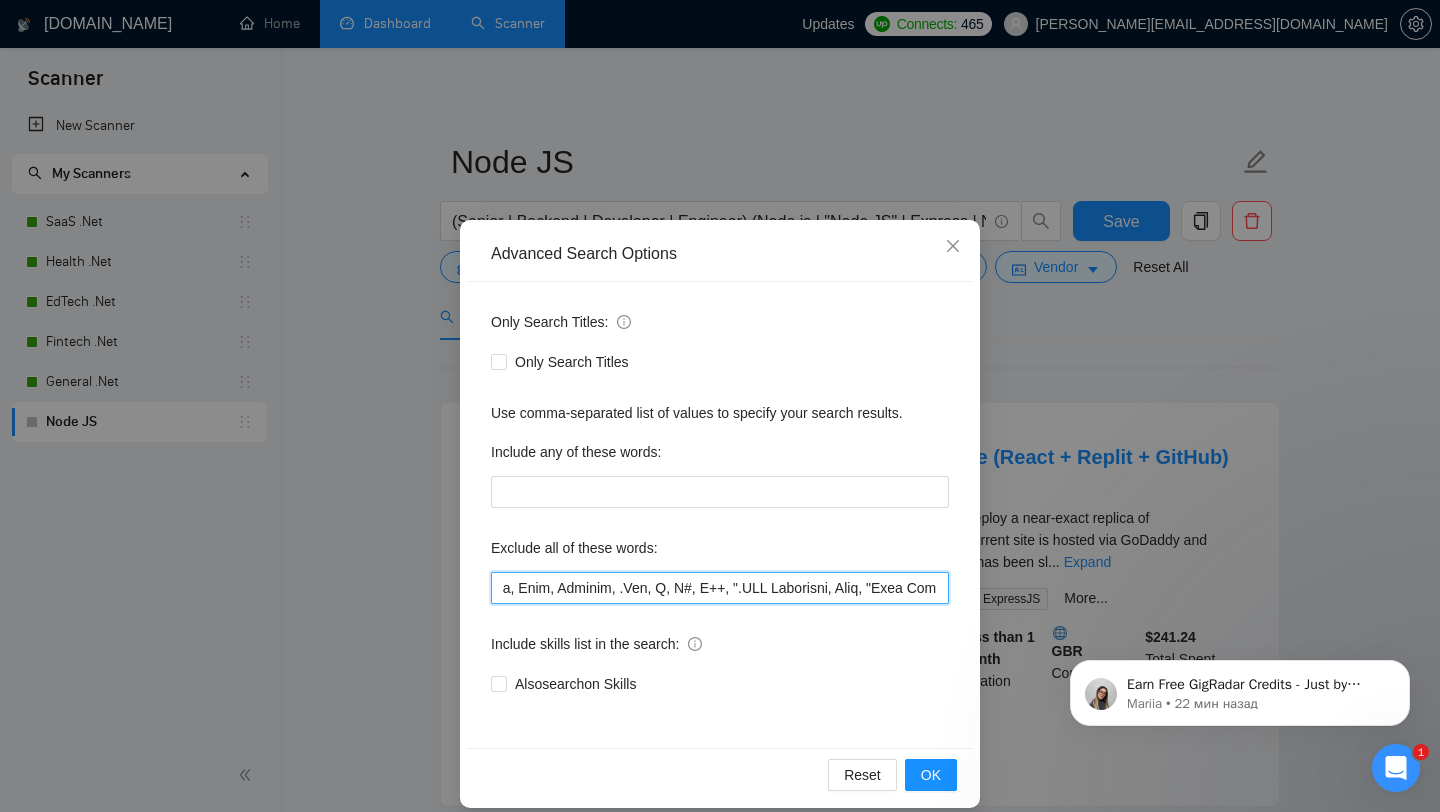 click at bounding box center [720, 588] 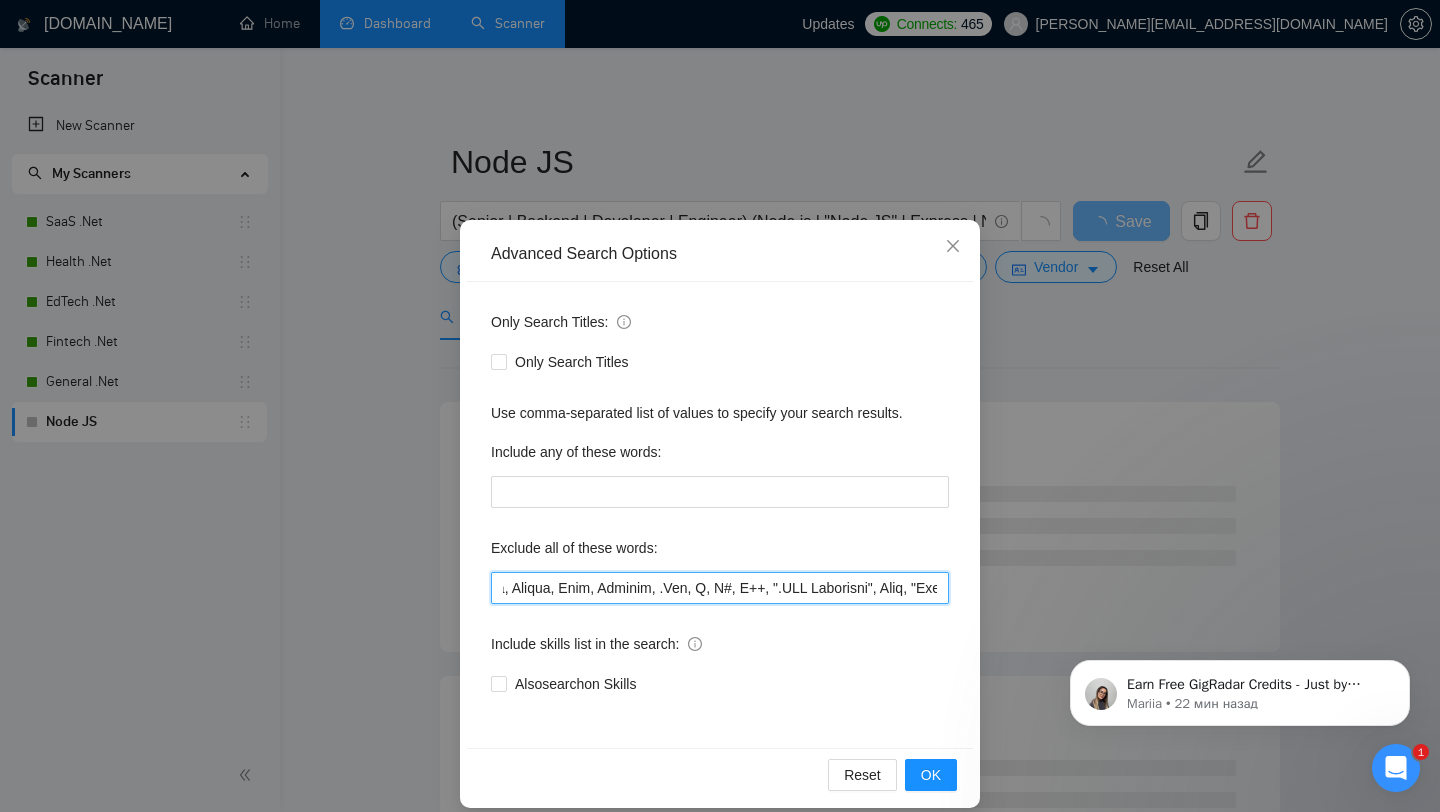 scroll, scrollTop: 0, scrollLeft: 533, axis: horizontal 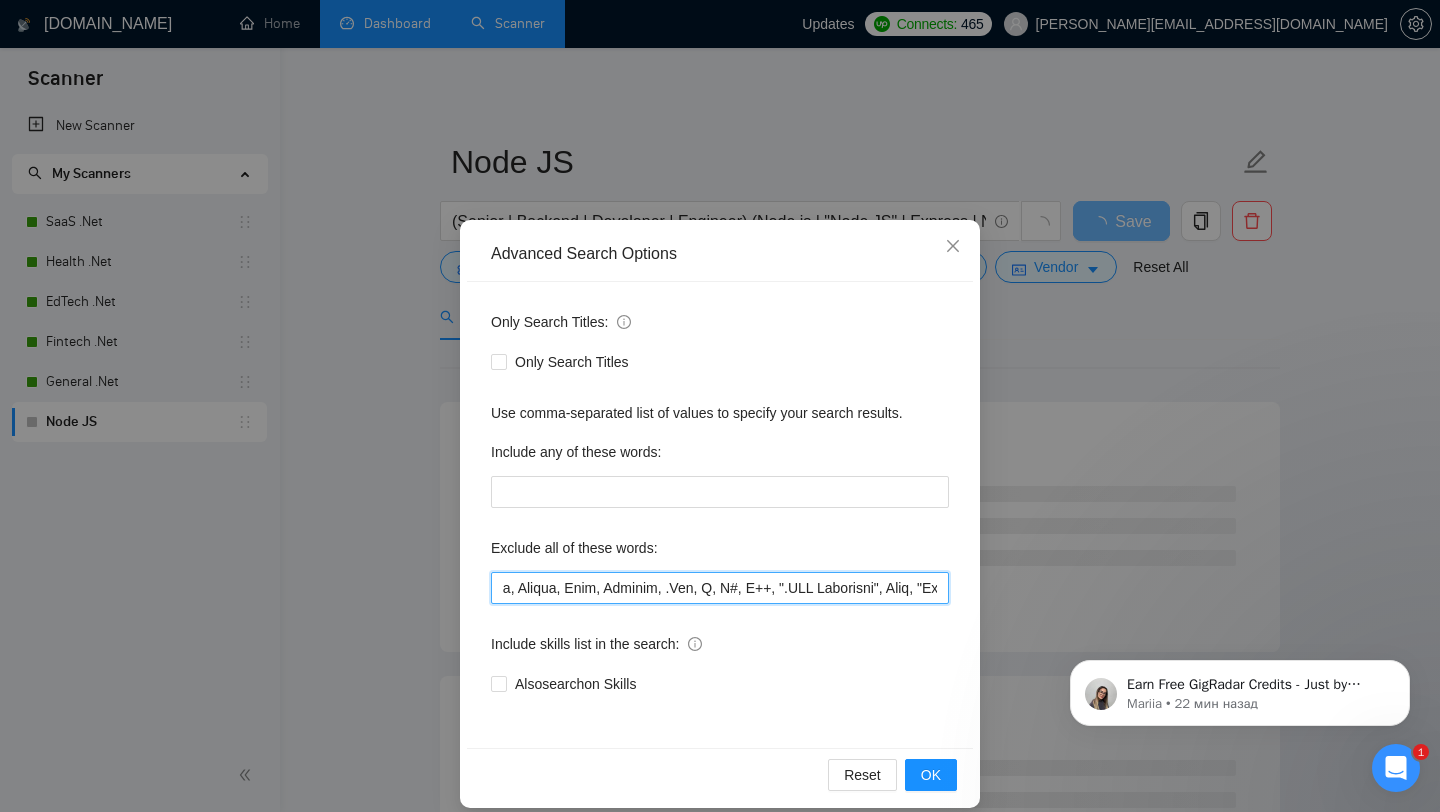 click at bounding box center [720, 588] 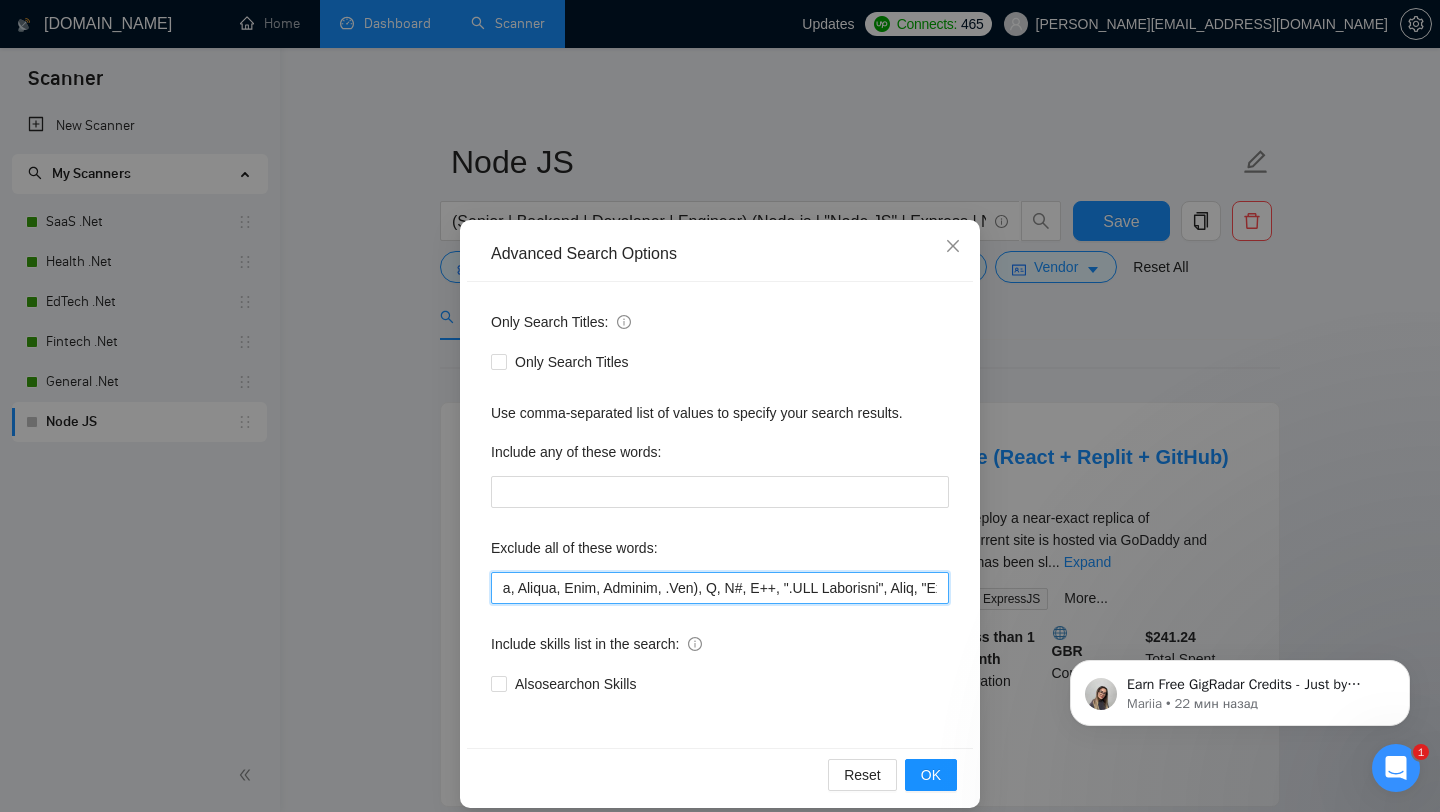 click at bounding box center (720, 588) 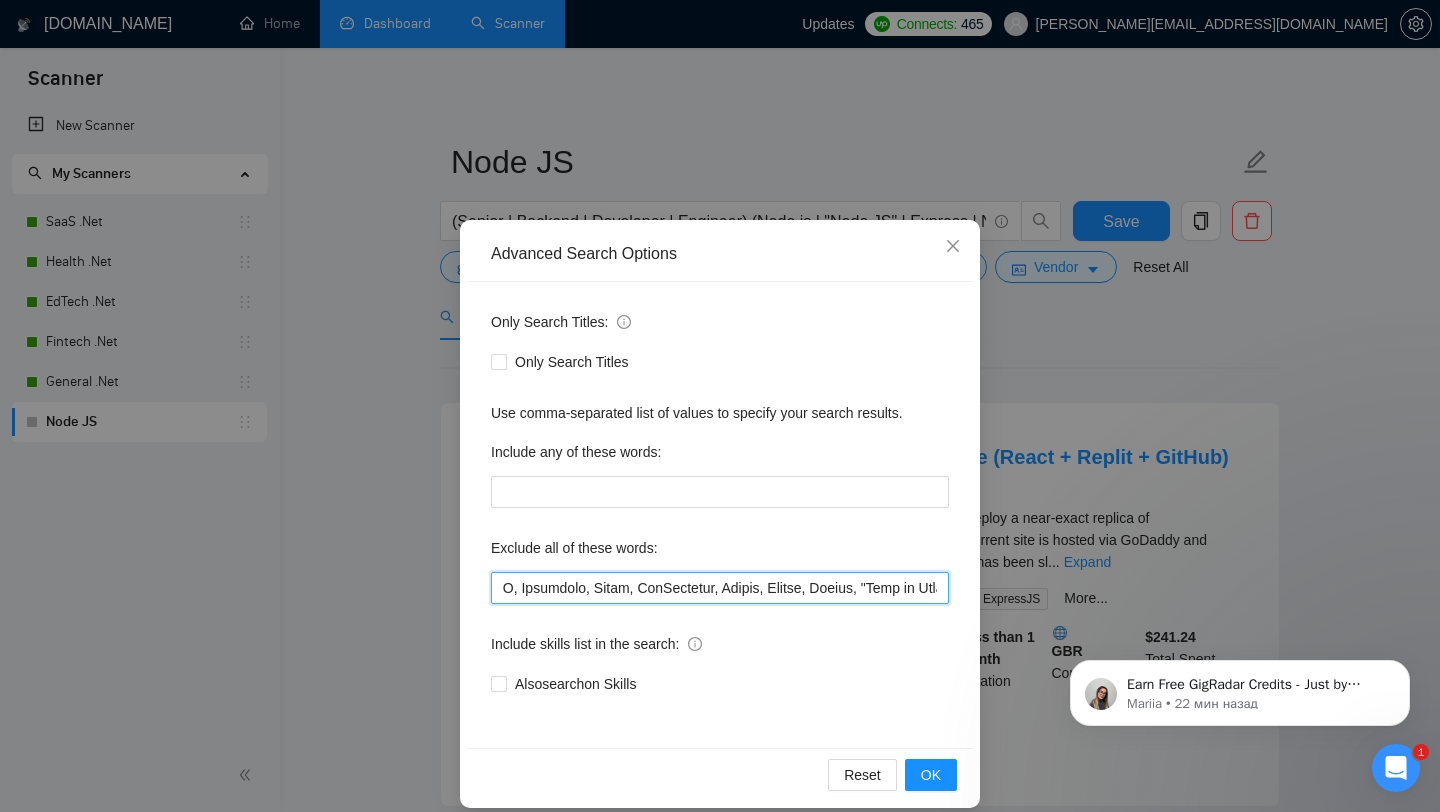 scroll, scrollTop: 0, scrollLeft: 0, axis: both 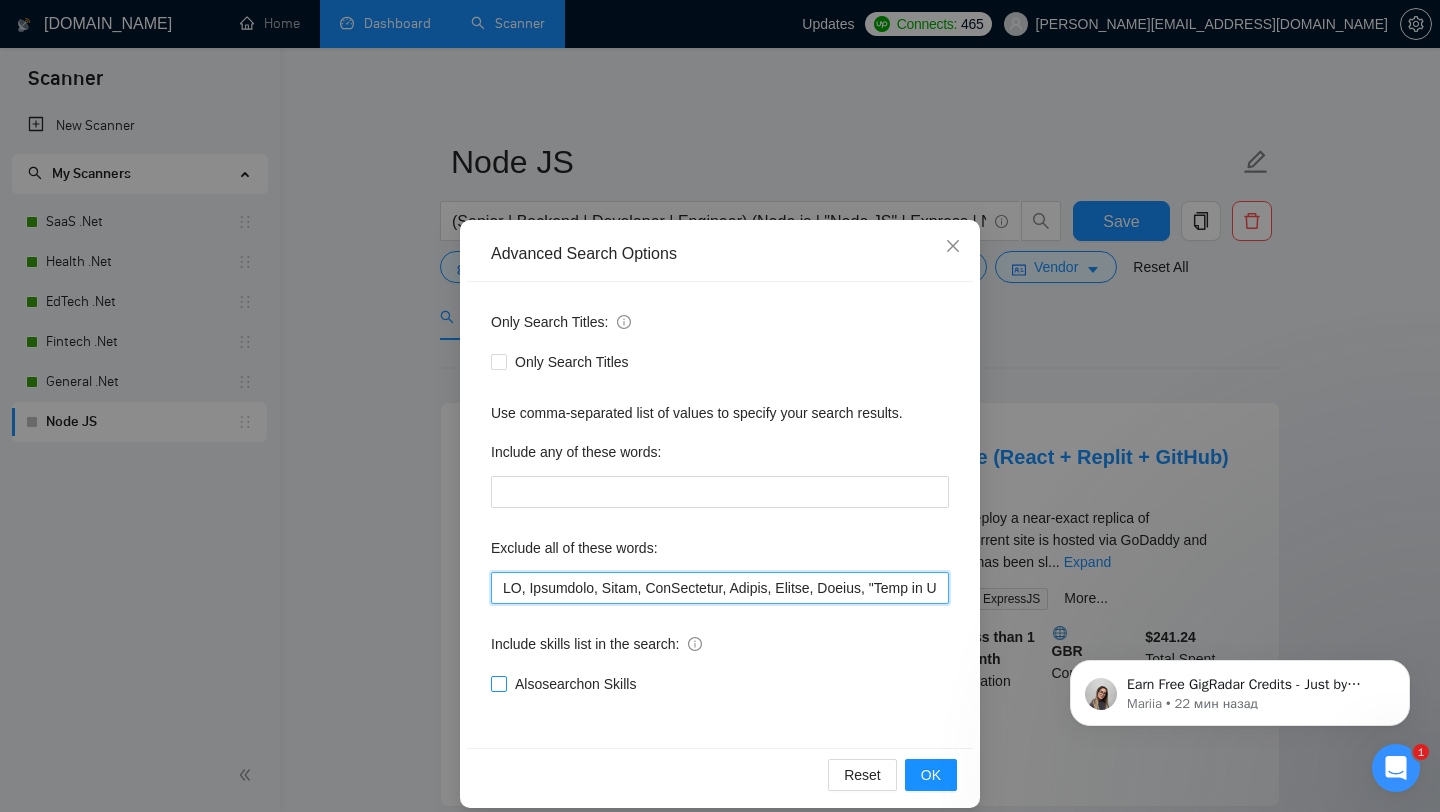 type on "WP, Wordpress, Tilda, WooCommerce, Joomla, Python, Django, "Ruby on Rail", Ruby, Flask, Kajabi, Rust, Magento, (.Net), C, C#, C++, ".NET Framework", Java, "Java Spring", Springboot, "Spring boot", Oracle, Sanity, Drupal, Caddy, "Go High Level", GoHighLevel, Webflow, Wix, "[DOMAIN_NAME]", Bubble, Azure, Pixel, fb, facebook, Supabase,  UTM, AR, C++, "Nuxt.js", Magento, Flutter, Flutterflow, "Flutter flow", web3, Shopify, tutor, tutors, tutoring, consultation, consultant, trainer, trainers, cofounder, "co-founder", "co founder", "React Native", Kotlin, iOS, Android, Netlify, Dart, "no agency", "no agencies", Okta,  Ghost, Golang, "Go lang", NLP, "Natural language processing", "Machine Learning", MachineLearning, ML, RoR, Blockchain, Solana, Redis, Squarespace, Buildship, "Square space", Go, "Java Spring boot", "web 3", Sharetribe, Sharepoint, QA, tester, Framer, Selenium, FastAPI, "Quality Assurance", "mobile app", "mobile apps", "mobile application", "mobile applications", fix, fixes, fixing, error, errors, bug,..." 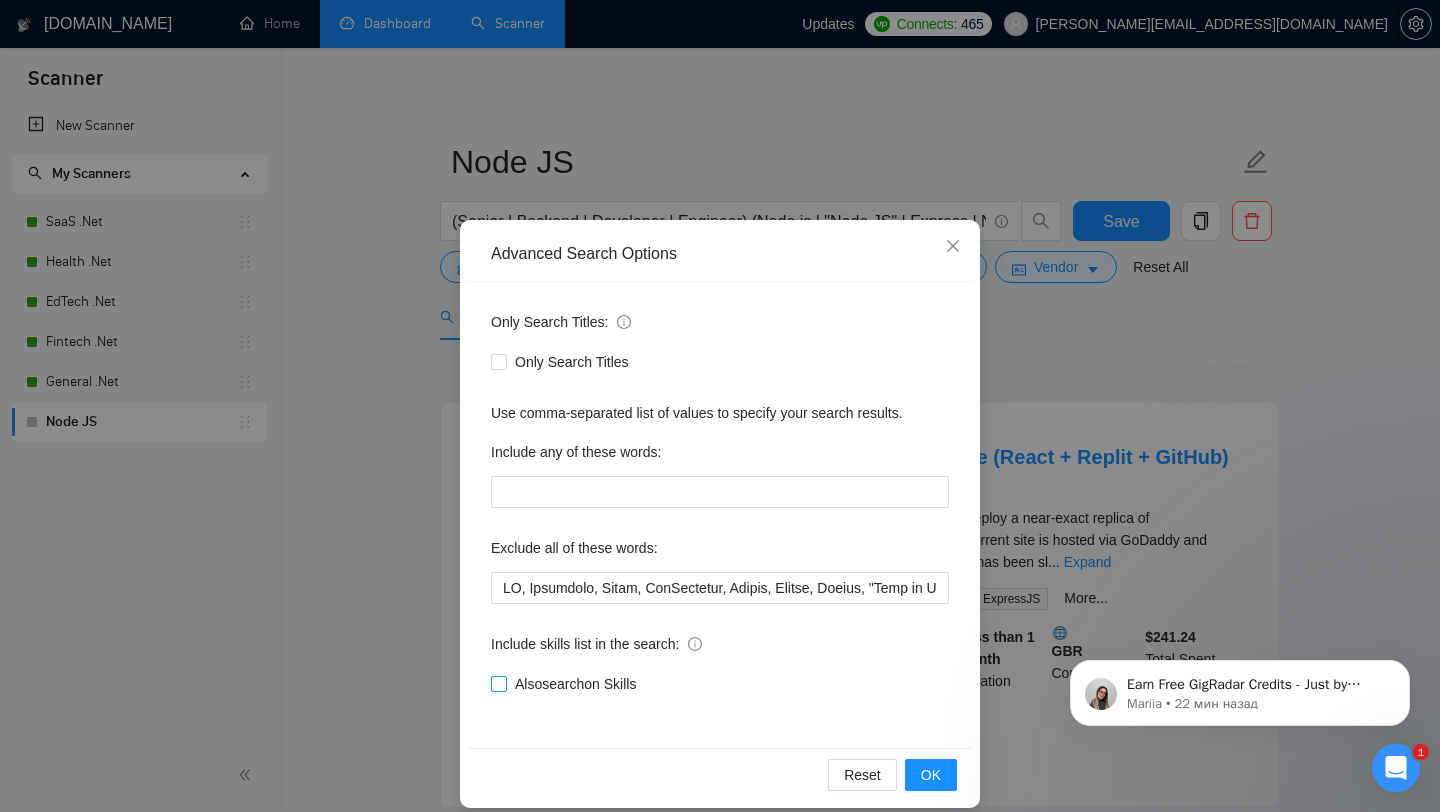 click on "Also  search  on Skills" at bounding box center [575, 684] 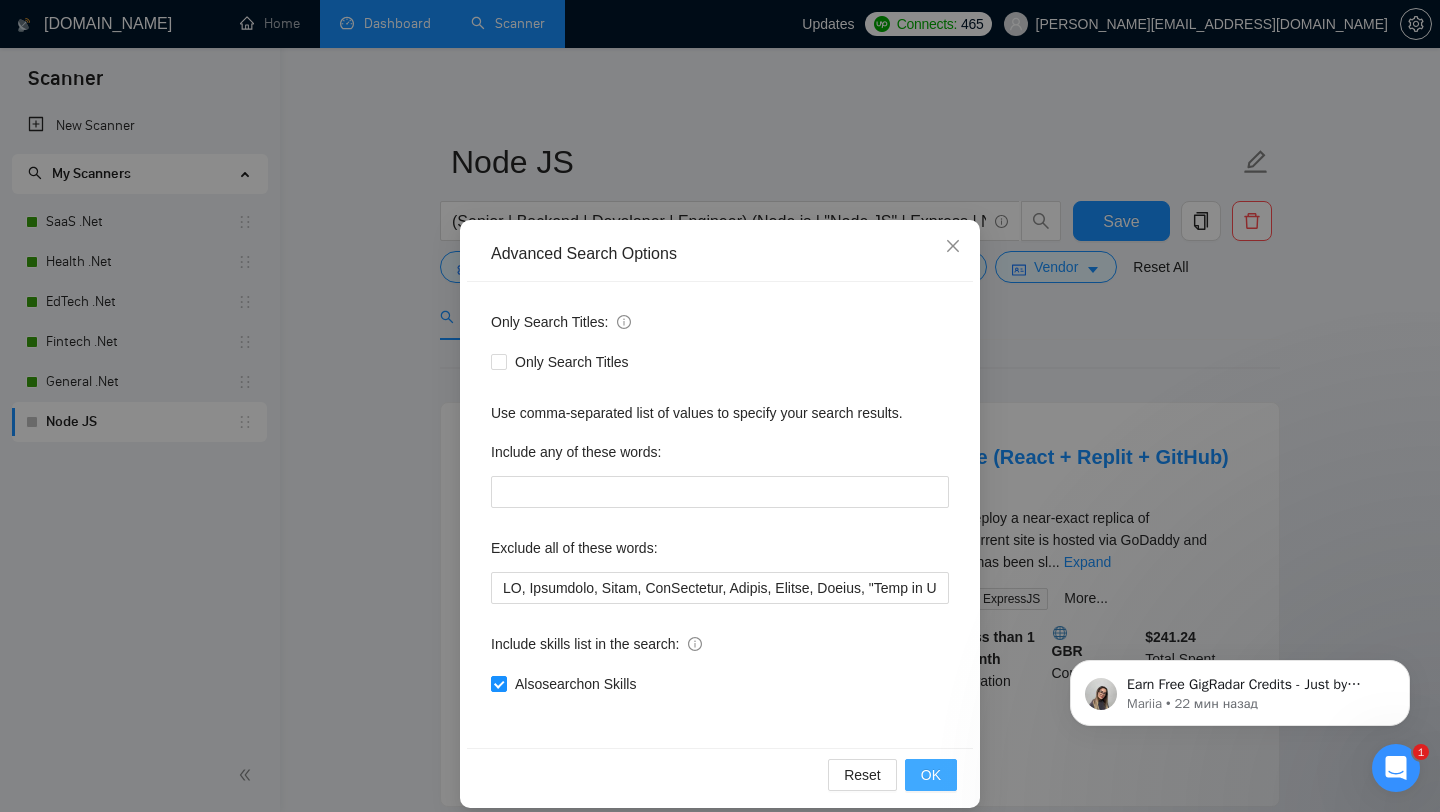 click on "OK" at bounding box center [931, 775] 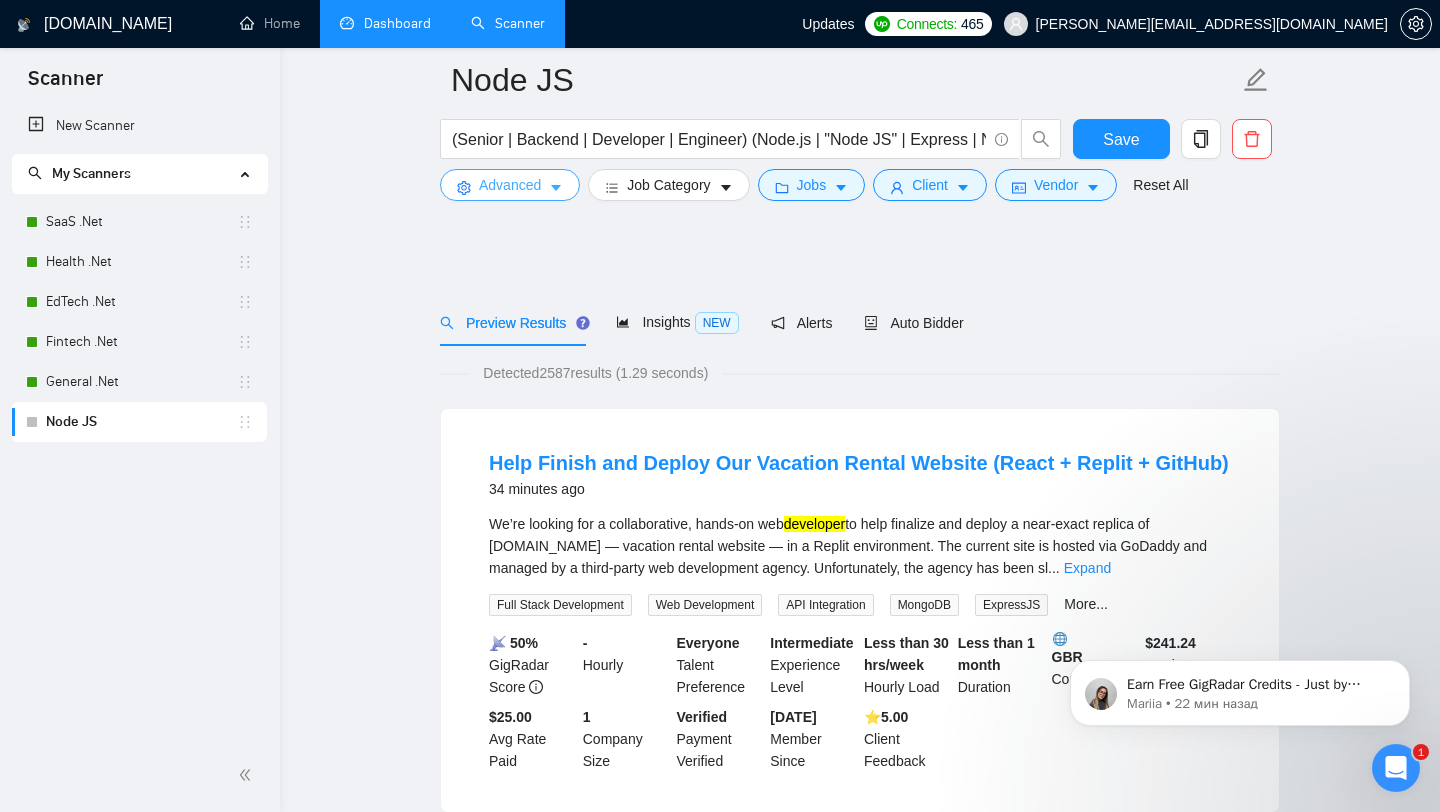 scroll, scrollTop: 0, scrollLeft: 0, axis: both 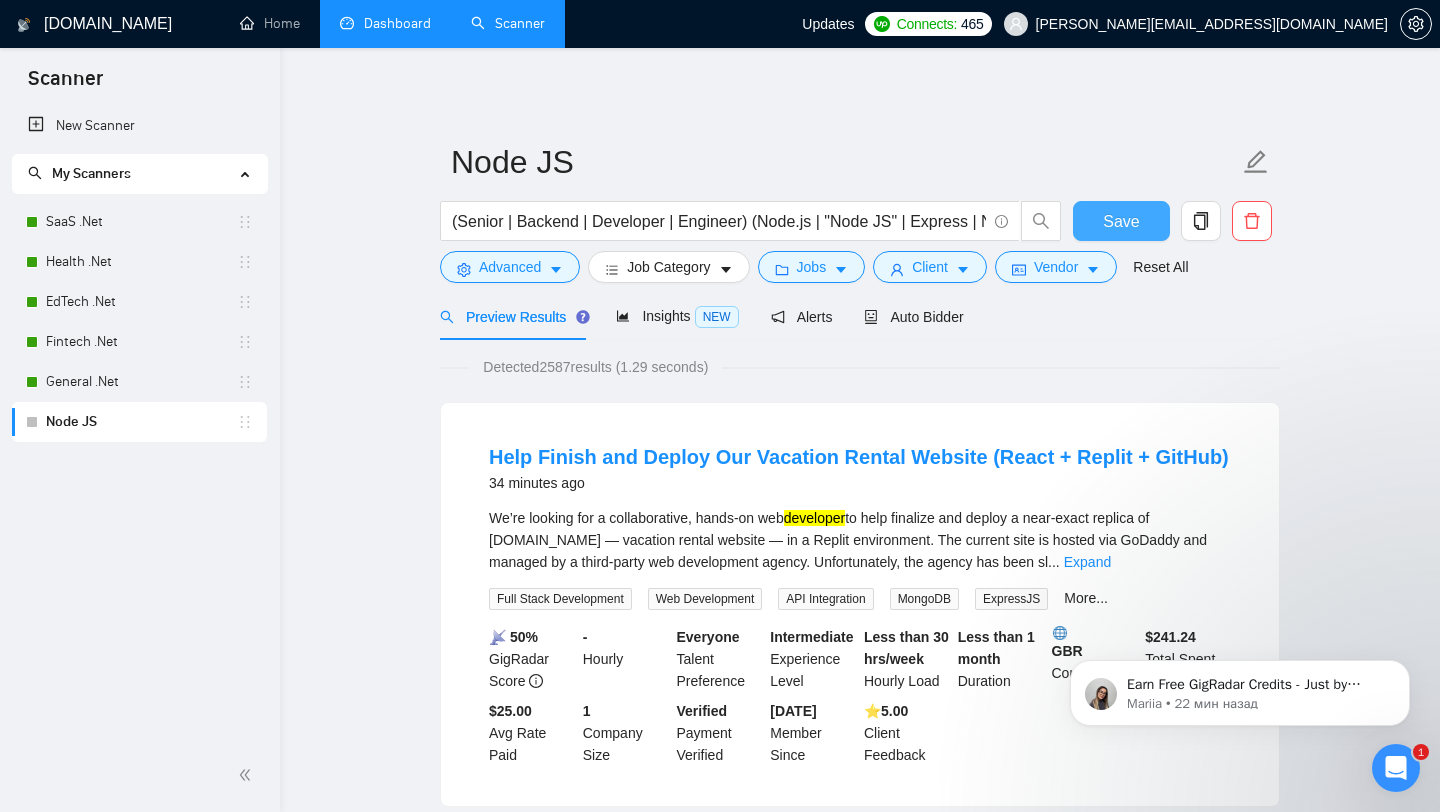 click on "Save" at bounding box center (1121, 221) 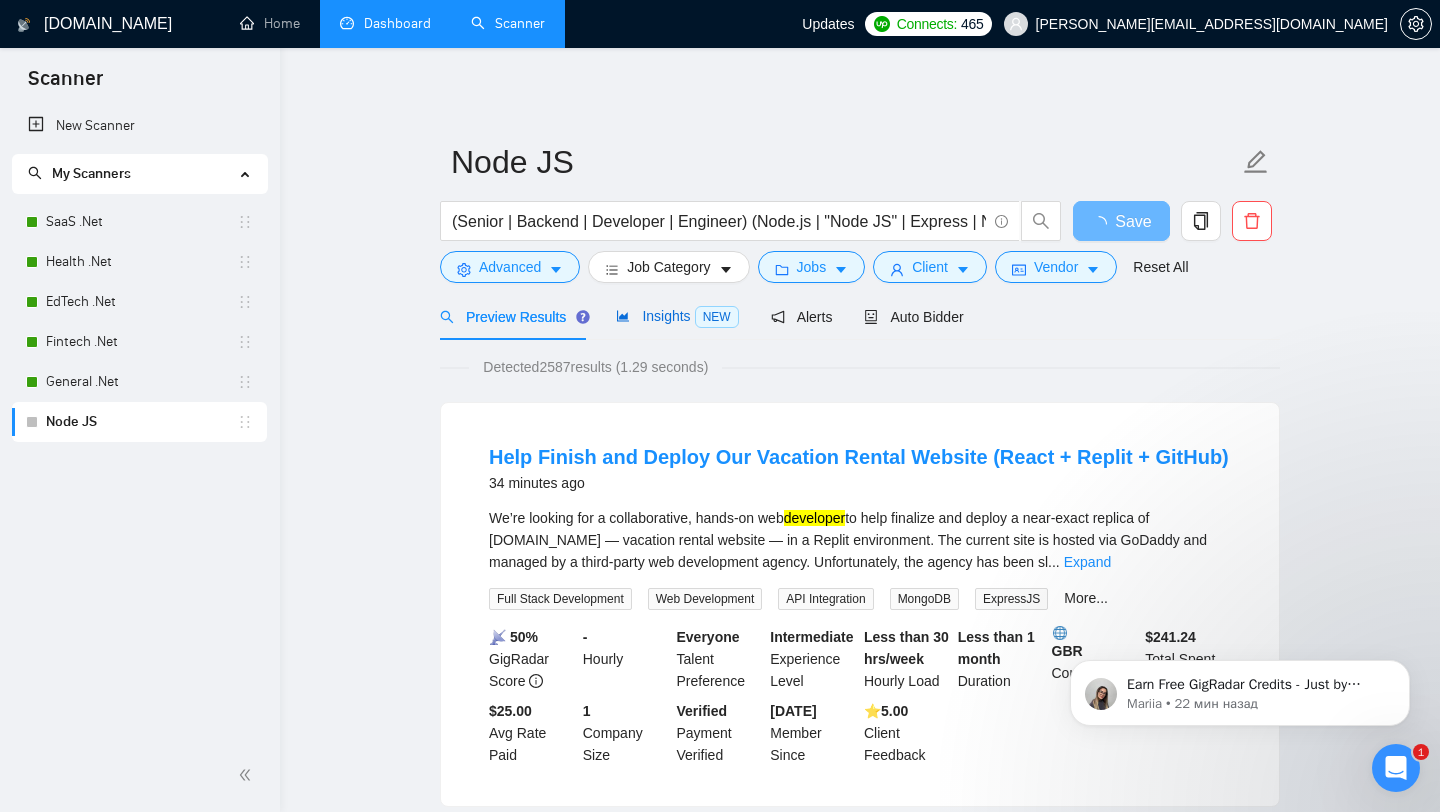 click on "Insights NEW" at bounding box center [677, 316] 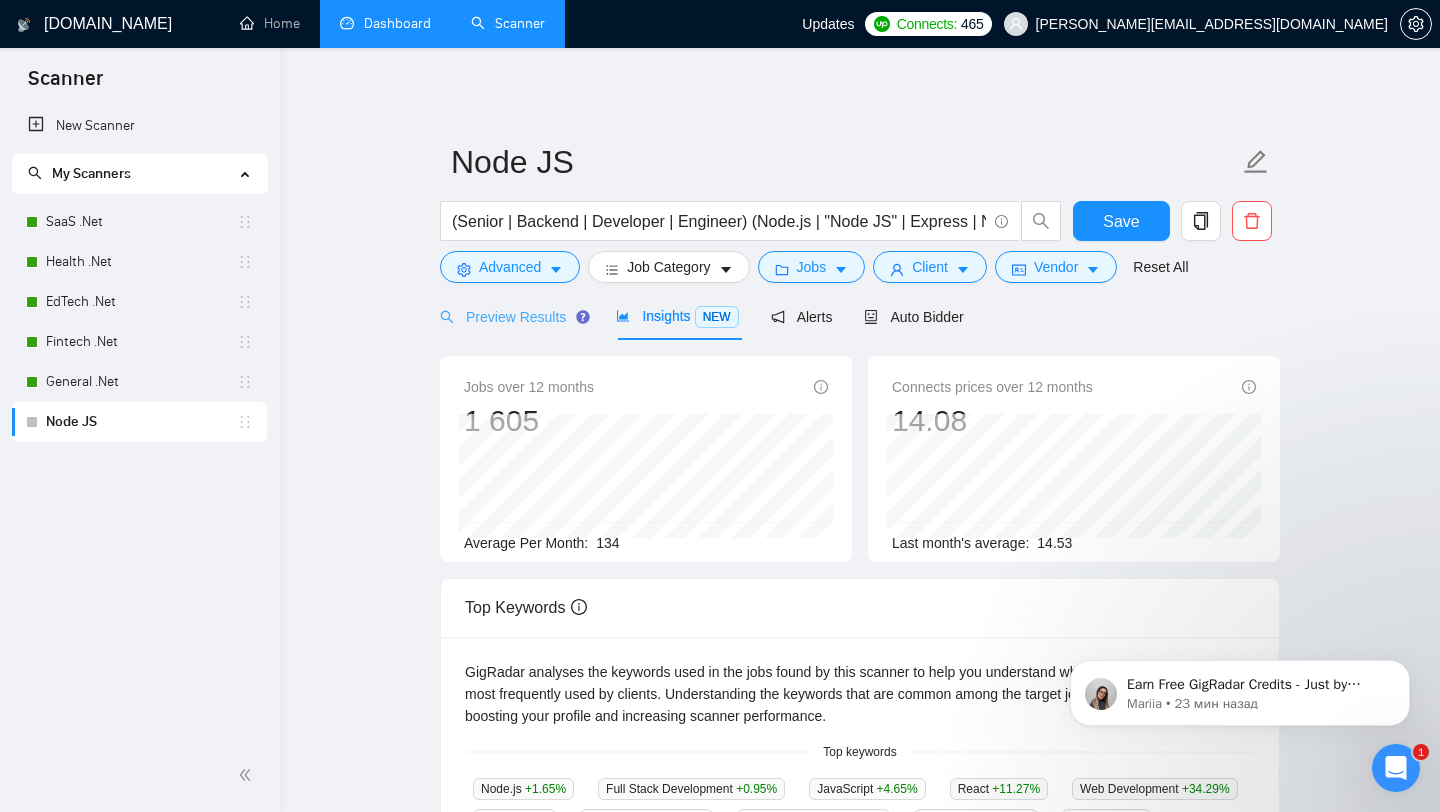 click on "Preview Results" at bounding box center (512, 316) 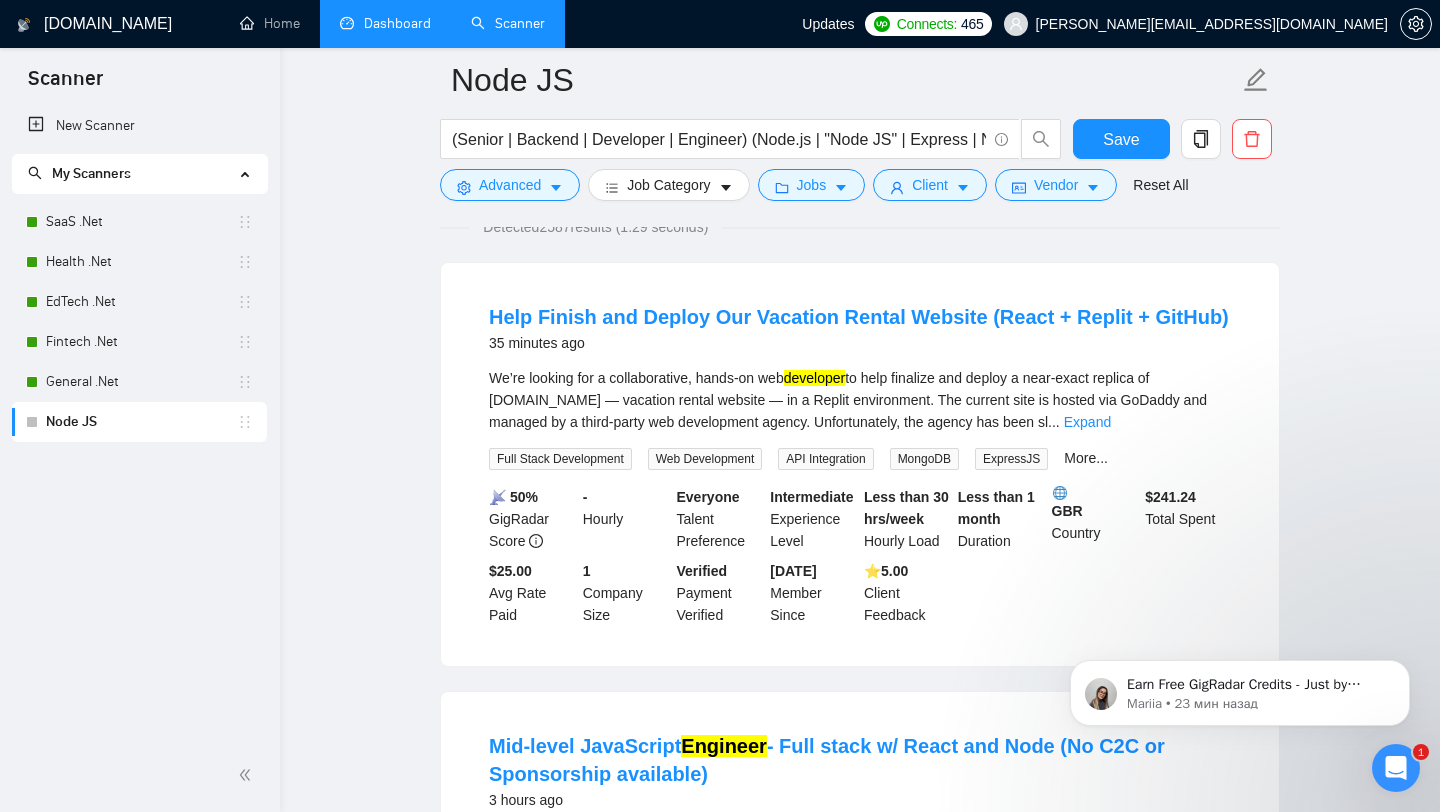 scroll, scrollTop: 0, scrollLeft: 0, axis: both 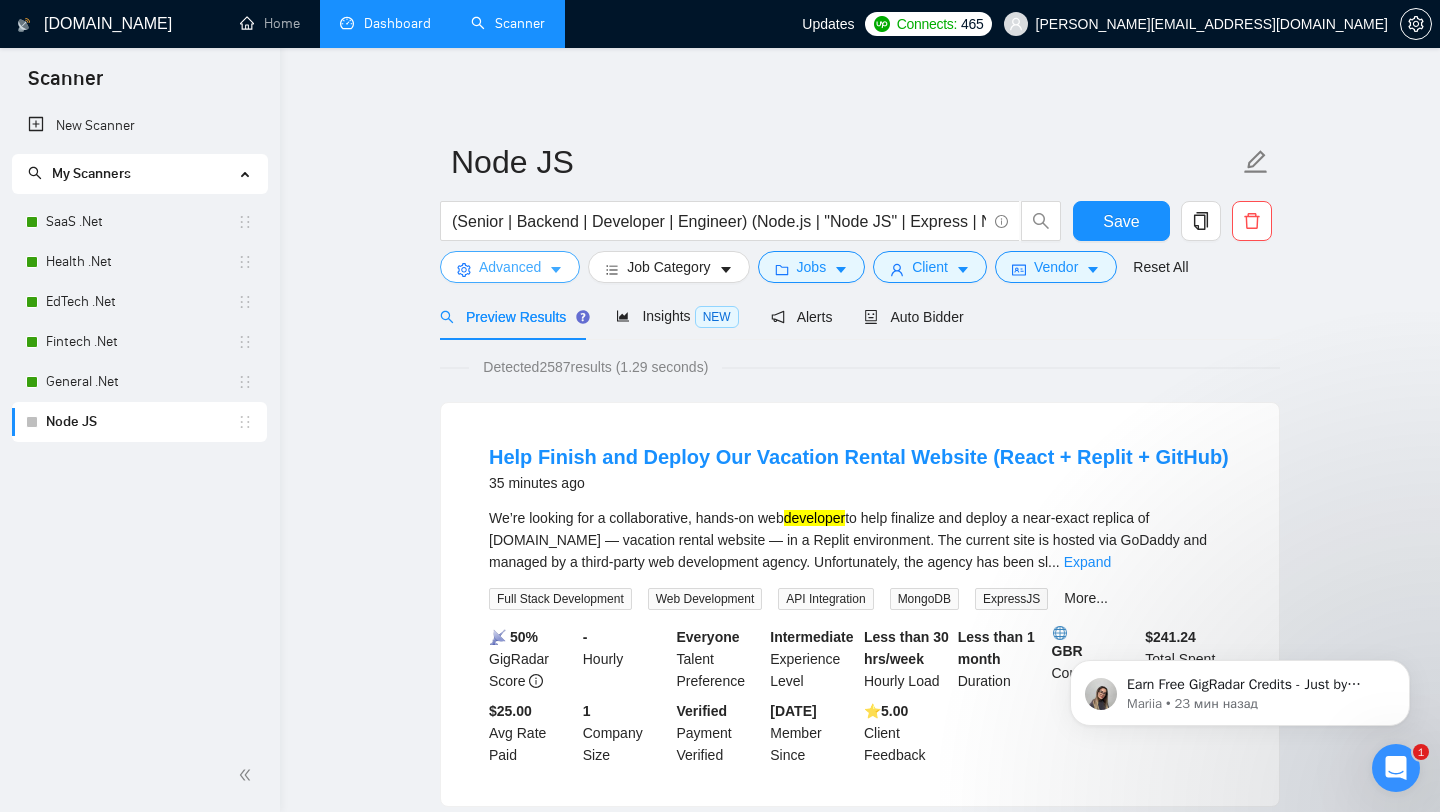 click on "Advanced" at bounding box center [510, 267] 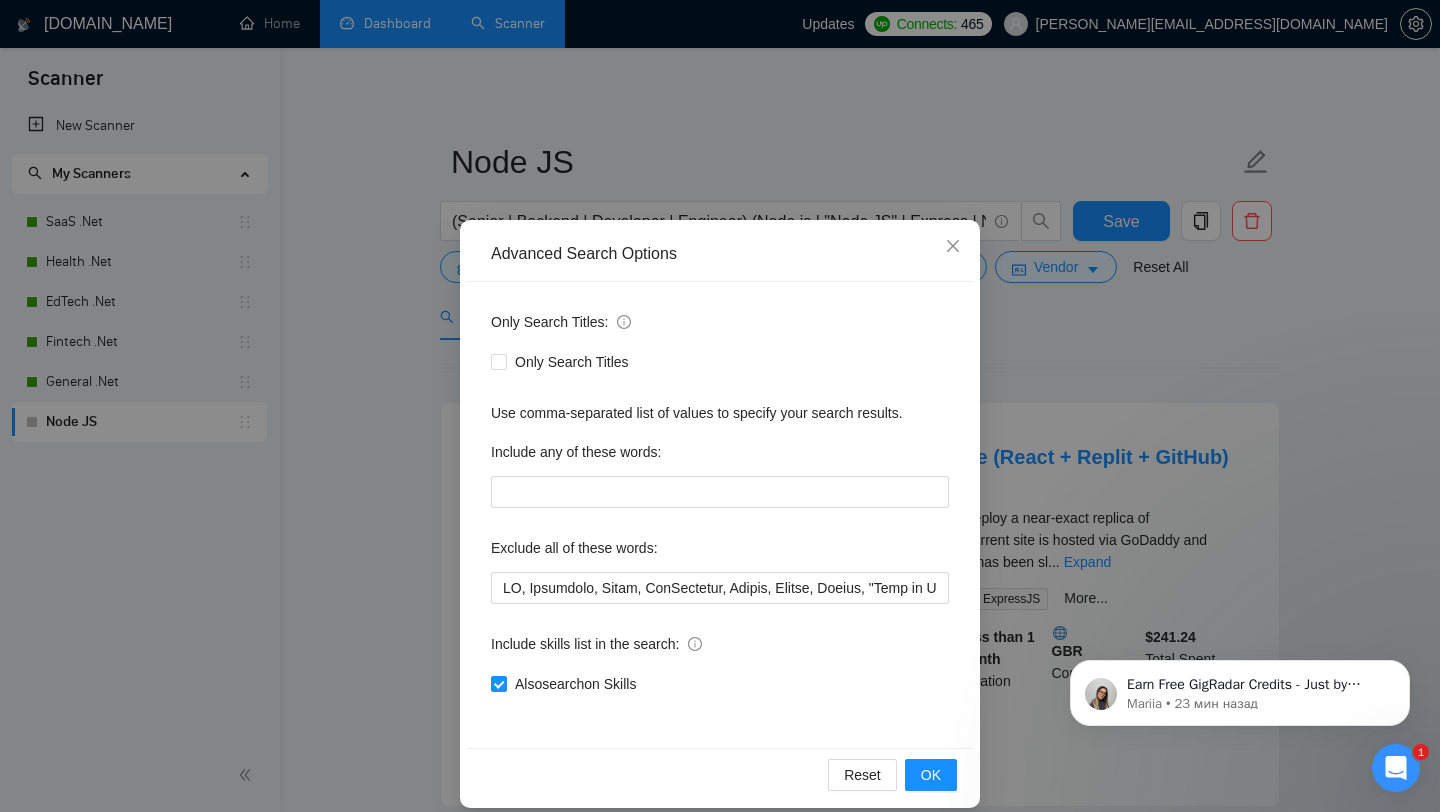 click on "Advanced Search Options Only Search Titles:   Only Search Titles Use comma-separated list of values to specify your search results. Include any of these words: Exclude all of these words: Include skills list in the search:   Also  search  on Skills Reset OK" at bounding box center [720, 406] 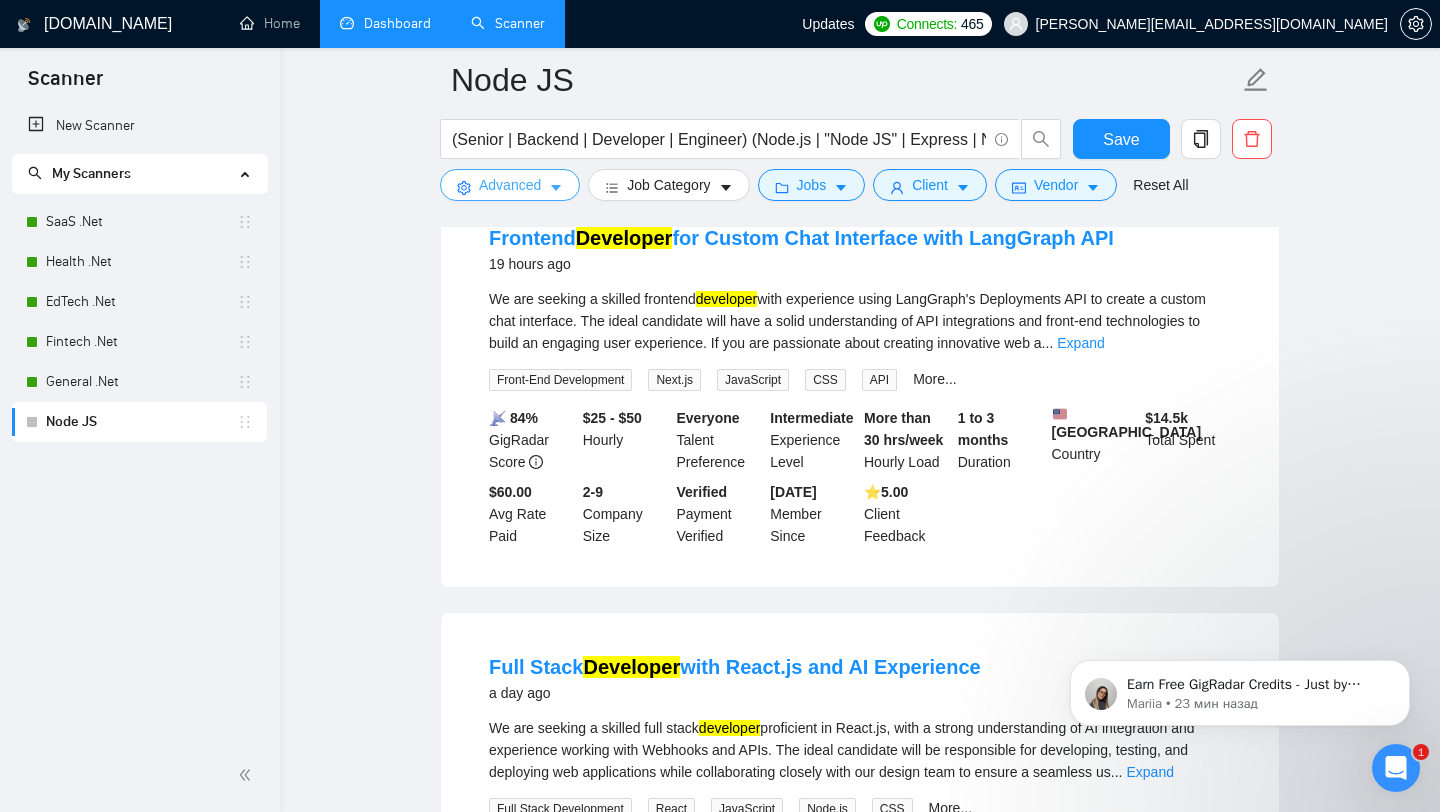 scroll, scrollTop: 1531, scrollLeft: 0, axis: vertical 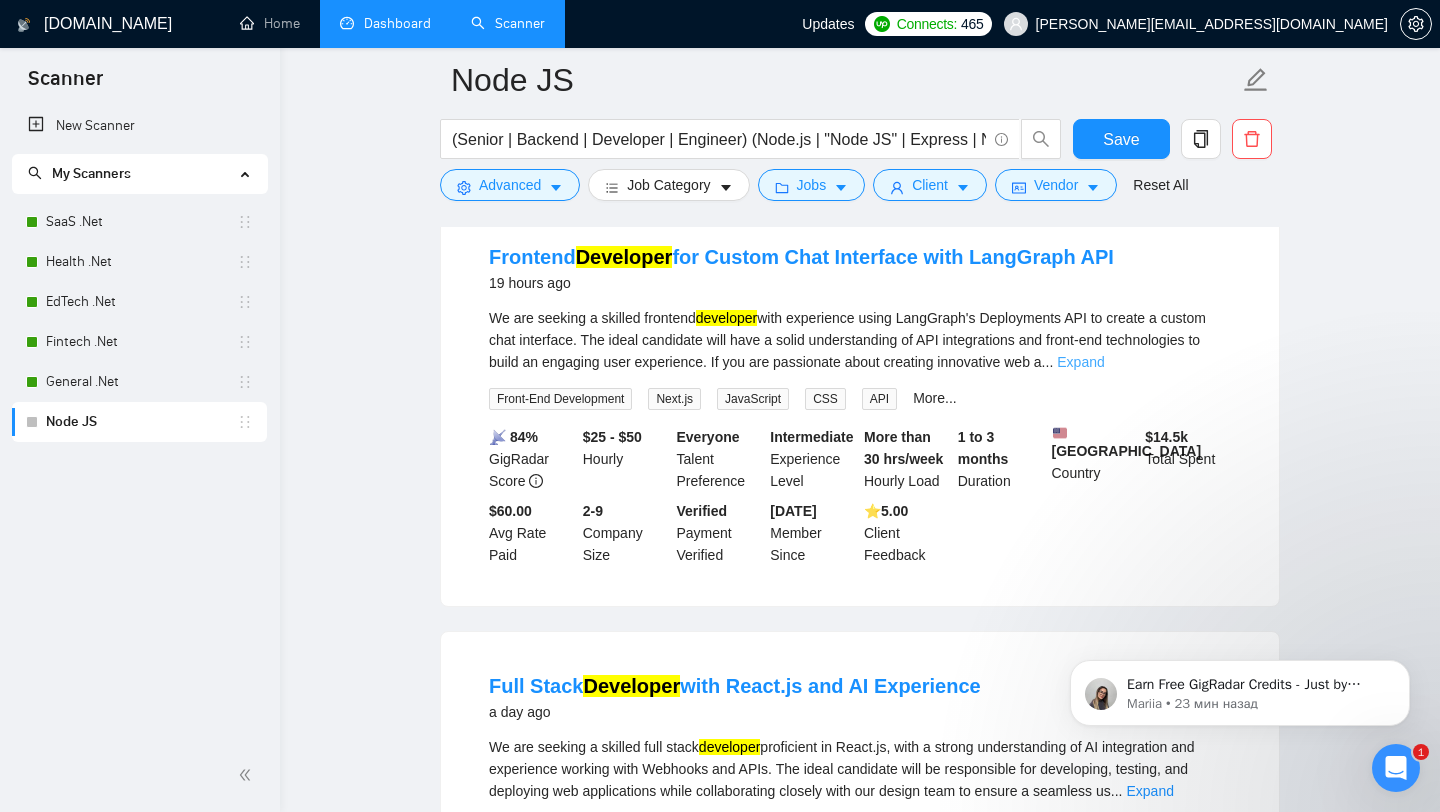 click on "Expand" at bounding box center [1080, 362] 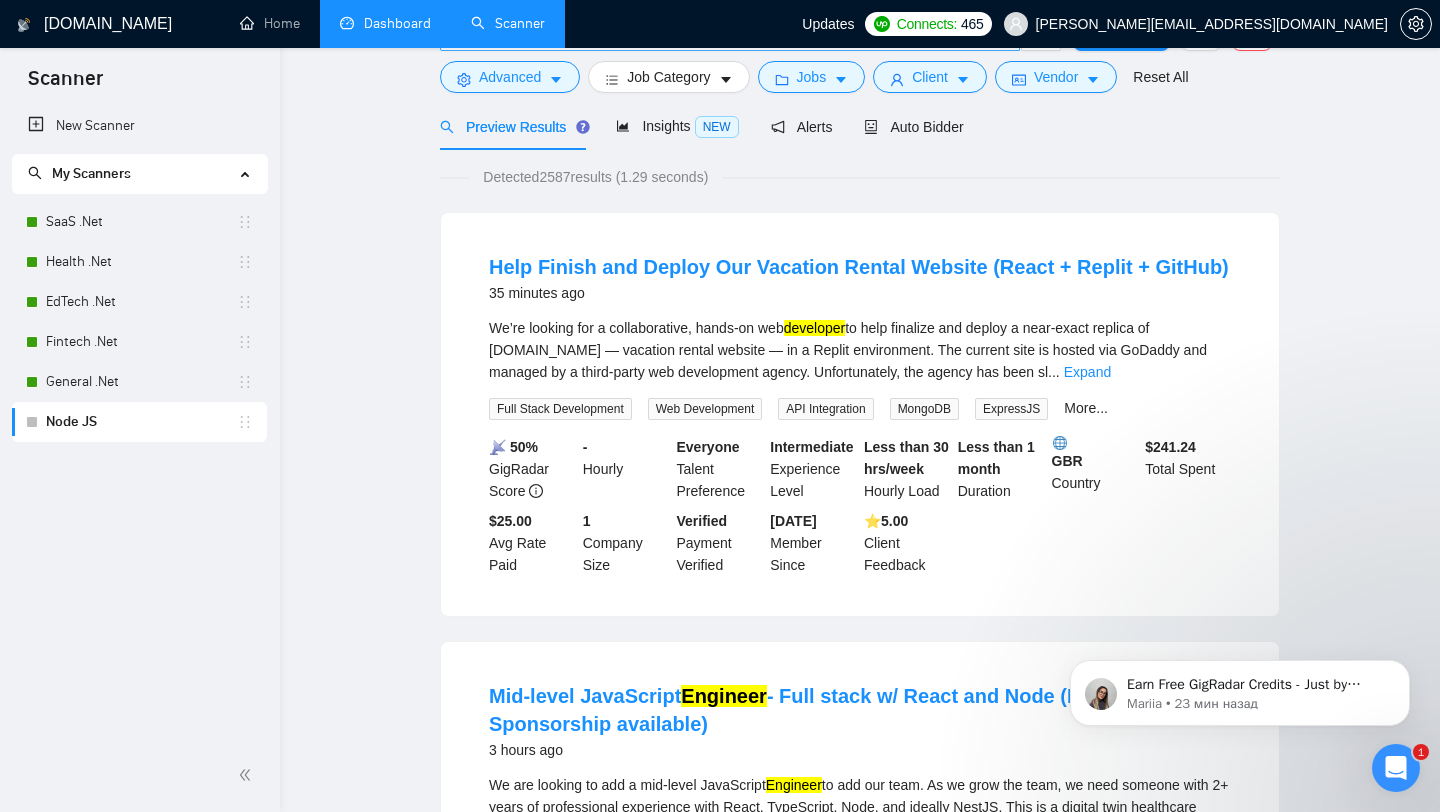 scroll, scrollTop: 0, scrollLeft: 0, axis: both 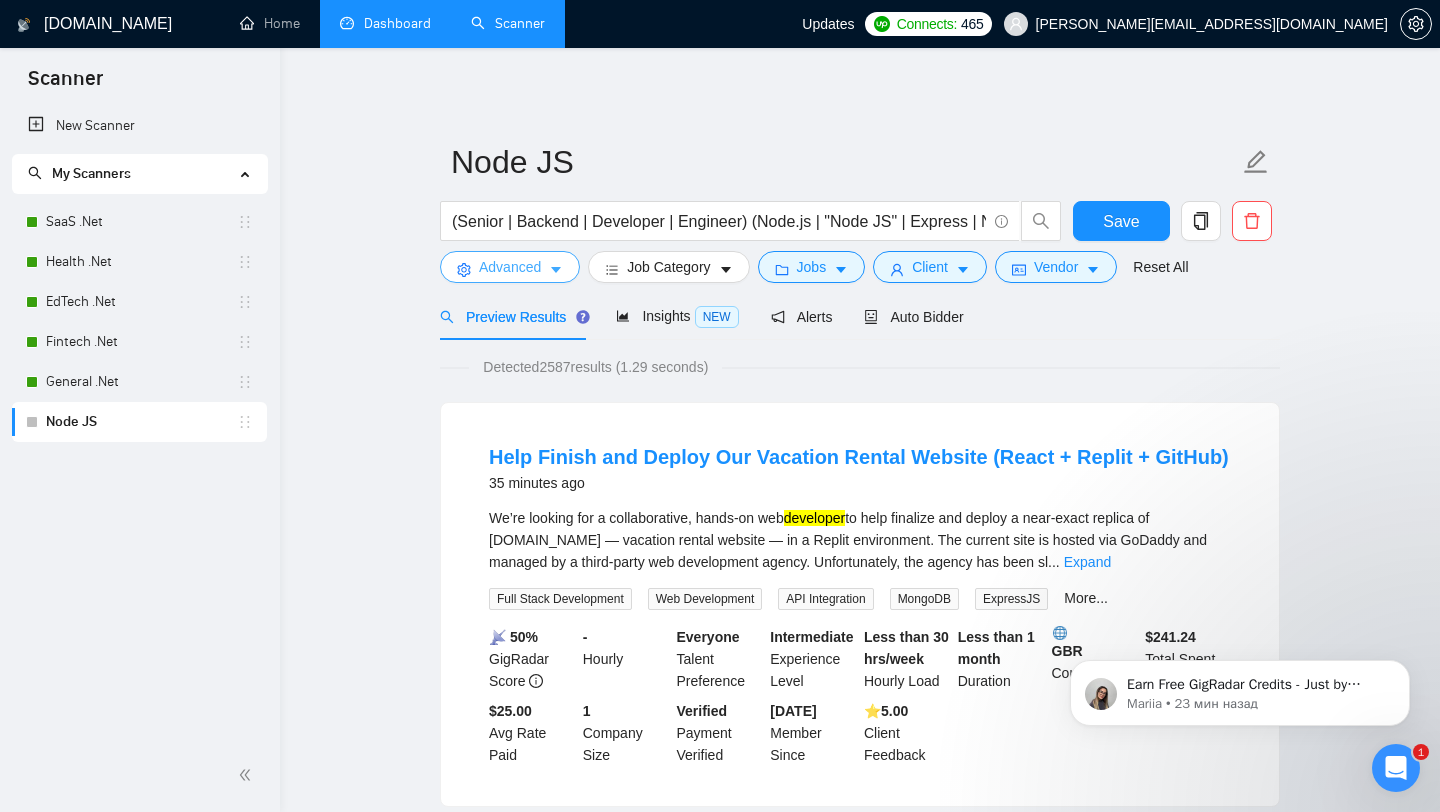click on "Advanced" at bounding box center [510, 267] 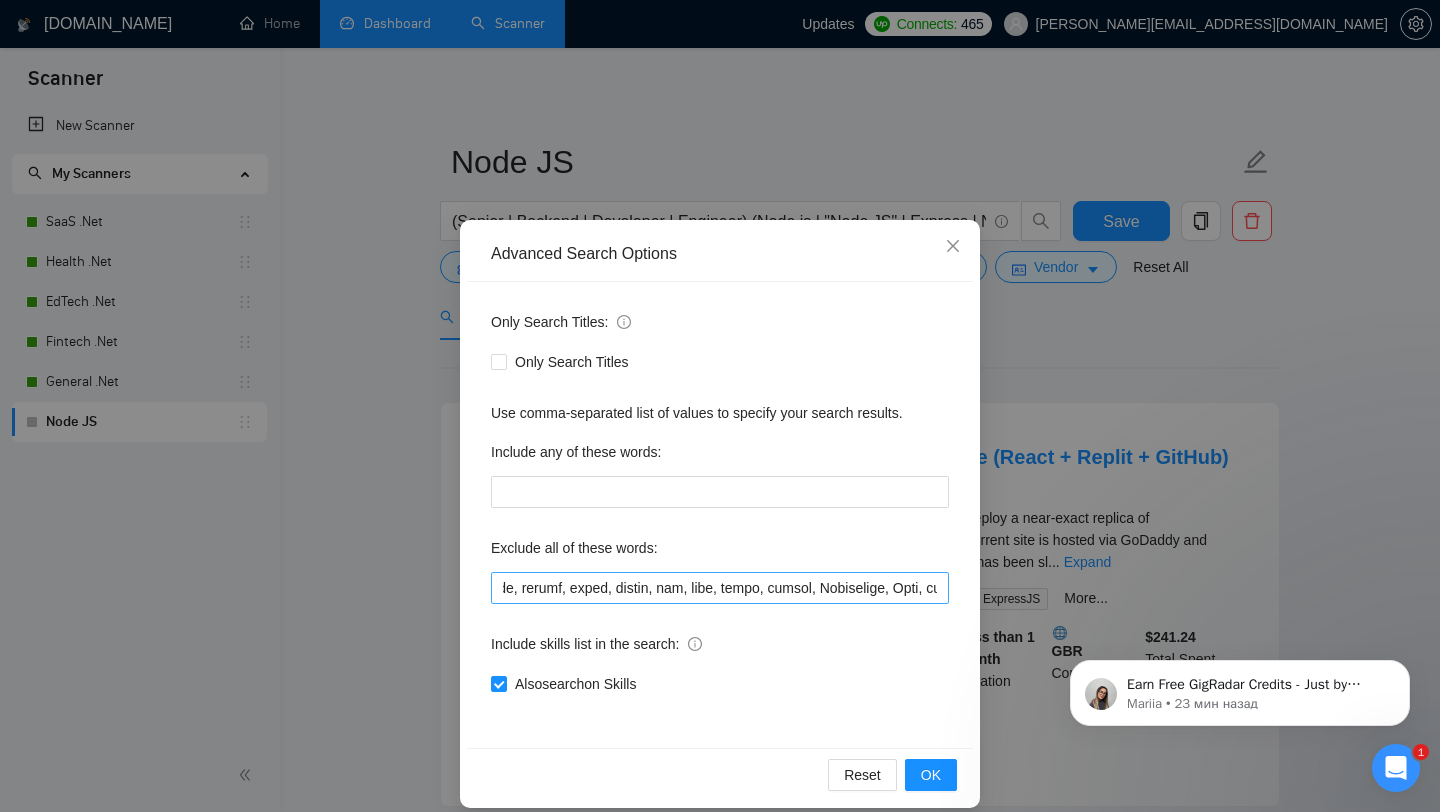 scroll, scrollTop: 0, scrollLeft: 6365, axis: horizontal 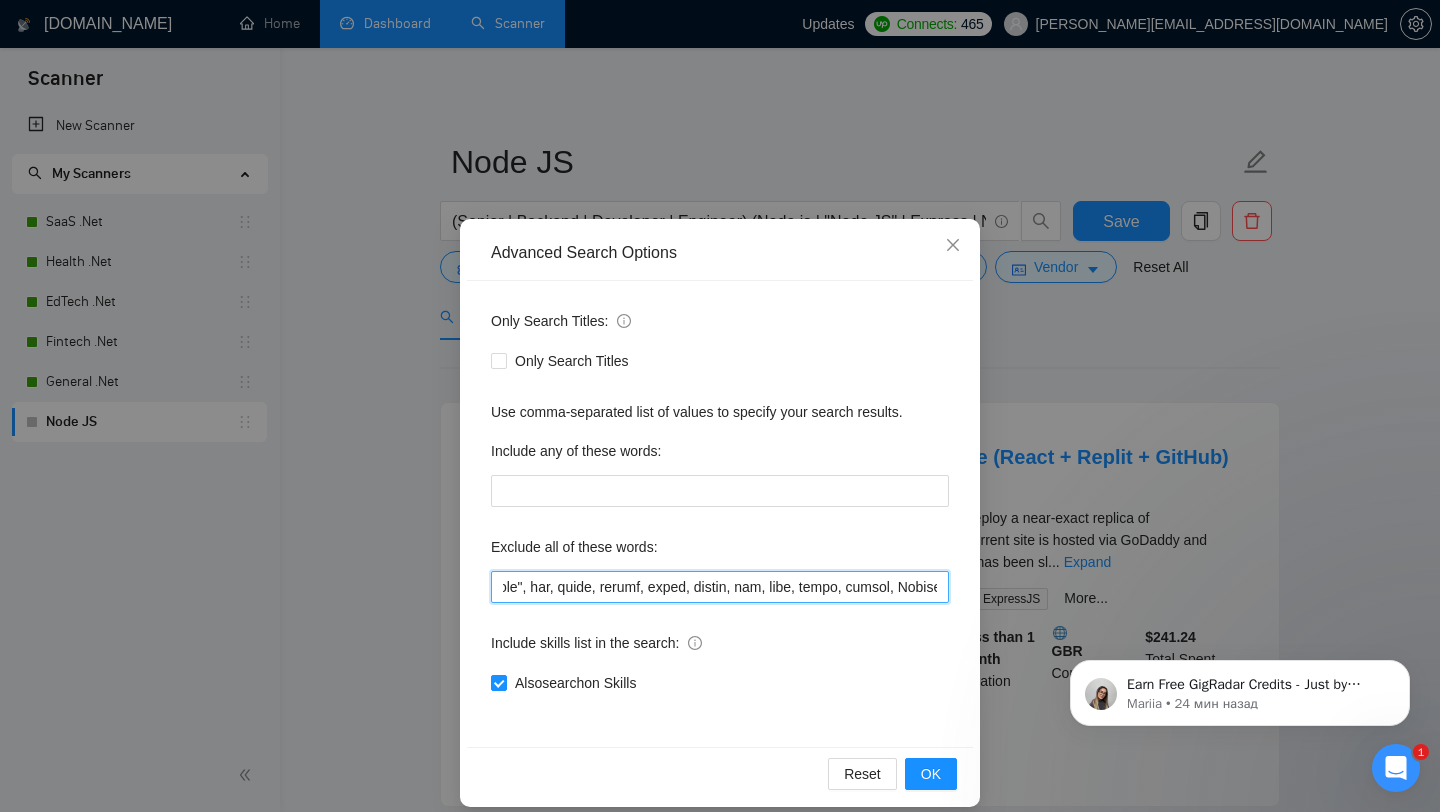 drag, startPoint x: 780, startPoint y: 590, endPoint x: 684, endPoint y: 593, distance: 96.04687 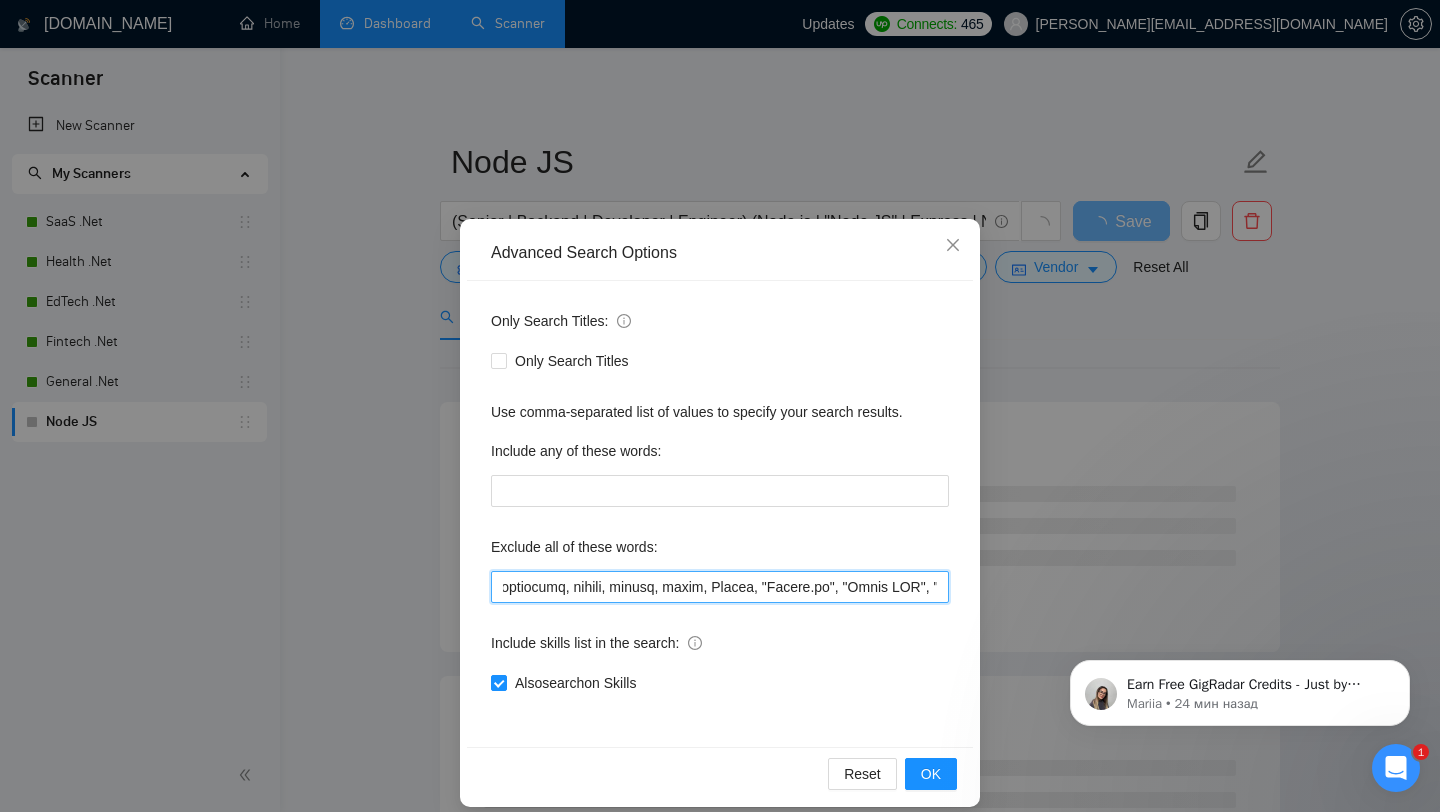 scroll, scrollTop: 0, scrollLeft: 6678, axis: horizontal 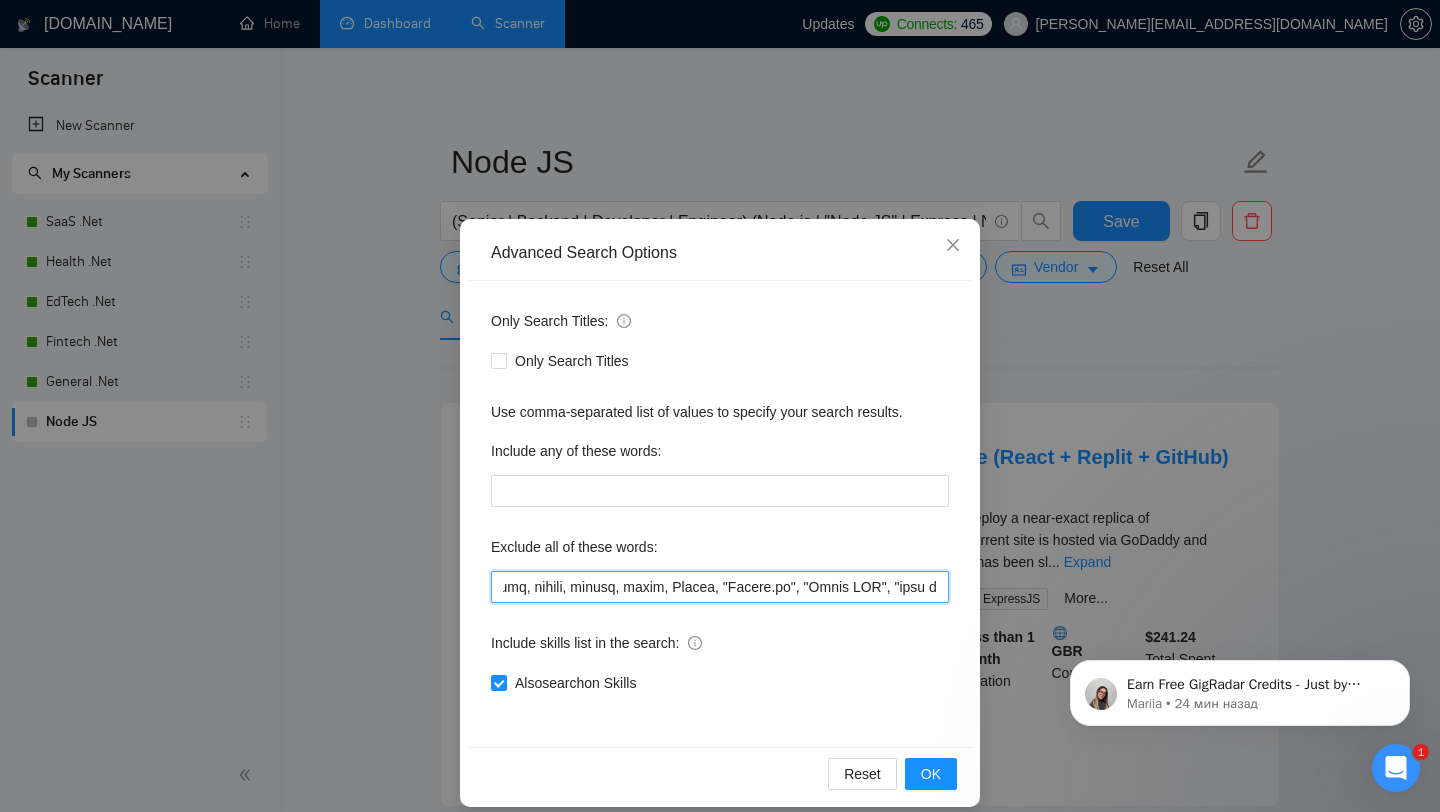 drag, startPoint x: 595, startPoint y: 588, endPoint x: 774, endPoint y: 588, distance: 179 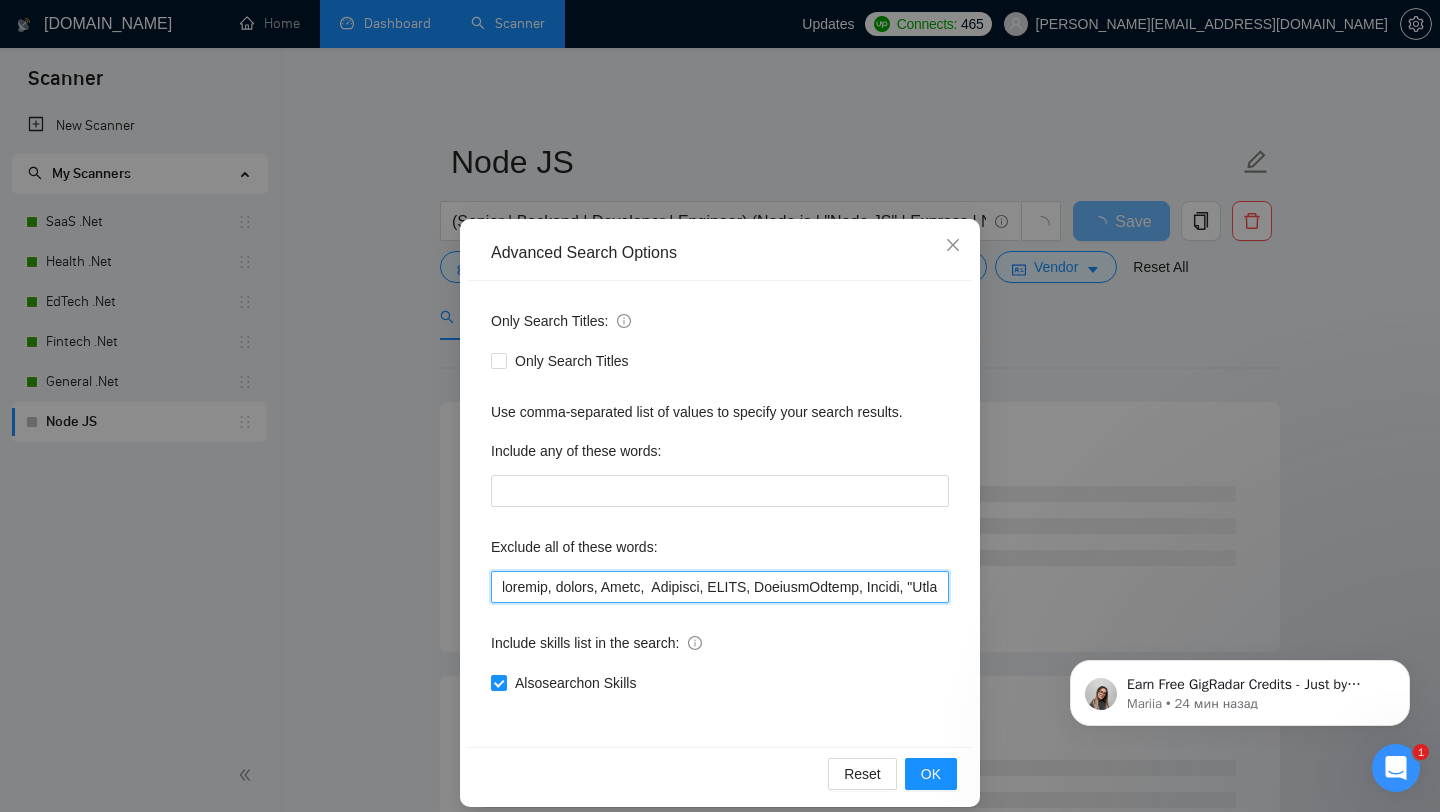 scroll, scrollTop: 0, scrollLeft: 7054, axis: horizontal 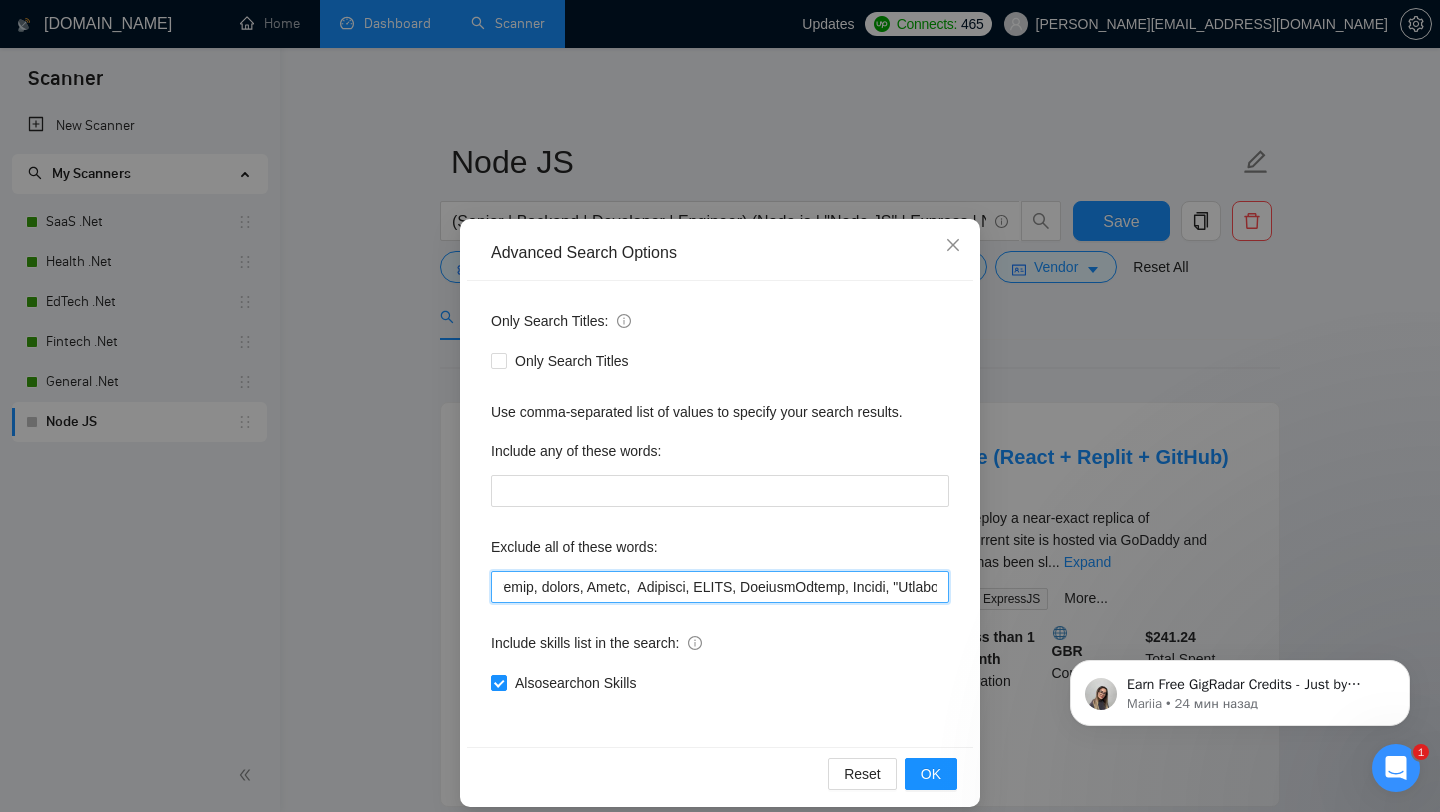 drag, startPoint x: 726, startPoint y: 591, endPoint x: 780, endPoint y: 591, distance: 54 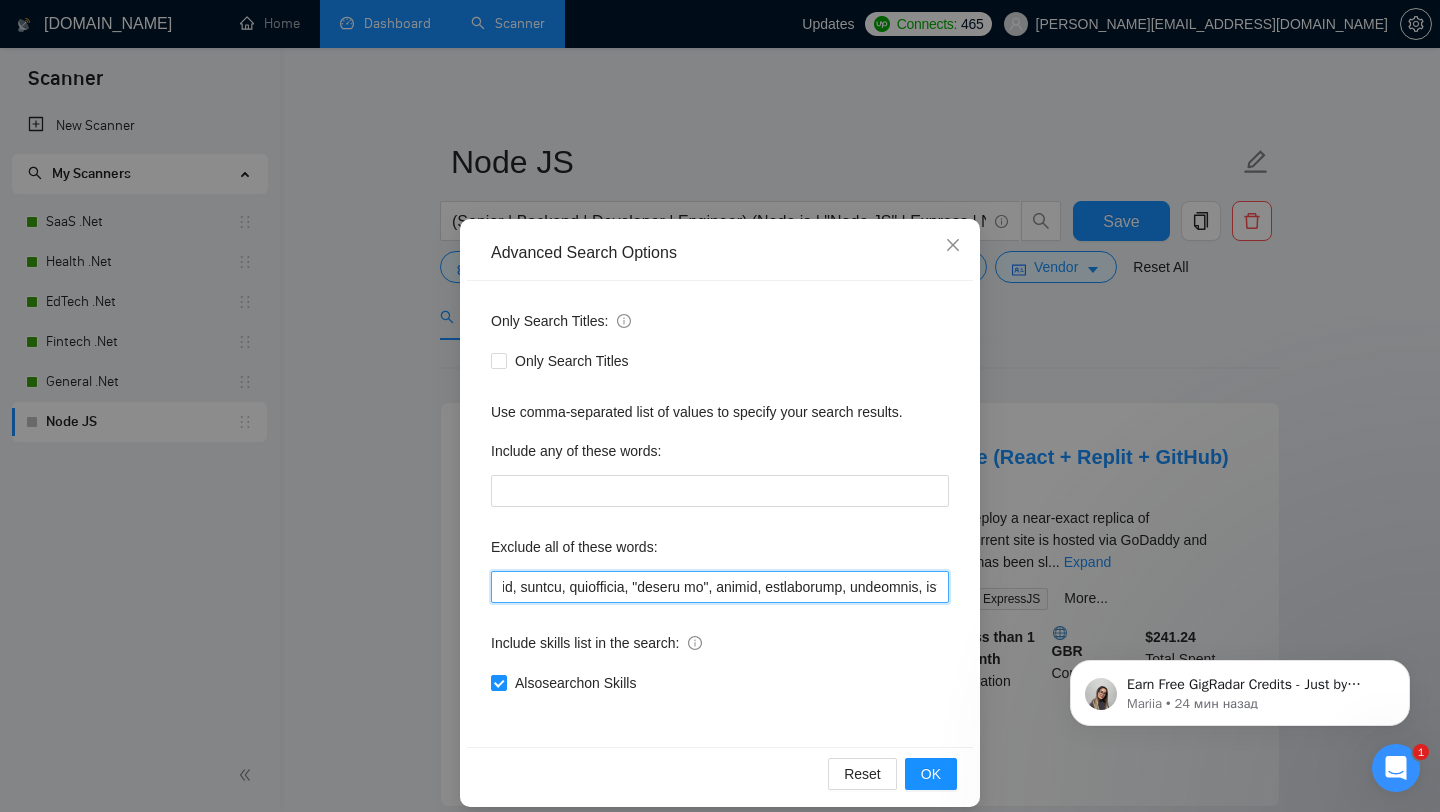 scroll, scrollTop: 0, scrollLeft: 8686, axis: horizontal 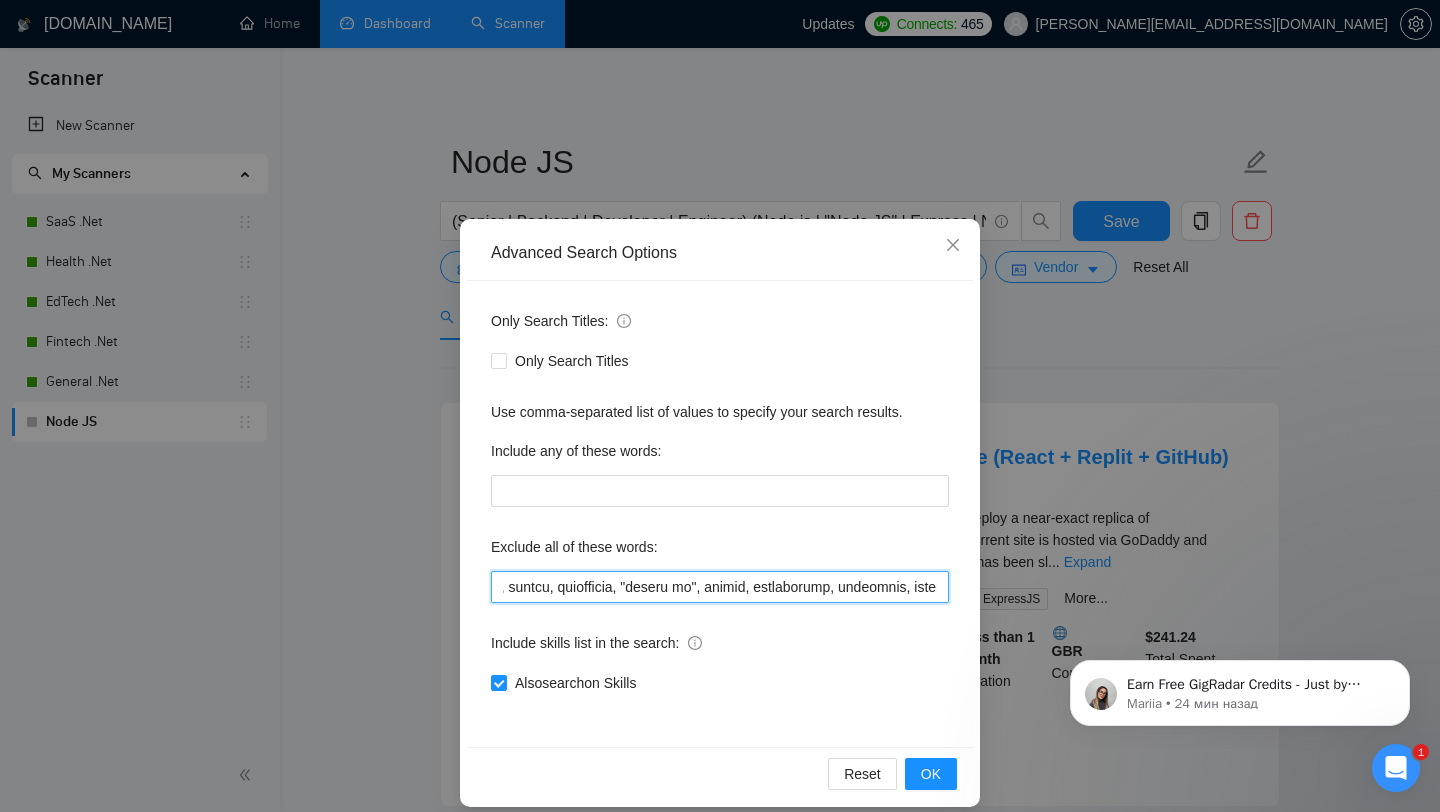 drag, startPoint x: 696, startPoint y: 589, endPoint x: 630, endPoint y: 582, distance: 66.37017 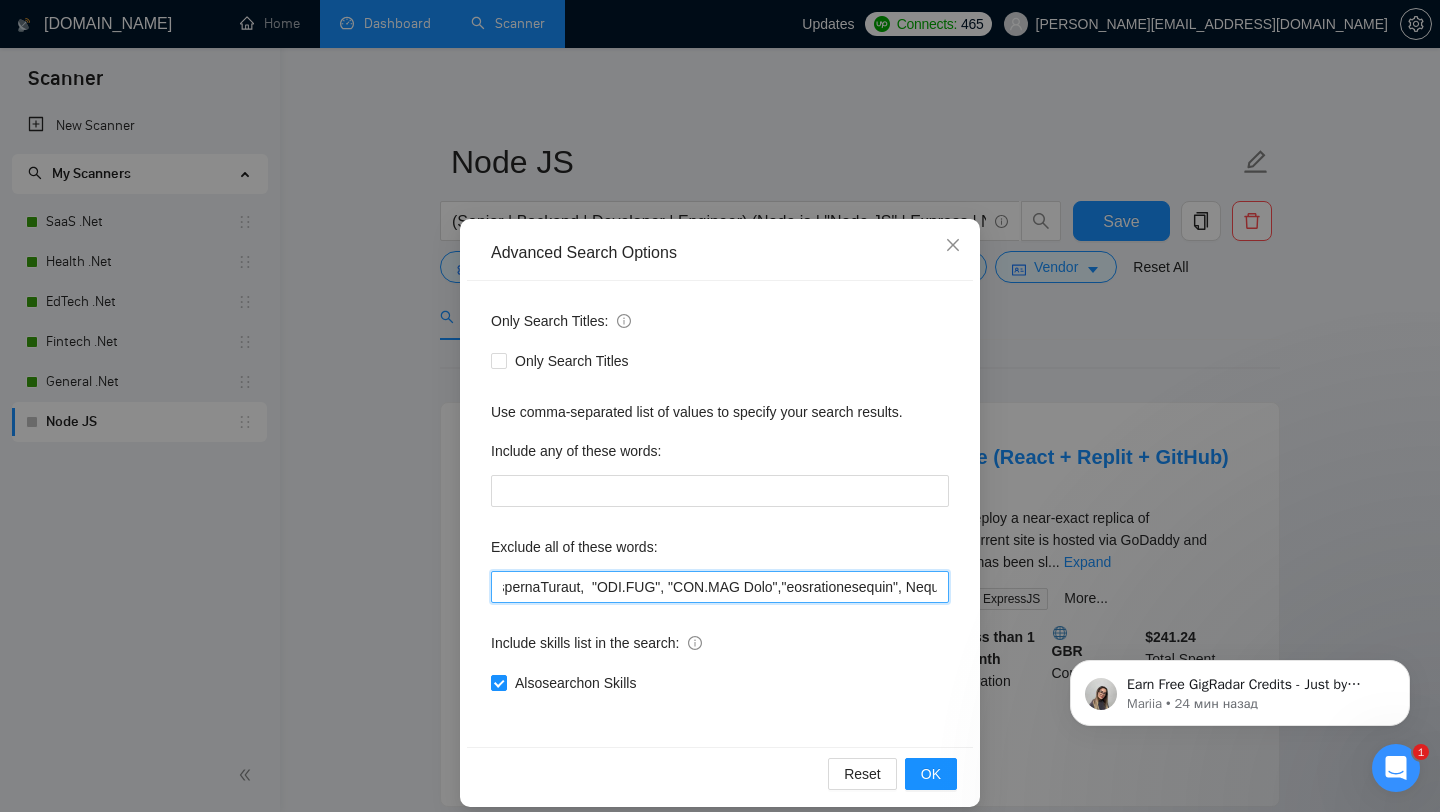 scroll, scrollTop: 0, scrollLeft: 10038, axis: horizontal 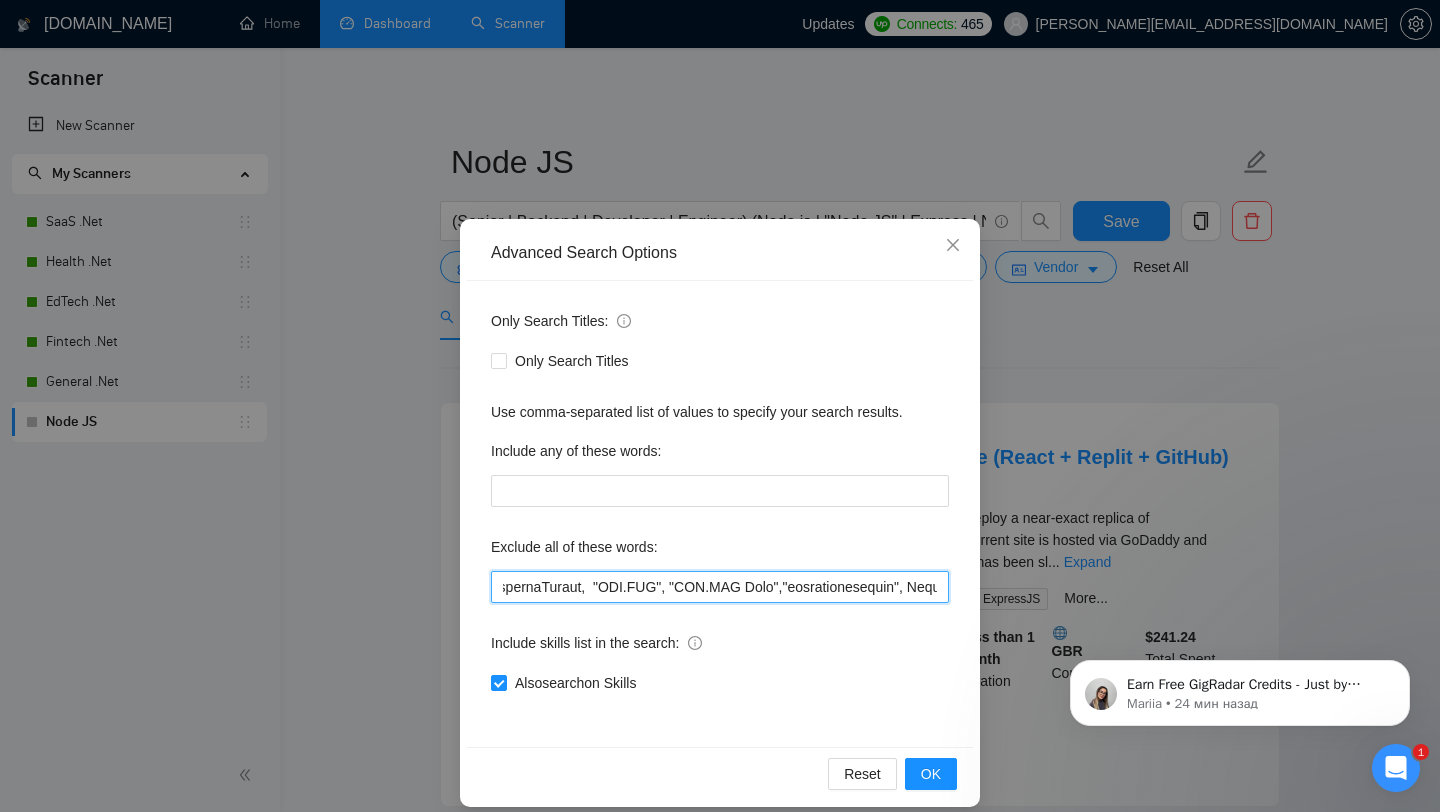 drag, startPoint x: 578, startPoint y: 589, endPoint x: 529, endPoint y: 585, distance: 49.162994 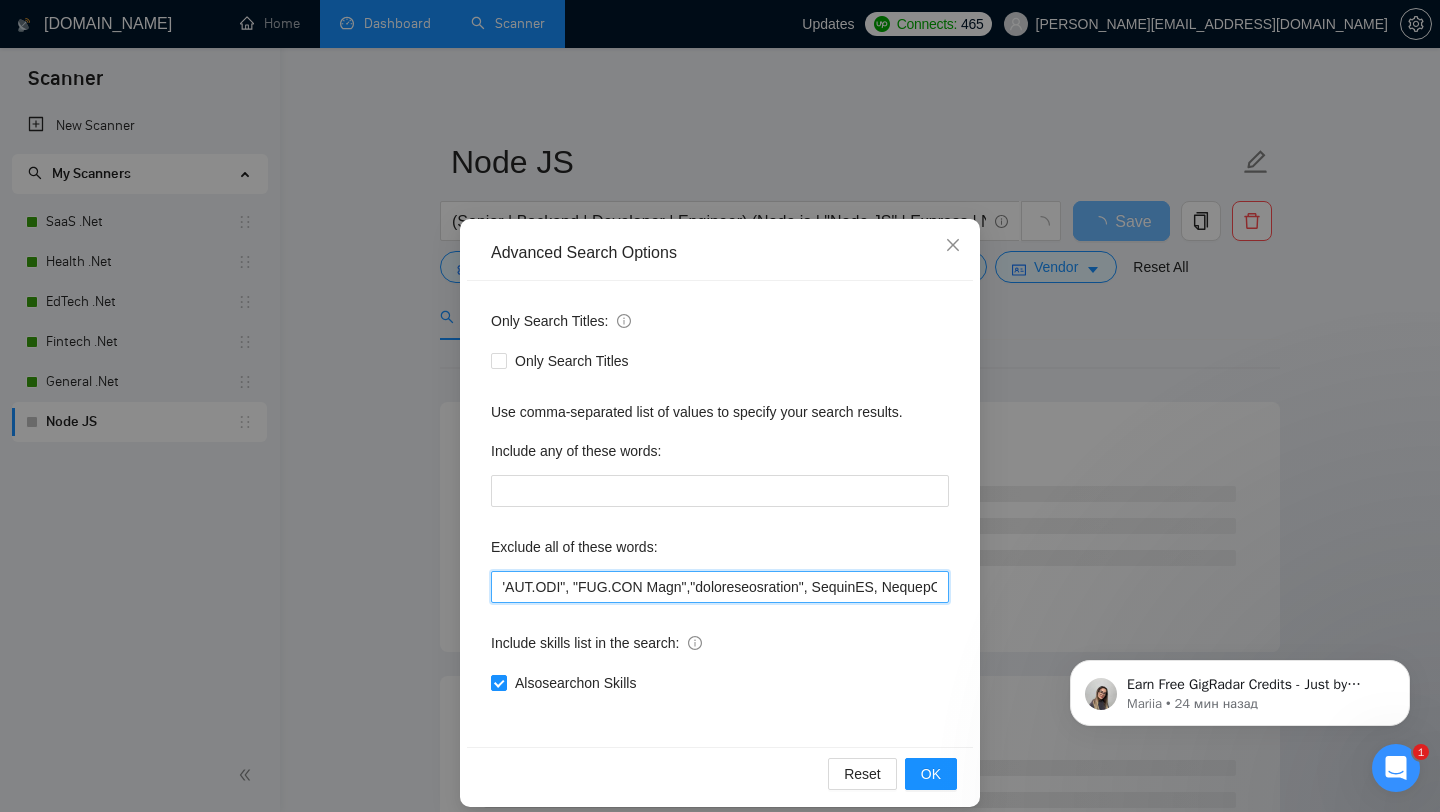 scroll, scrollTop: 0, scrollLeft: 10515, axis: horizontal 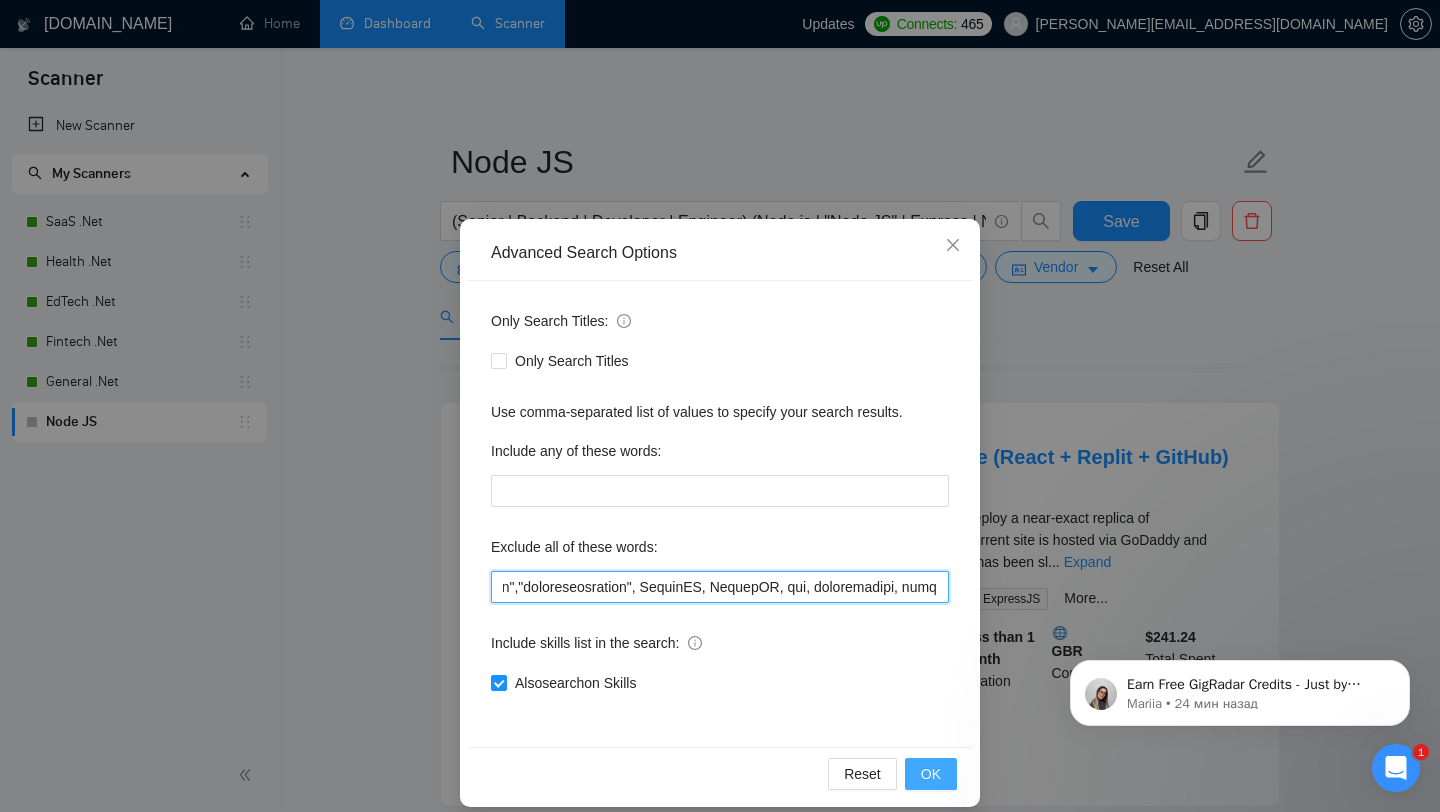 type on "WP, Wordpress, Tilda, WooCommerce, Joomla, Python, Django, "Ruby on Rail", Ruby, Flask, Kajabi, Rust, Magento, (.Net), C, C#, C++, ".NET Framework", Java, "Java Spring", Springboot, "Spring boot", Oracle, Sanity, Drupal, Caddy, "Go High Level", GoHighLevel, Webflow, Wix, "[DOMAIN_NAME]", Bubble, Azure, Pixel, fb, facebook, Supabase,  UTM, AR, C++, "Nuxt.js", Magento, Flutter, Flutterflow, "Flutter flow", web3, Shopify, tutor, tutors, tutoring, consultation, consultant, trainer, trainers, cofounder, "co-founder", "co founder", "React Native", Kotlin, iOS, Android, Netlify, Dart, "no agency", "no agencies", Okta,  Ghost, Golang, "Go lang", NLP, "Natural language processing", "Machine Learning", MachineLearning, ML, RoR, Blockchain, Solana, Redis, Squarespace, Buildship, "Square space", Go, "Java Spring boot", "web 3", Sharetribe, Sharepoint, QA, tester, Framer, Selenium, FastAPI, "Quality Assurance", "mobile app", "mobile apps", "mobile application", "mobile applications", Cloudflare, Hono, teach, teacher, teach..." 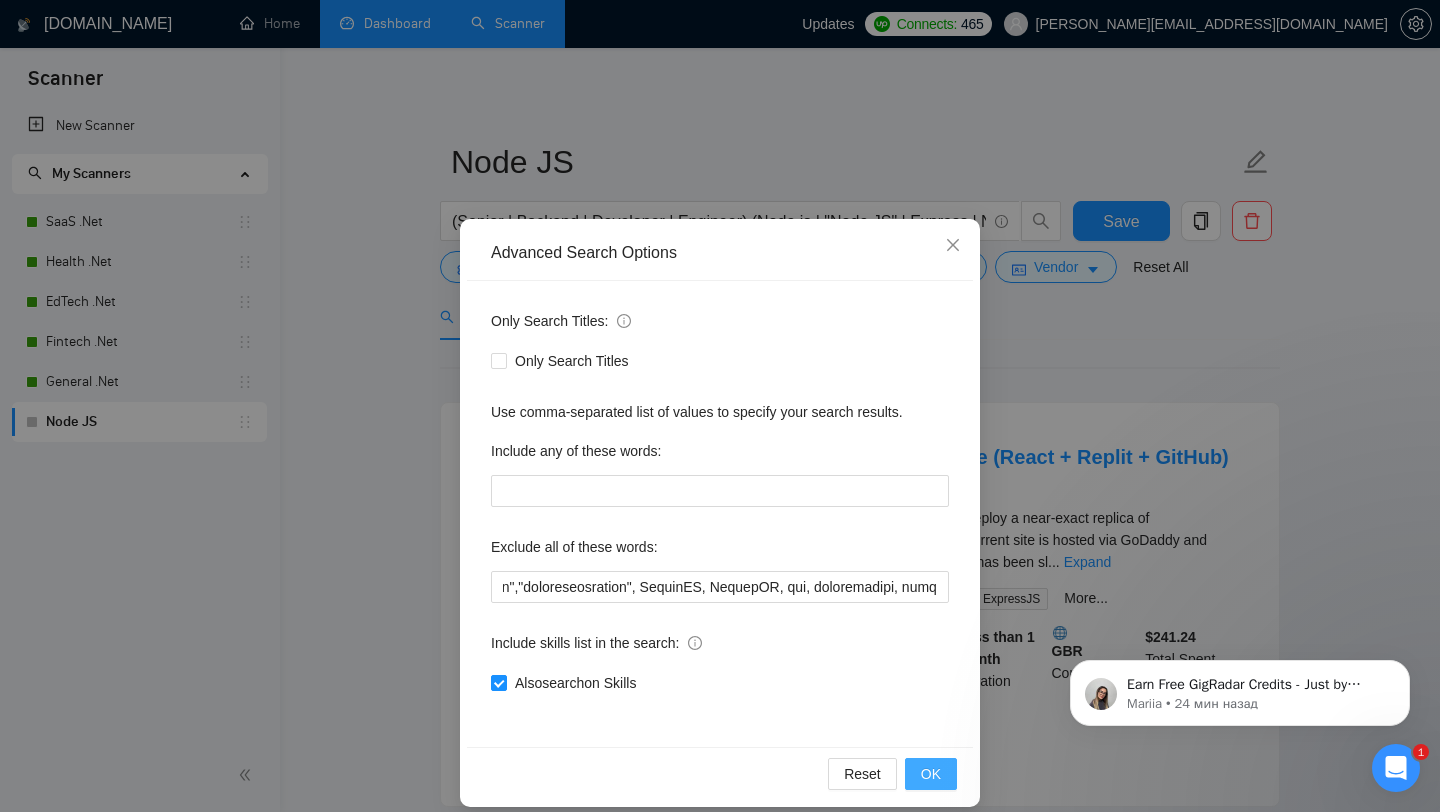 scroll, scrollTop: 0, scrollLeft: 0, axis: both 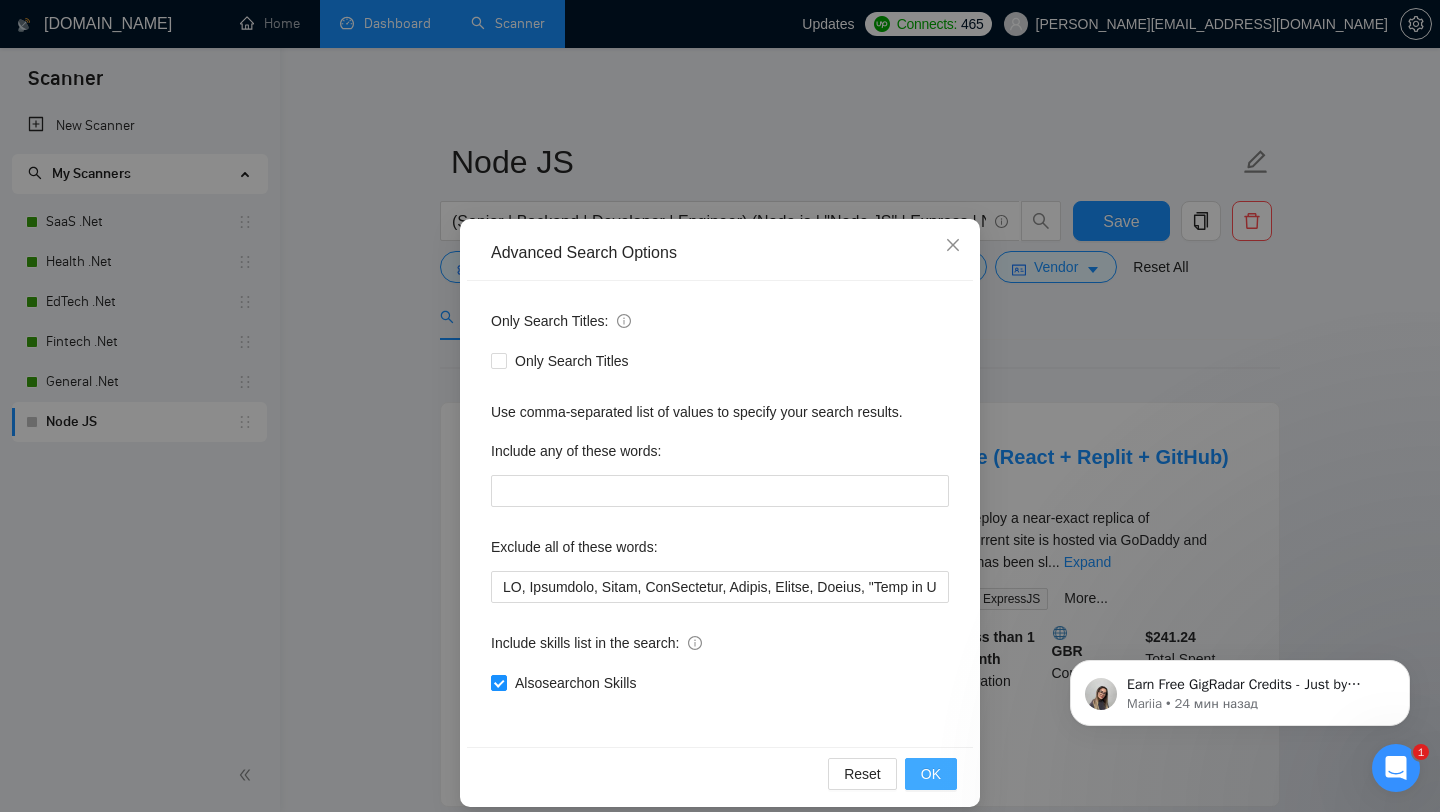 click on "OK" at bounding box center [931, 774] 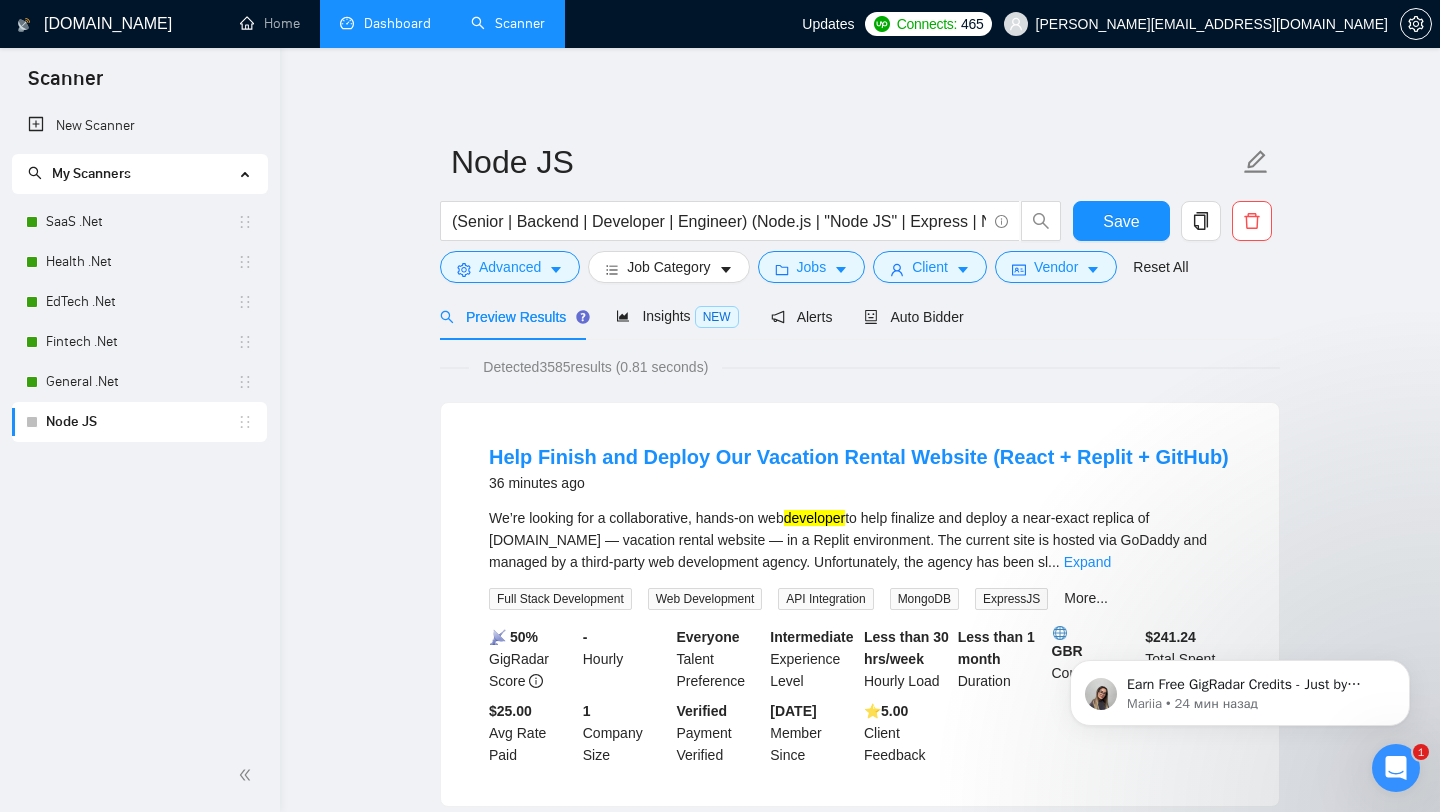 scroll, scrollTop: 0, scrollLeft: 0, axis: both 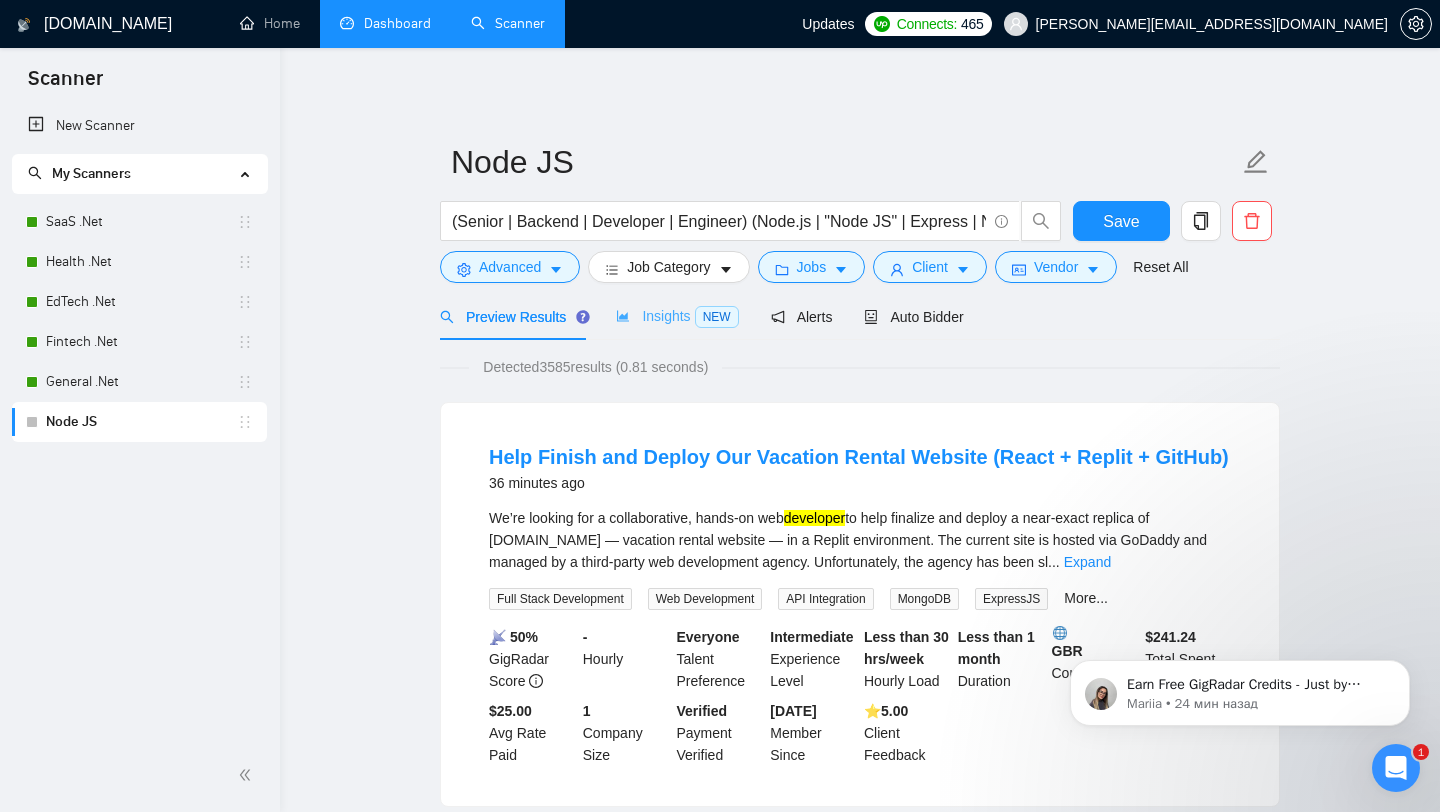 click on "Insights NEW" at bounding box center (677, 316) 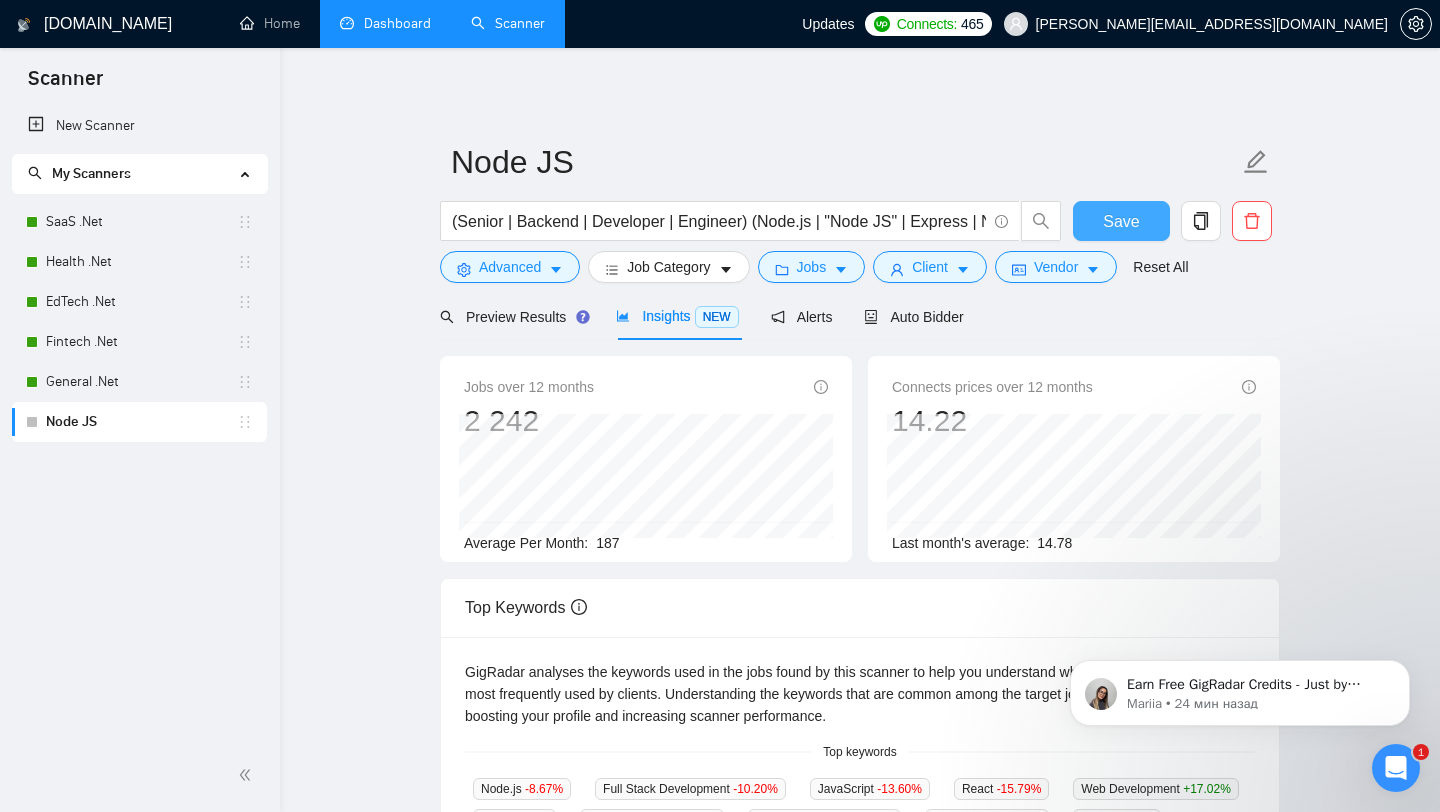 click on "Save" at bounding box center [1121, 221] 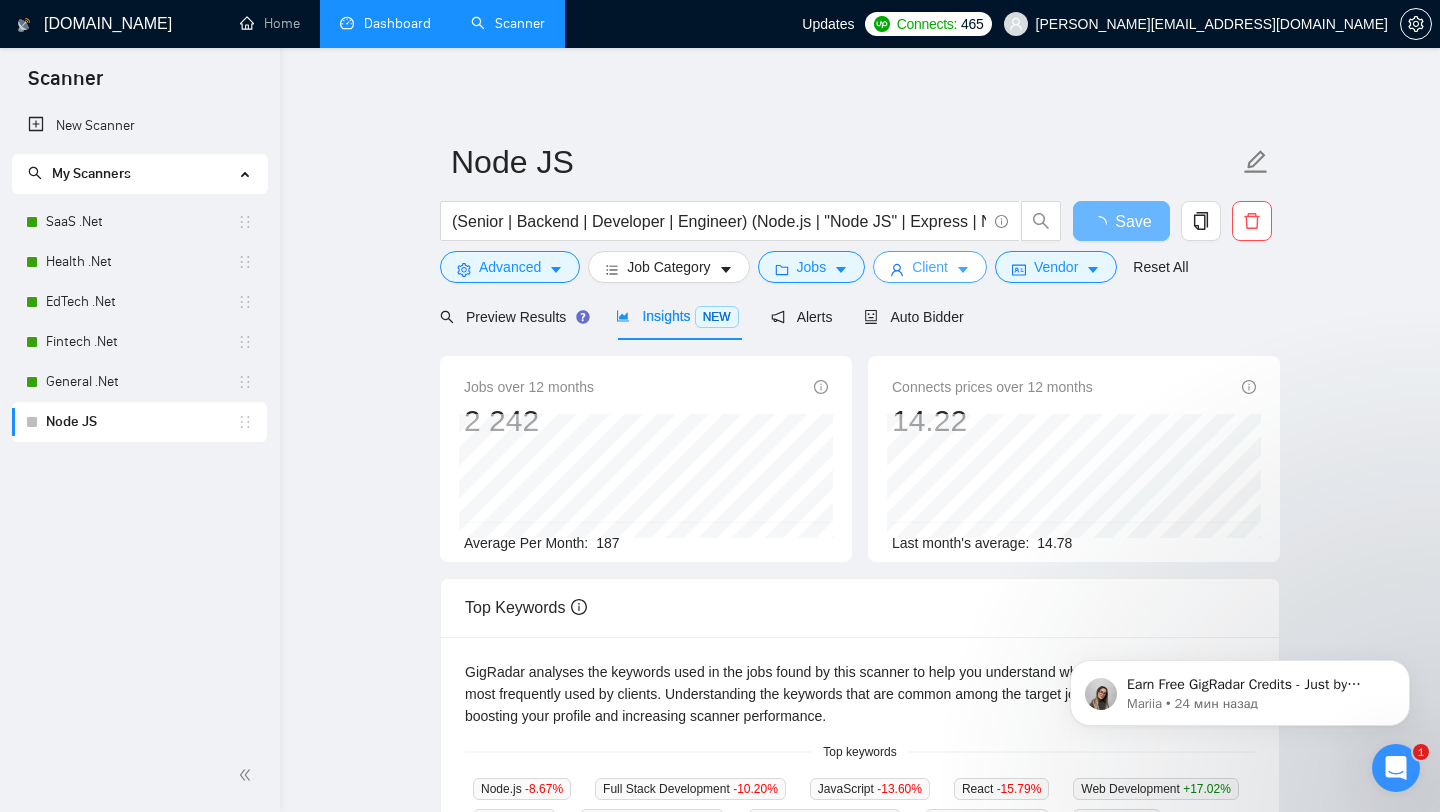 click on "Client" at bounding box center (930, 267) 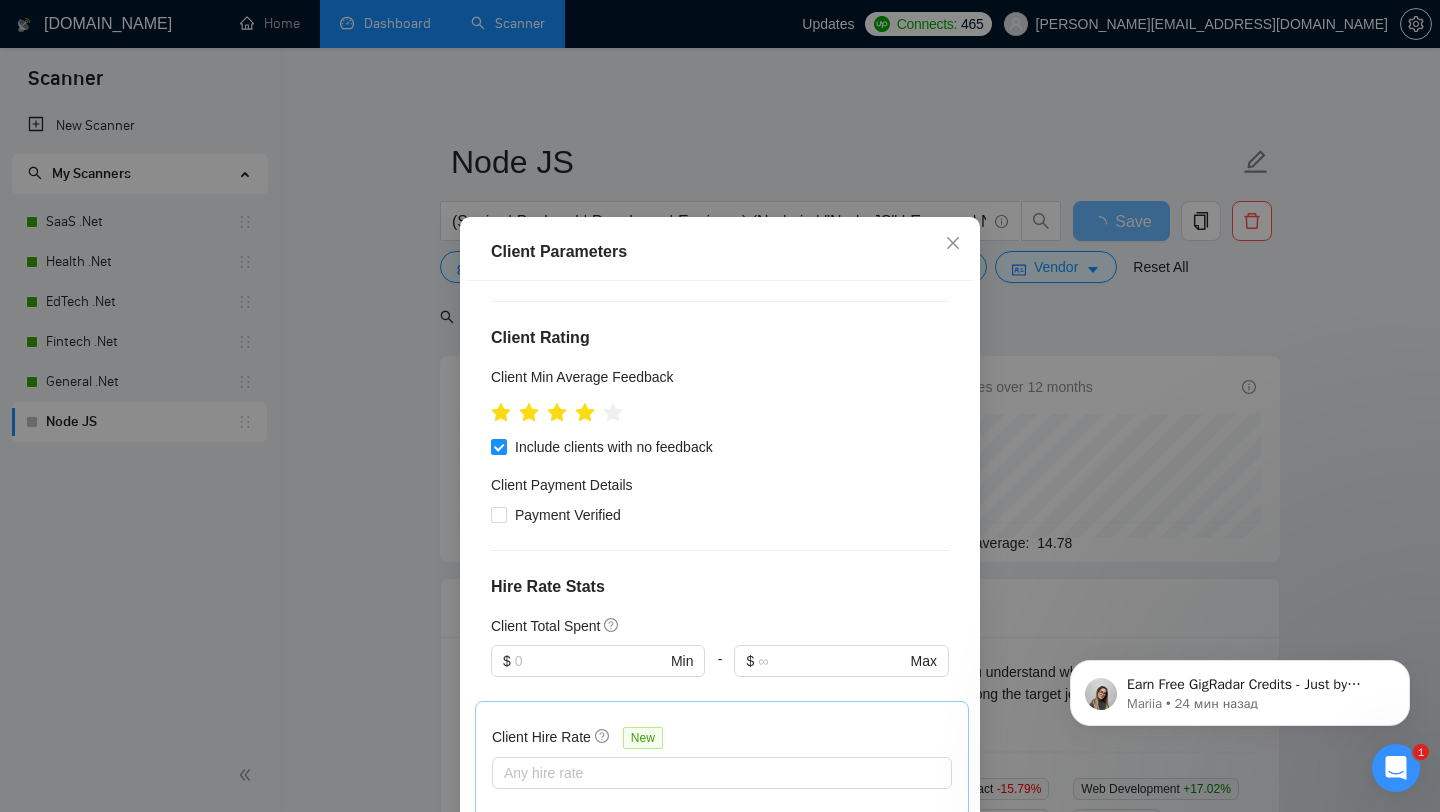 scroll, scrollTop: 939, scrollLeft: 0, axis: vertical 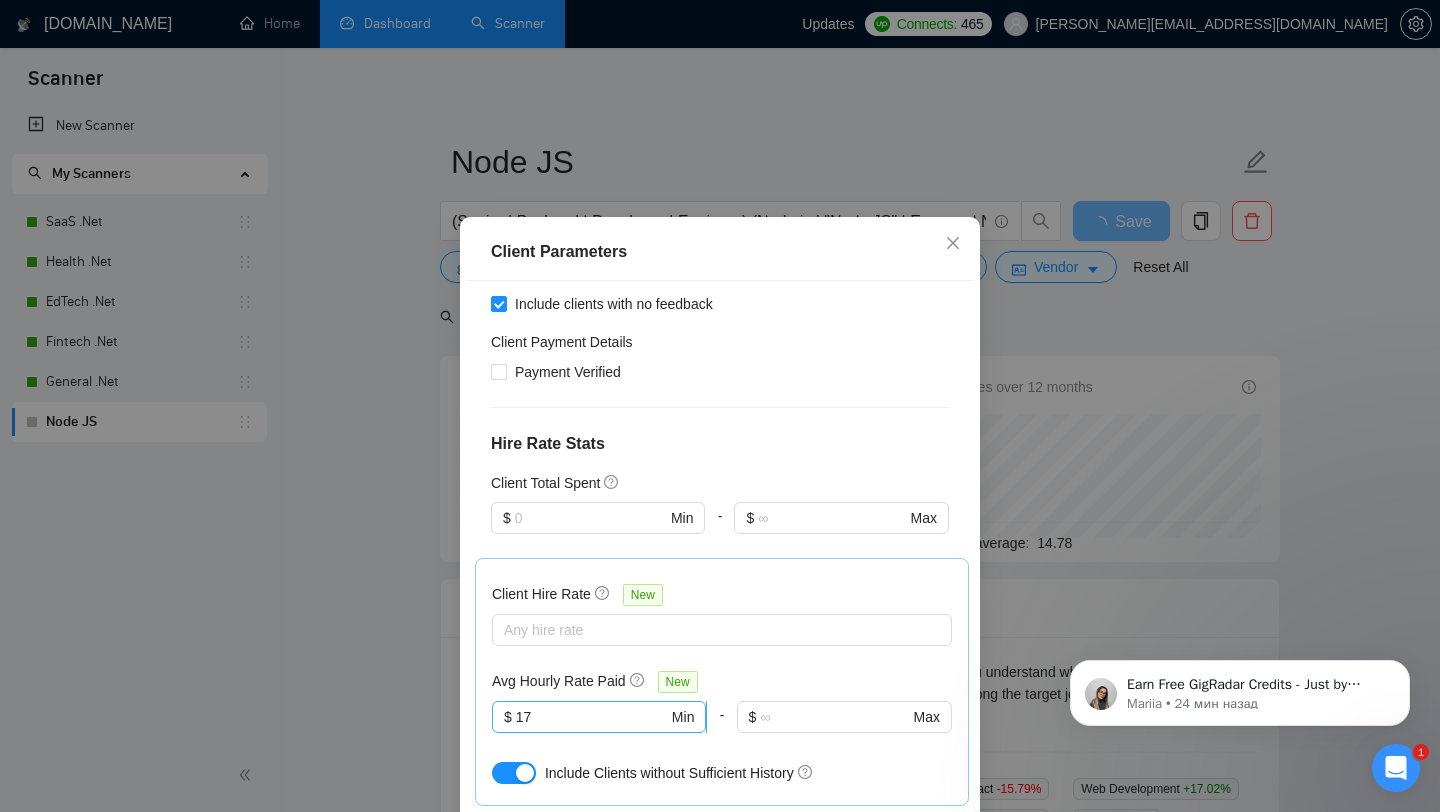 click on "17" at bounding box center (592, 717) 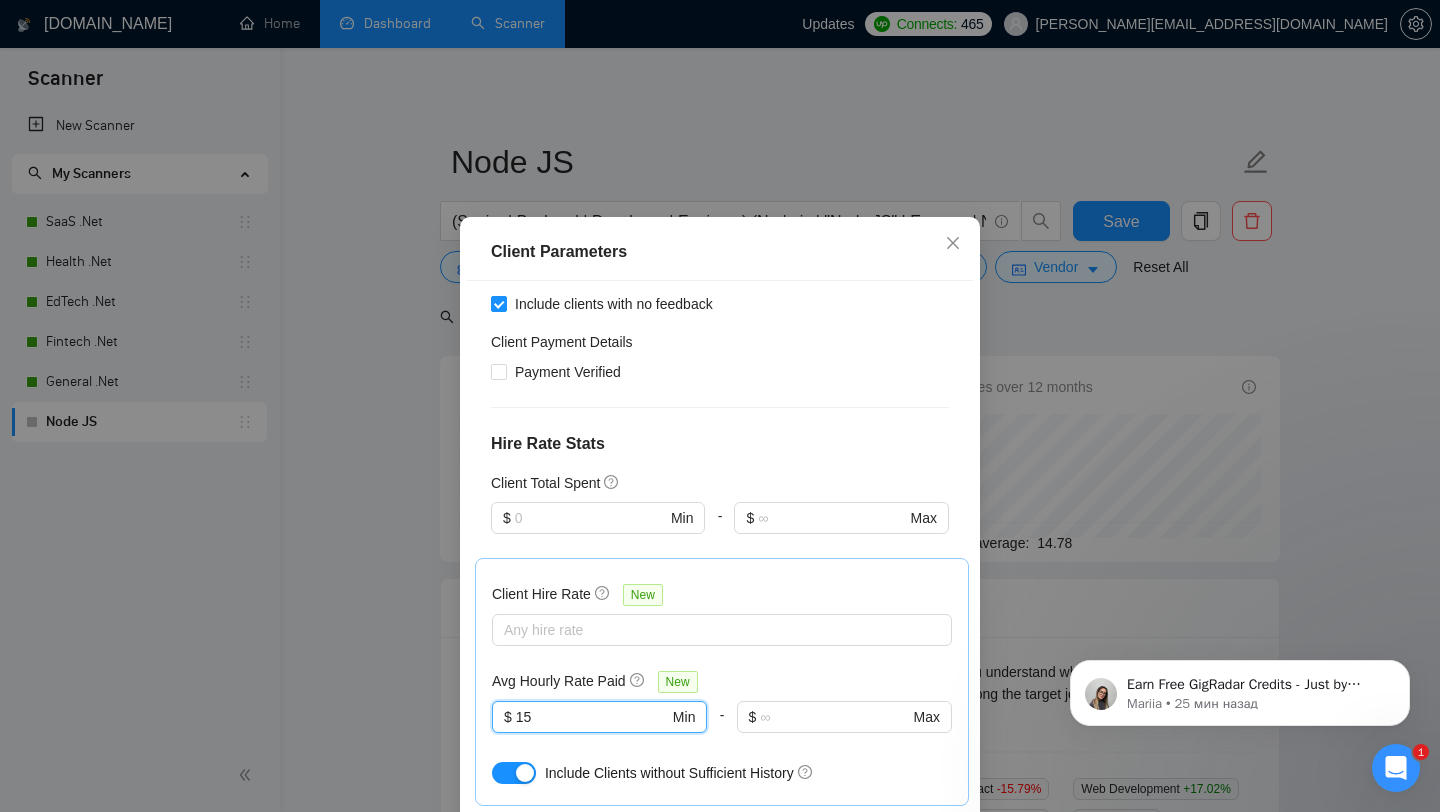 scroll, scrollTop: 958, scrollLeft: 0, axis: vertical 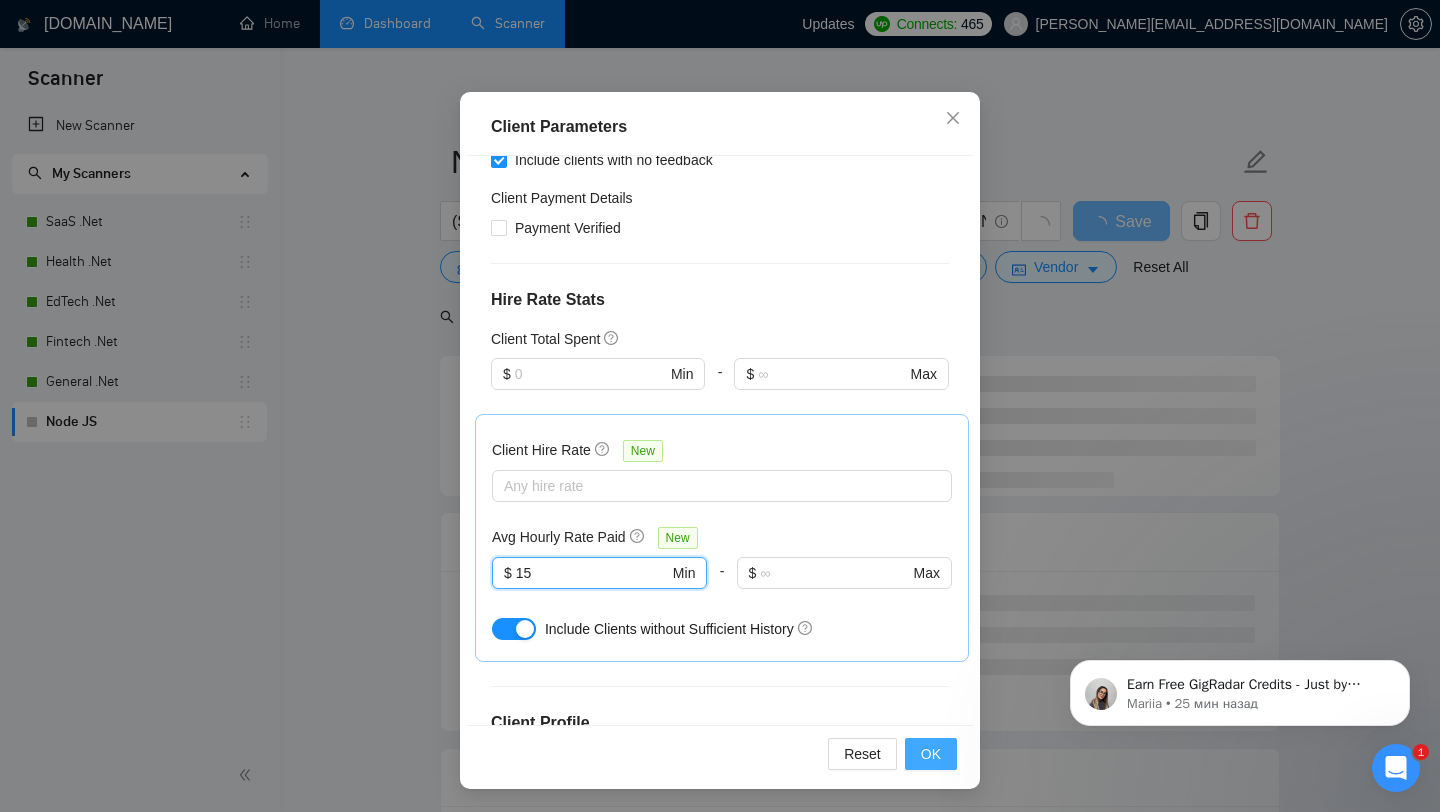 type on "15" 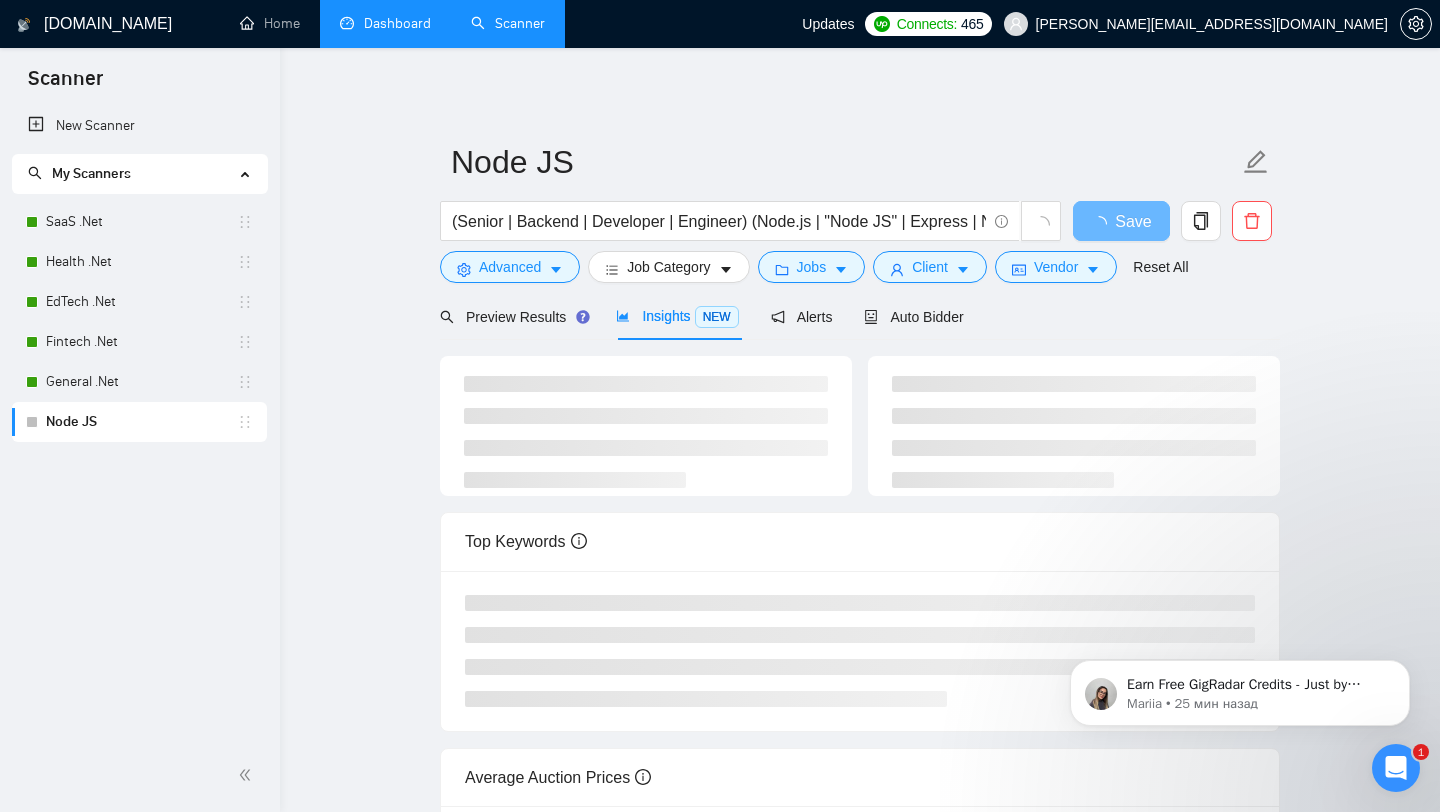 scroll, scrollTop: 28, scrollLeft: 0, axis: vertical 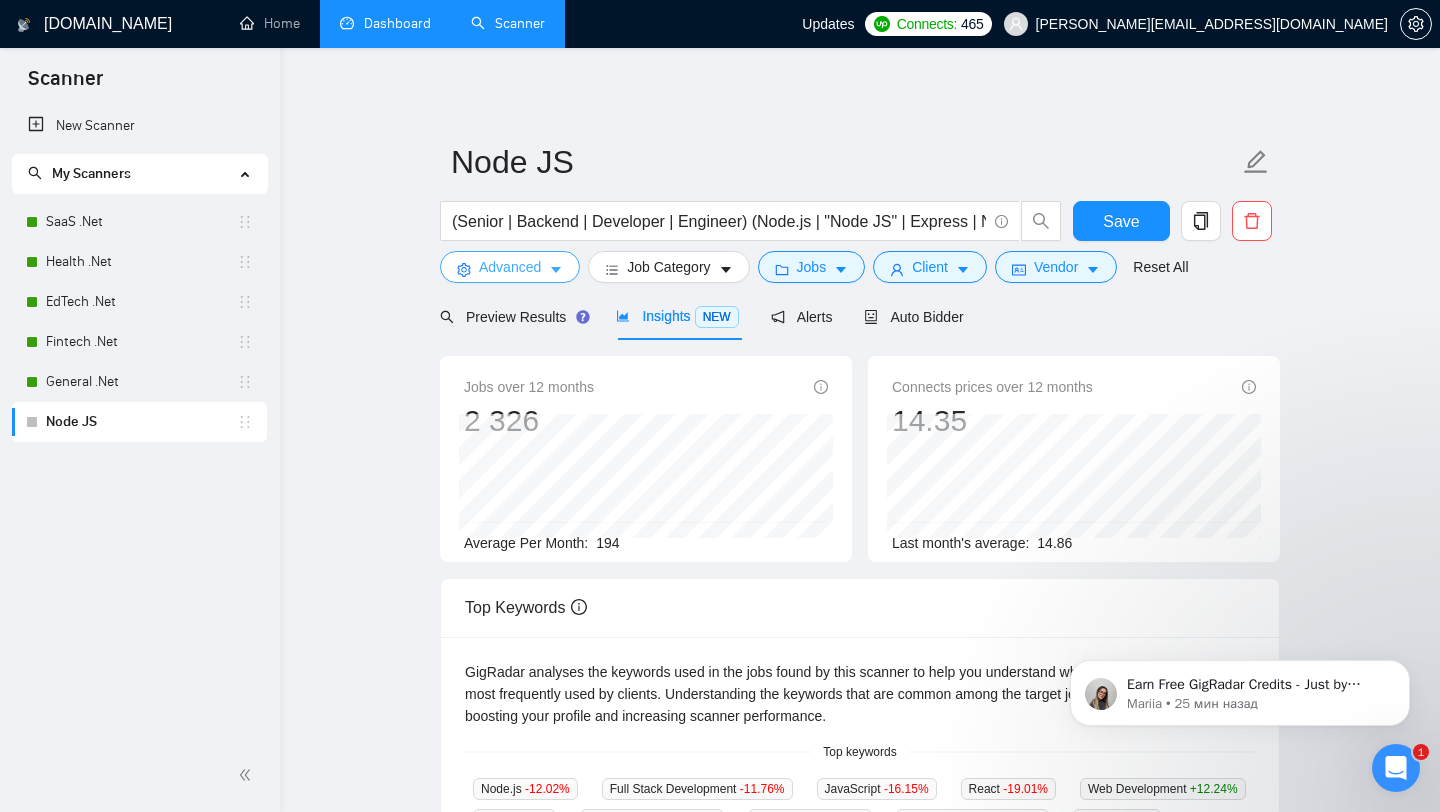 click on "Advanced" at bounding box center [510, 267] 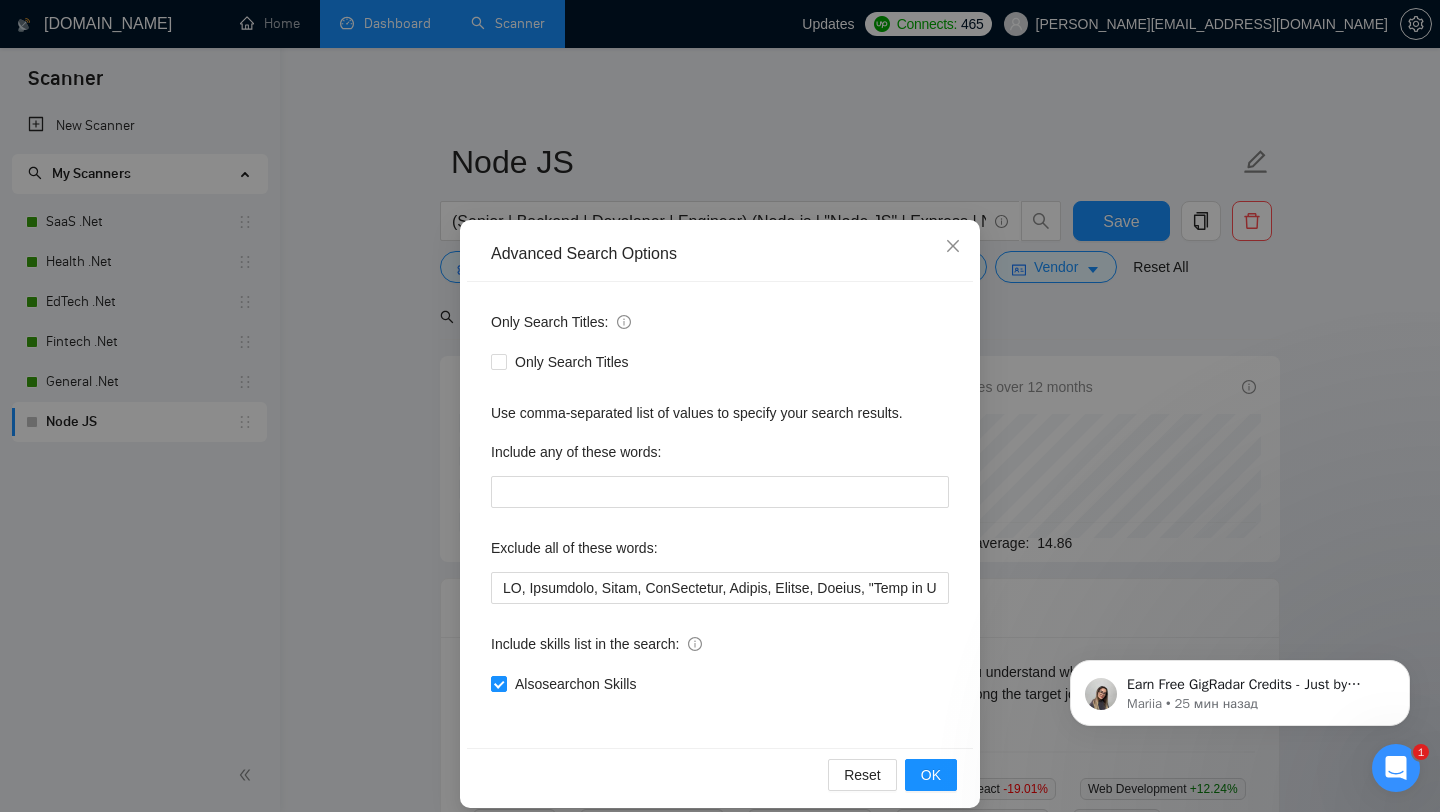click on "Advanced Search Options Only Search Titles:   Only Search Titles Use comma-separated list of values to specify your search results. Include any of these words: Exclude all of these words: Include skills list in the search:   Also  search  on Skills Reset OK" at bounding box center [720, 406] 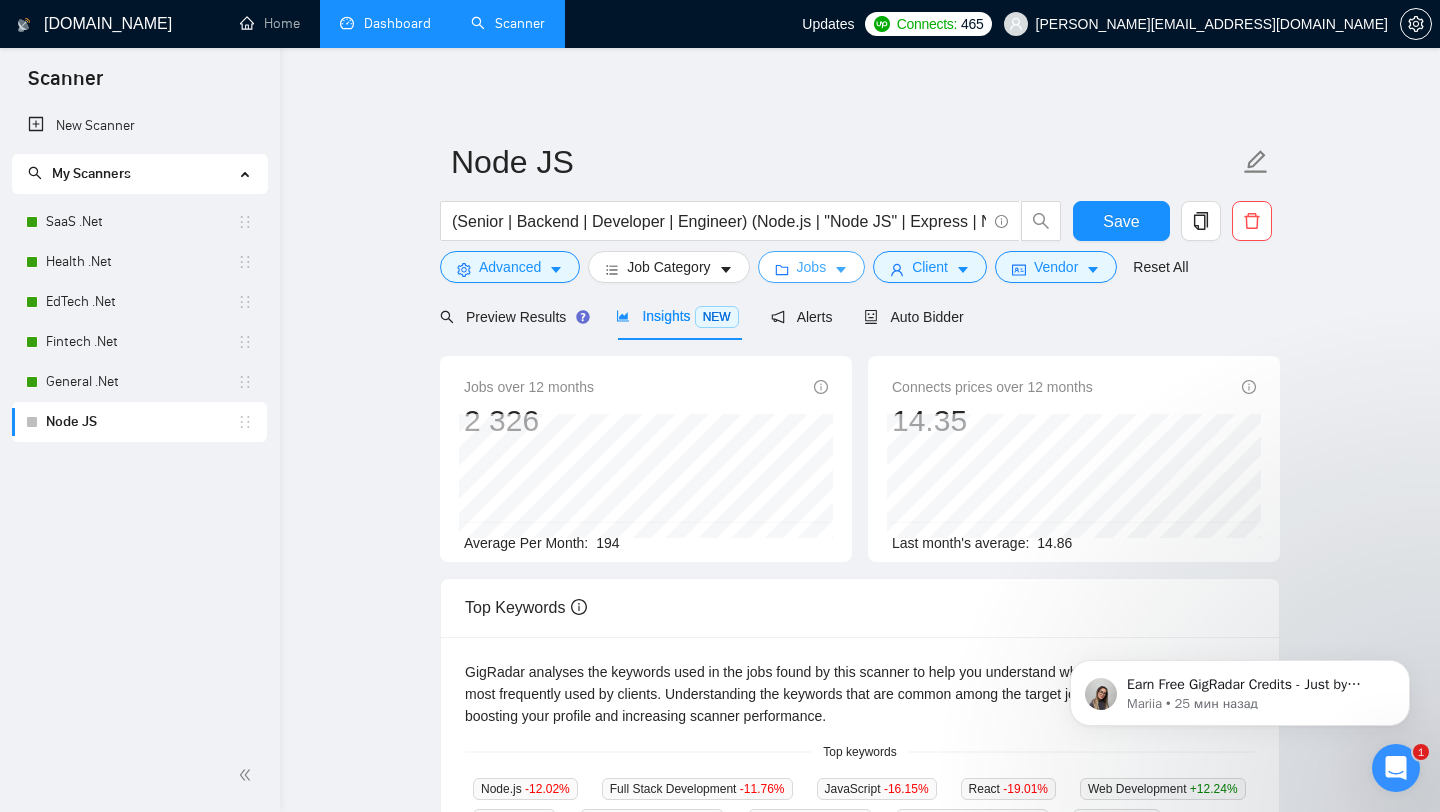 click on "Jobs" at bounding box center [812, 267] 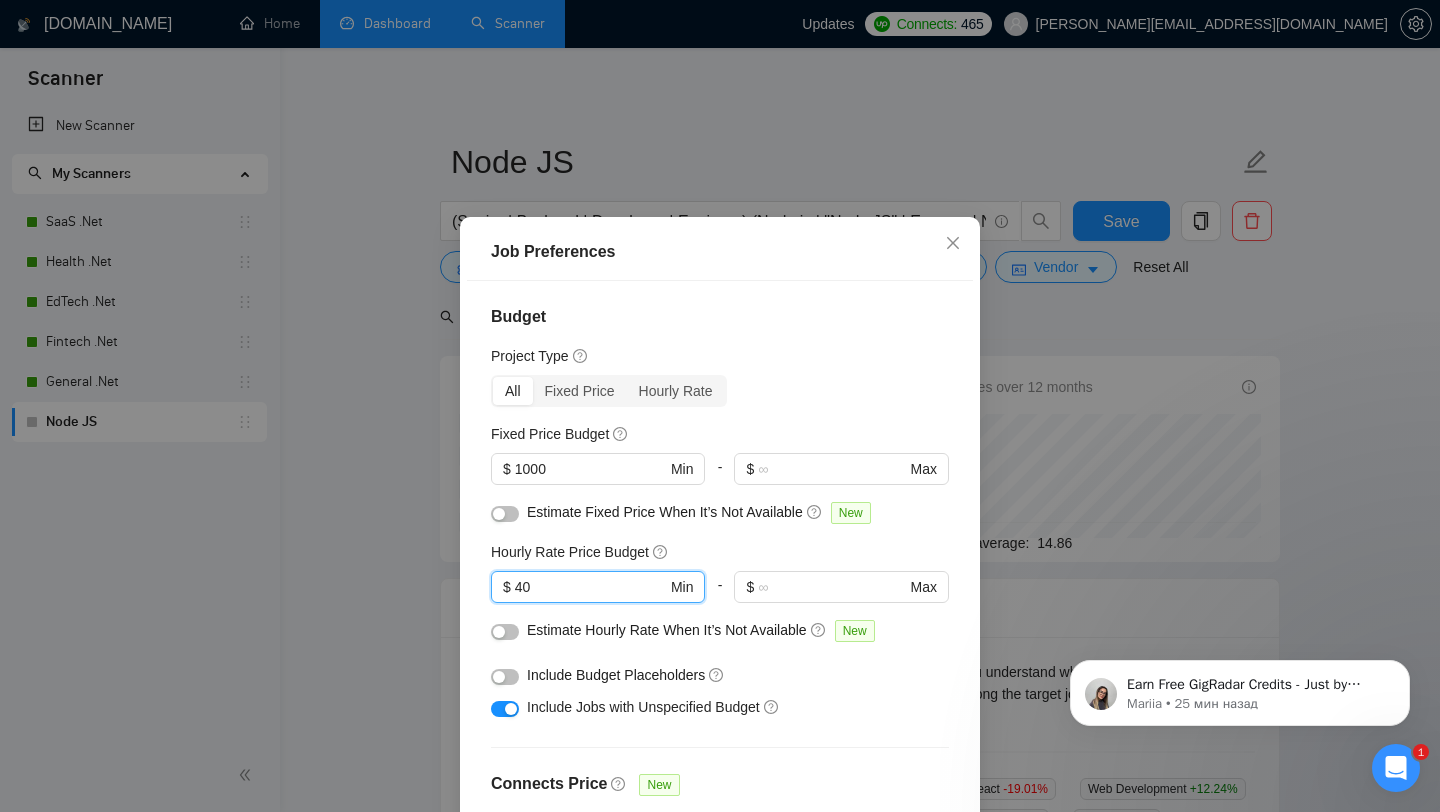 drag, startPoint x: 550, startPoint y: 582, endPoint x: 464, endPoint y: 582, distance: 86 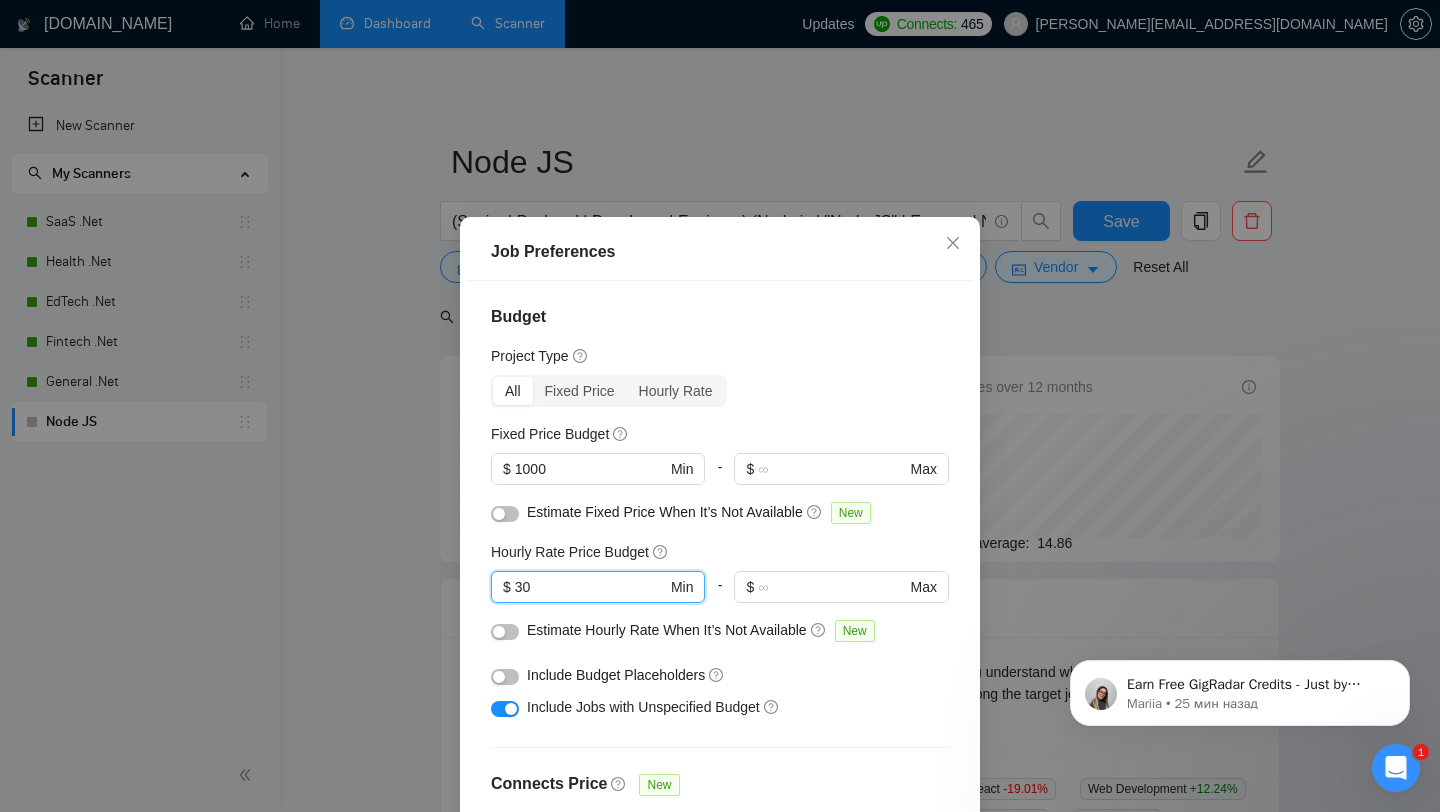 scroll, scrollTop: 559, scrollLeft: 0, axis: vertical 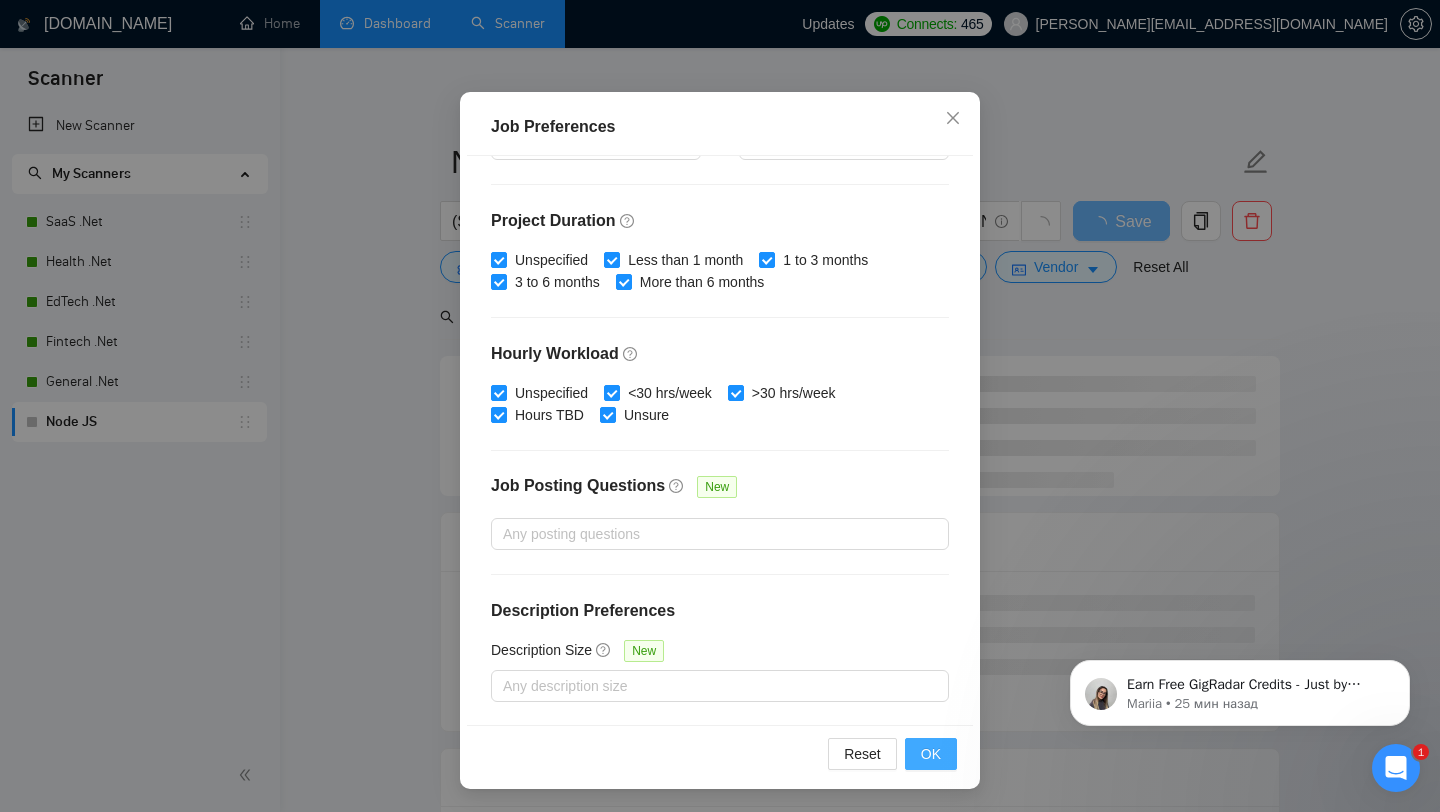 click on "OK" at bounding box center [931, 754] 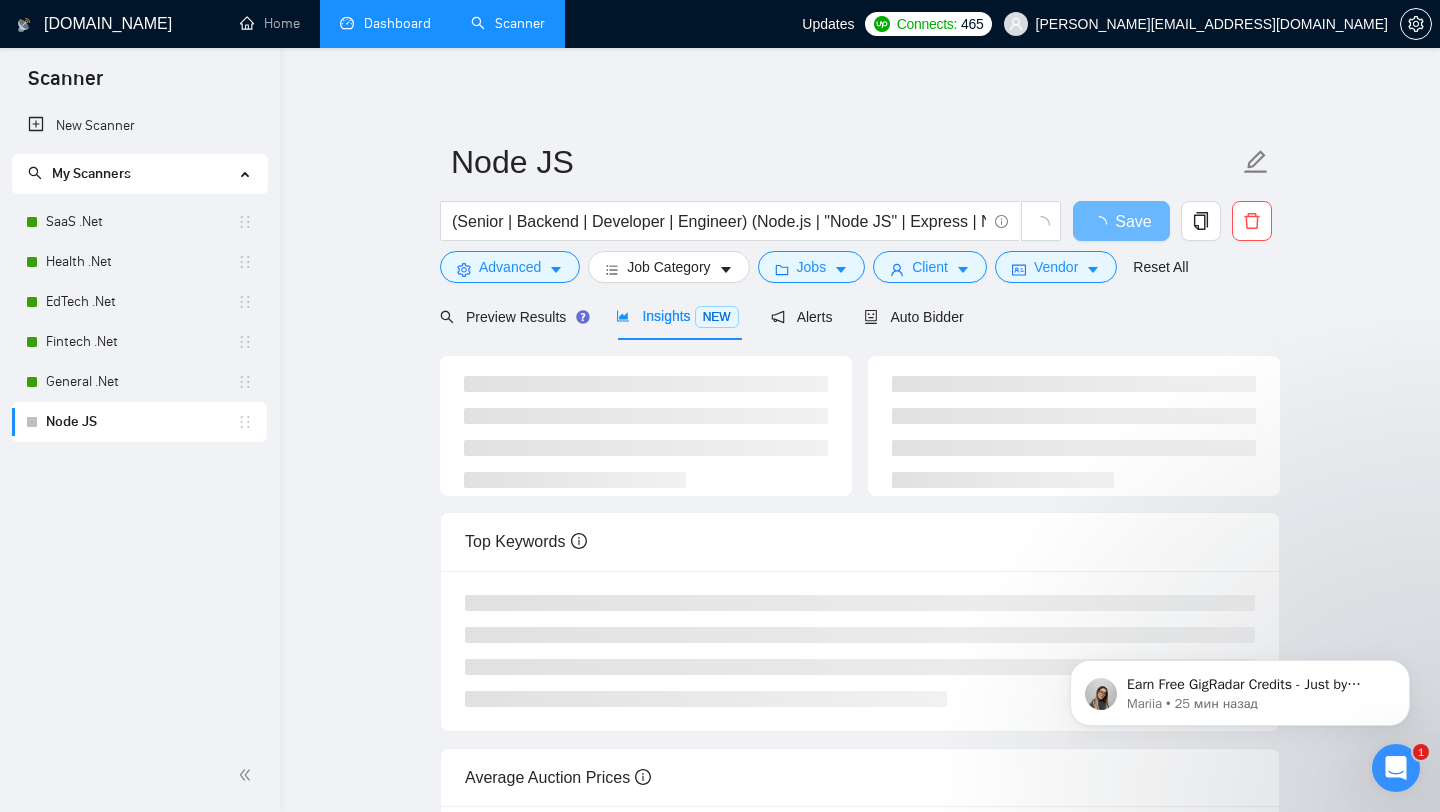 scroll, scrollTop: 28, scrollLeft: 0, axis: vertical 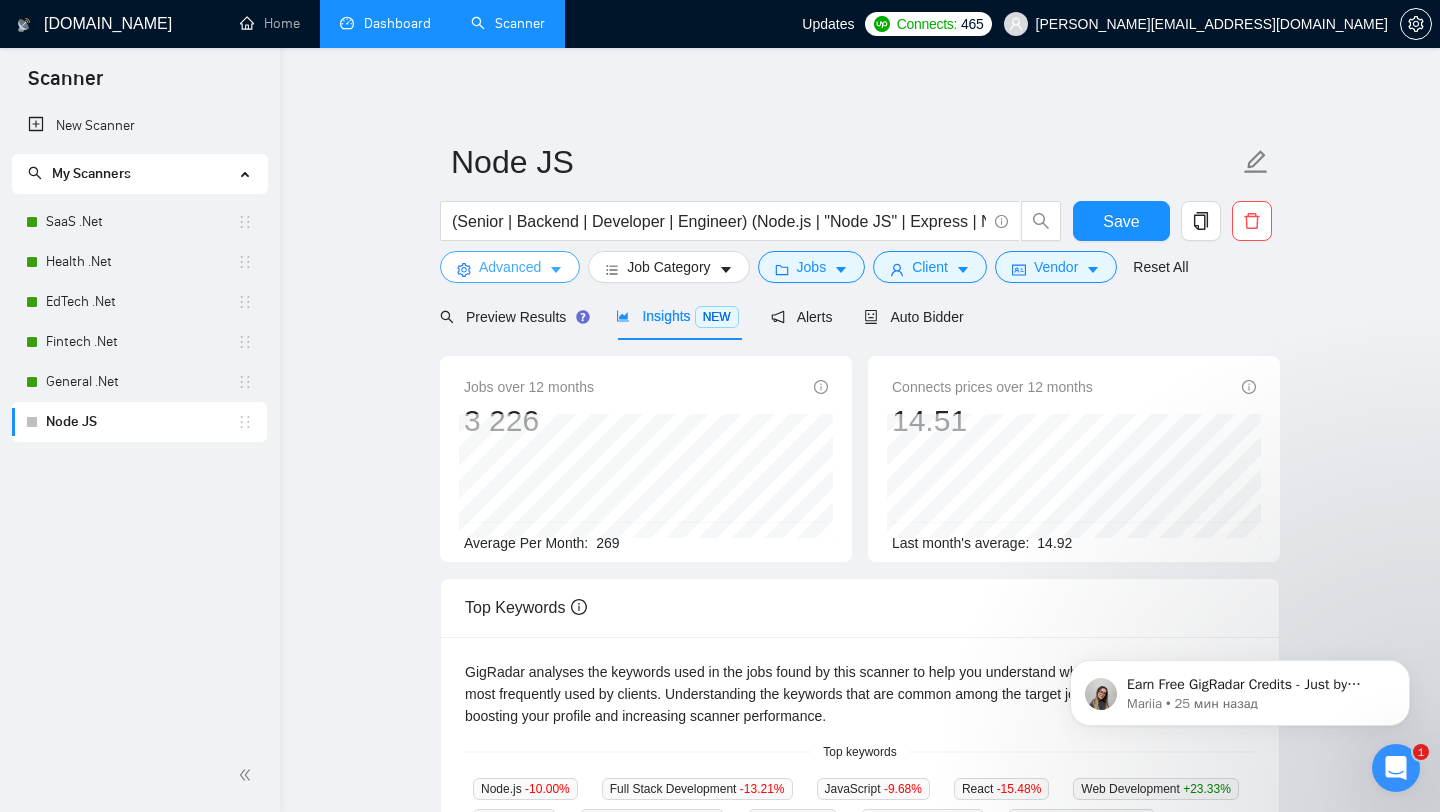 click 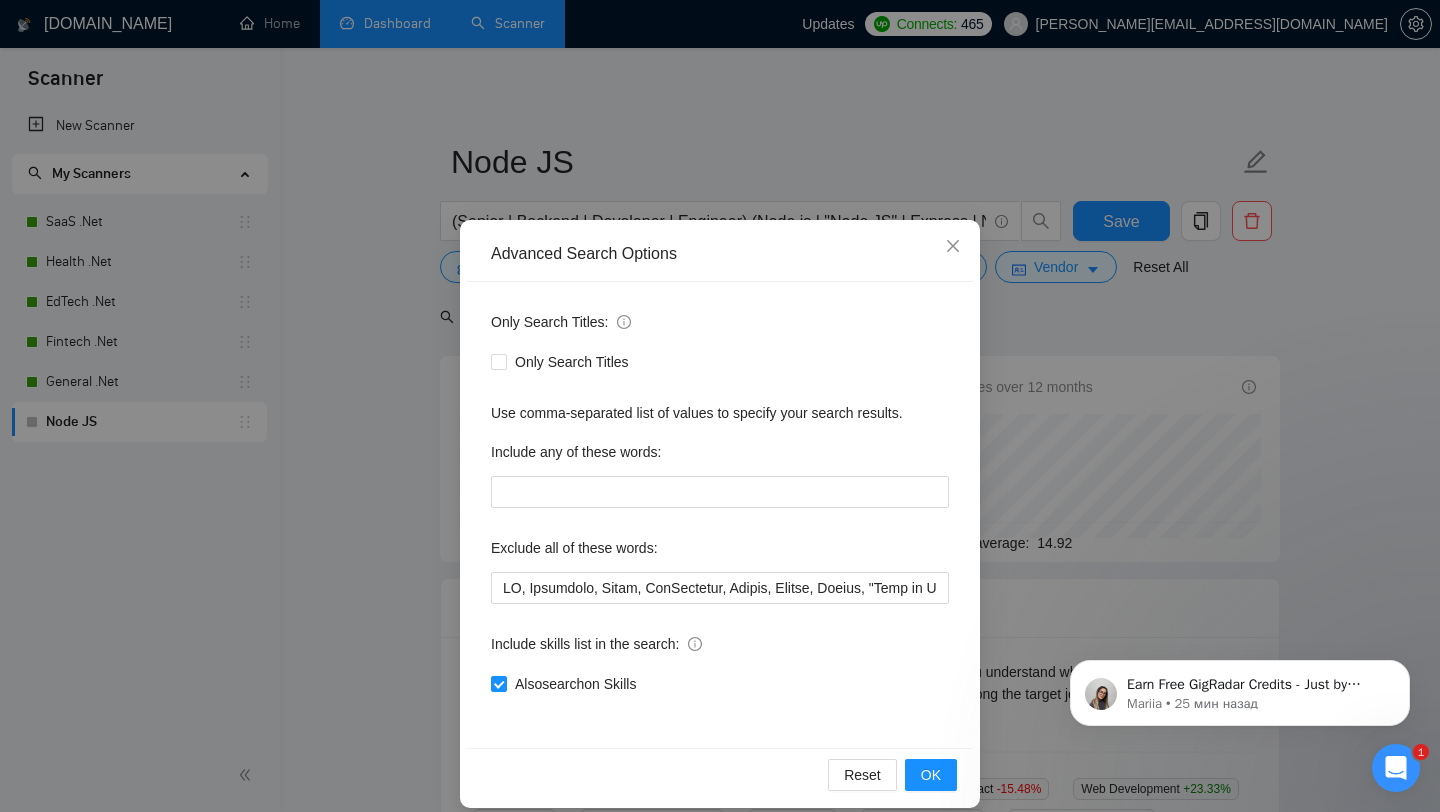 click on "Advanced Search Options Only Search Titles:   Only Search Titles Use comma-separated list of values to specify your search results. Include any of these words: Exclude all of these words: Include skills list in the search:   Also  search  on Skills Reset OK" at bounding box center (720, 406) 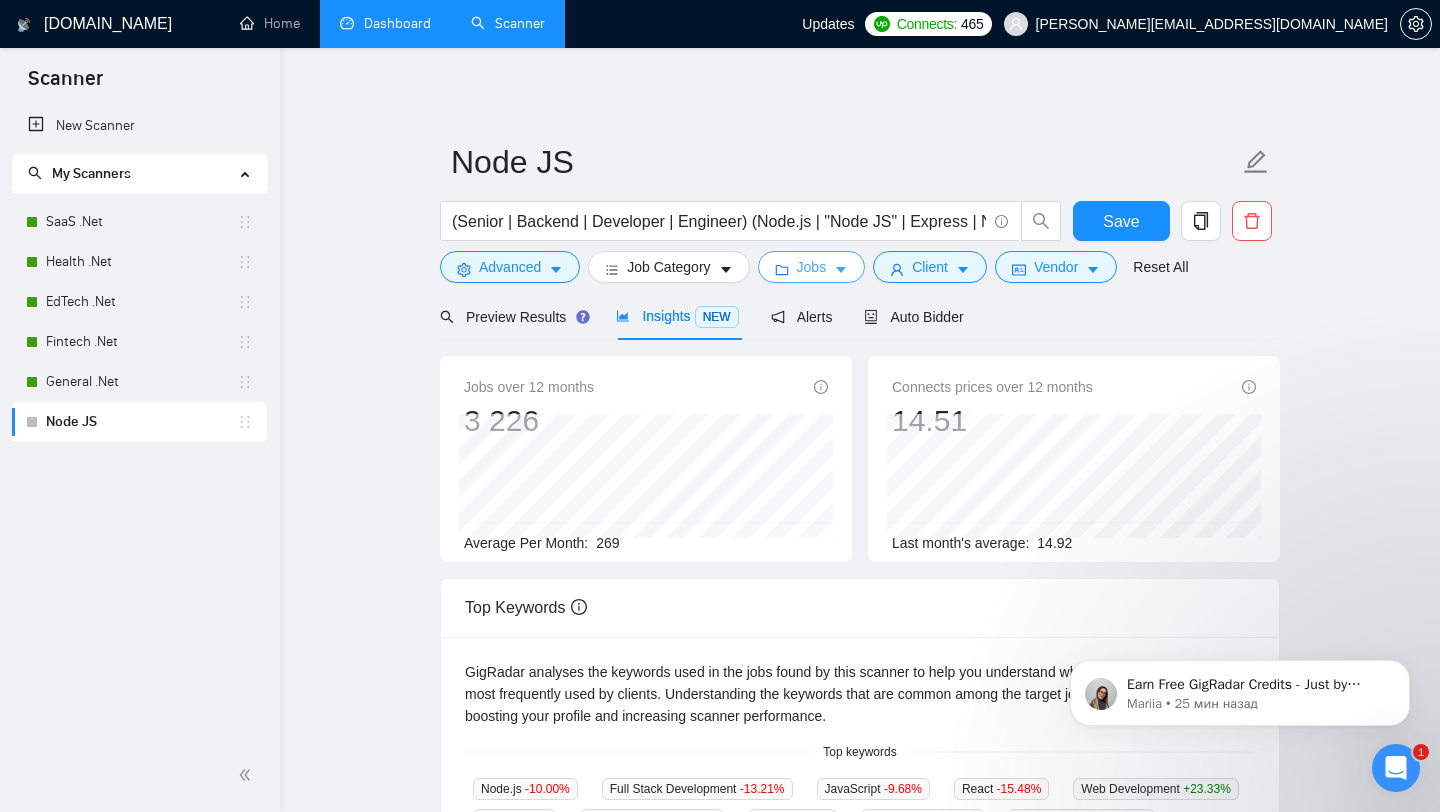 click on "Jobs" at bounding box center [812, 267] 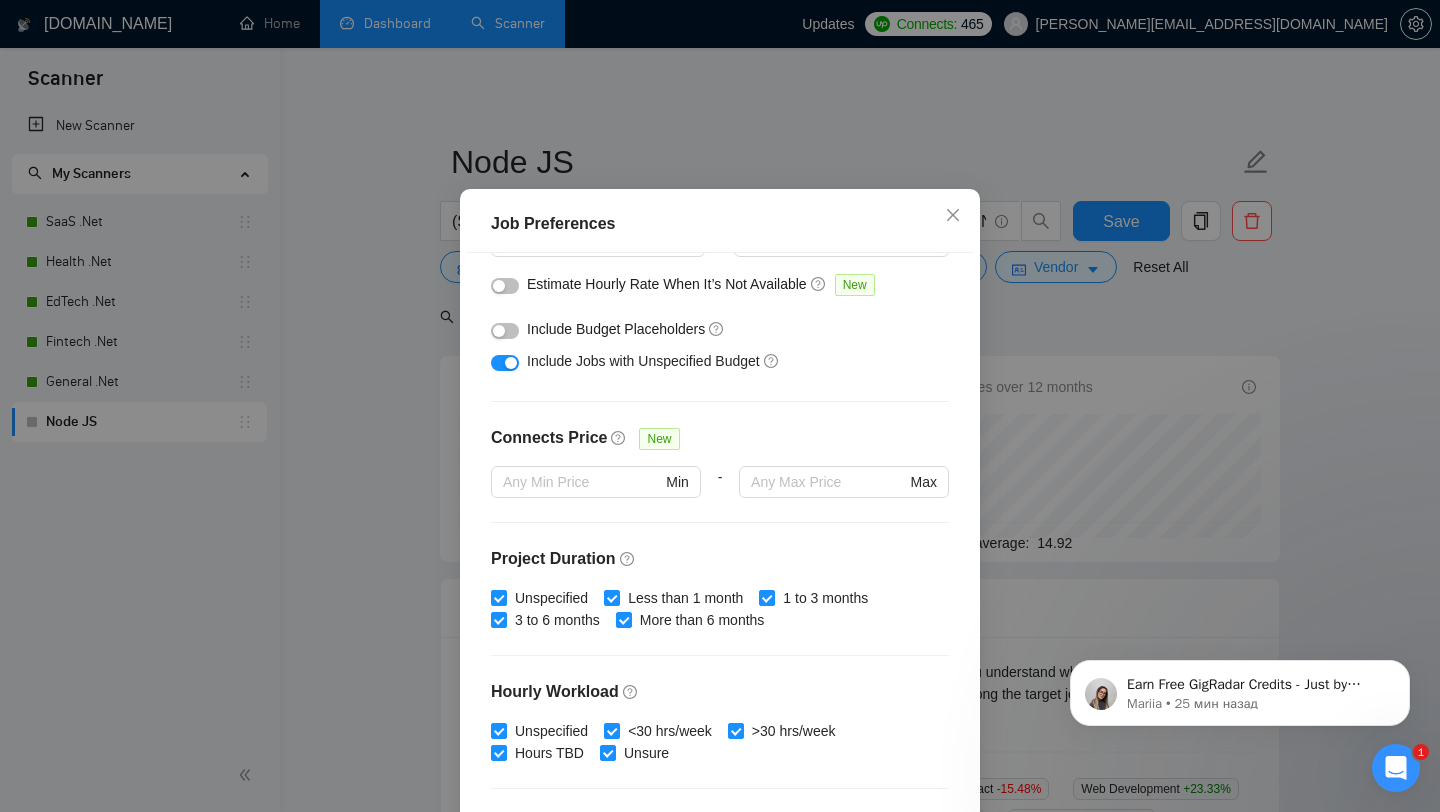 scroll, scrollTop: 0, scrollLeft: 0, axis: both 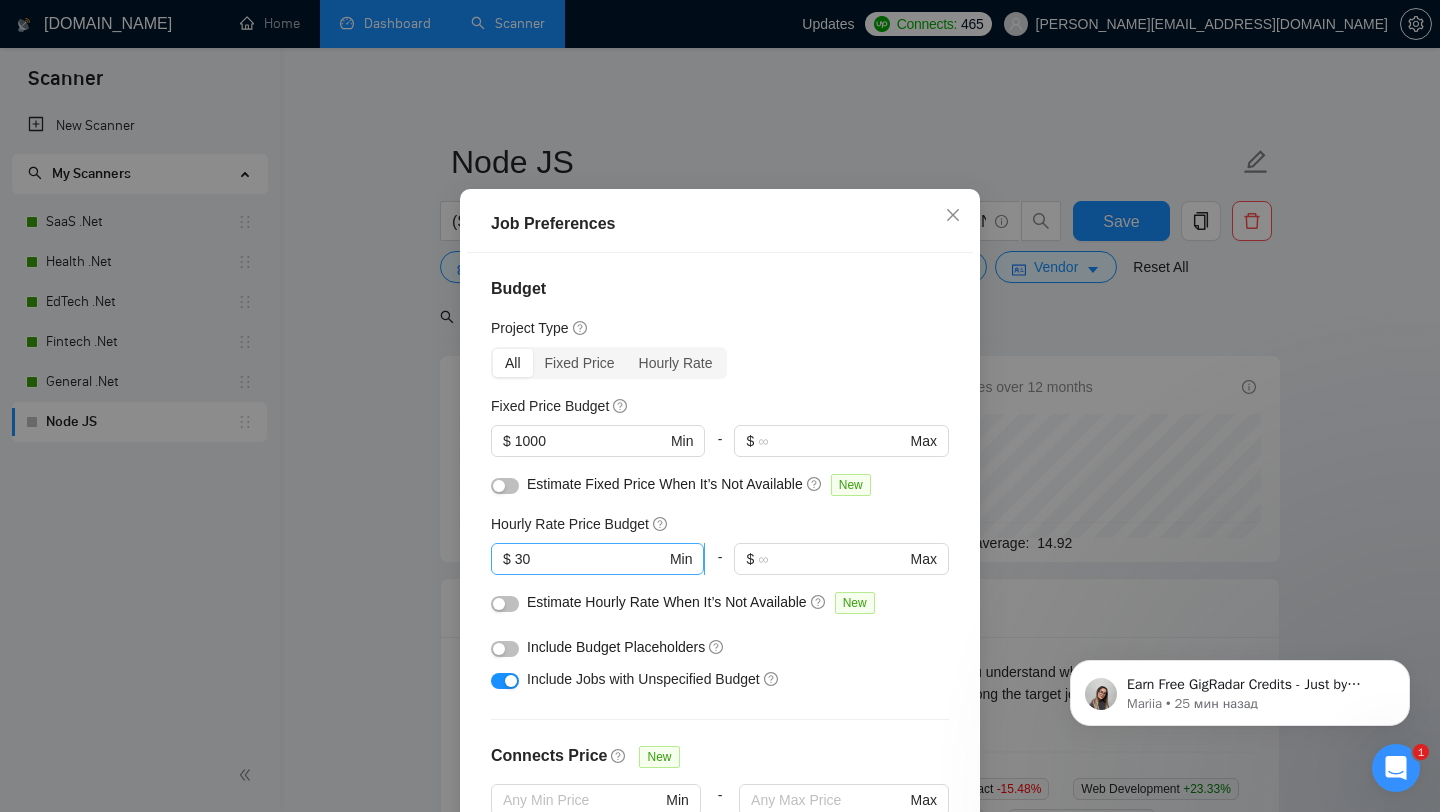 click on "30" at bounding box center (590, 559) 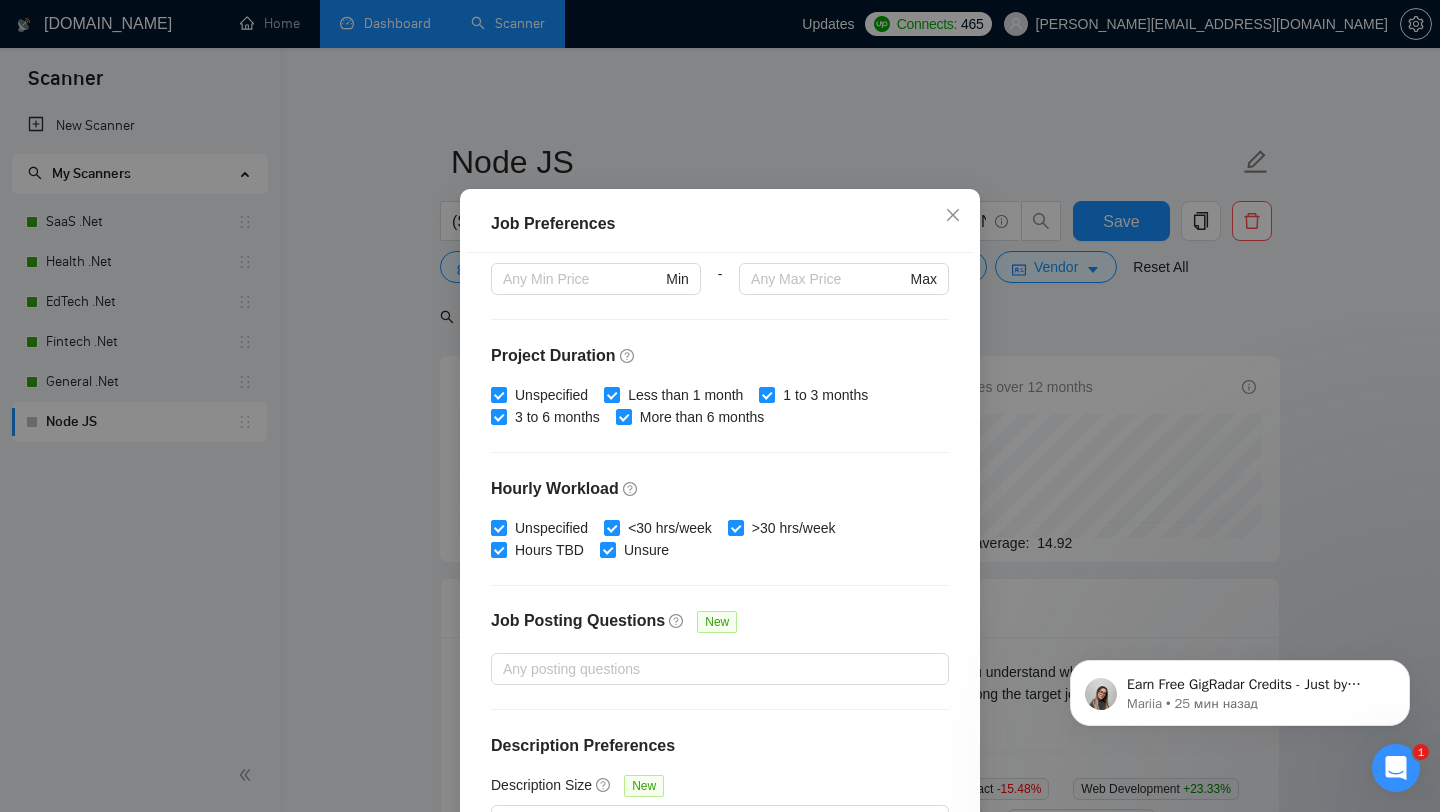 scroll, scrollTop: 559, scrollLeft: 0, axis: vertical 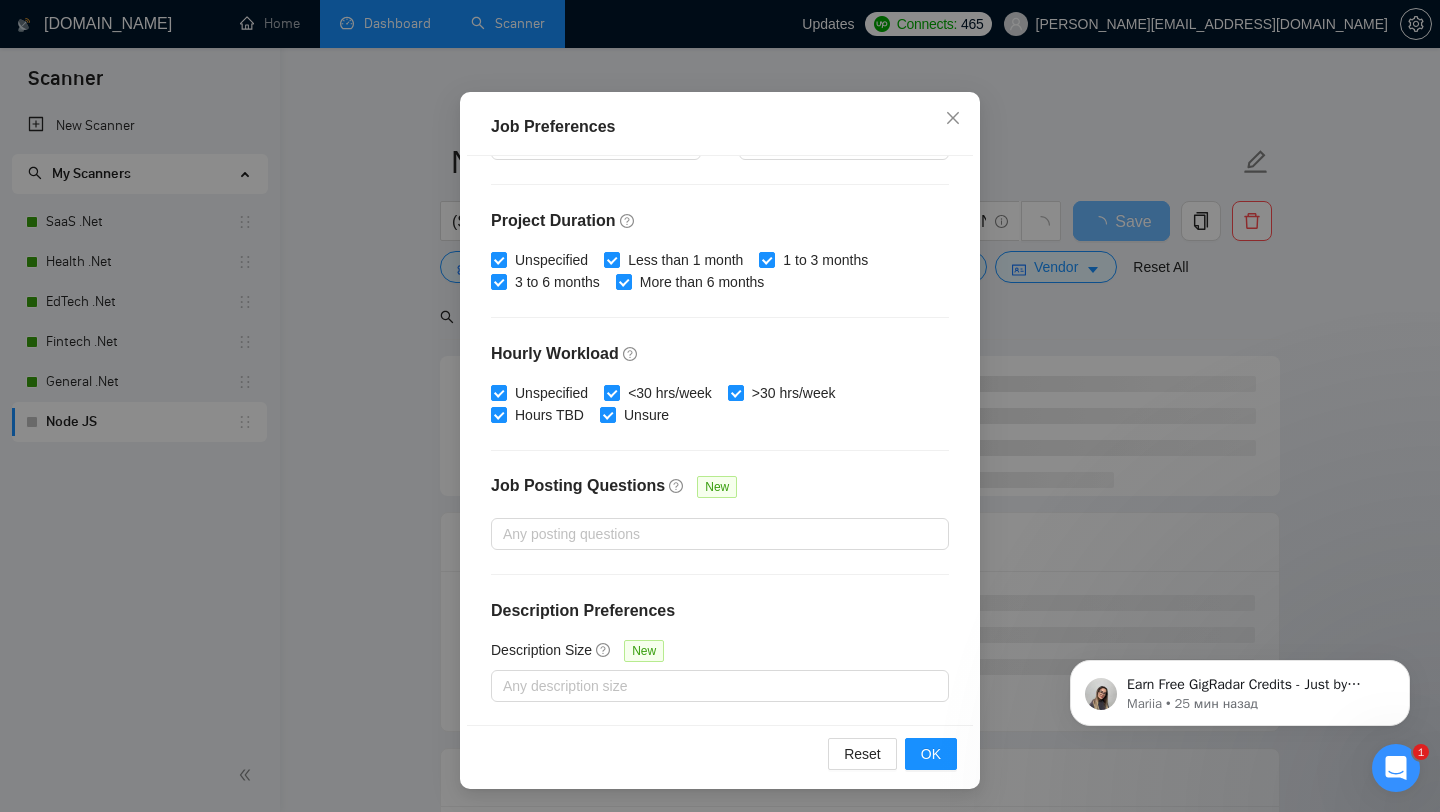 type on "35" 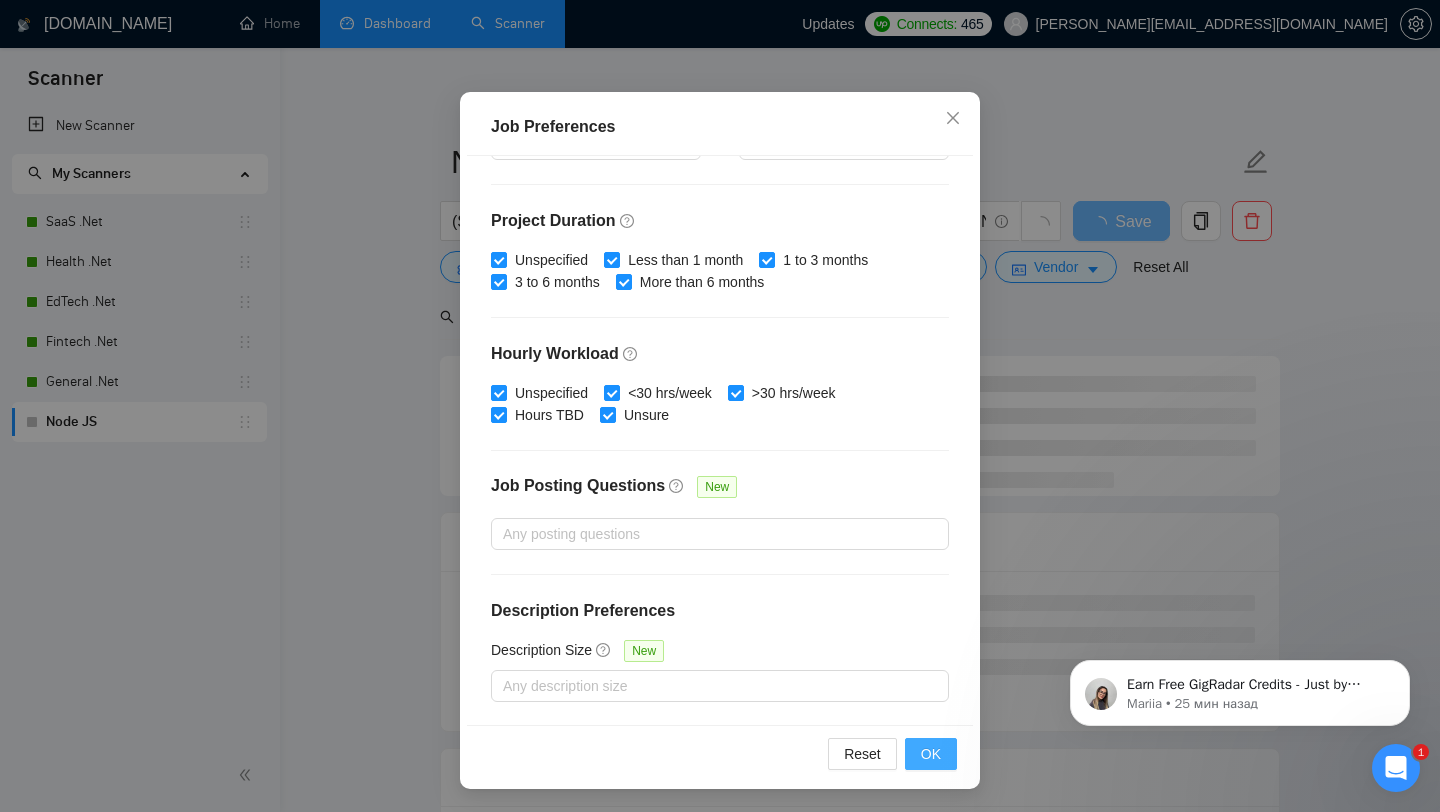 click on "OK" at bounding box center (931, 754) 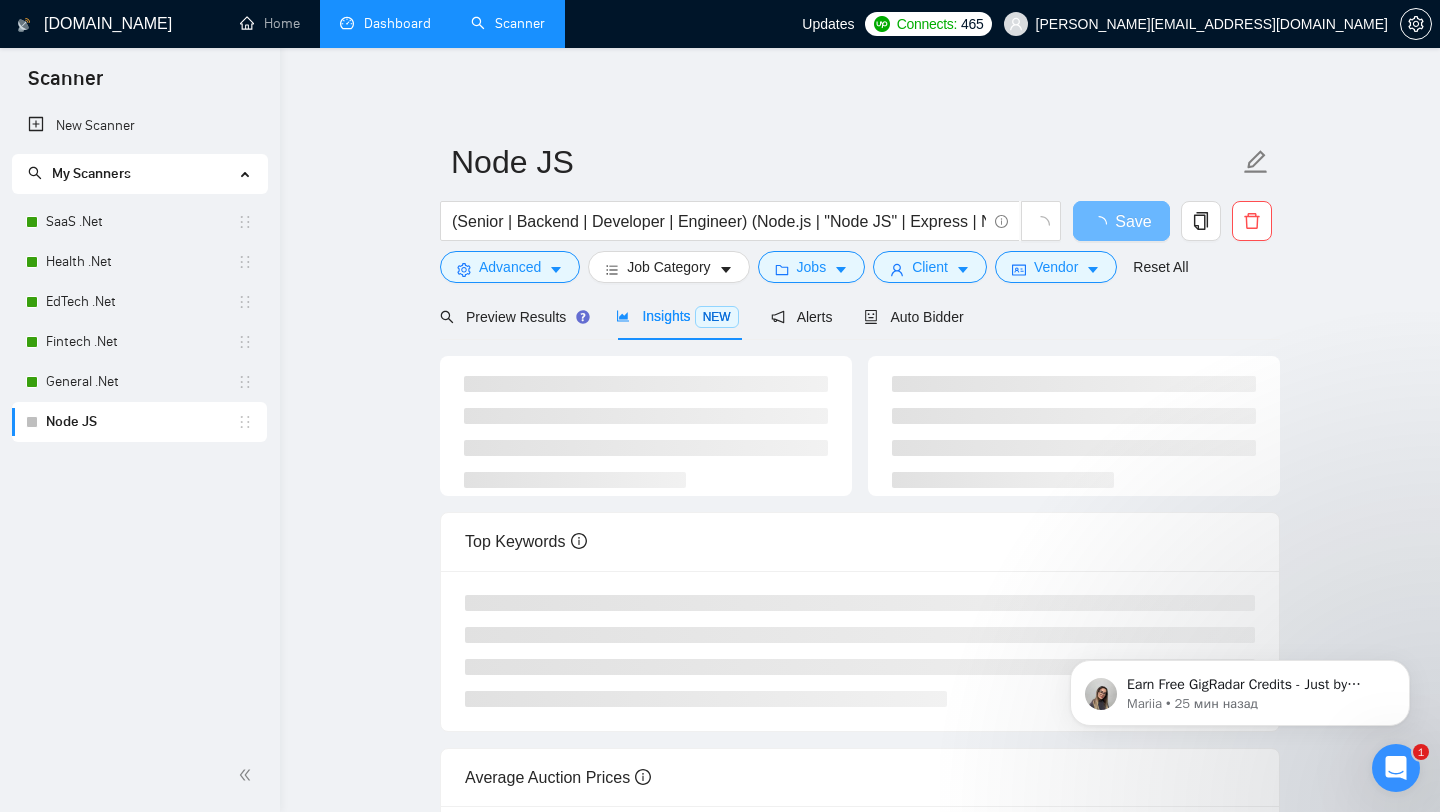scroll, scrollTop: 28, scrollLeft: 0, axis: vertical 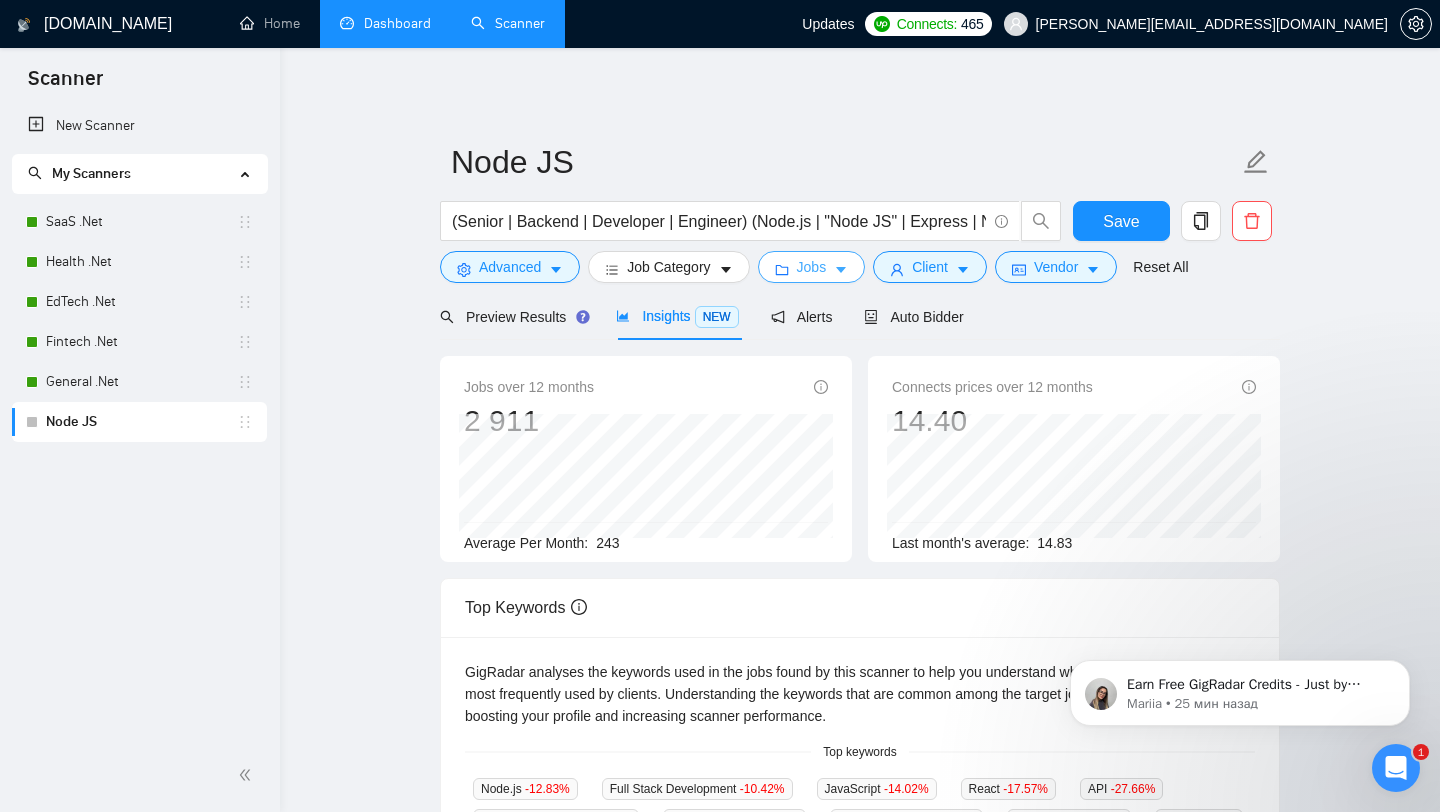 click 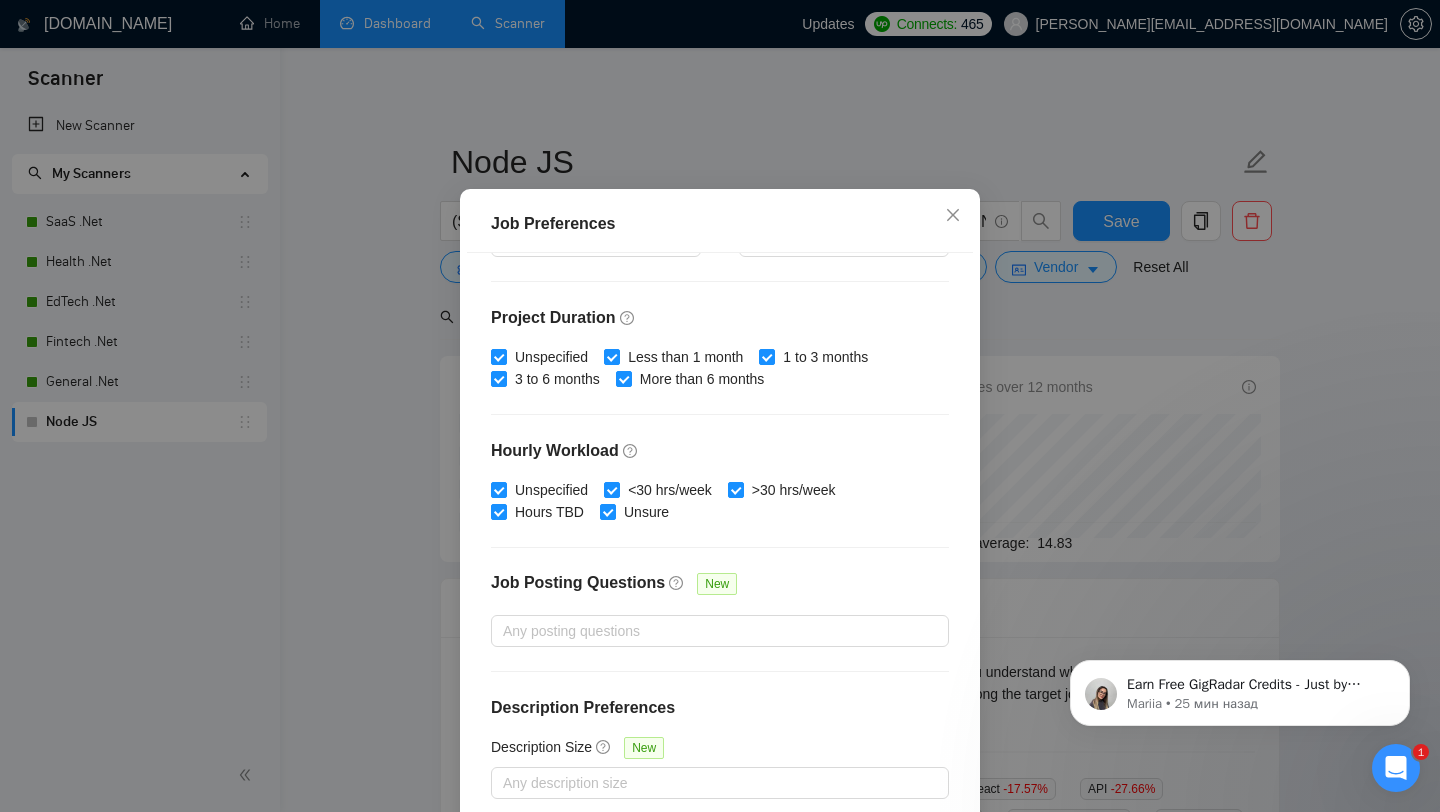 click on "Job Preferences Budget Project Type All Fixed Price Hourly Rate   Fixed Price Budget $ 1000 Min - $ Max Estimate Fixed Price When It’s Not Available New   Hourly Rate Price Budget $ 35 Min - $ Max Estimate Hourly Rate When It’s Not Available New Include Budget Placeholders Include Jobs with Unspecified Budget   Connects Price New Min - Max Project Duration   Unspecified Less than 1 month 1 to 3 months 3 to 6 months More than 6 months Hourly Workload   Unspecified <30 hrs/week >30 hrs/week Hours TBD Unsure Job Posting Questions New   Any posting questions Description Preferences Description Size New   Any description size Reset OK" at bounding box center (720, 406) 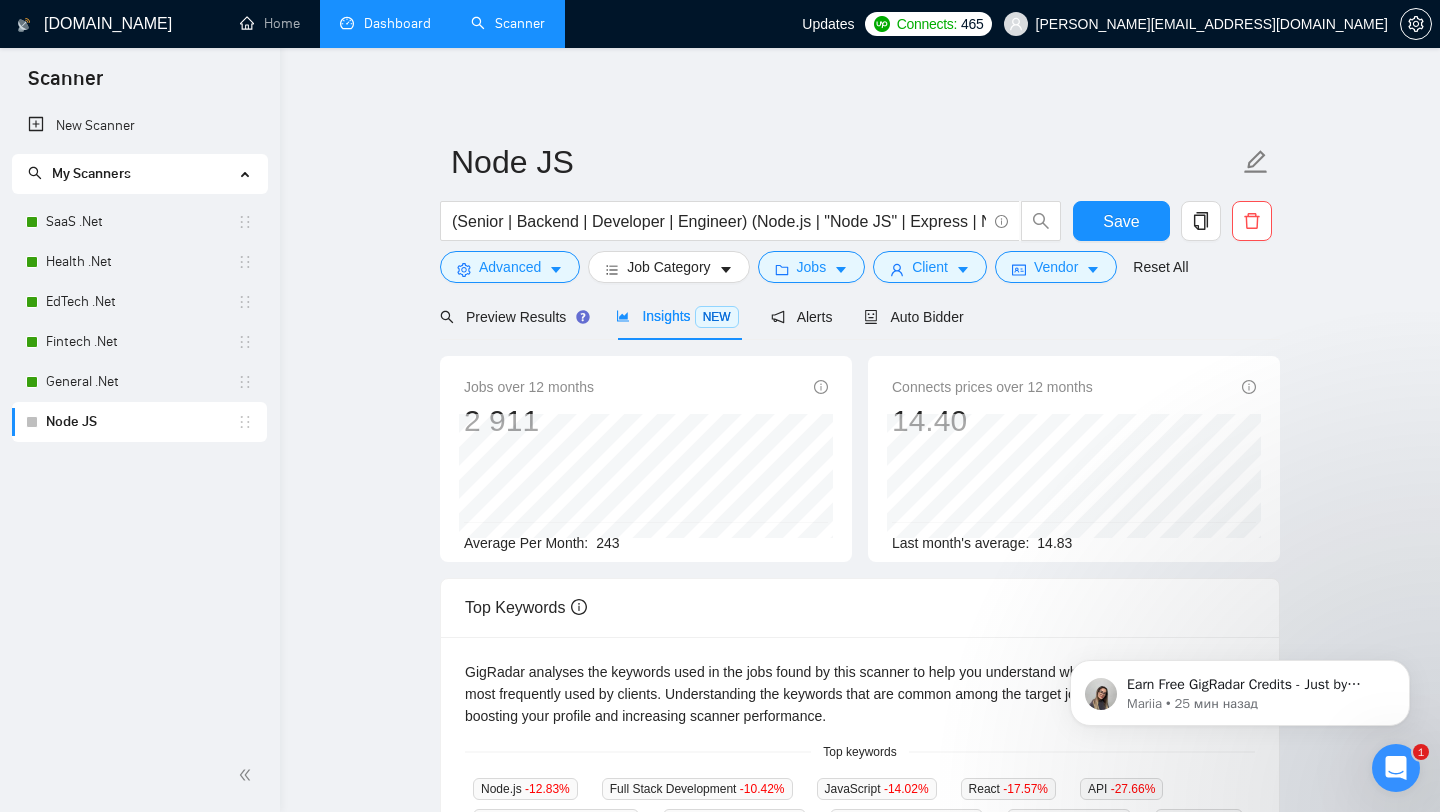 drag, startPoint x: 1012, startPoint y: 356, endPoint x: 990, endPoint y: 303, distance: 57.384666 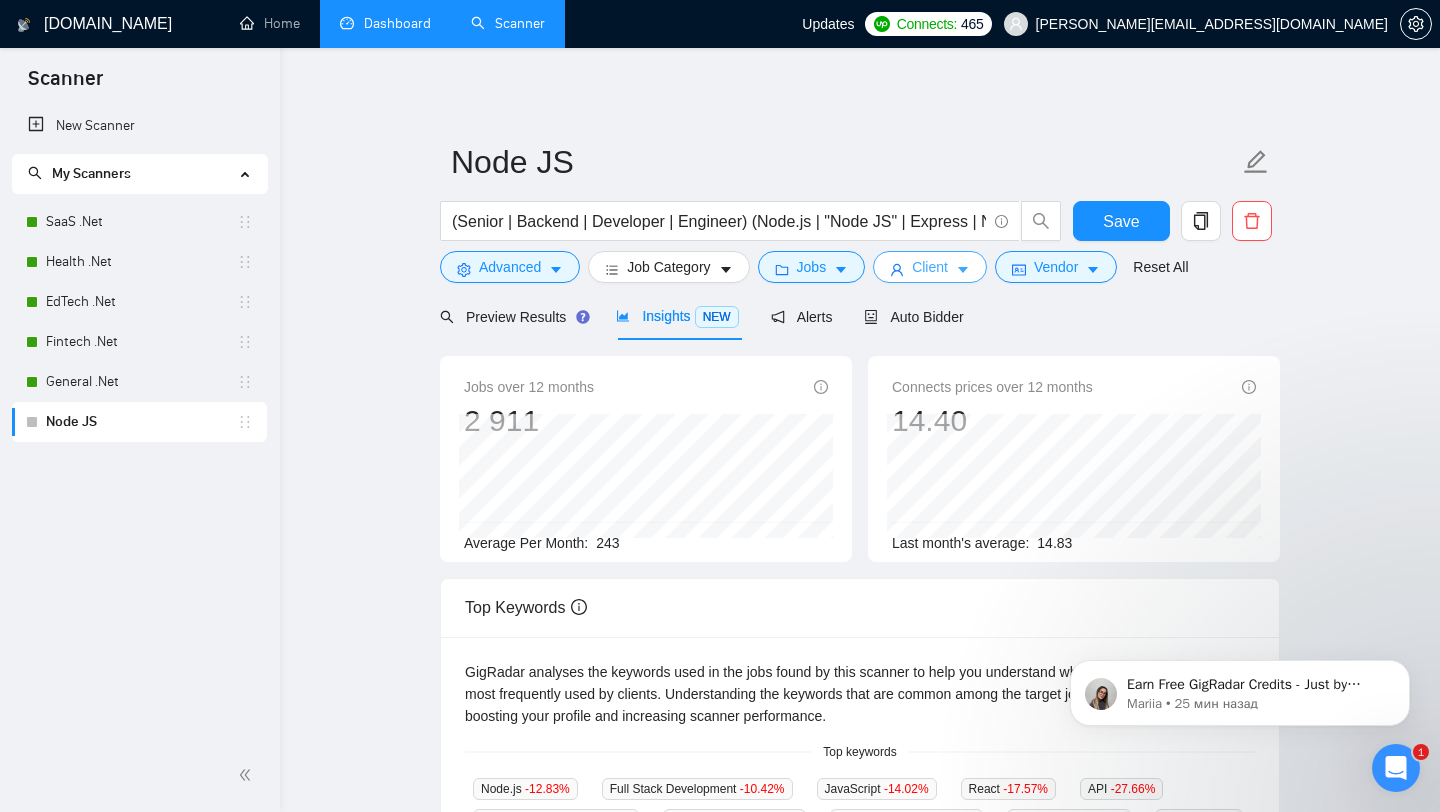 click on "Client" at bounding box center [930, 267] 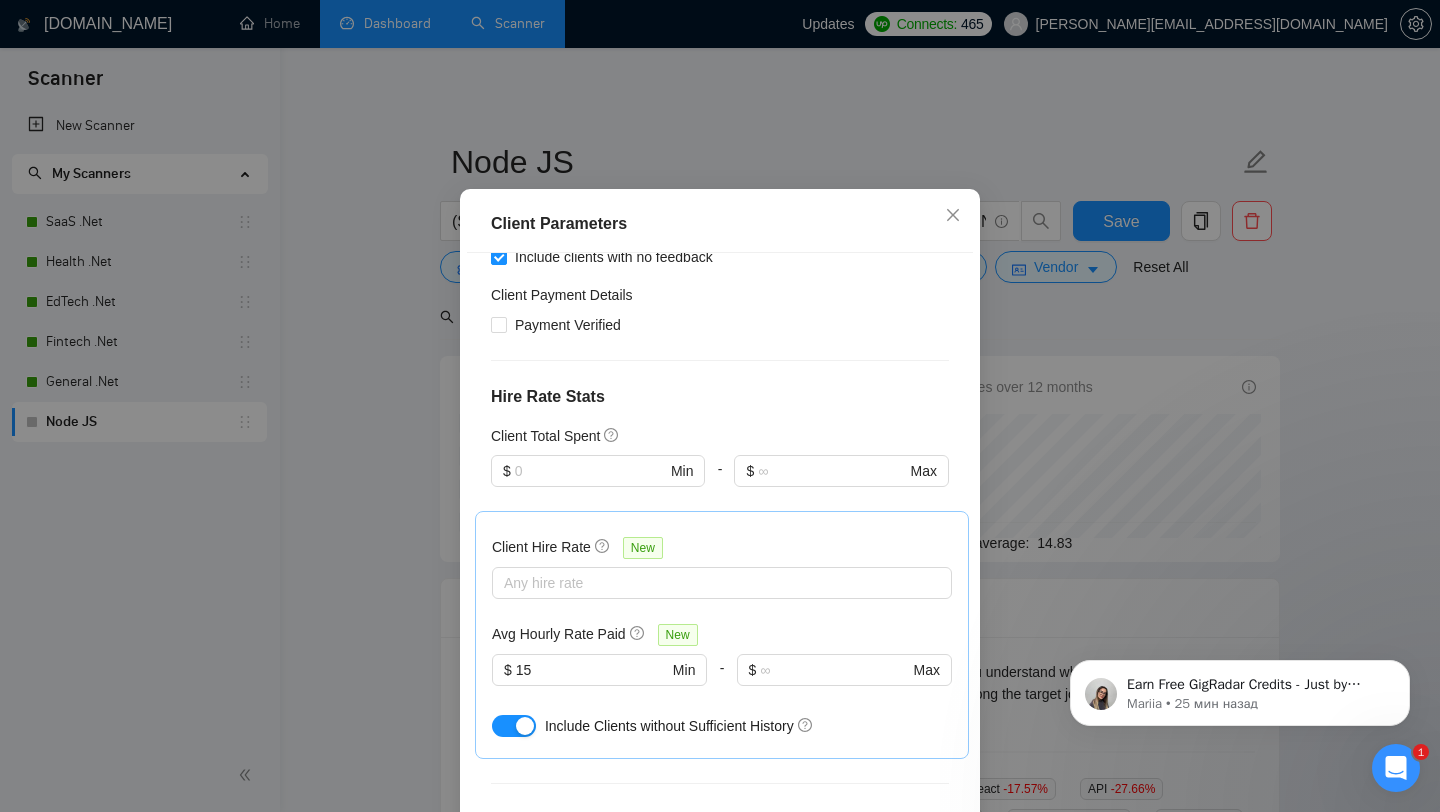 scroll, scrollTop: 55, scrollLeft: 0, axis: vertical 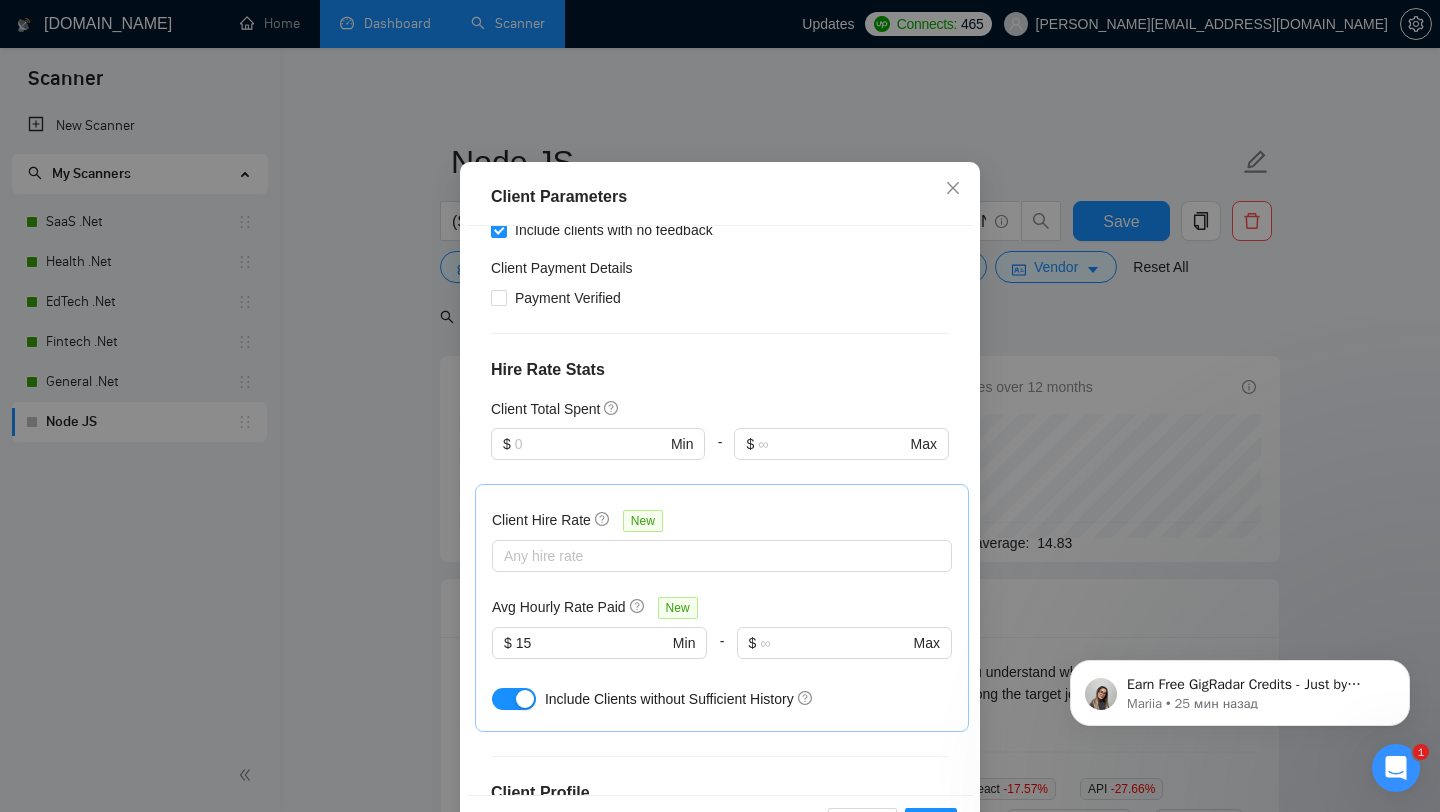 click on "Avg Hourly Rate Paid New $ 15 Min - $ Max" at bounding box center [722, 639] 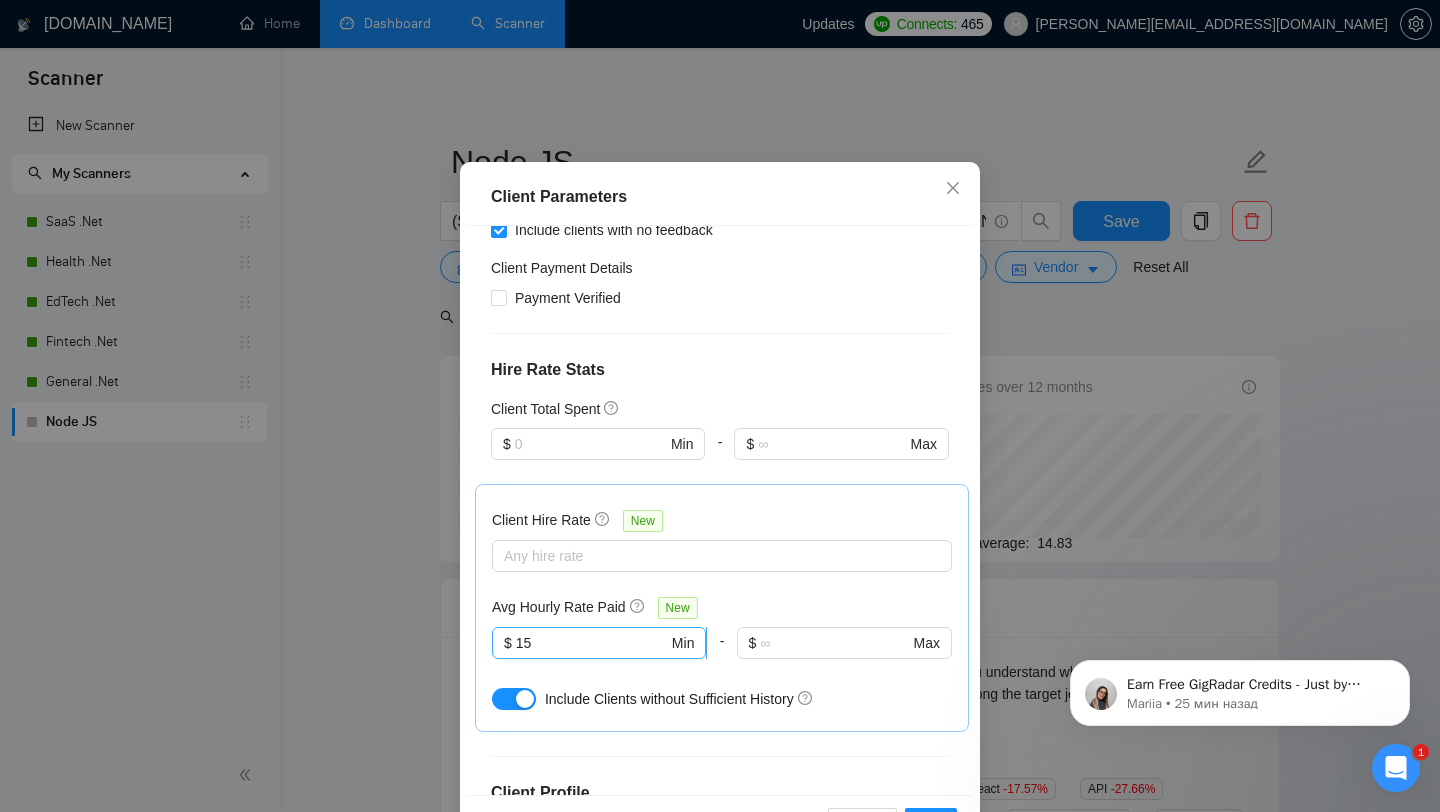 click on "$ 15 Min" at bounding box center (599, 643) 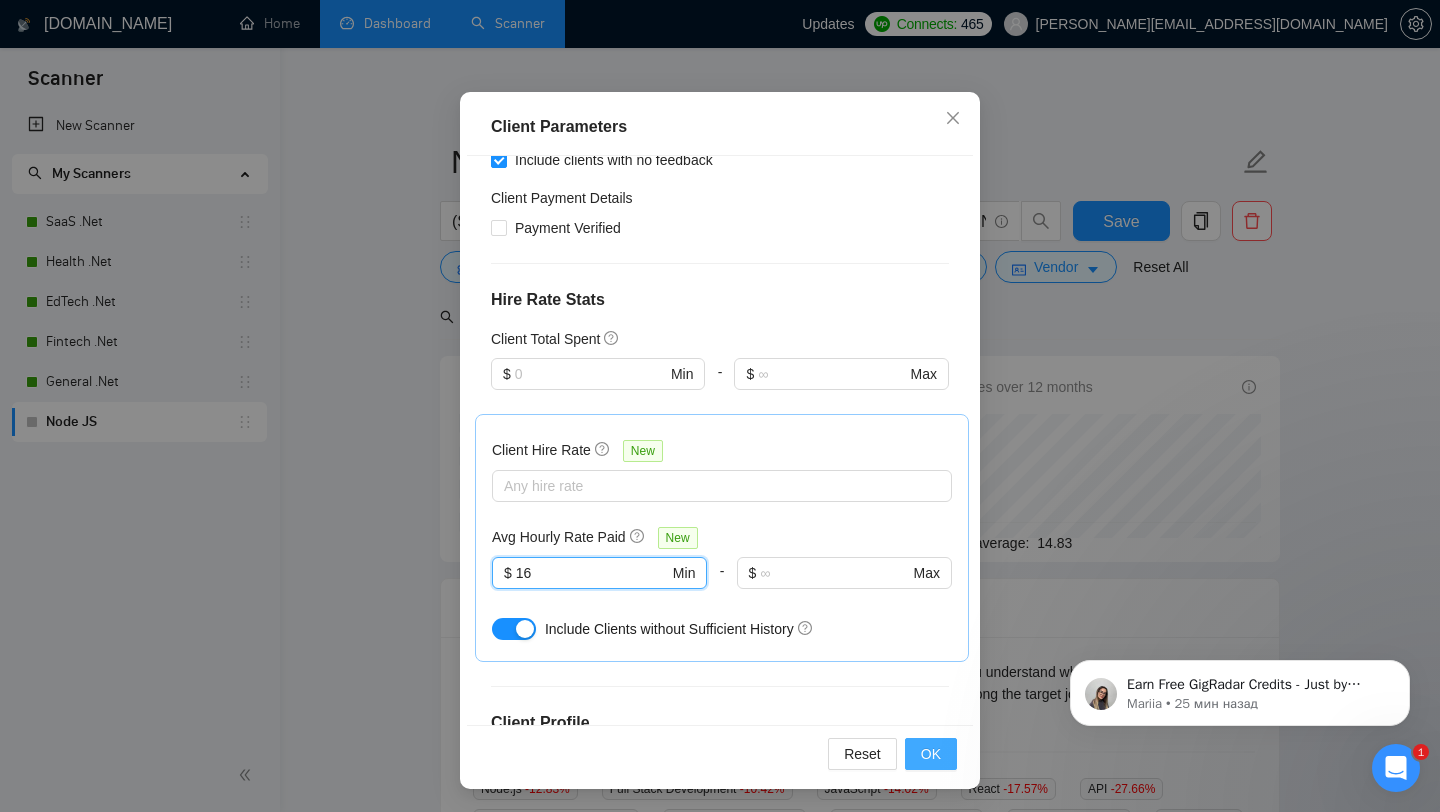 type on "16" 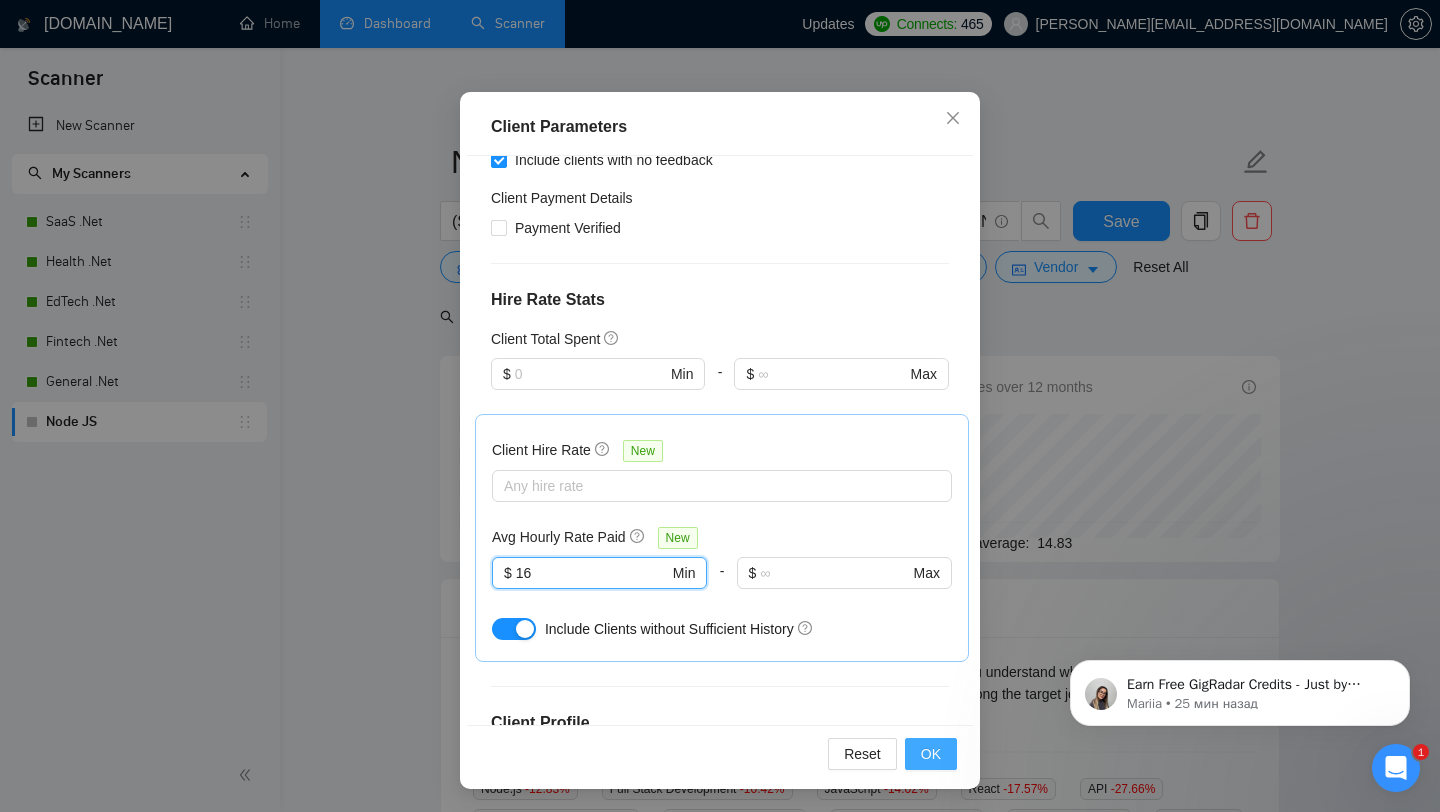 click on "OK" at bounding box center (931, 754) 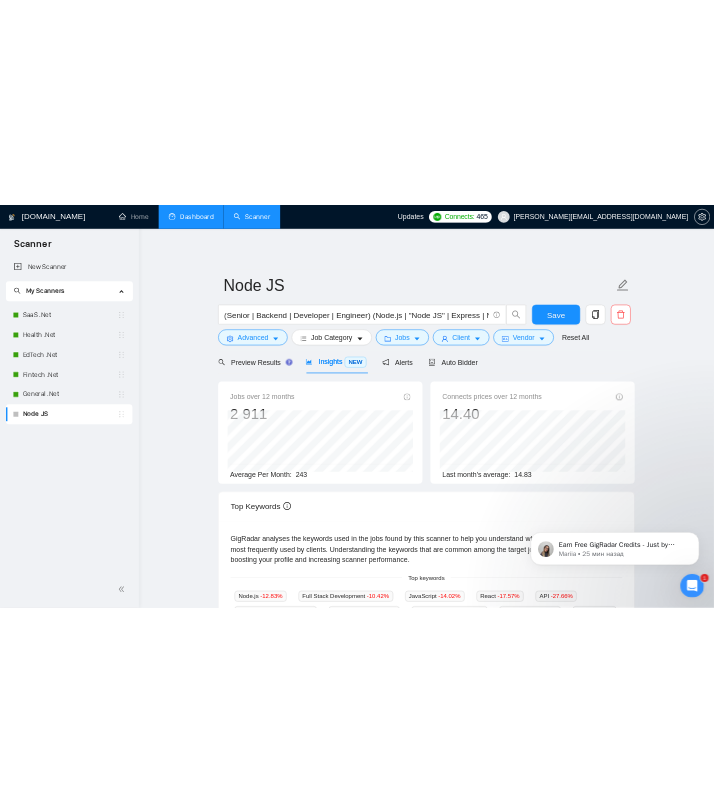 scroll, scrollTop: 28, scrollLeft: 0, axis: vertical 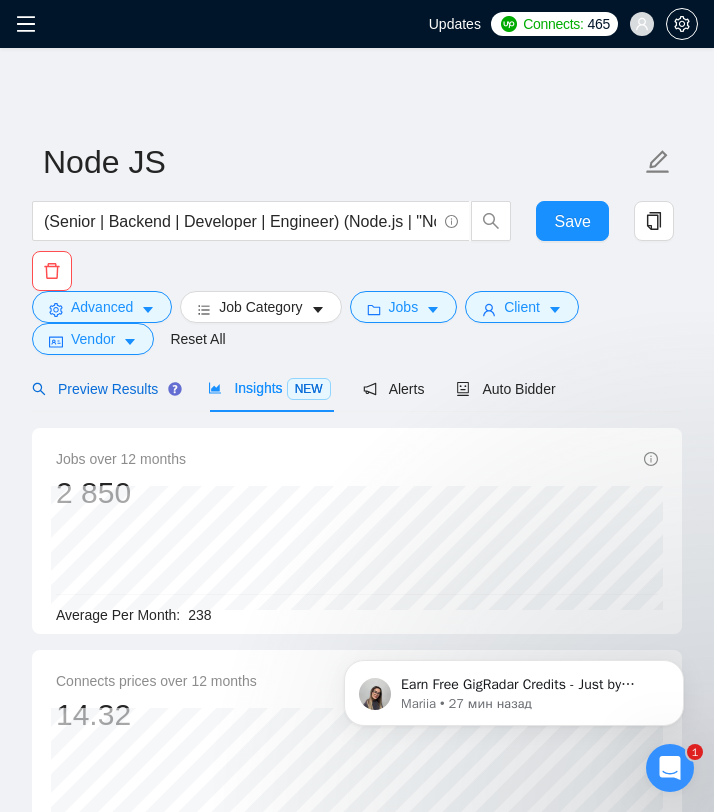 click on "Preview Results" at bounding box center [104, 389] 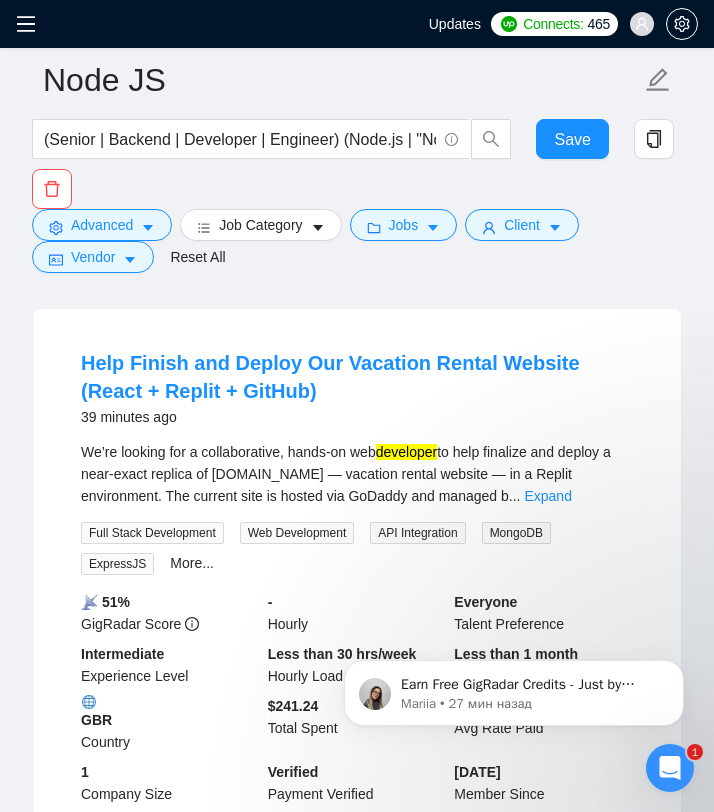 scroll, scrollTop: 217, scrollLeft: 0, axis: vertical 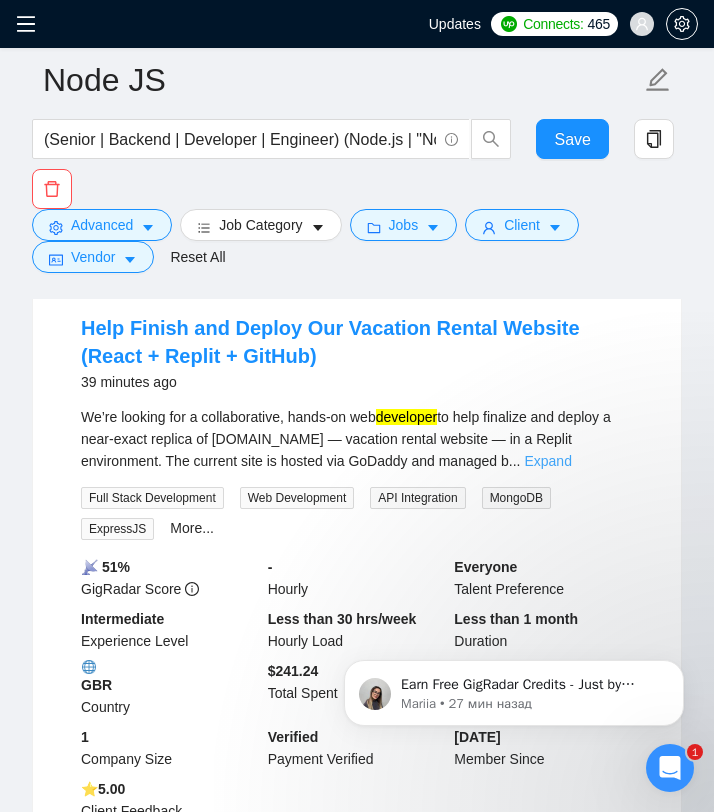 click on "Expand" at bounding box center [547, 461] 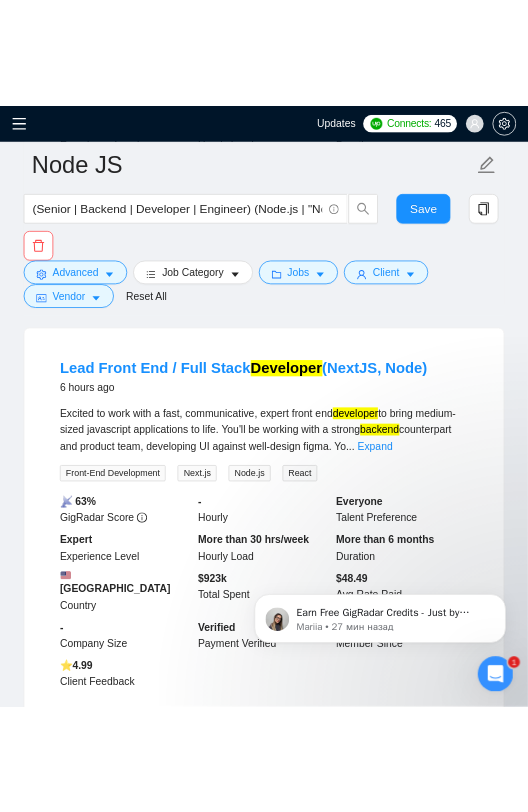 scroll, scrollTop: 1971, scrollLeft: 0, axis: vertical 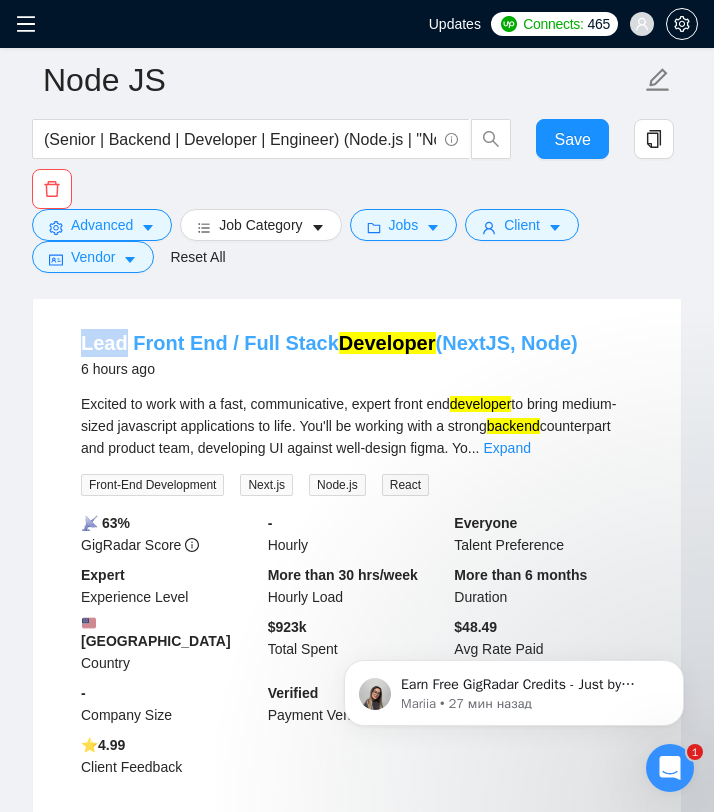 drag, startPoint x: 57, startPoint y: 386, endPoint x: 125, endPoint y: 395, distance: 68.593 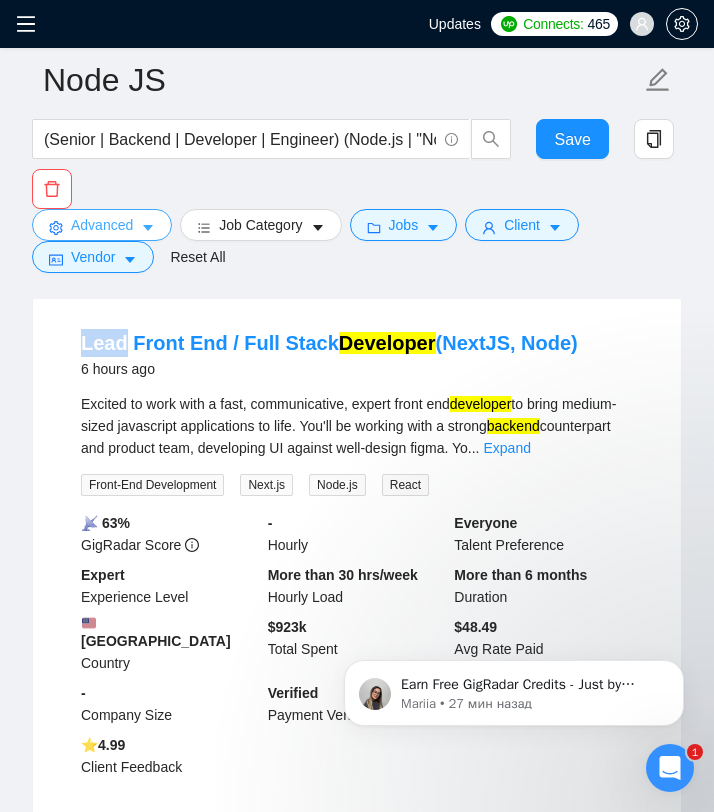 click on "Advanced" at bounding box center (102, 225) 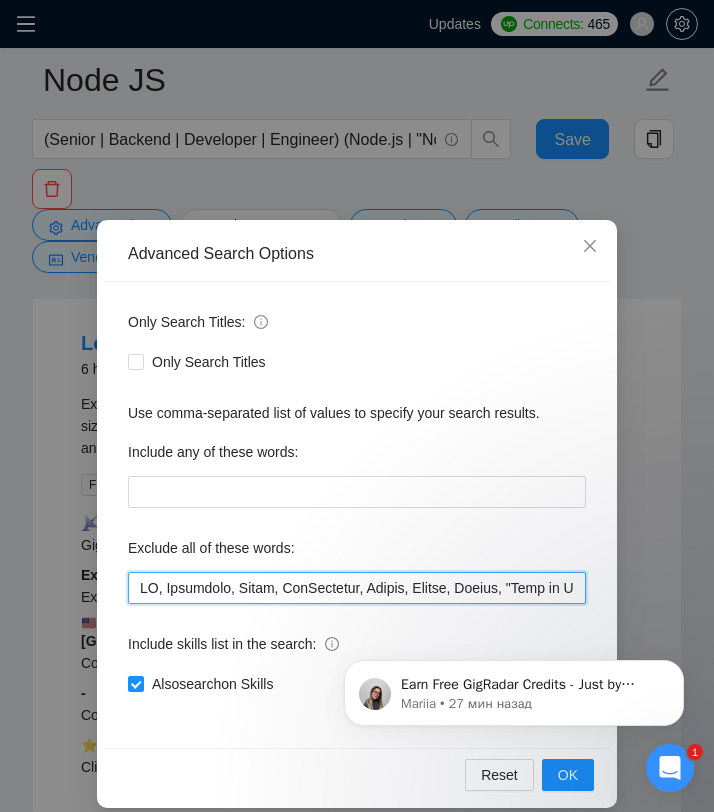 click at bounding box center [357, 588] 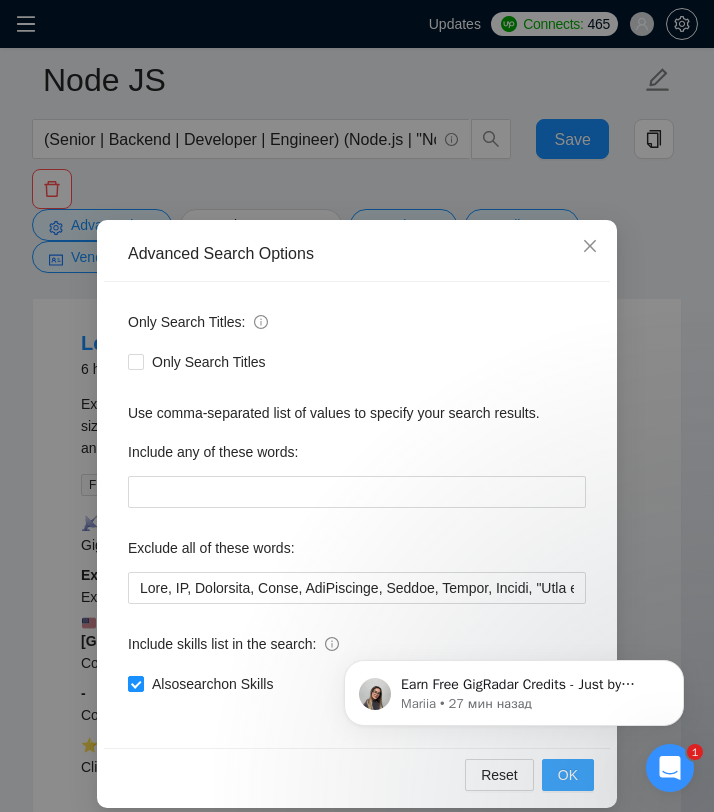 click on "OK" at bounding box center [568, 775] 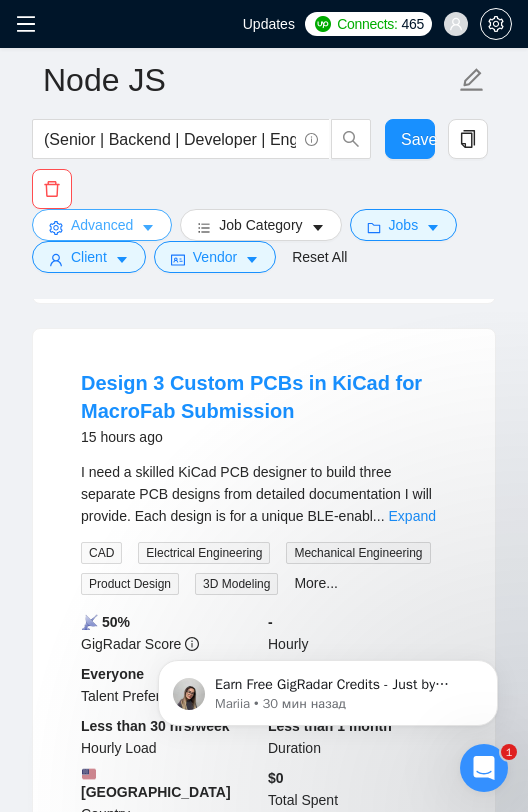 scroll, scrollTop: 2355, scrollLeft: 0, axis: vertical 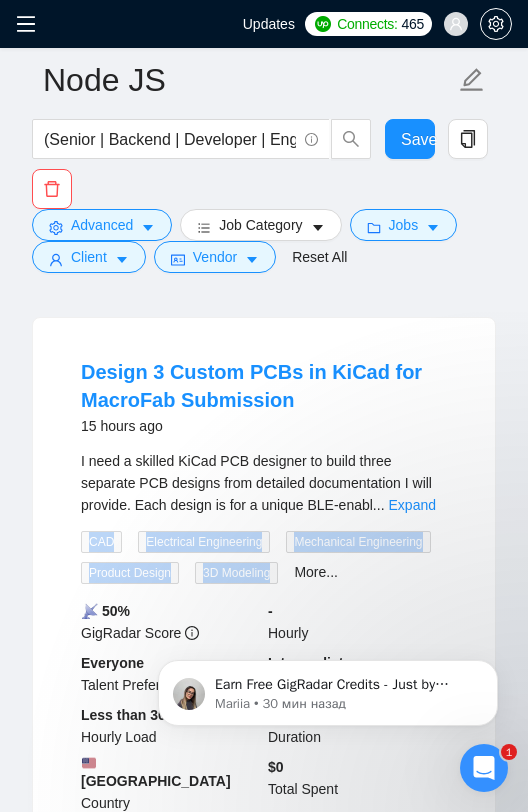 drag, startPoint x: 78, startPoint y: 533, endPoint x: 161, endPoint y: 599, distance: 106.04244 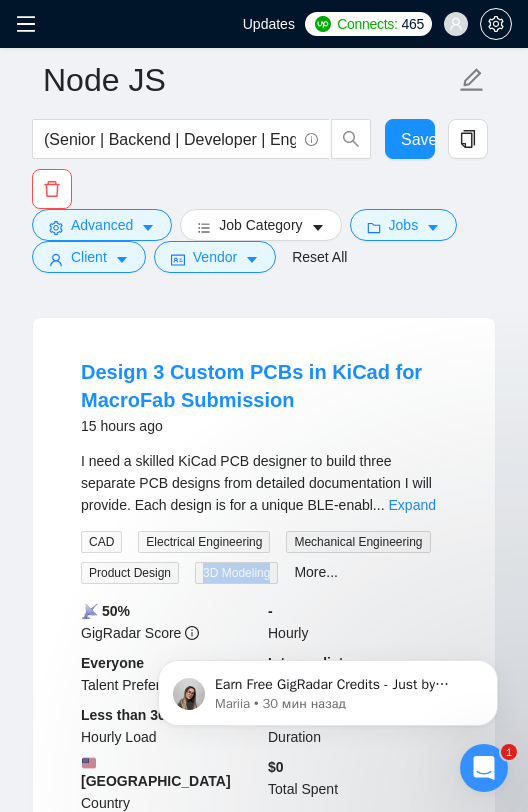 drag, startPoint x: 84, startPoint y: 597, endPoint x: 160, endPoint y: 598, distance: 76.00658 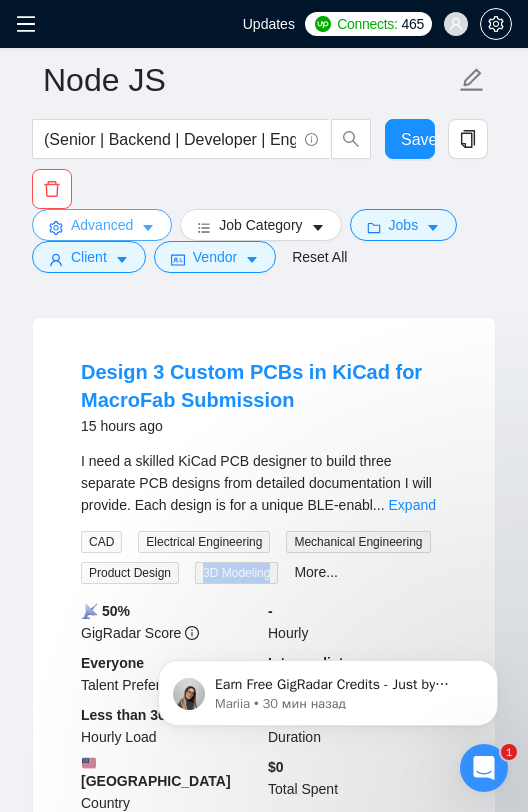 click on "Advanced" at bounding box center (102, 225) 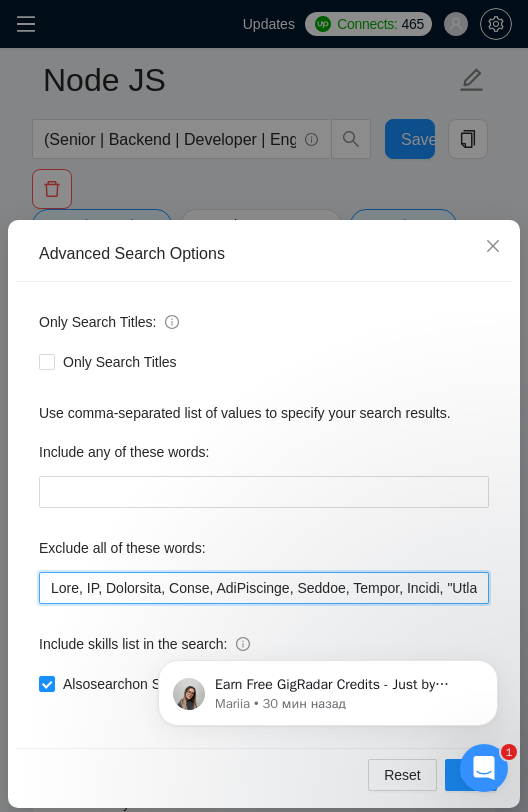 click at bounding box center [264, 588] 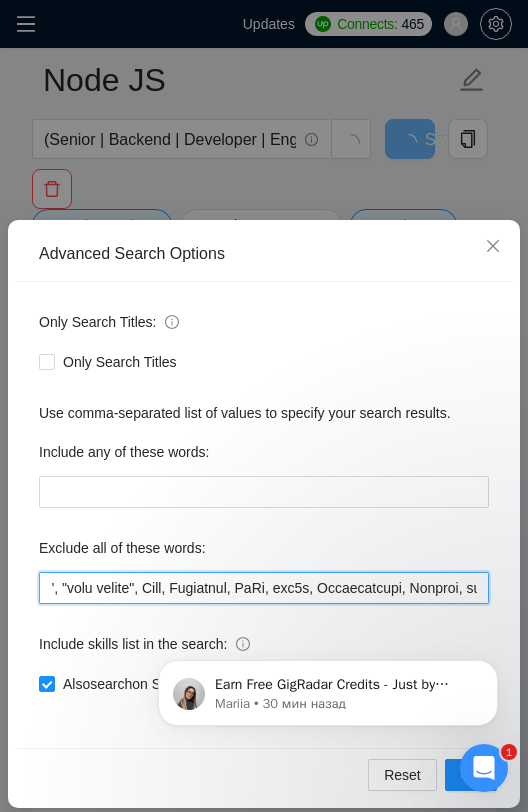 scroll, scrollTop: 0, scrollLeft: 8014, axis: horizontal 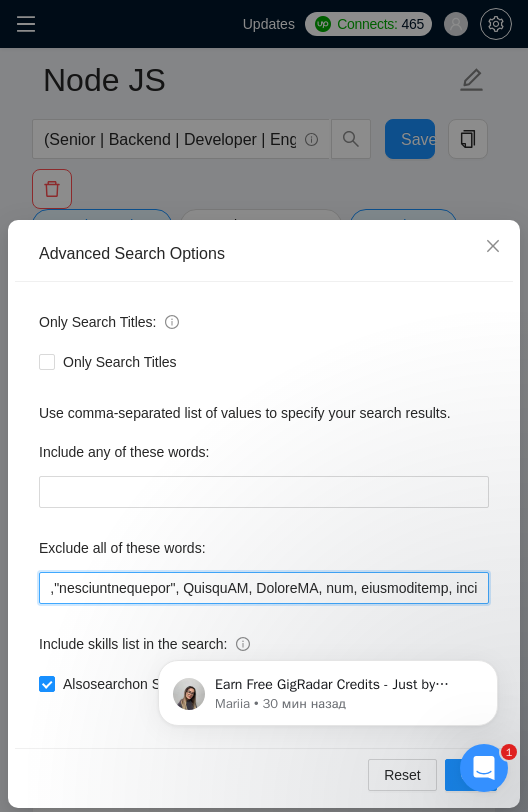 click at bounding box center [264, 588] 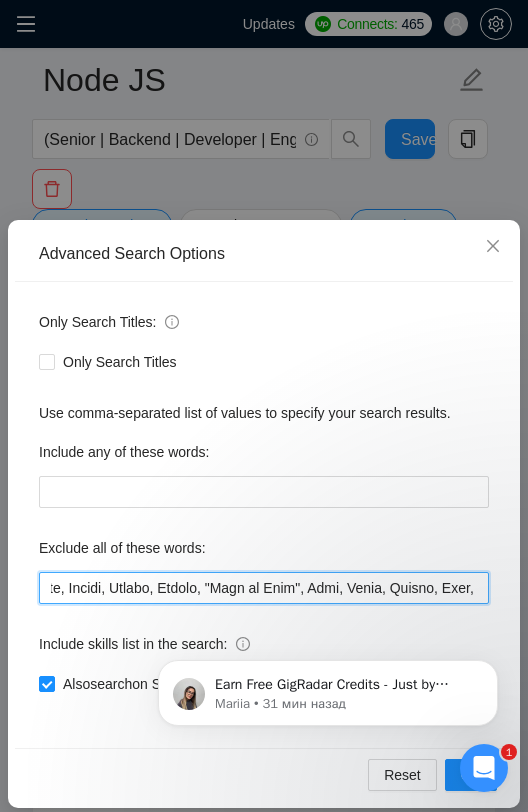 scroll, scrollTop: 0, scrollLeft: 0, axis: both 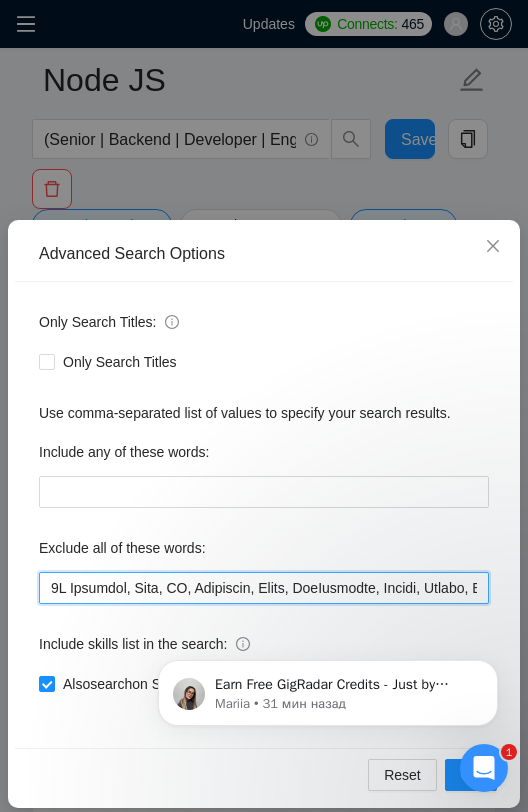 click at bounding box center (264, 588) 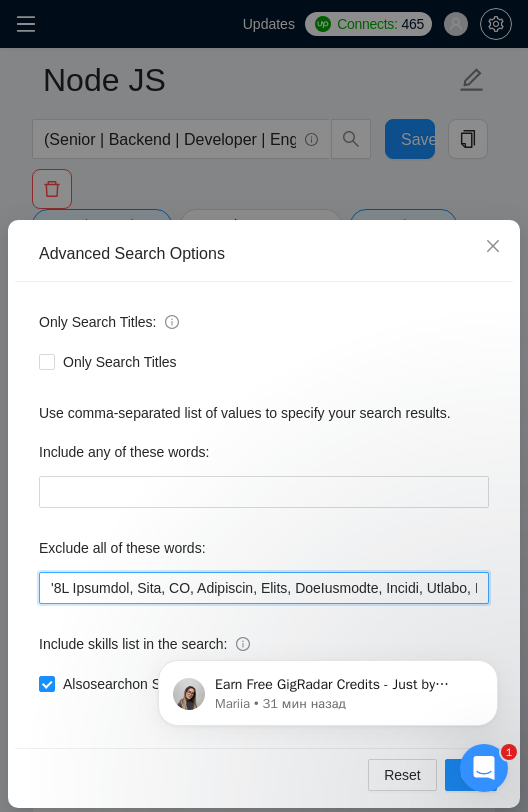 click at bounding box center [264, 588] 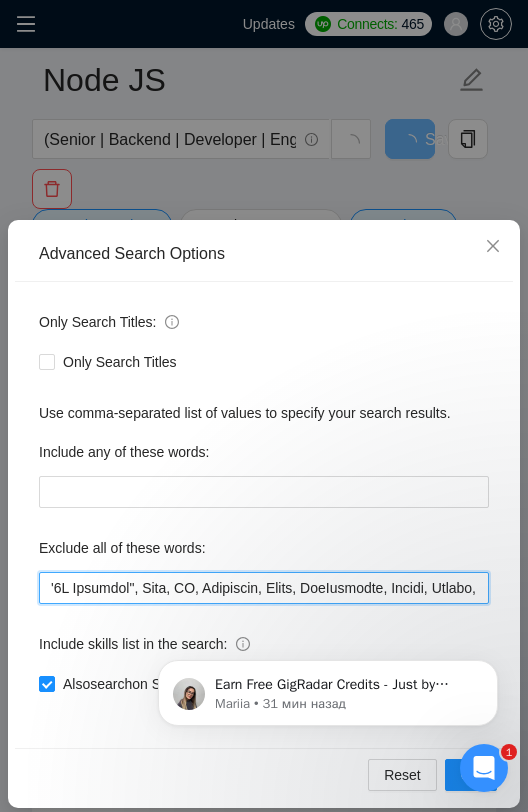 click at bounding box center (264, 588) 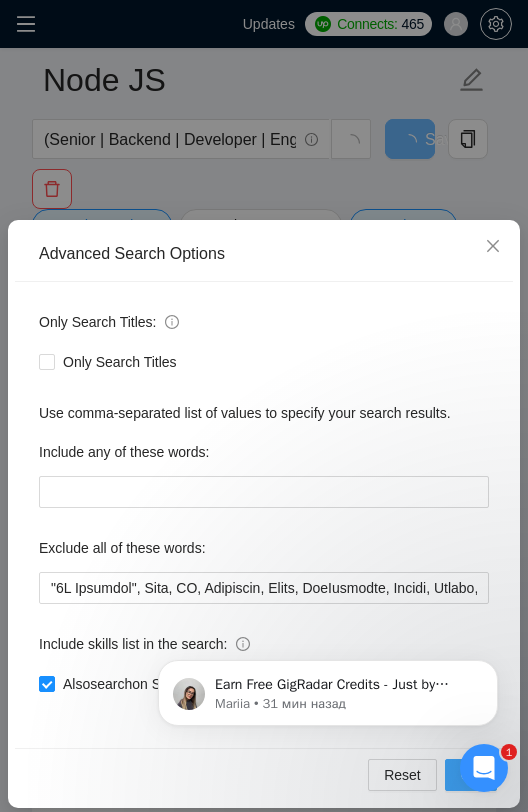 click on "OK" at bounding box center [471, 775] 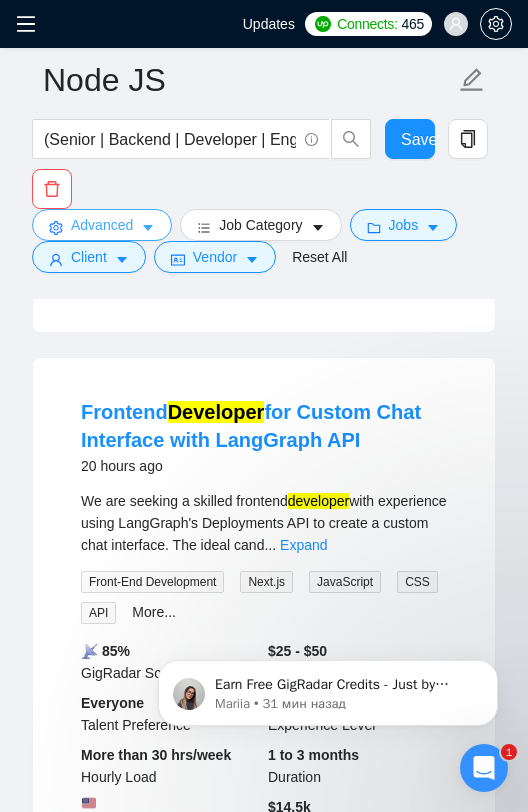 scroll, scrollTop: 2354, scrollLeft: 0, axis: vertical 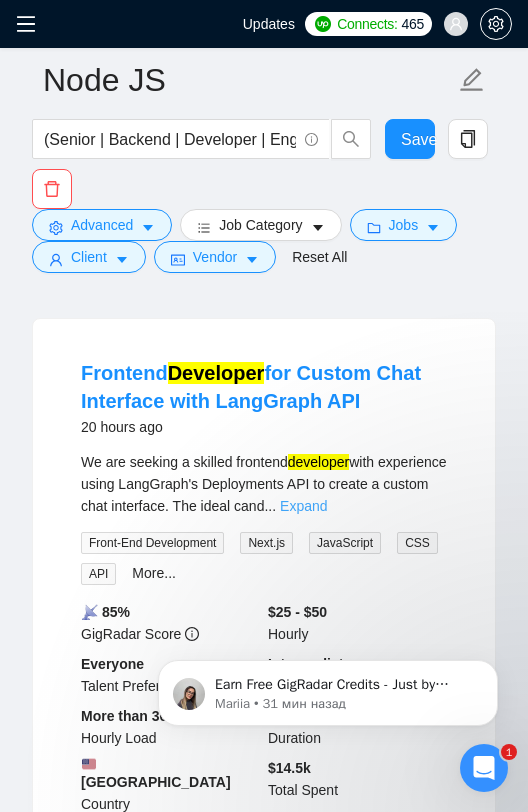 click on "Expand" at bounding box center (303, 506) 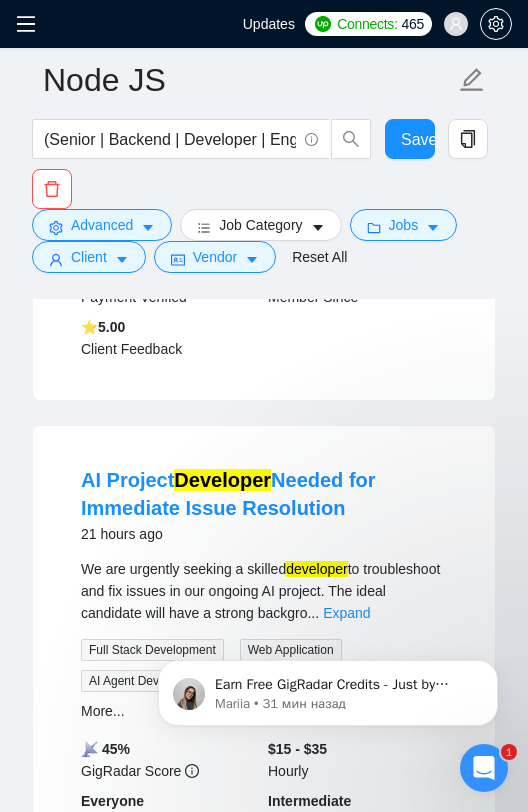 scroll, scrollTop: 3155, scrollLeft: 0, axis: vertical 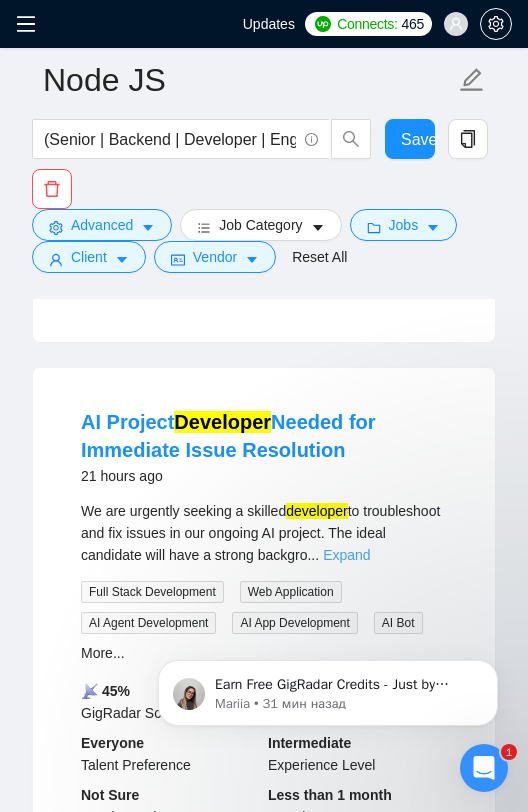 click on "Expand" at bounding box center [346, 555] 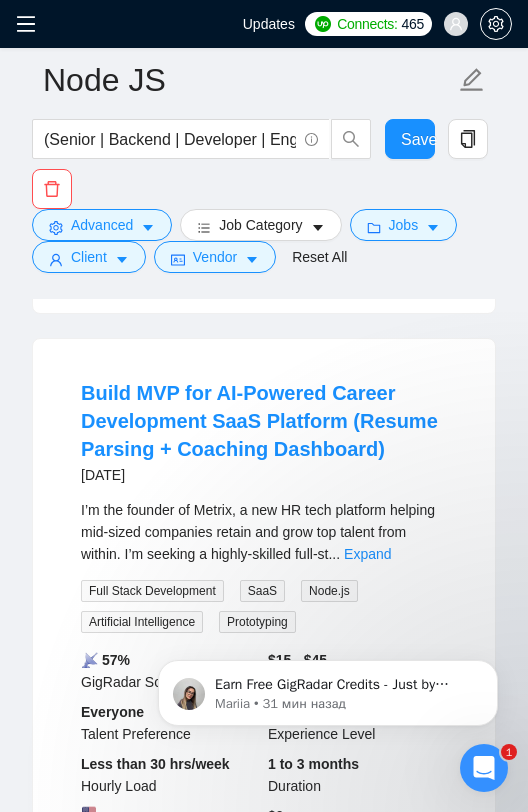 scroll, scrollTop: 5457, scrollLeft: 0, axis: vertical 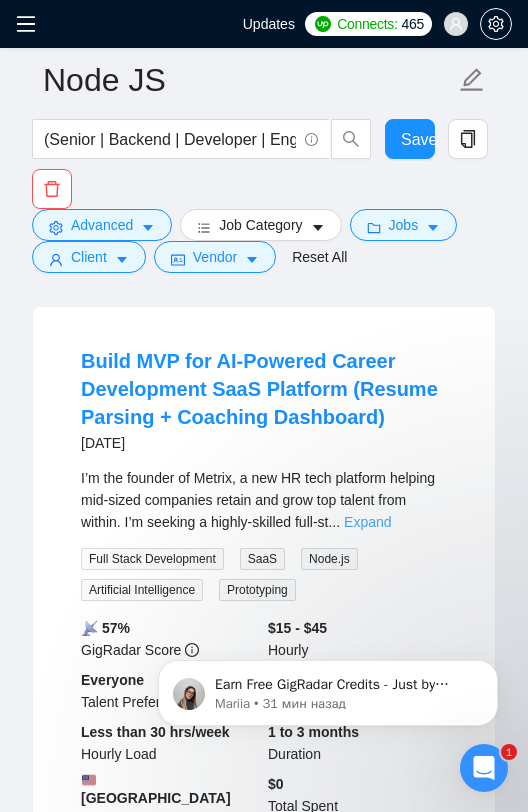 click on "Expand" at bounding box center (367, 522) 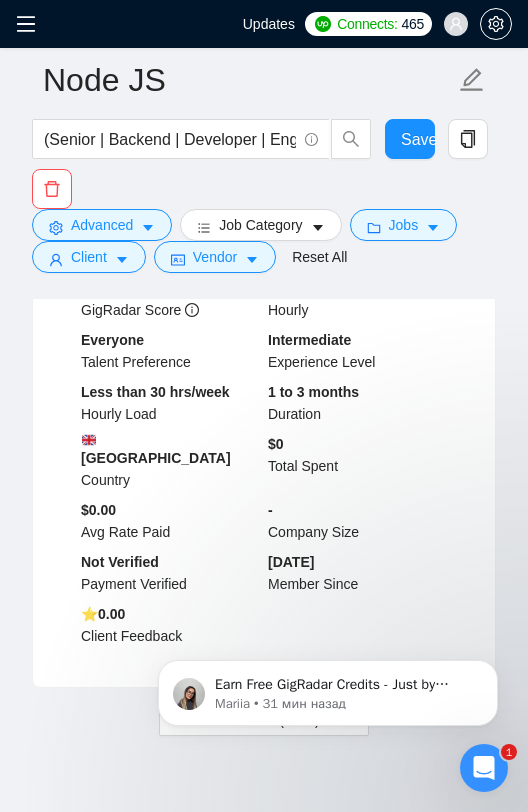 scroll, scrollTop: 7981, scrollLeft: 0, axis: vertical 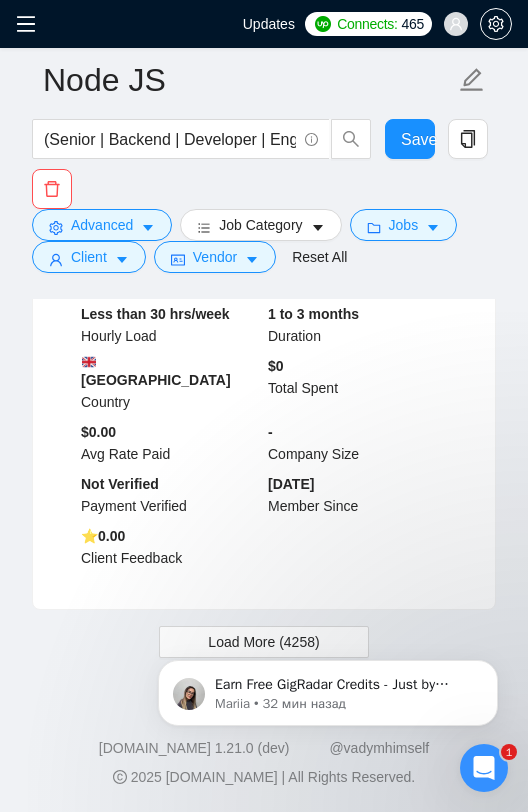click on "Earn Free GigRadar Credits - Just by Sharing Your Story! 💬 Want more credits for sending proposals? It’s simple - share, inspire, and get rewarded! 🤫 Here’s how you can earn free credits: Introduce yourself in the #intros channel of the GigRadar Upwork Community and grab +20 credits for sending bids., Post your success story (closed projects, high LRR, etc.) in the #general channel and claim +50 credits for sending bids. Why? GigRadar is building a powerful network of freelancers and agencies. We want you to make valuable connections, showcase your wins, and inspire others while getting rewarded! 🚀 Not a member yet? Join our Slack community now 👉 Join Slack Community Claiming your credits is easy: Reply to this message with a screenshot of your post, and our Tech Support Team will instantly top up your credits! 💸 Mariia • 32 мин назад" at bounding box center (328, 601) 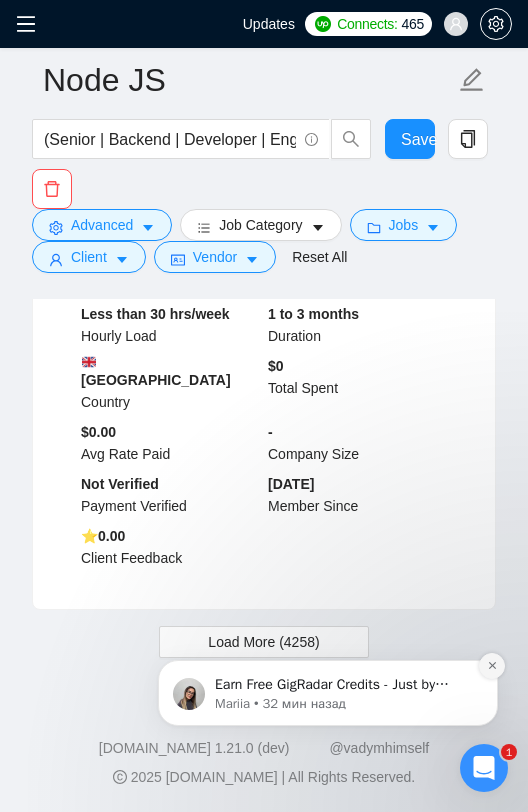 click 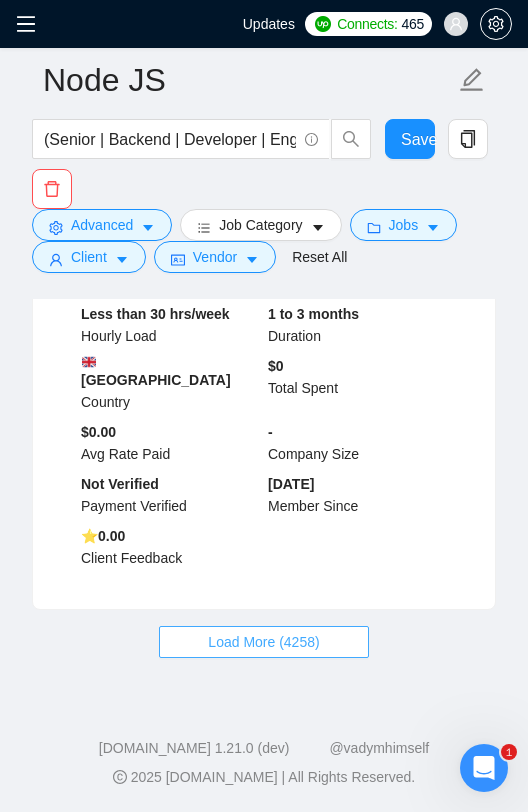 click on "Load More (4258)" at bounding box center [263, 642] 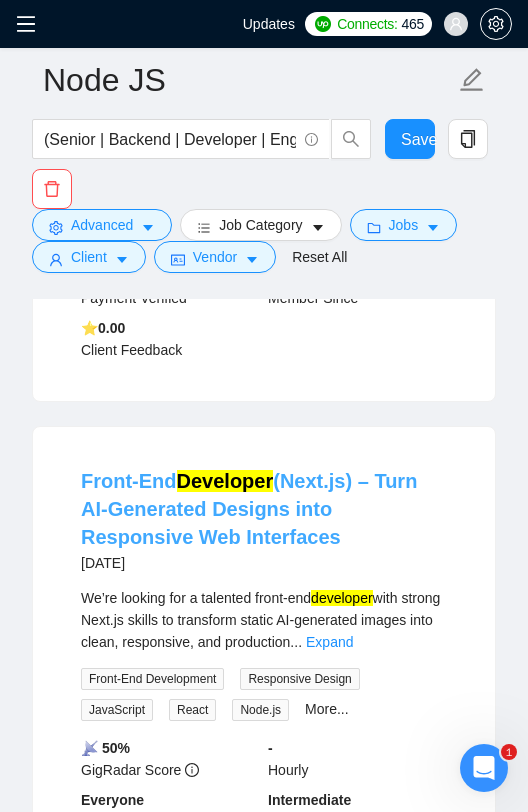 scroll, scrollTop: 8882, scrollLeft: 0, axis: vertical 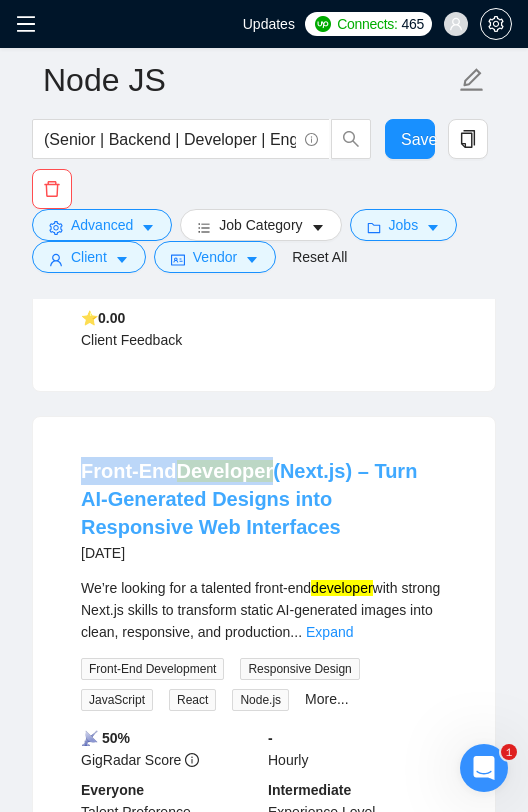 drag, startPoint x: 76, startPoint y: 507, endPoint x: 272, endPoint y: 496, distance: 196.30843 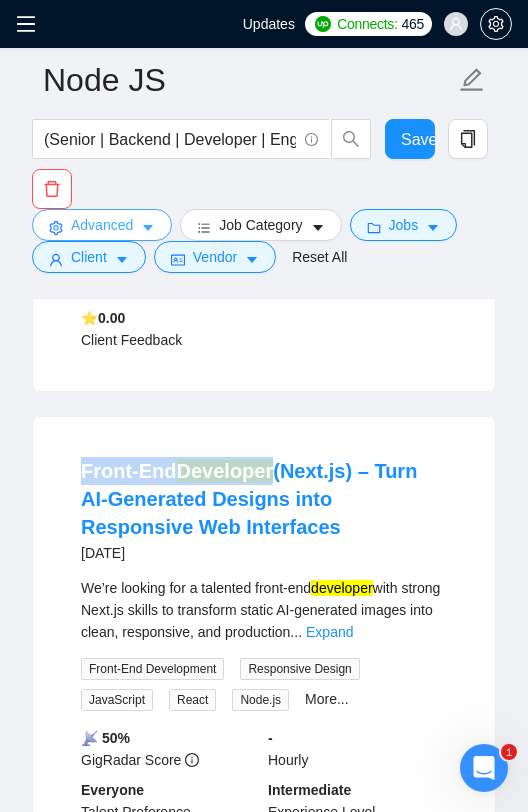 click on "Advanced" at bounding box center (102, 225) 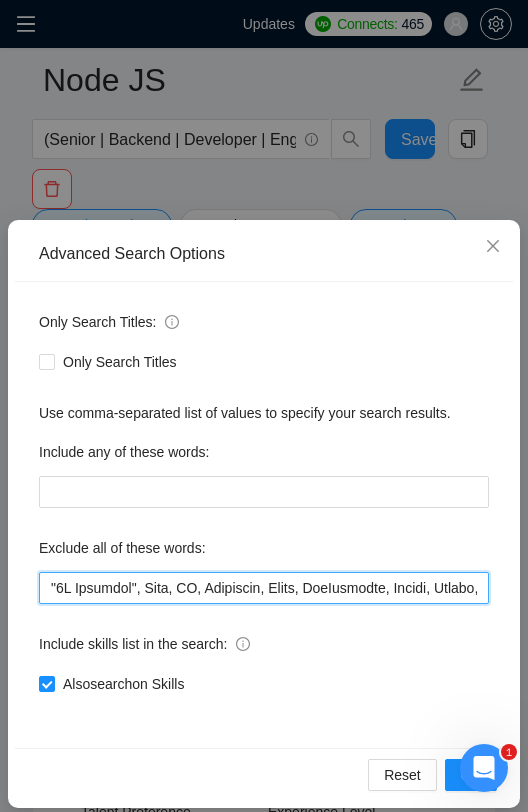 click at bounding box center (264, 588) 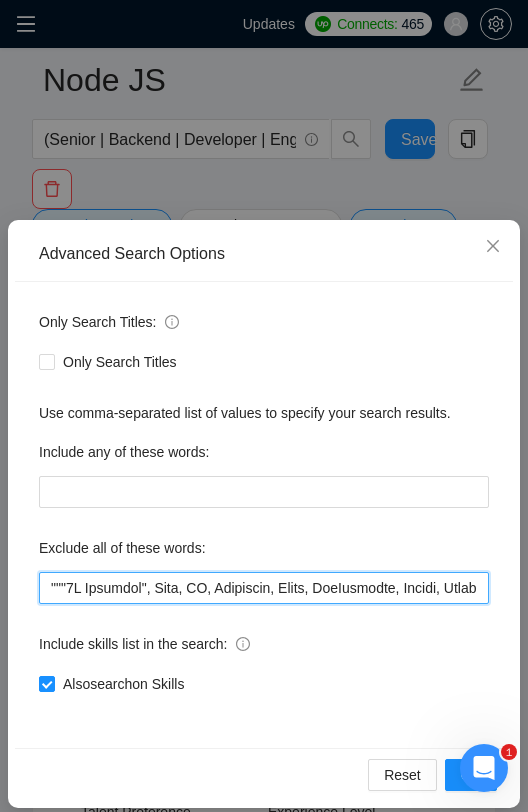 paste on "Front-End Developer" 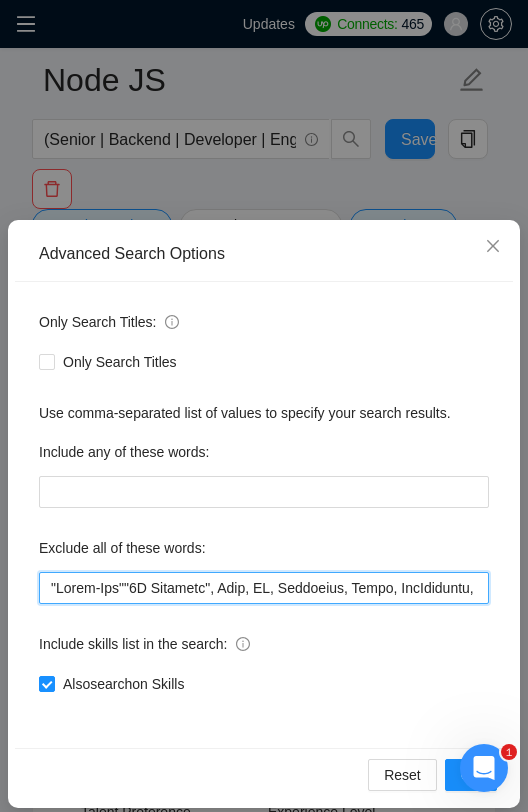 click at bounding box center [264, 588] 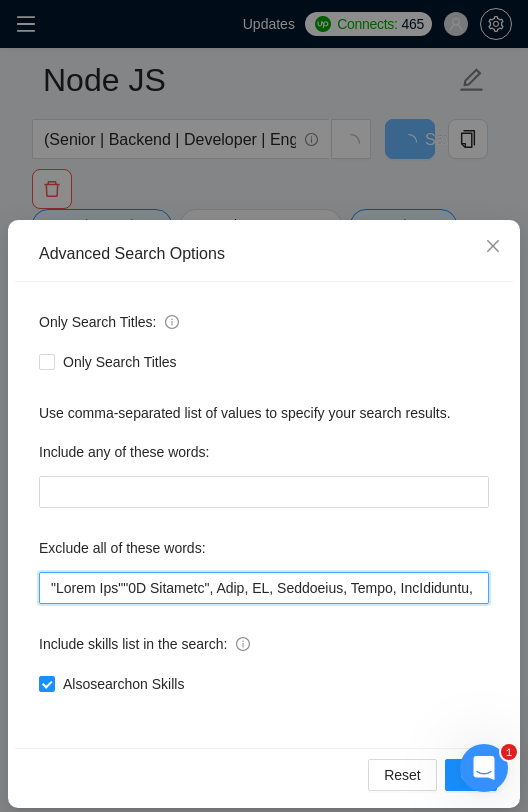 scroll, scrollTop: 5336, scrollLeft: 0, axis: vertical 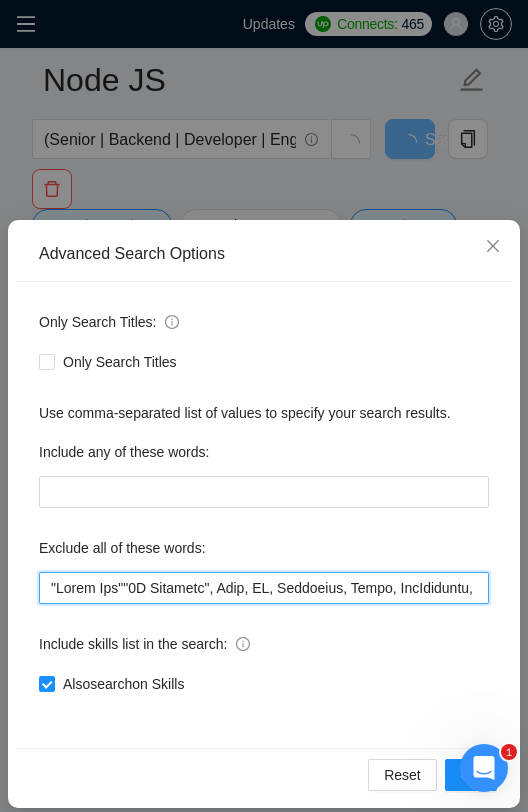 click at bounding box center [264, 588] 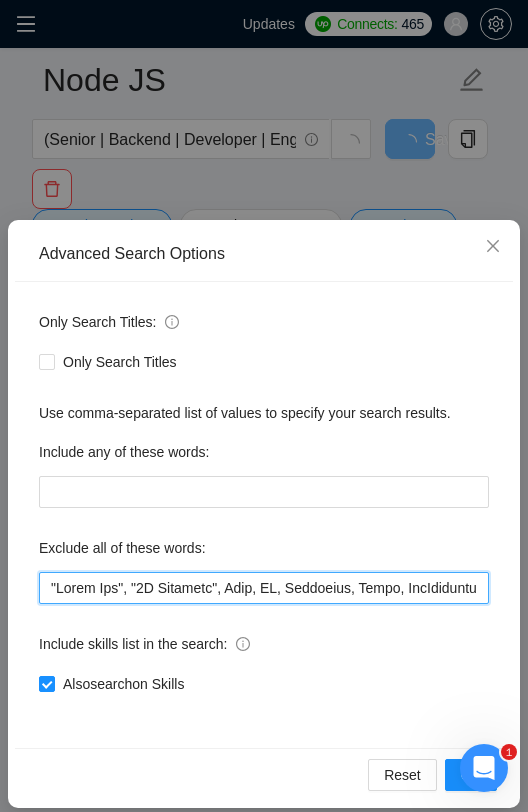 paste on "Front-End Developer" 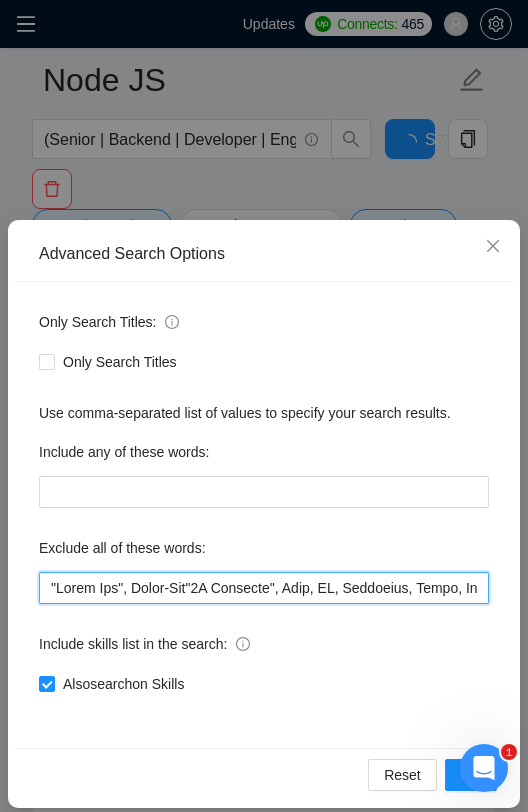 scroll, scrollTop: 7090, scrollLeft: 0, axis: vertical 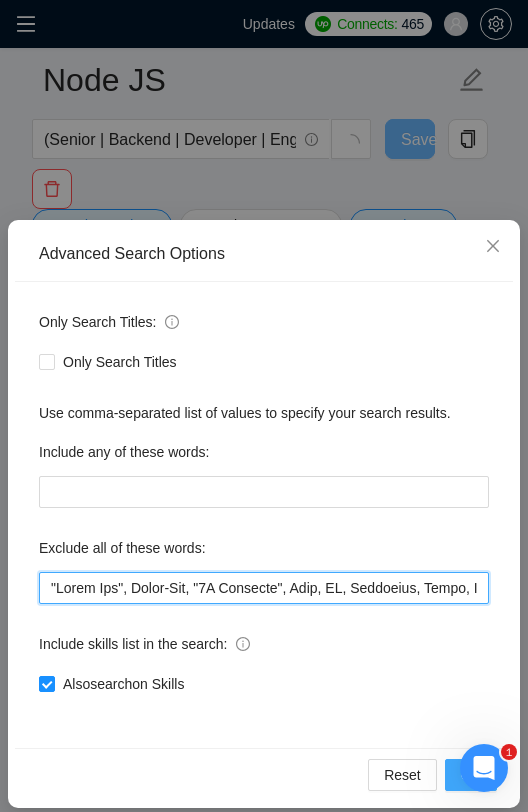 type on ""Front End", Front-End, "3D Modeling", Lead, WP, Wordpress, Tilda, WooCommerce, Joomla, Python, Django, "Ruby on Rail", Ruby, Flask, Kajabi, Rust, Magento, (.Net), C, C#, C++, ".NET Framework", Java, "Java Spring", Springboot, "Spring boot", Oracle, Sanity, Drupal, Caddy, "Go High Level", GoHighLevel, Webflow, Wix, "[DOMAIN_NAME]", Bubble, Azure, Pixel, fb, facebook, Supabase,  UTM, AR, C++, "Nuxt.js", Magento, Flutter, Flutterflow, "Flutter flow", web3, Shopify, tutor, tutors, tutoring, consultation, consultant, trainer, trainers, cofounder, "co-founder", "co founder", "React Native", Kotlin, iOS, Android, Netlify, Dart, "no agency", "no agencies", Okta,  Ghost, Golang, "Go lang", NLP, "Natural language processing", "Machine Learning", MachineLearning, ML, RoR, Blockchain, Solana, Redis, Squarespace, Buildship, "Square space", Go, "Java Spring boot", "web 3", Sharetribe, Sharepoint, QA, tester, Framer, Selenium, FastAPI, "Quality Assurance", "mobile app", "mobile apps", "mobile application", "mobile applicati..." 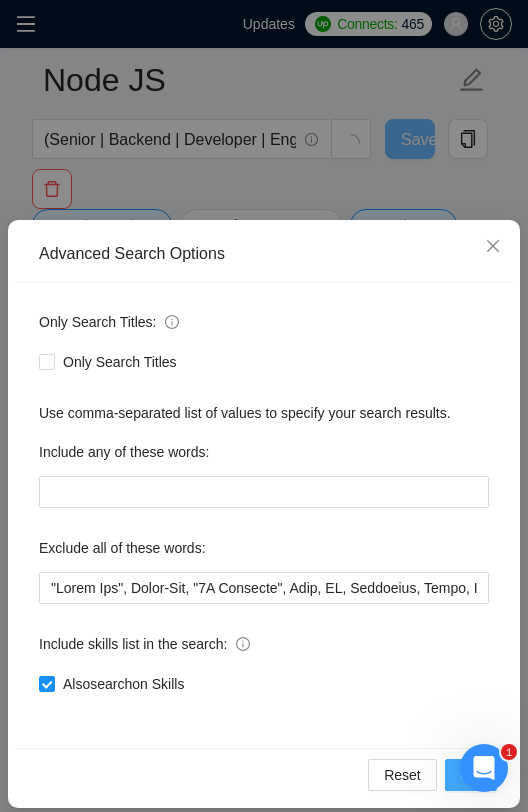 scroll, scrollTop: 2596, scrollLeft: 0, axis: vertical 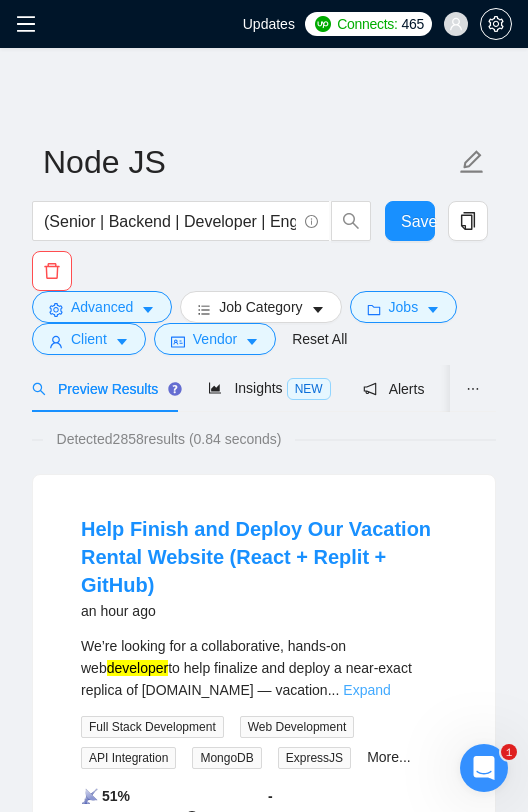 click on "Expand" at bounding box center [366, 690] 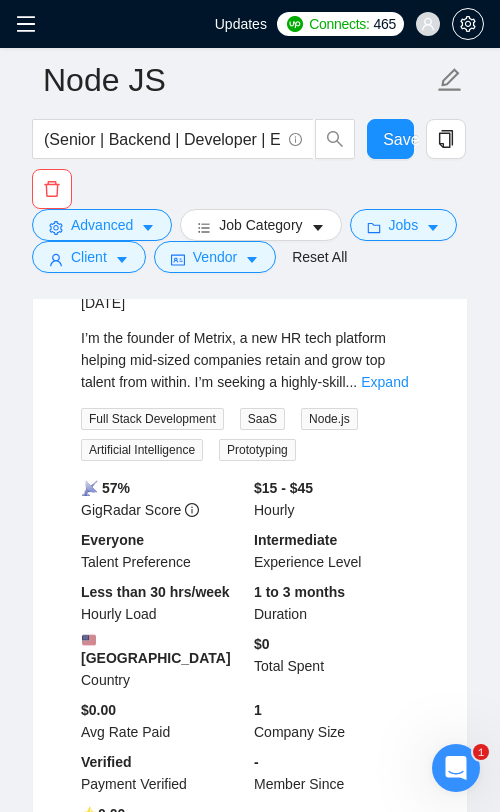 scroll, scrollTop: 4966, scrollLeft: 0, axis: vertical 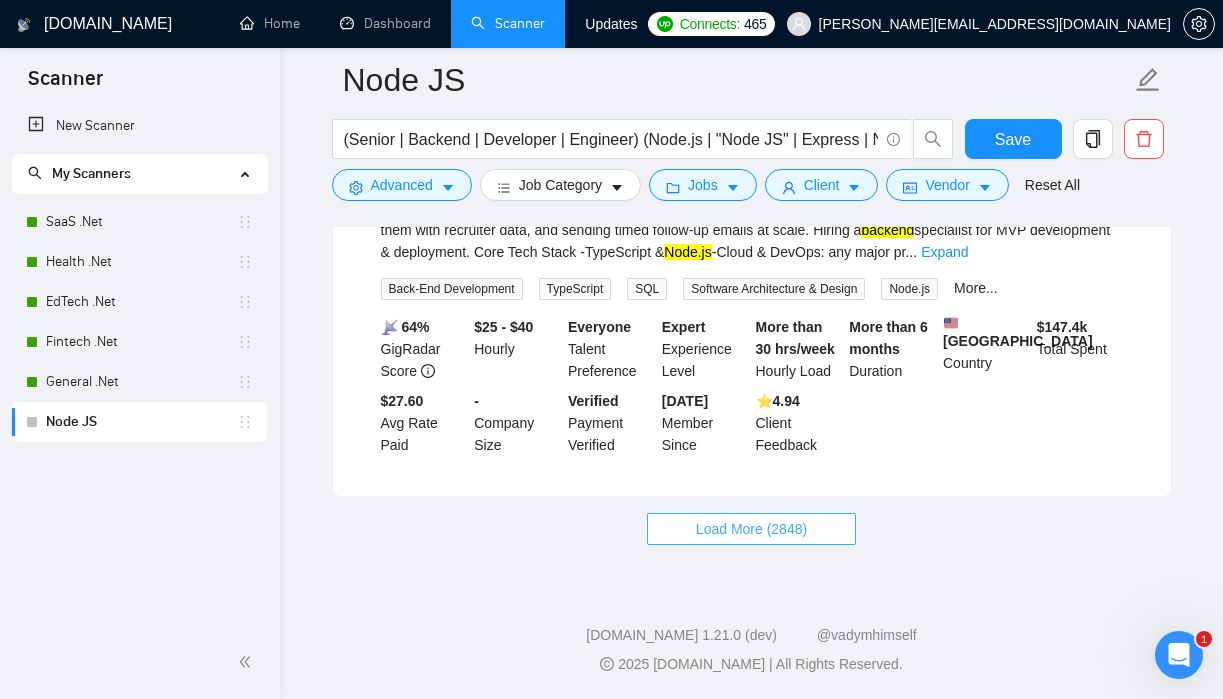click on "Load More (2848)" at bounding box center (751, 529) 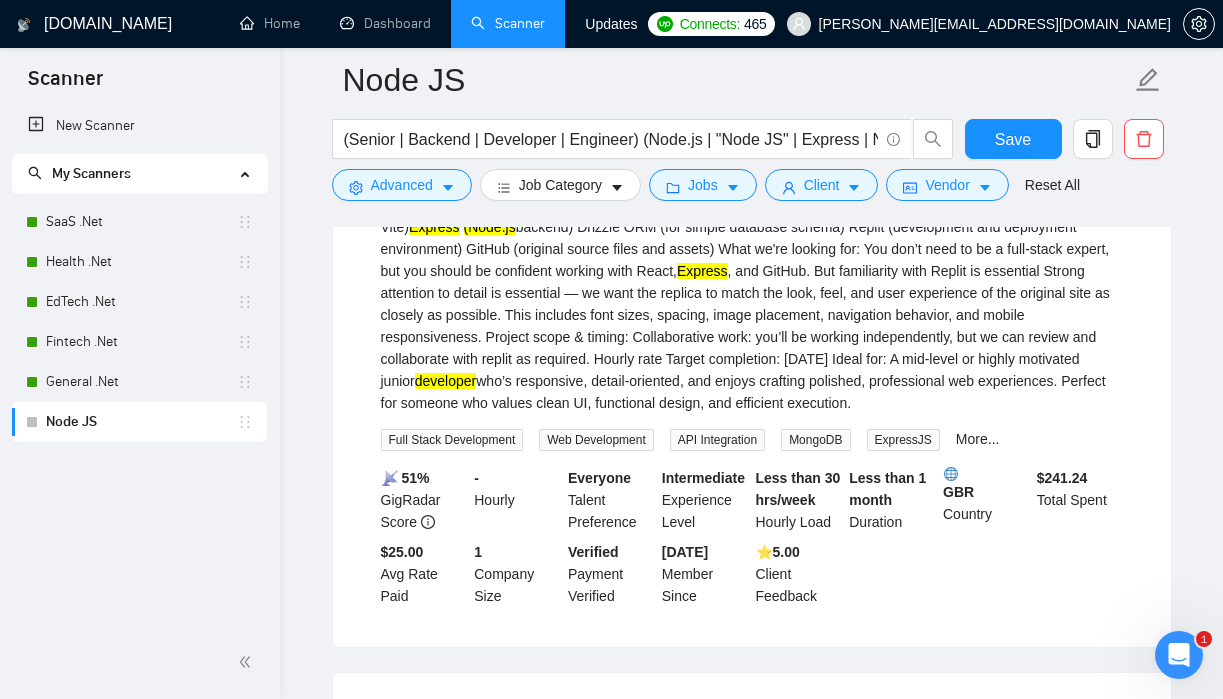 scroll, scrollTop: 0, scrollLeft: 0, axis: both 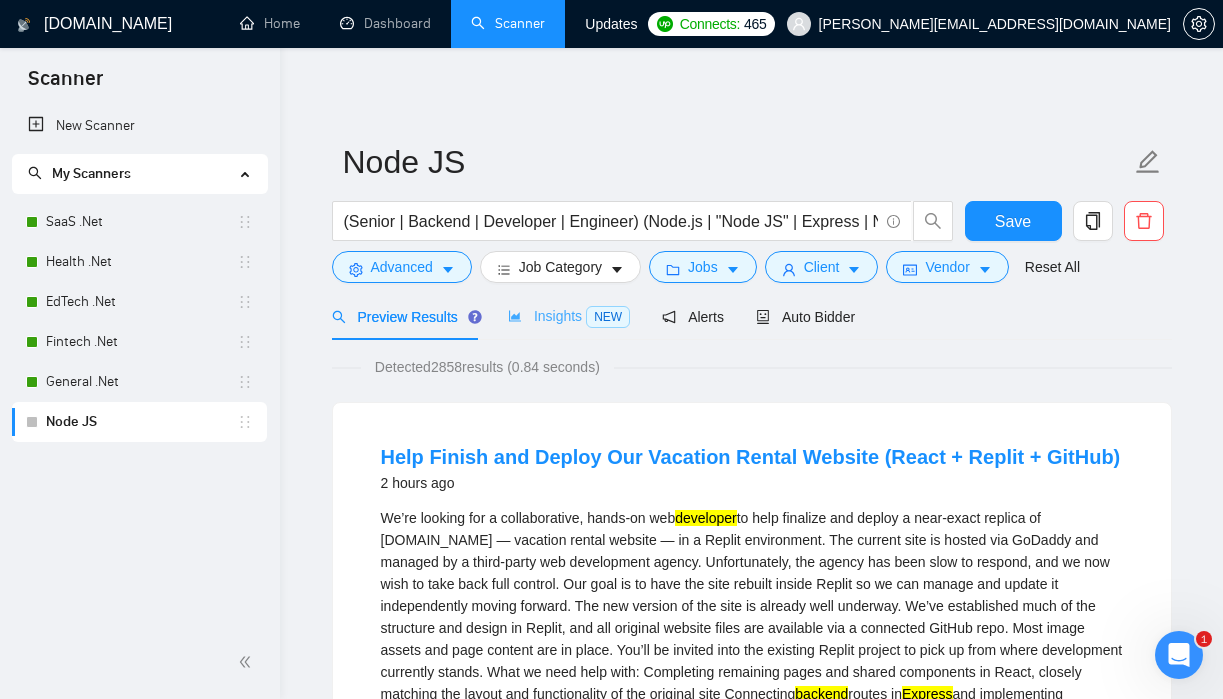 click on "Insights NEW" at bounding box center [569, 316] 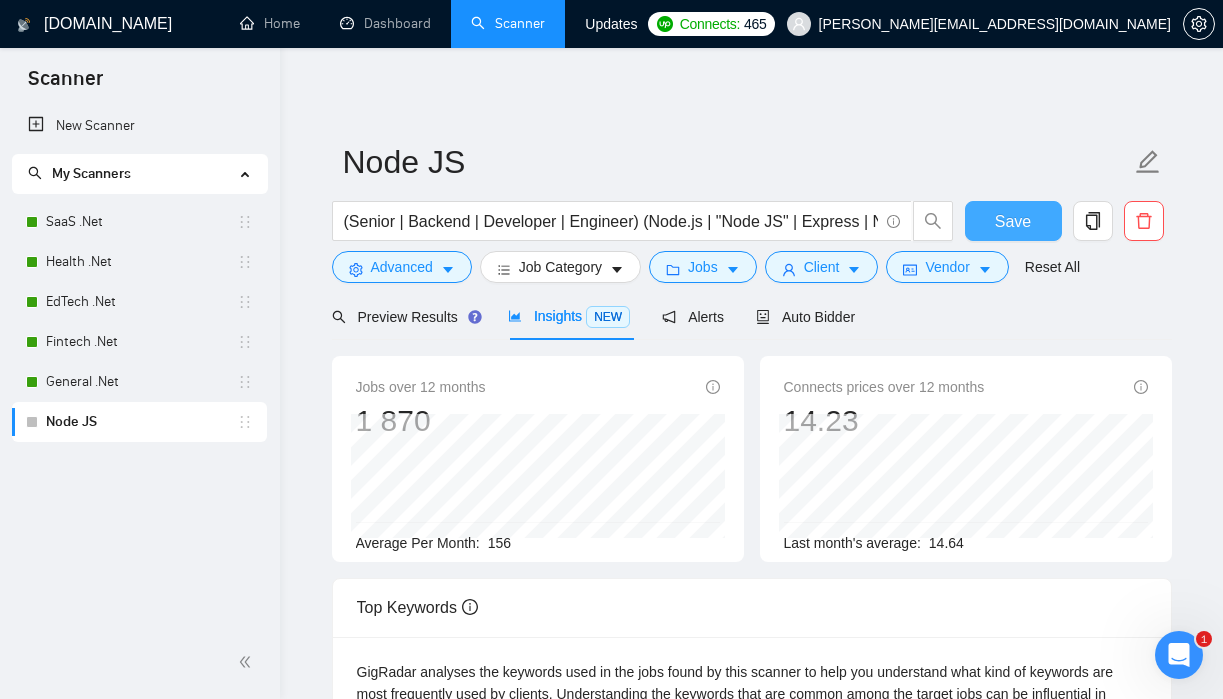 click on "Save" at bounding box center [1013, 221] 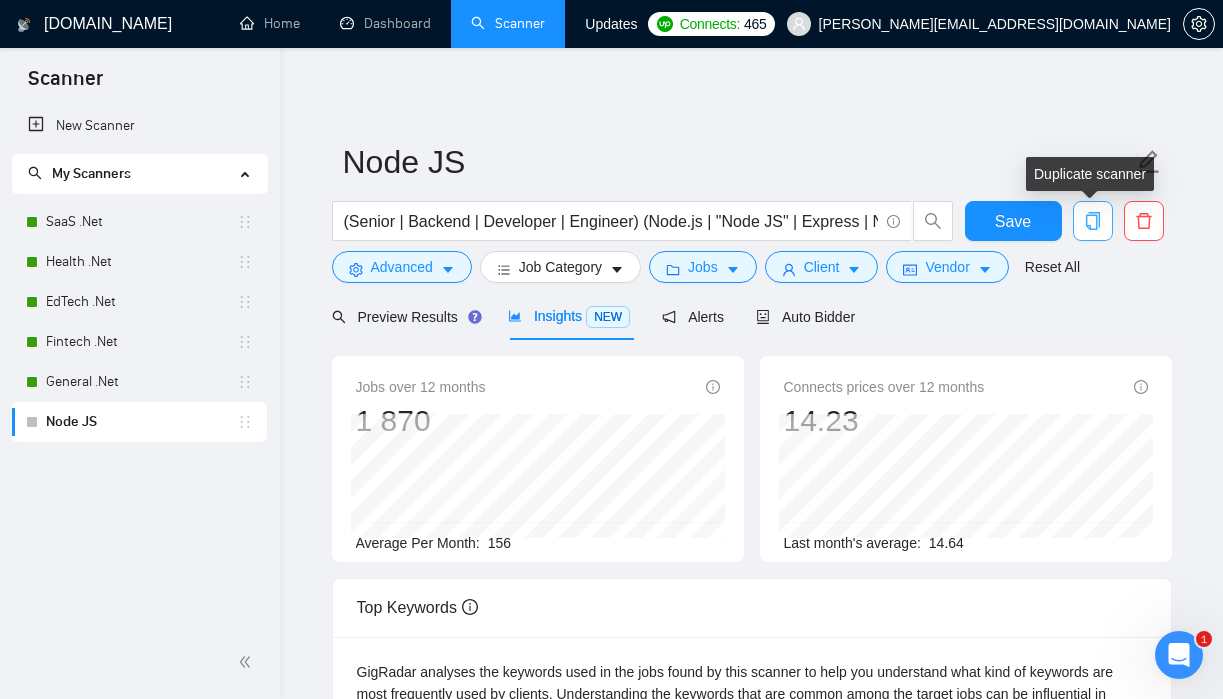 click 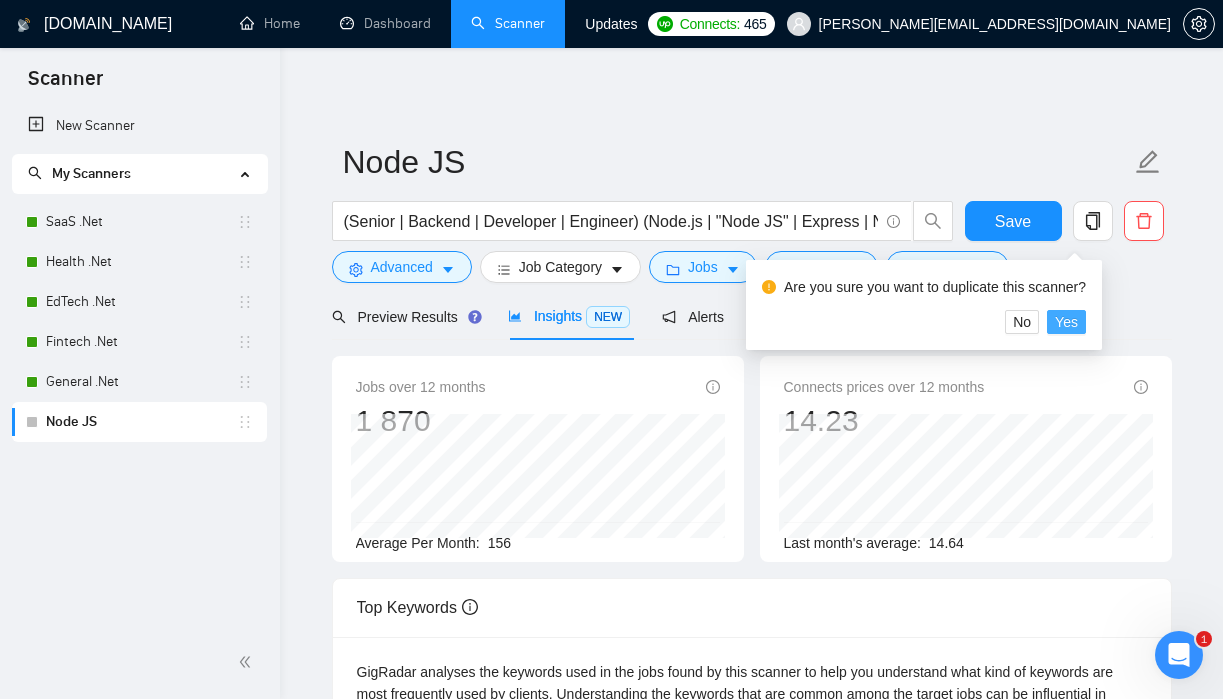 click on "Yes" at bounding box center [1066, 322] 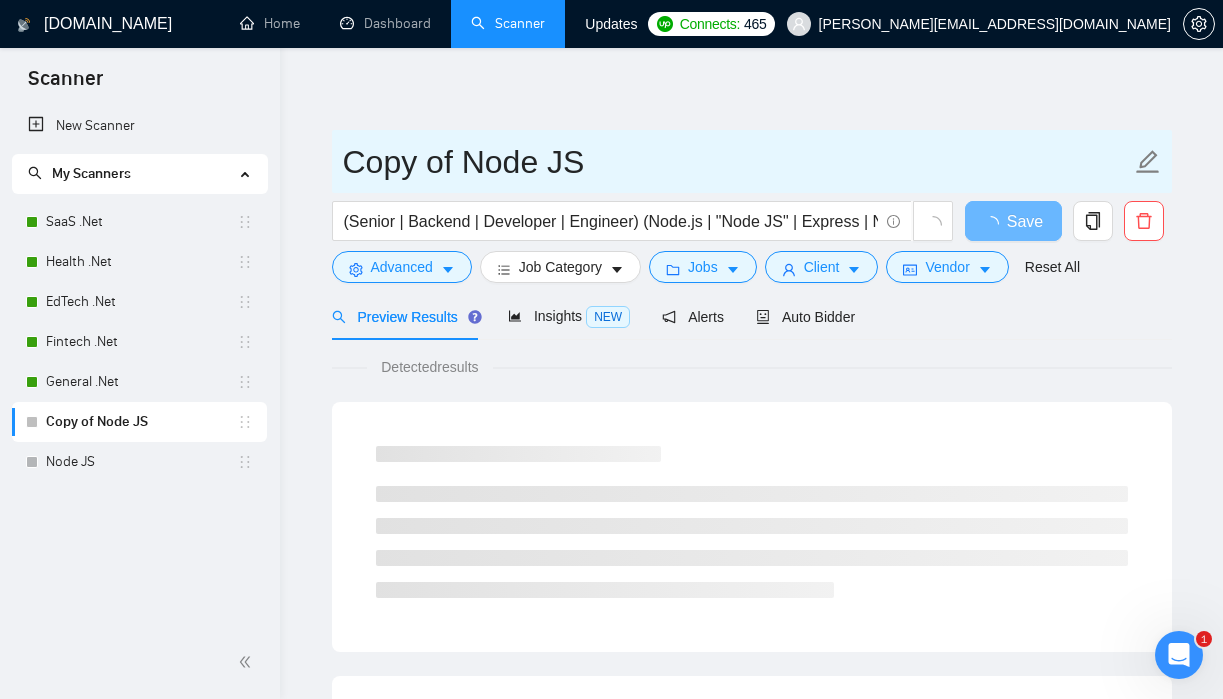 drag, startPoint x: 459, startPoint y: 156, endPoint x: 270, endPoint y: 150, distance: 189.09521 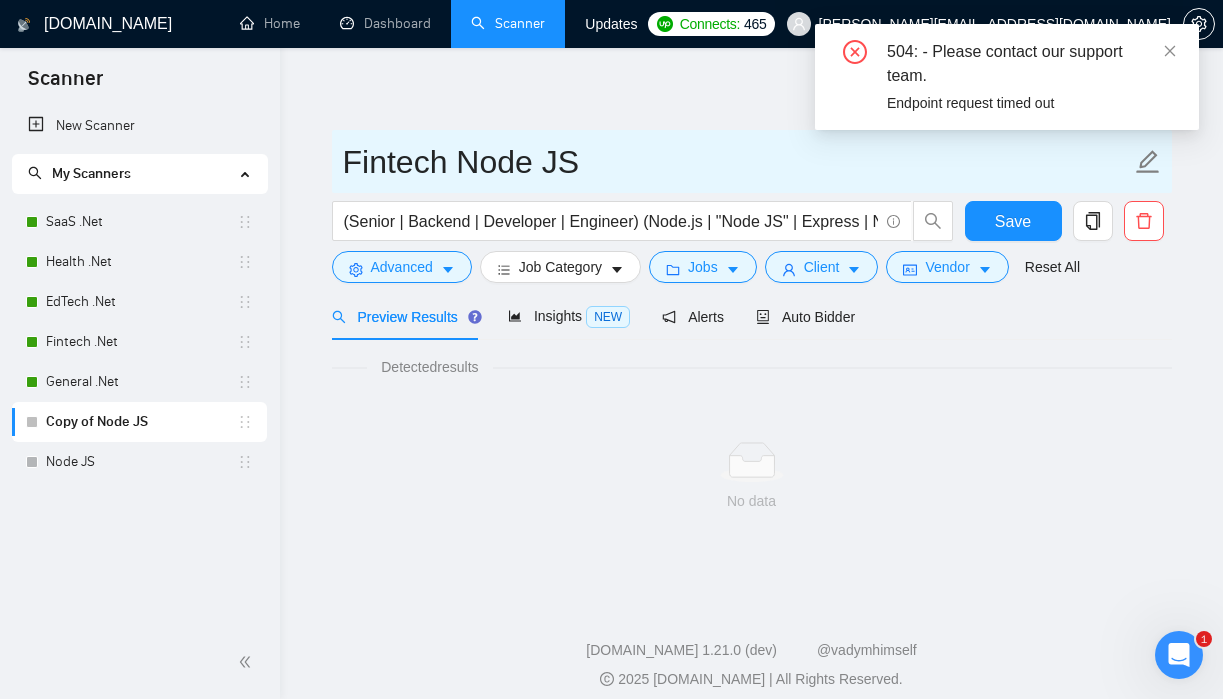 type on "Fintech Node JS" 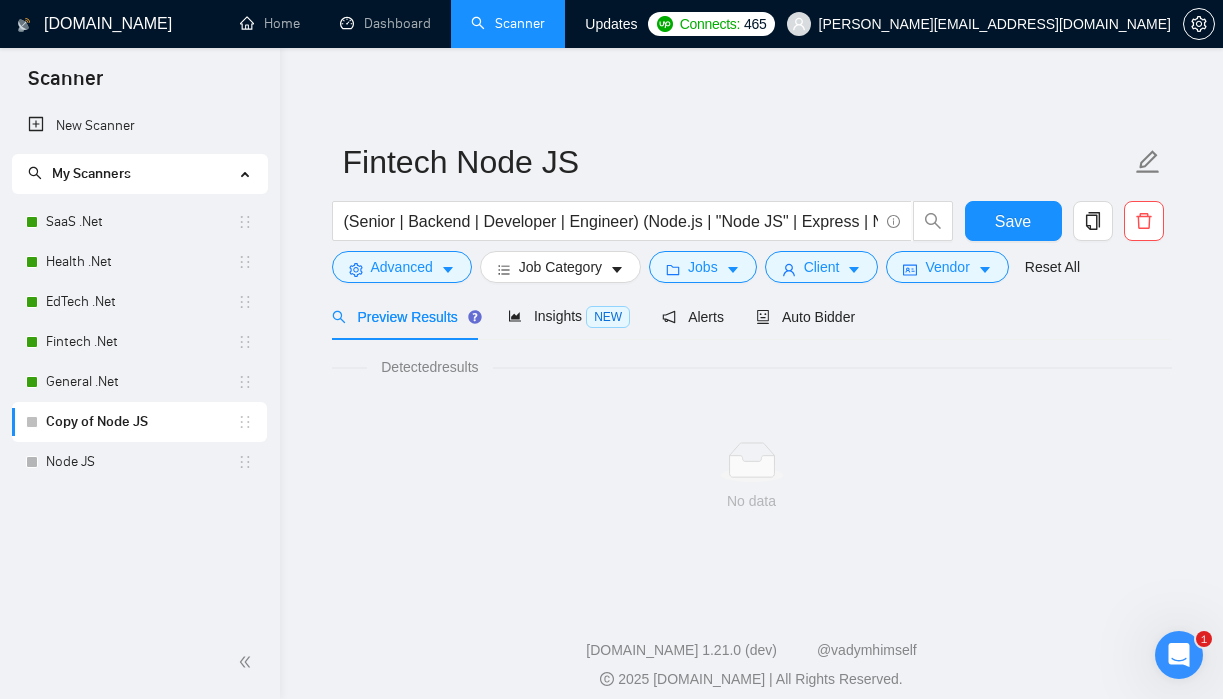 click at bounding box center [752, 462] 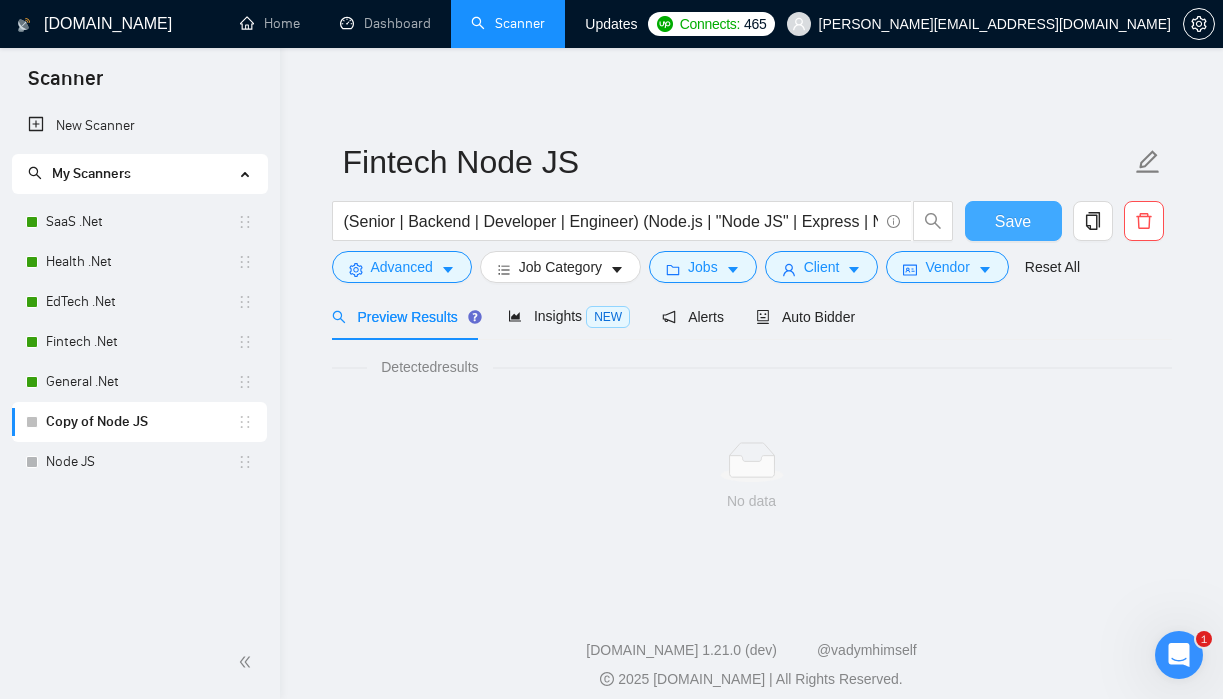 click on "Save" at bounding box center [1013, 221] 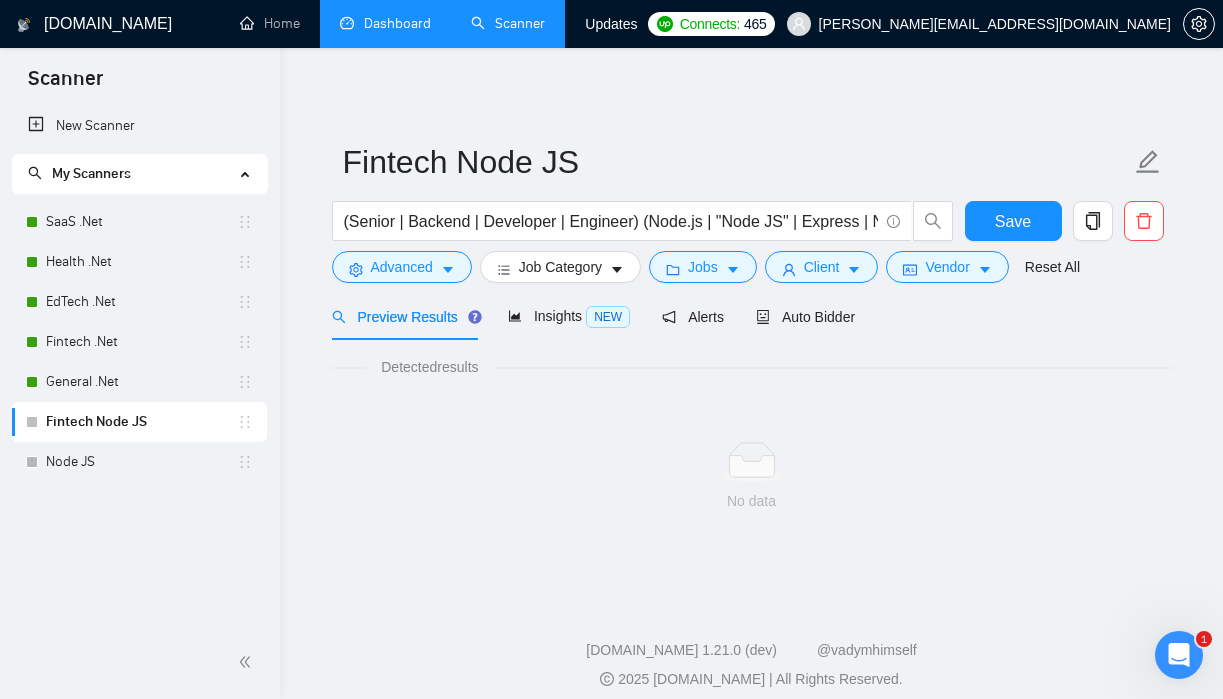 click on "Dashboard" at bounding box center (385, 23) 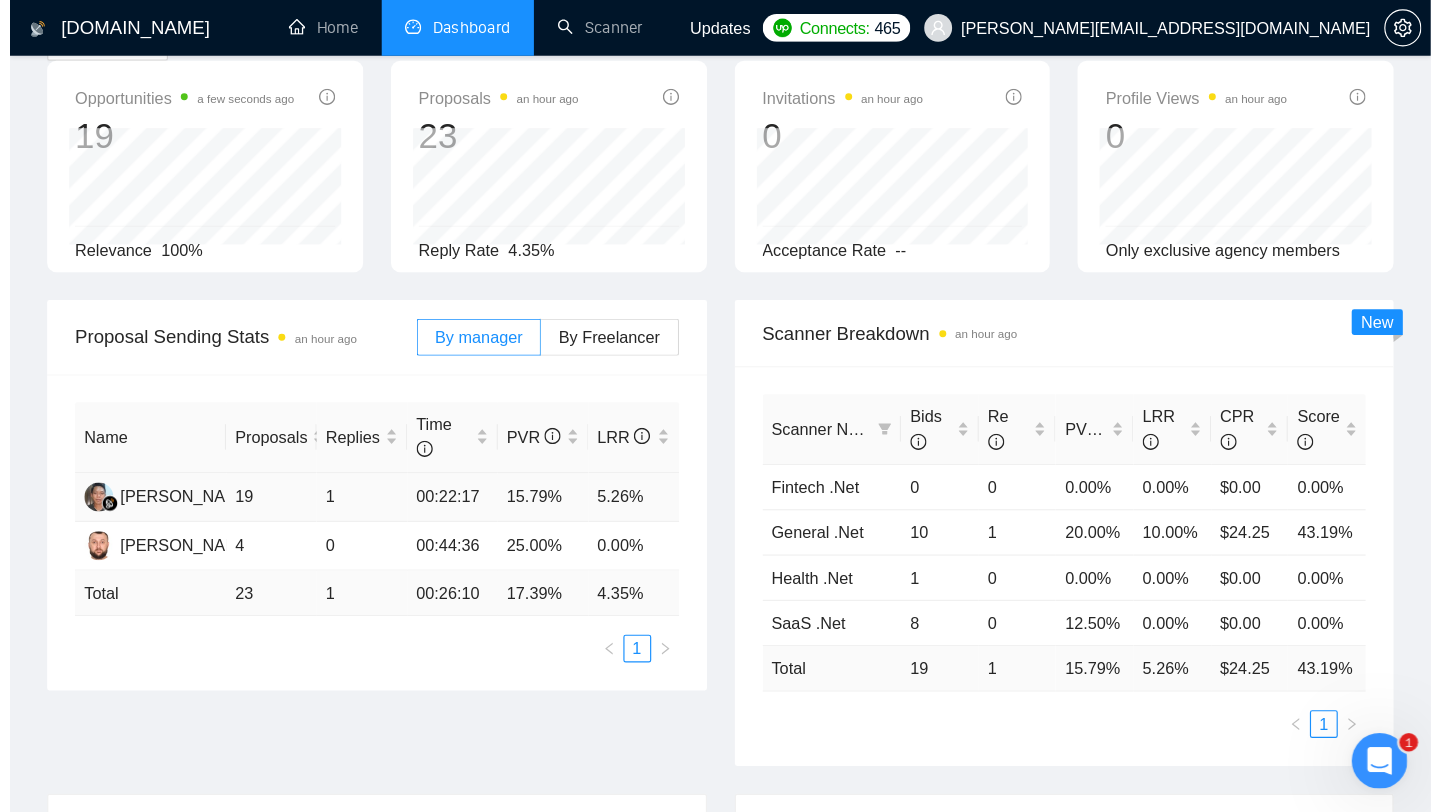 scroll, scrollTop: 0, scrollLeft: 0, axis: both 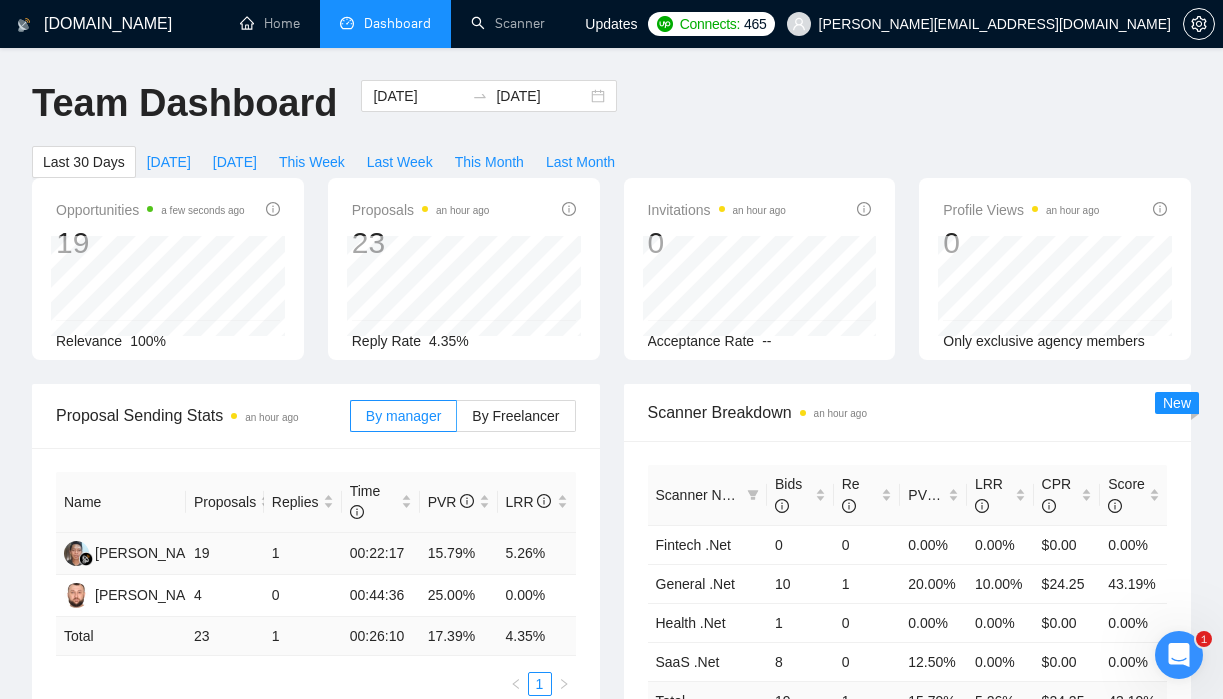 drag, startPoint x: 198, startPoint y: 550, endPoint x: 312, endPoint y: 550, distance: 114 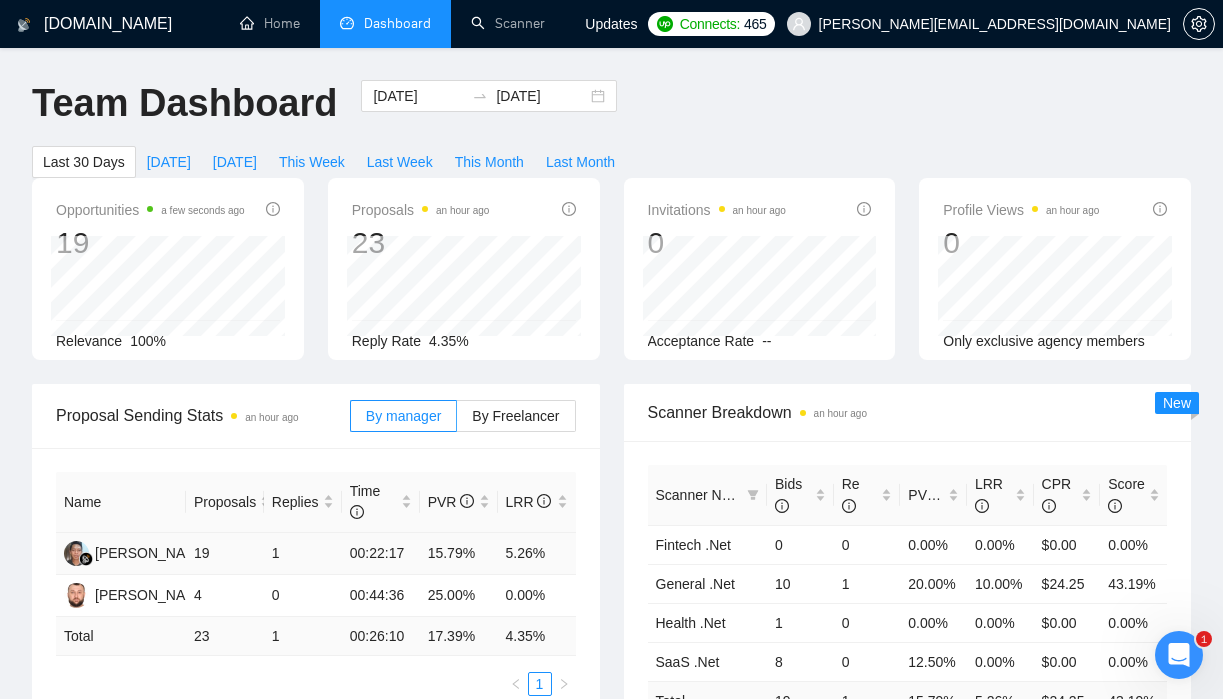 click on "5.26%" at bounding box center (537, 554) 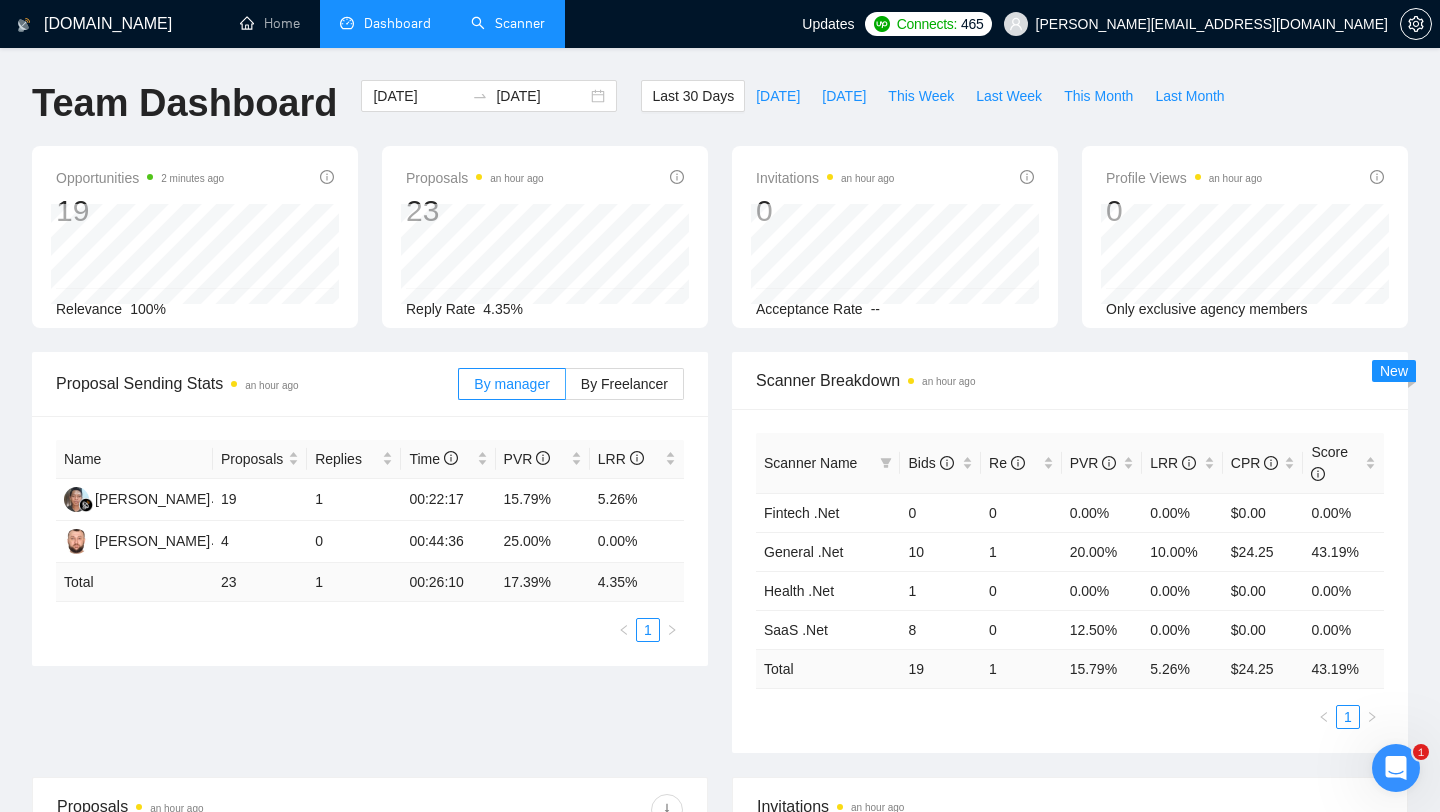 click on "Scanner" at bounding box center [508, 23] 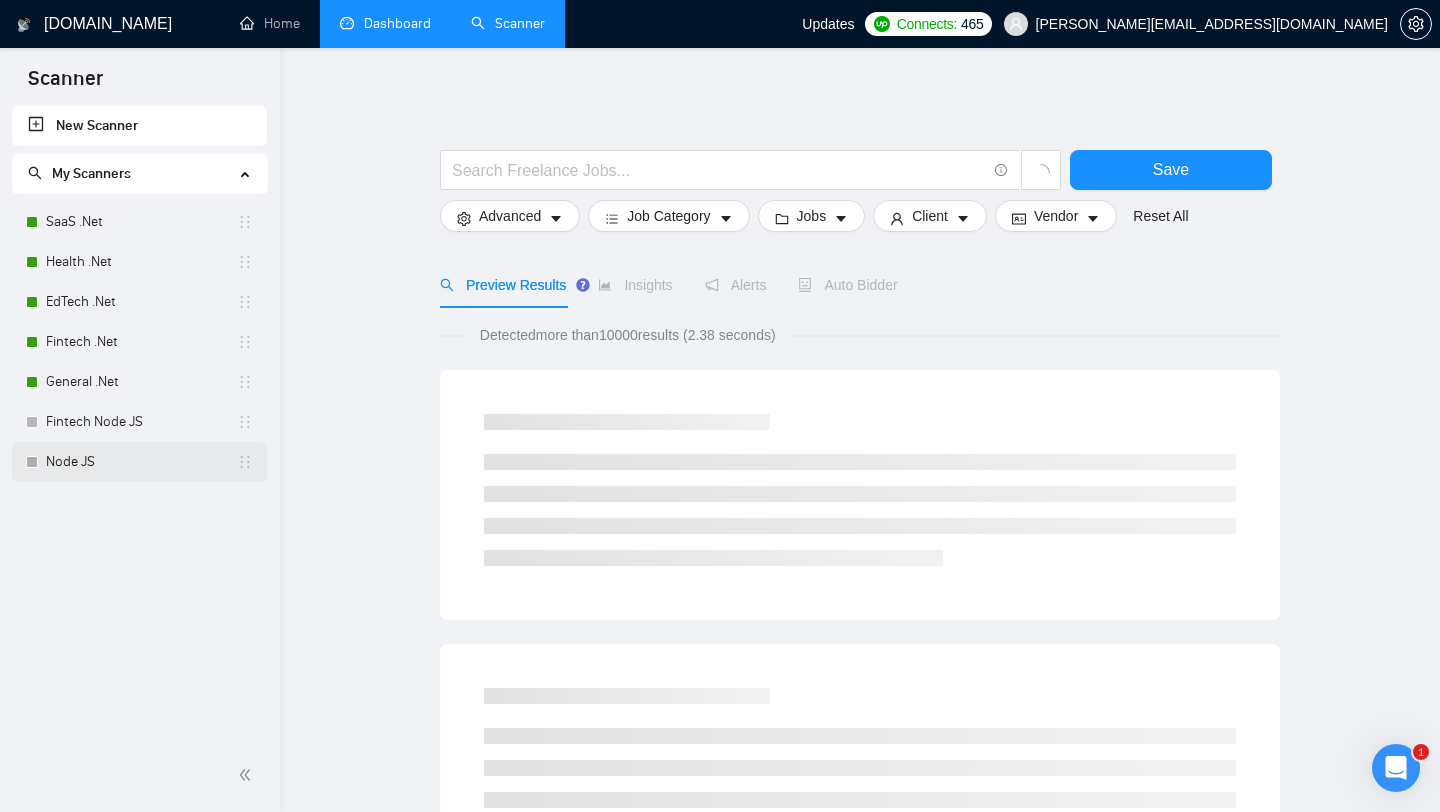 click on "Node JS" at bounding box center (141, 462) 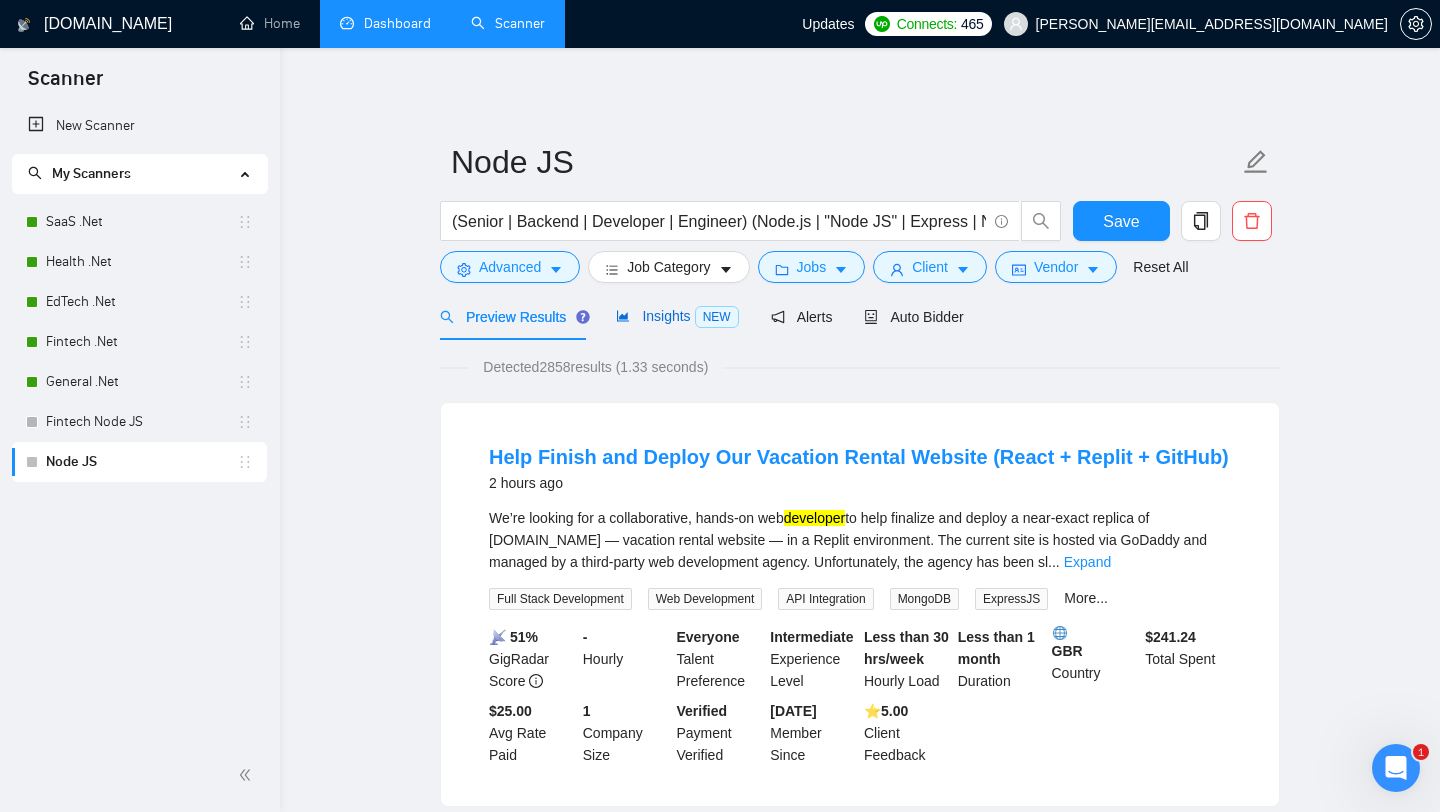 click on "Insights NEW" at bounding box center [677, 316] 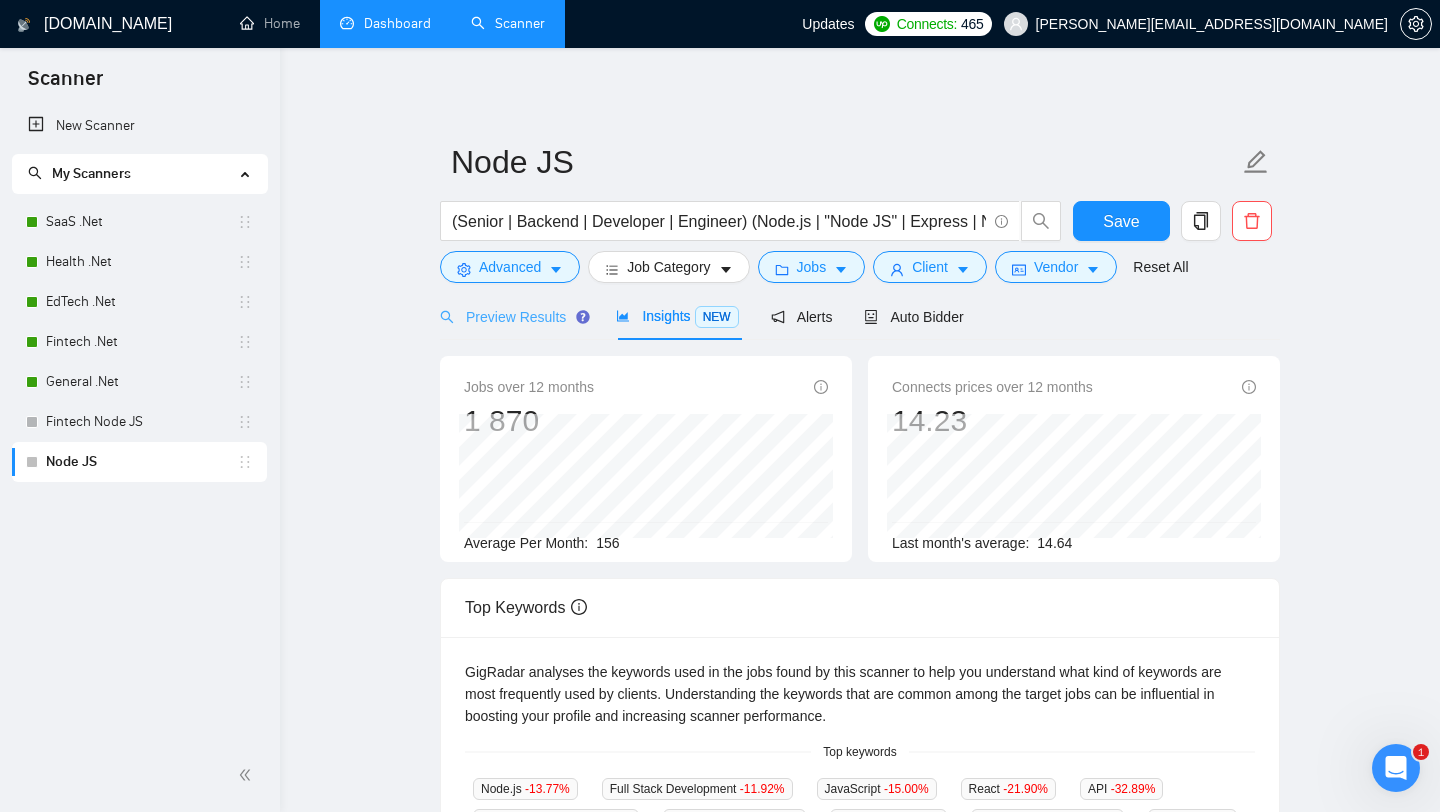 click on "Preview Results" at bounding box center (512, 316) 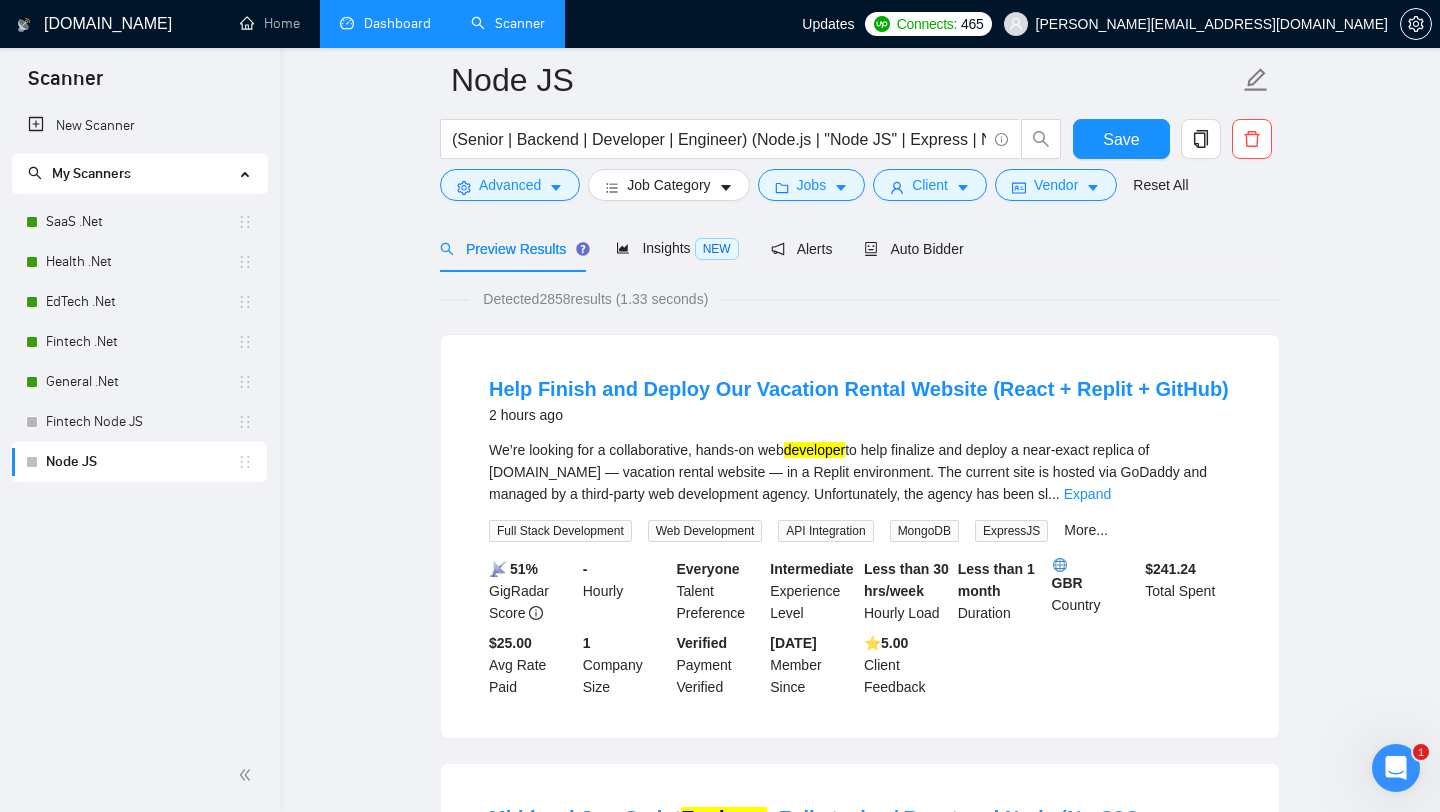 scroll, scrollTop: 70, scrollLeft: 0, axis: vertical 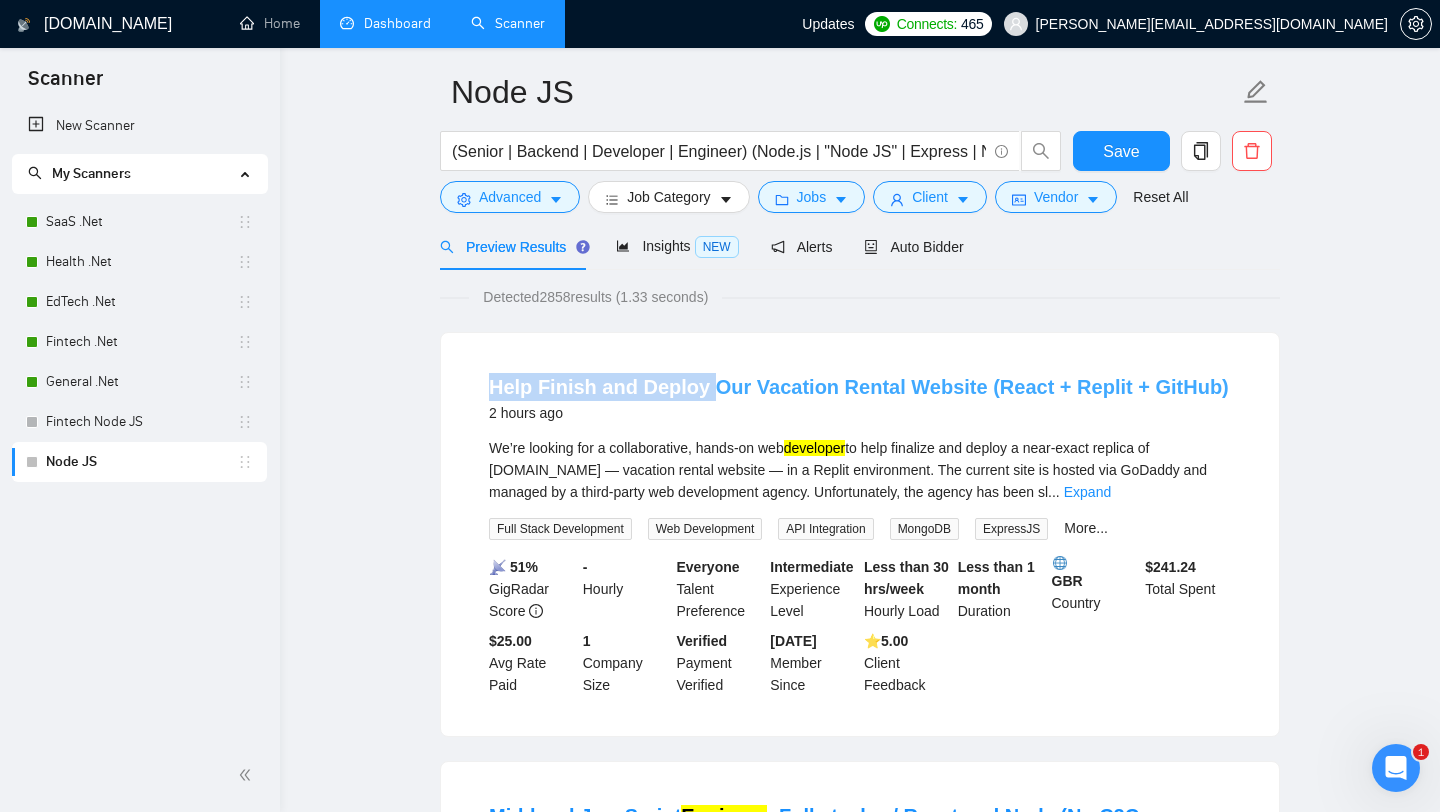 drag, startPoint x: 481, startPoint y: 388, endPoint x: 705, endPoint y: 392, distance: 224.0357 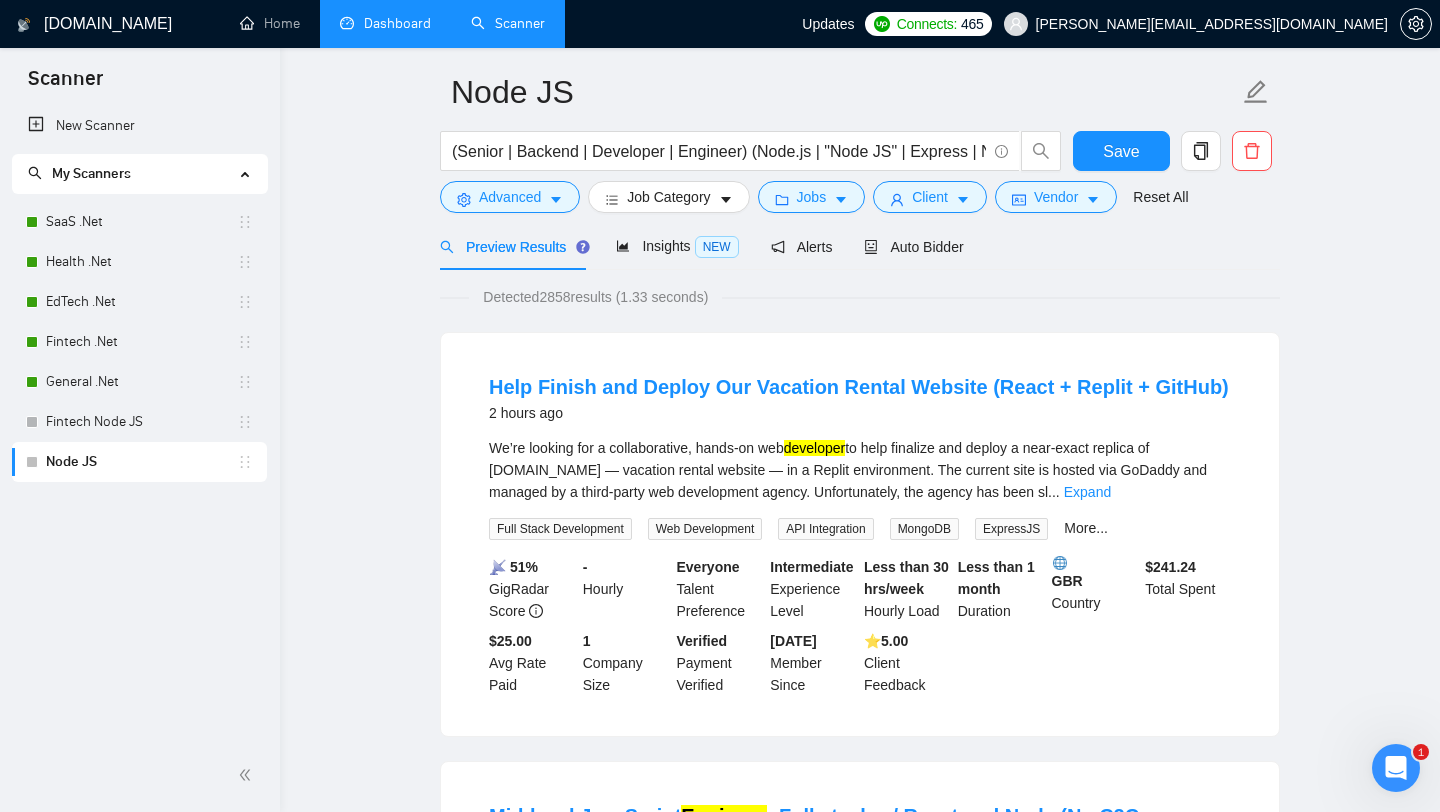click on "Detected   2858  results   (1.33 seconds) Help Finish and Deploy Our Vacation Rental Website (React + Replit + GitHub) 2 hours ago We’re looking for a collaborative, hands-on web  developer  to help finalize and deploy a near-exact replica of [DOMAIN_NAME] —  vacation rental website — in a Replit environment.
The current site is hosted via GoDaddy and managed by a third-party web development agency. Unfortunately, the agency has been sl ... Expand Full Stack Development Web Development API Integration MongoDB ExpressJS More... 📡   51% GigRadar Score   - Hourly Everyone Talent Preference Intermediate Experience Level Less than 30 hrs/week Hourly Load Less than 1 month Duration   GBR Country $ 241.24 Total Spent $25.00 Avg Rate Paid 1 Company Size Verified Payment Verified [DATE] Member Since ⭐️  5.00 Client Feedback Mid-level JavaScript  Engineer  - Full stack w/ React and Node (No C2C or Sponsorship available) 4 hours ago We are looking to add a mid-level JavaScript  Engineer ... 📡" at bounding box center (860, 2478) 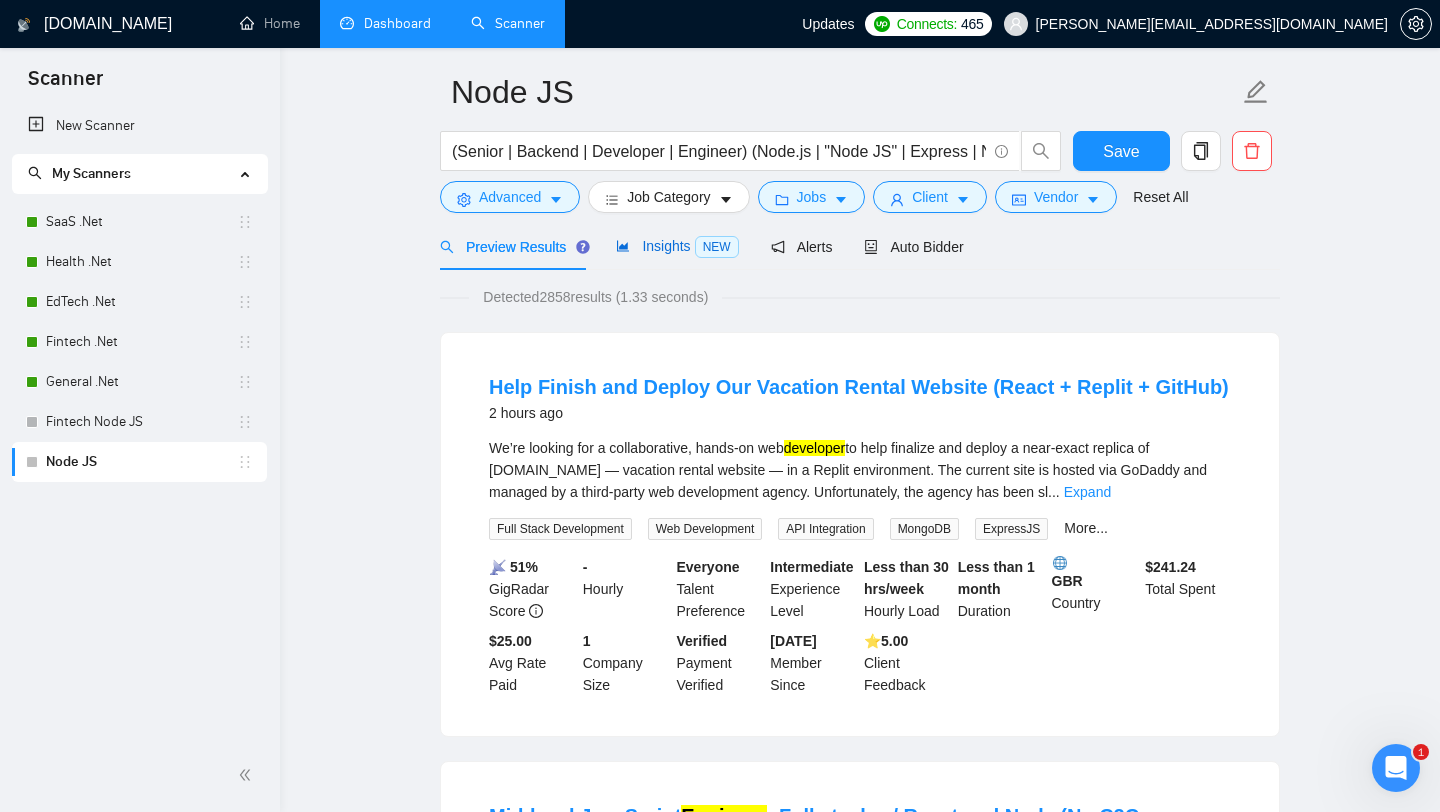 click on "Insights NEW" at bounding box center (677, 246) 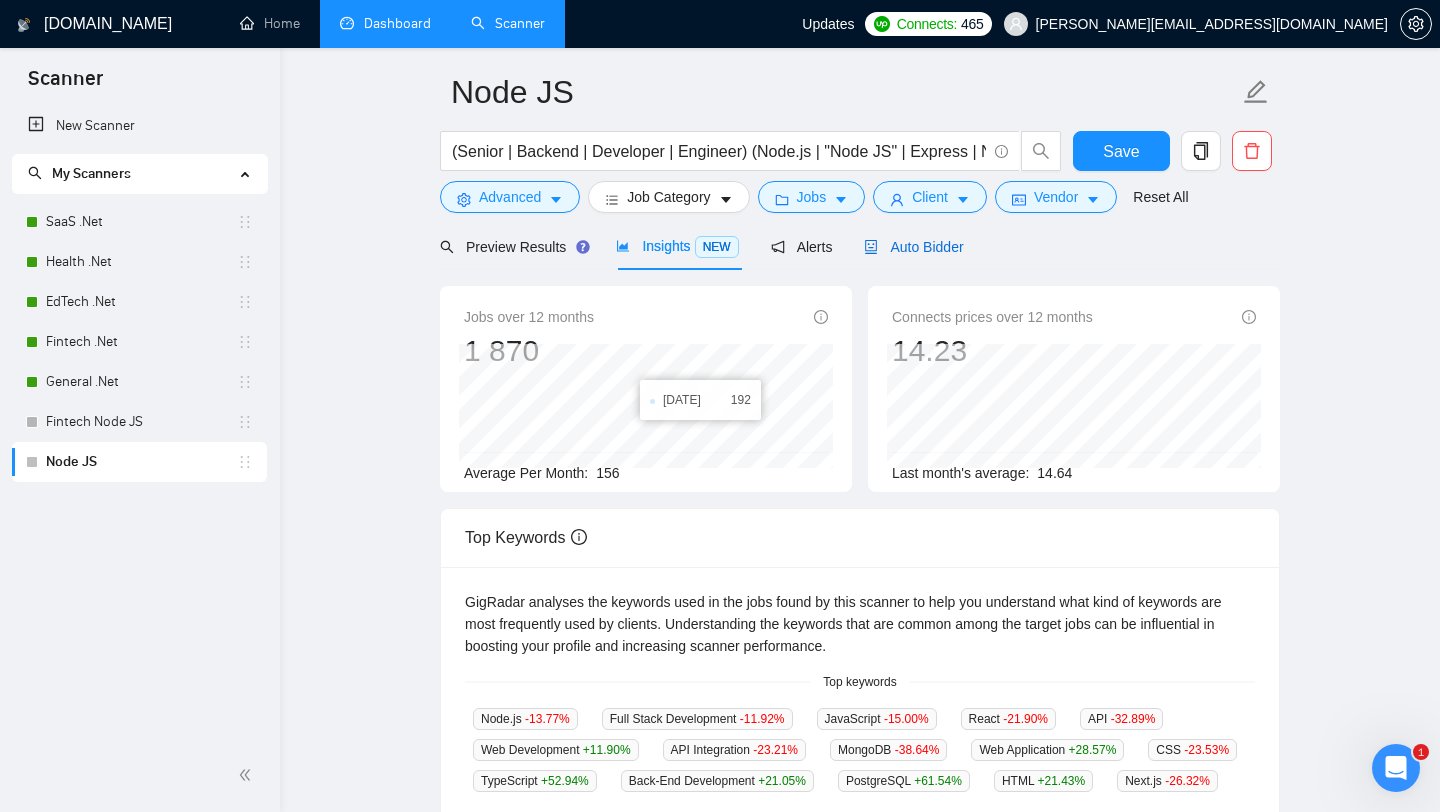 click on "Auto Bidder" at bounding box center [913, 247] 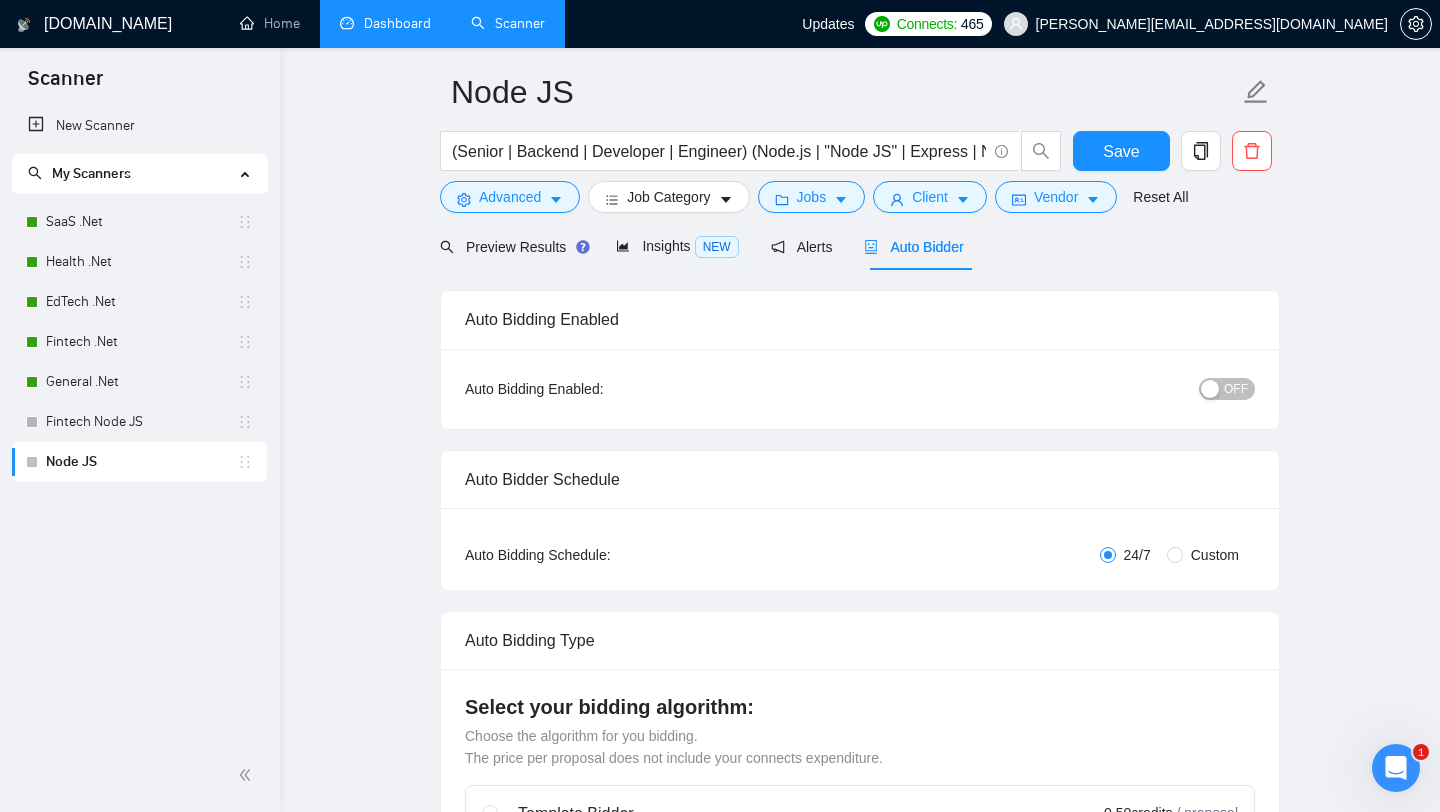 type 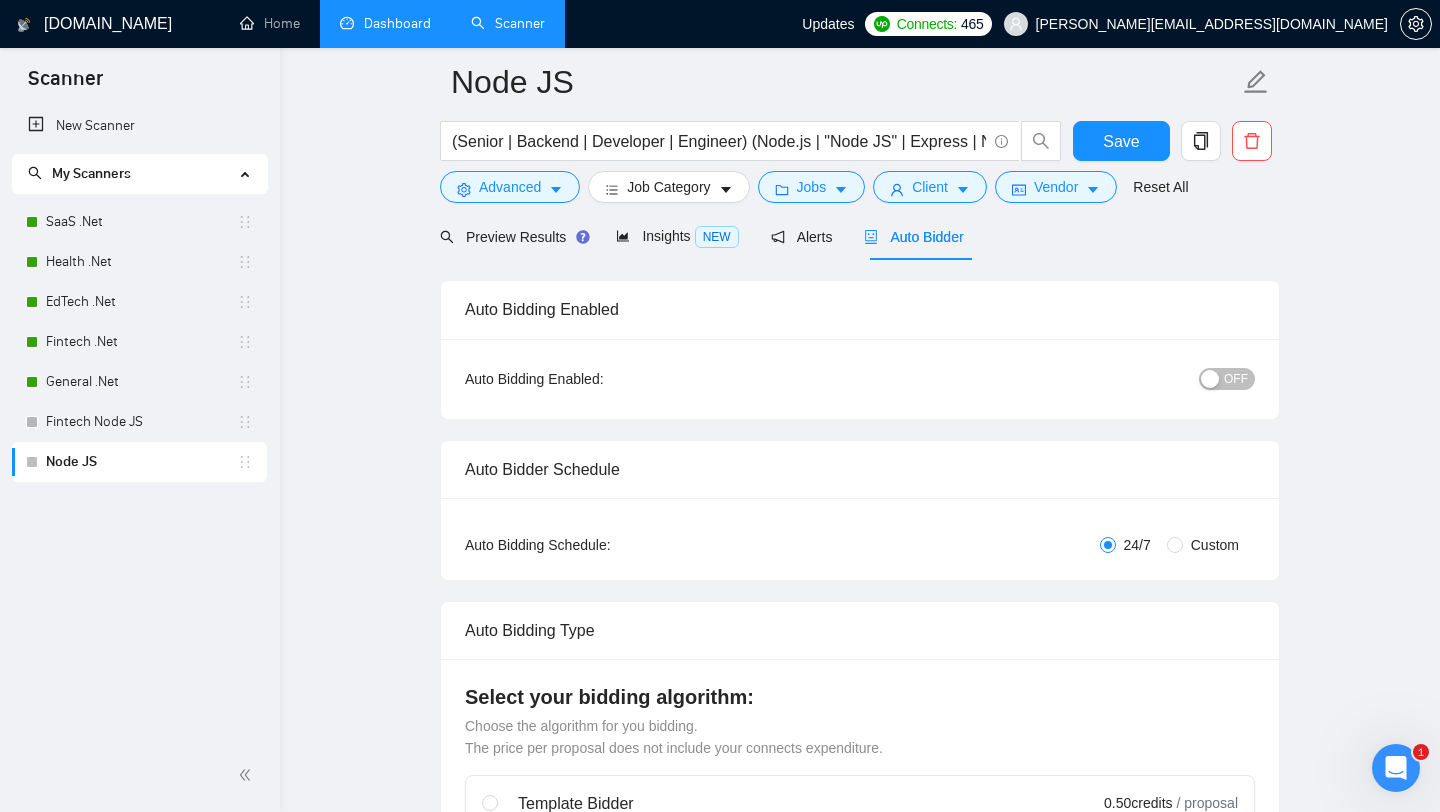 scroll, scrollTop: 0, scrollLeft: 0, axis: both 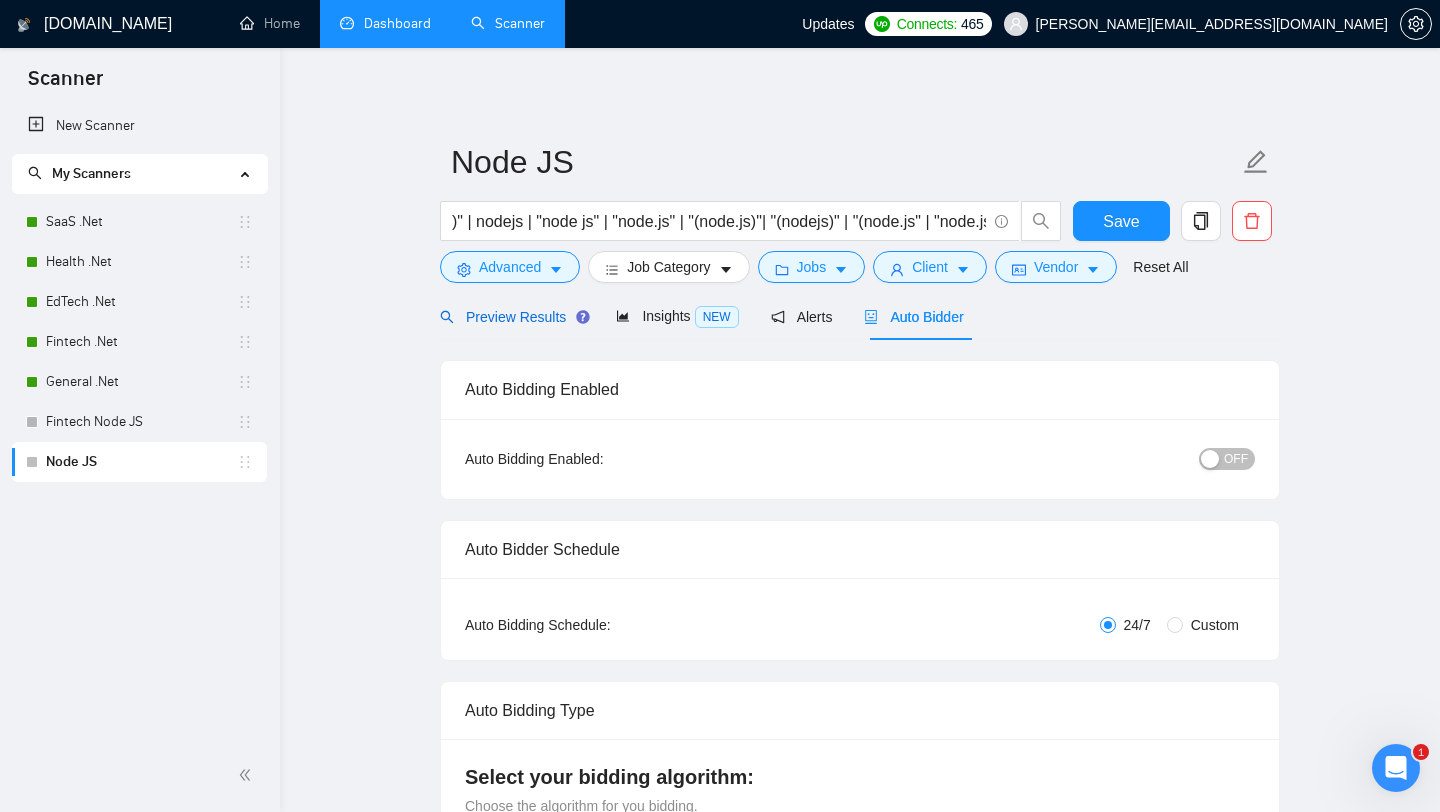 click on "Preview Results" at bounding box center [512, 317] 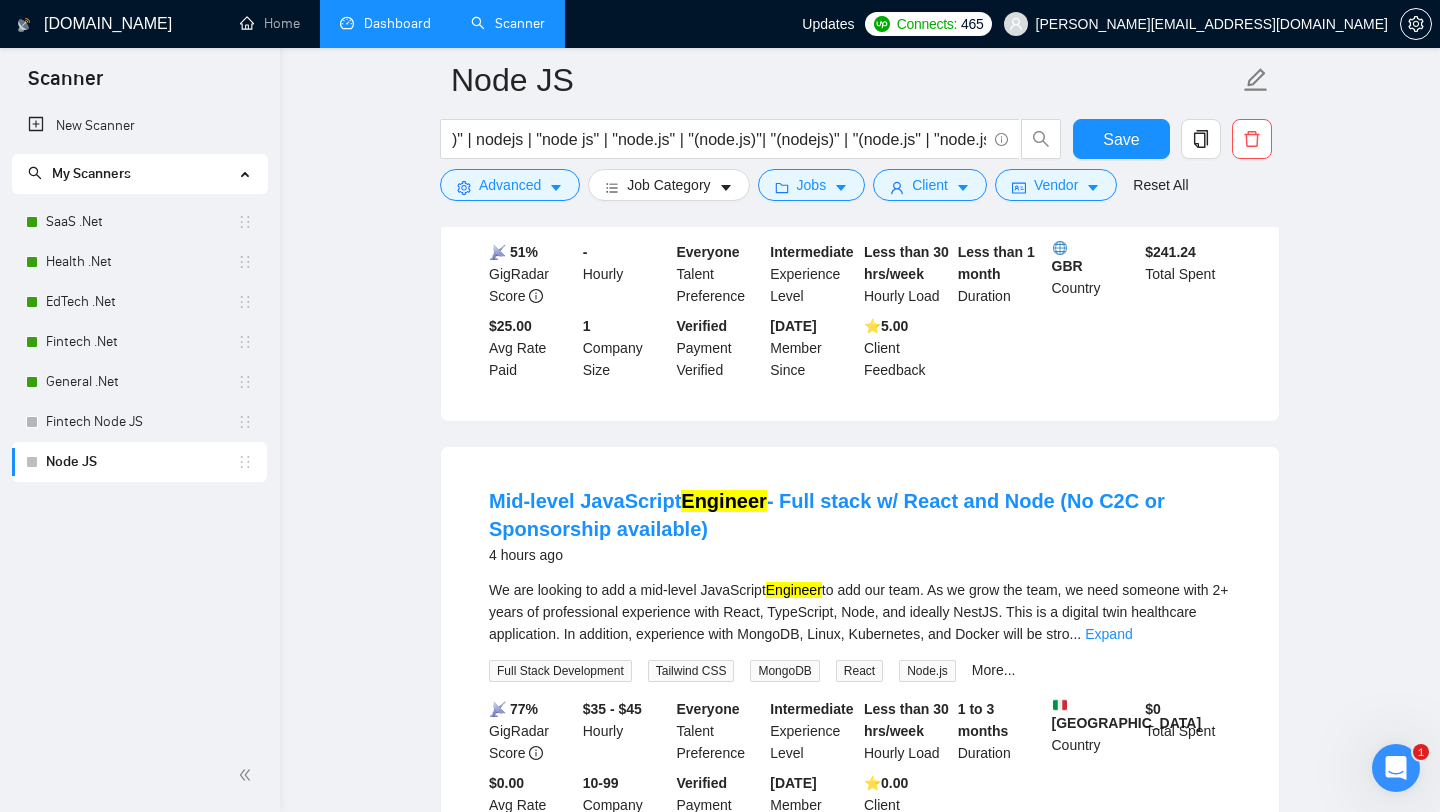 scroll, scrollTop: 388, scrollLeft: 0, axis: vertical 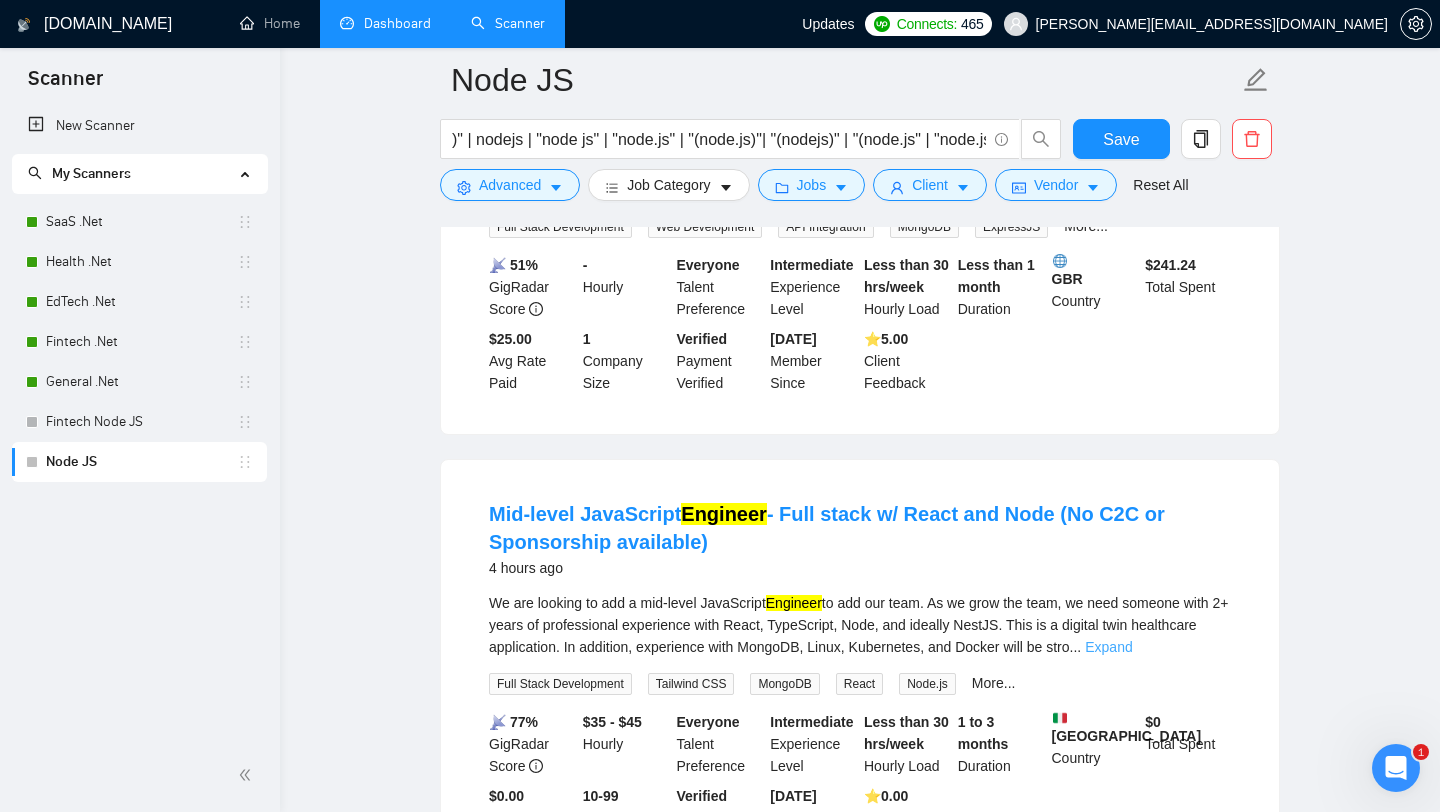 click on "Expand" at bounding box center [1108, 647] 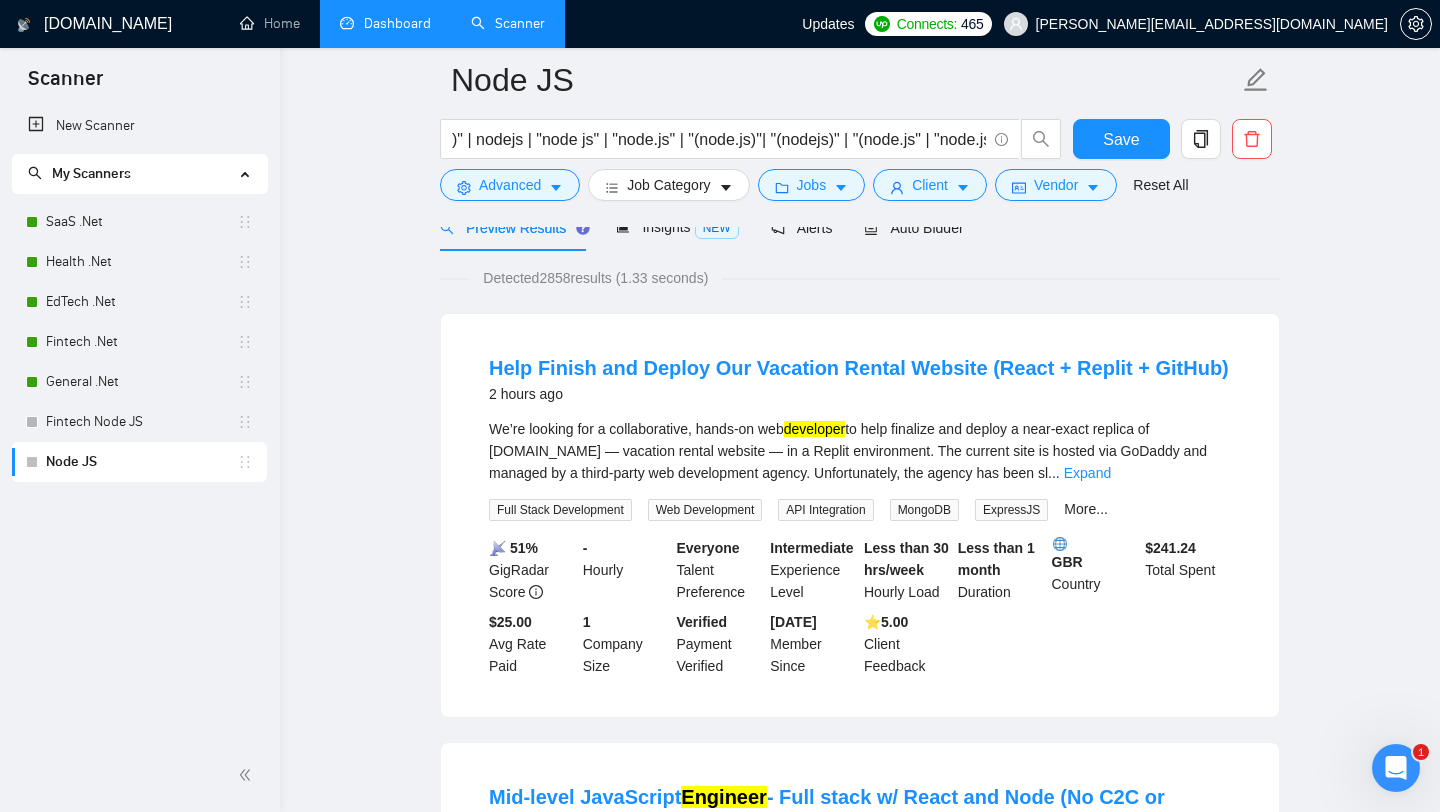 scroll, scrollTop: 0, scrollLeft: 0, axis: both 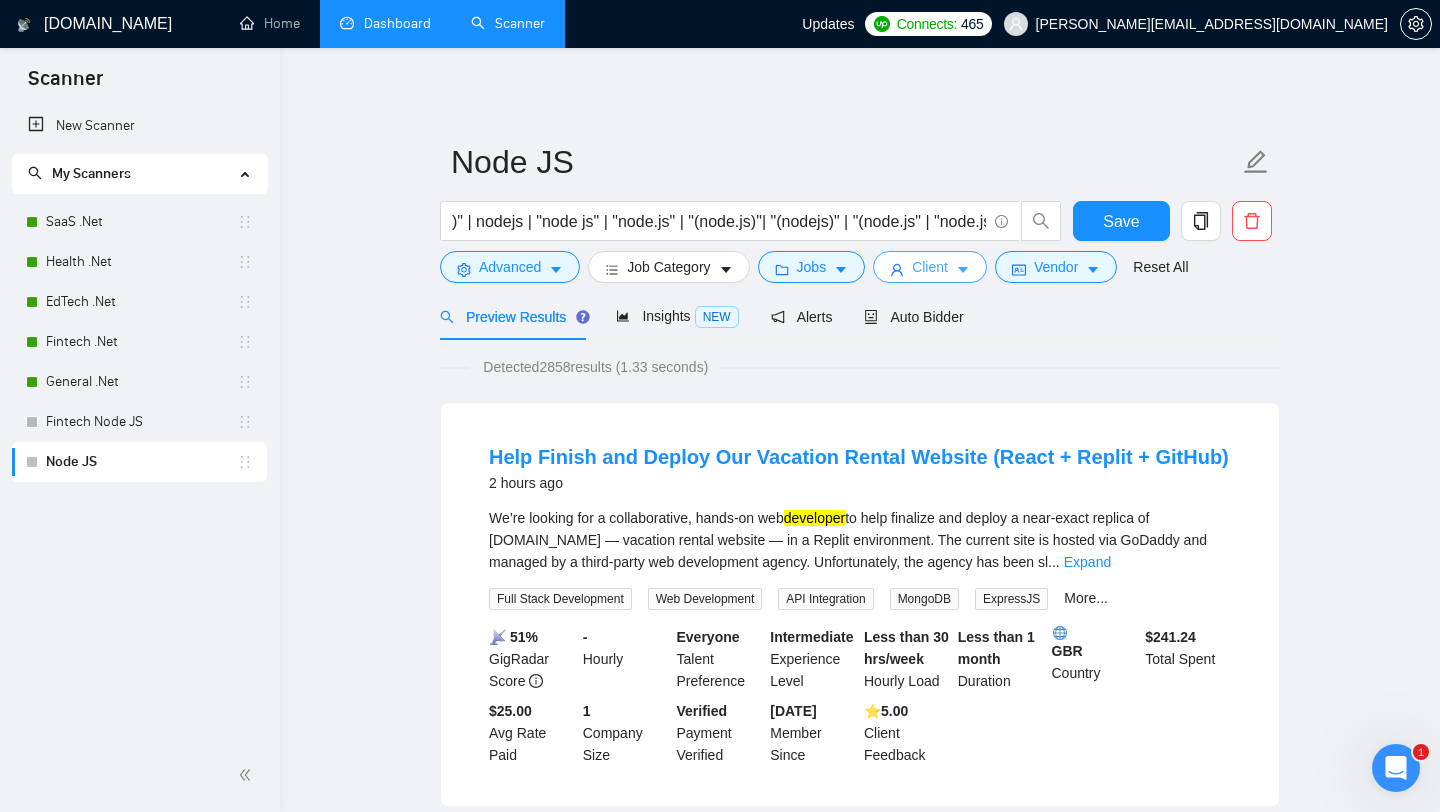 click on "Client" at bounding box center [930, 267] 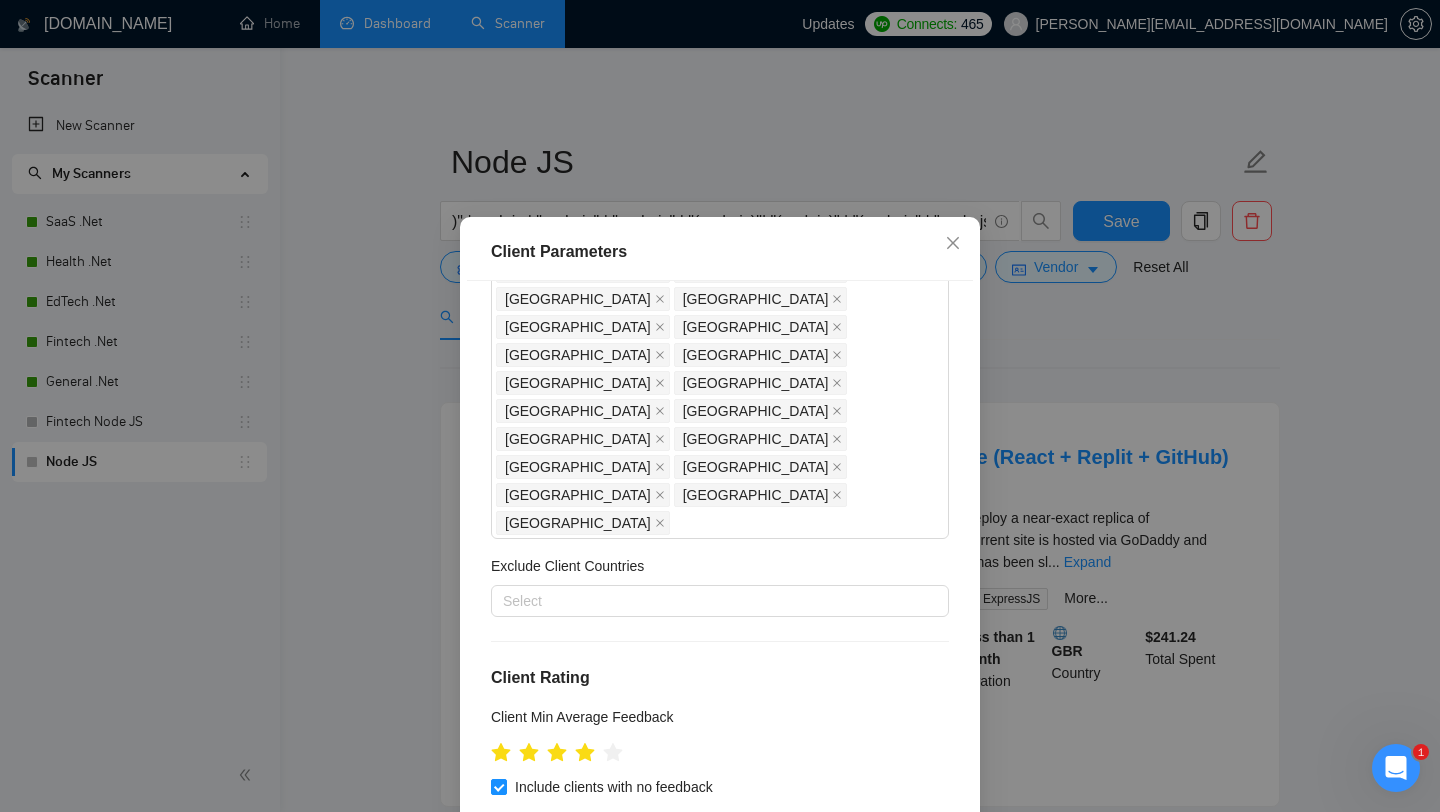 scroll, scrollTop: 958, scrollLeft: 0, axis: vertical 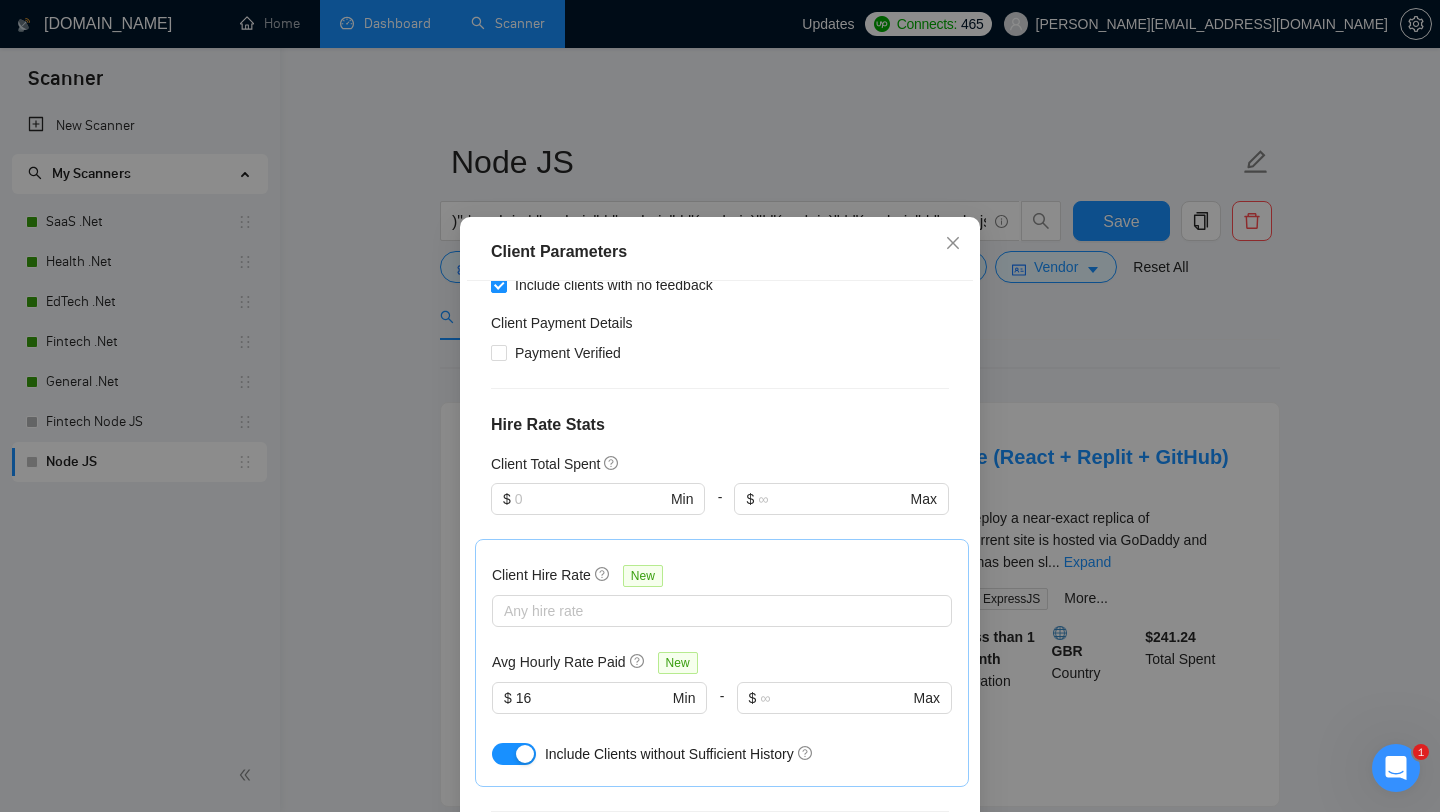 click on "Client Parameters Client Location Include Client Countries [GEOGRAPHIC_DATA] [GEOGRAPHIC_DATA] [GEOGRAPHIC_DATA] [GEOGRAPHIC_DATA] [GEOGRAPHIC_DATA] [GEOGRAPHIC_DATA] [GEOGRAPHIC_DATA] [GEOGRAPHIC_DATA] [GEOGRAPHIC_DATA] [GEOGRAPHIC_DATA] [GEOGRAPHIC_DATA] [GEOGRAPHIC_DATA] [GEOGRAPHIC_DATA] [GEOGRAPHIC_DATA] [GEOGRAPHIC_DATA] [GEOGRAPHIC_DATA] [GEOGRAPHIC_DATA] [GEOGRAPHIC_DATA] [GEOGRAPHIC_DATA] [GEOGRAPHIC_DATA] [GEOGRAPHIC_DATA] [GEOGRAPHIC_DATA] [GEOGRAPHIC_DATA] [GEOGRAPHIC_DATA] [GEOGRAPHIC_DATA] [GEOGRAPHIC_DATA] [GEOGRAPHIC_DATA] [GEOGRAPHIC_DATA] [GEOGRAPHIC_DATA] [GEOGRAPHIC_DATA] [GEOGRAPHIC_DATA] [GEOGRAPHIC_DATA] [GEOGRAPHIC_DATA] [GEOGRAPHIC_DATA] [GEOGRAPHIC_DATA] [GEOGRAPHIC_DATA] [GEOGRAPHIC_DATA] [GEOGRAPHIC_DATA] [GEOGRAPHIC_DATA] [GEOGRAPHIC_DATA] [GEOGRAPHIC_DATA] [GEOGRAPHIC_DATA] [GEOGRAPHIC_DATA] [GEOGRAPHIC_DATA]   Exclude Client Countries   Select Client Rating Client Min Average Feedback Include clients with no feedback Client Payment Details Payment Verified Hire Rate Stats   Client Total Spent $ Min - $ Max Client Hire Rate New   Any hire rate   Avg Hourly Rate Paid New $ 16 Min - $ Max Include Clients without Sufficient History Client Profile Client Industry New   Any industry Client Company Size   Any company size Enterprise Clients New   Any clients Reset OK" at bounding box center (720, 406) 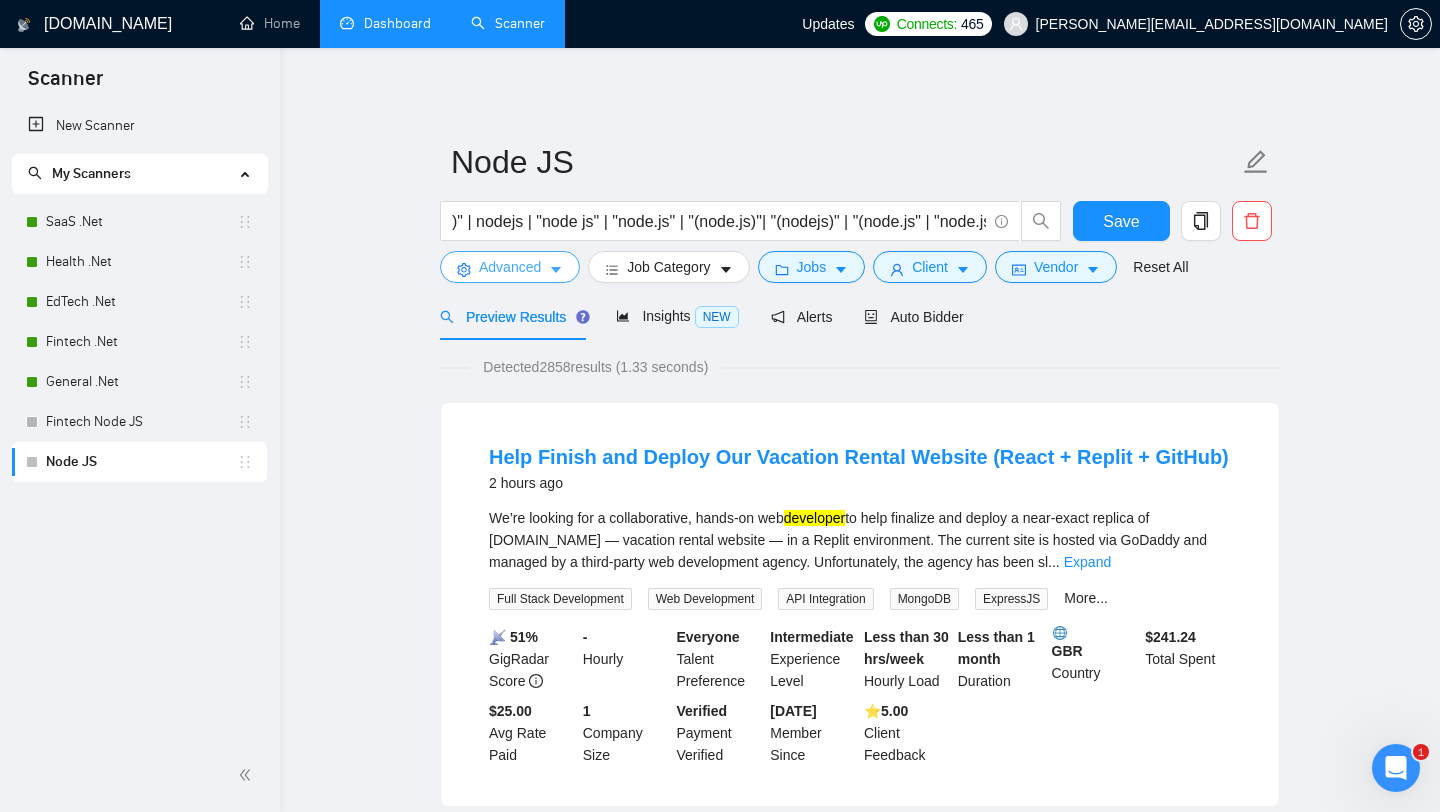 click on "Advanced" at bounding box center (510, 267) 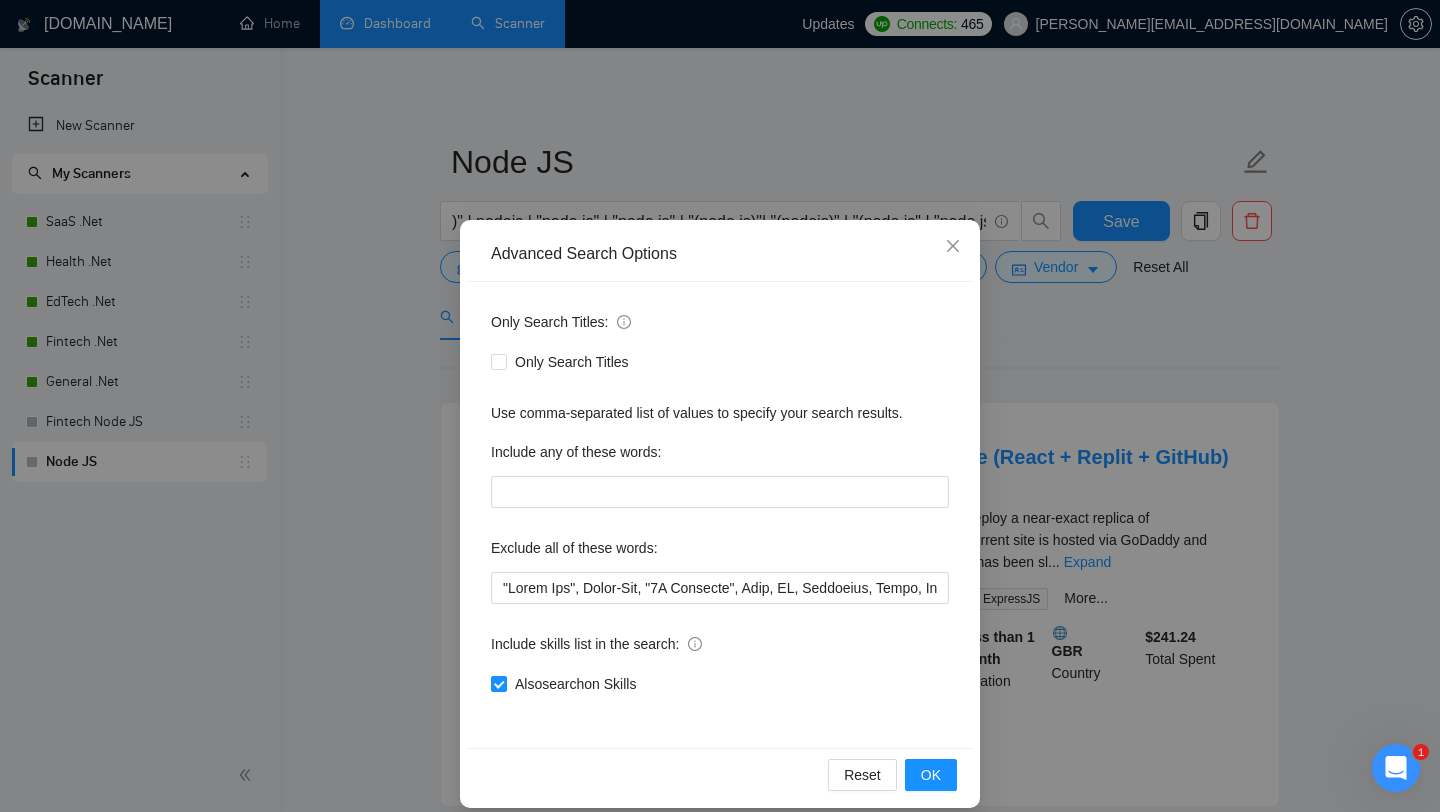click on "Advanced Search Options Only Search Titles:   Only Search Titles Use comma-separated list of values to specify your search results. Include any of these words: Exclude all of these words: Include skills list in the search:   Also  search  on Skills Reset OK" at bounding box center [720, 406] 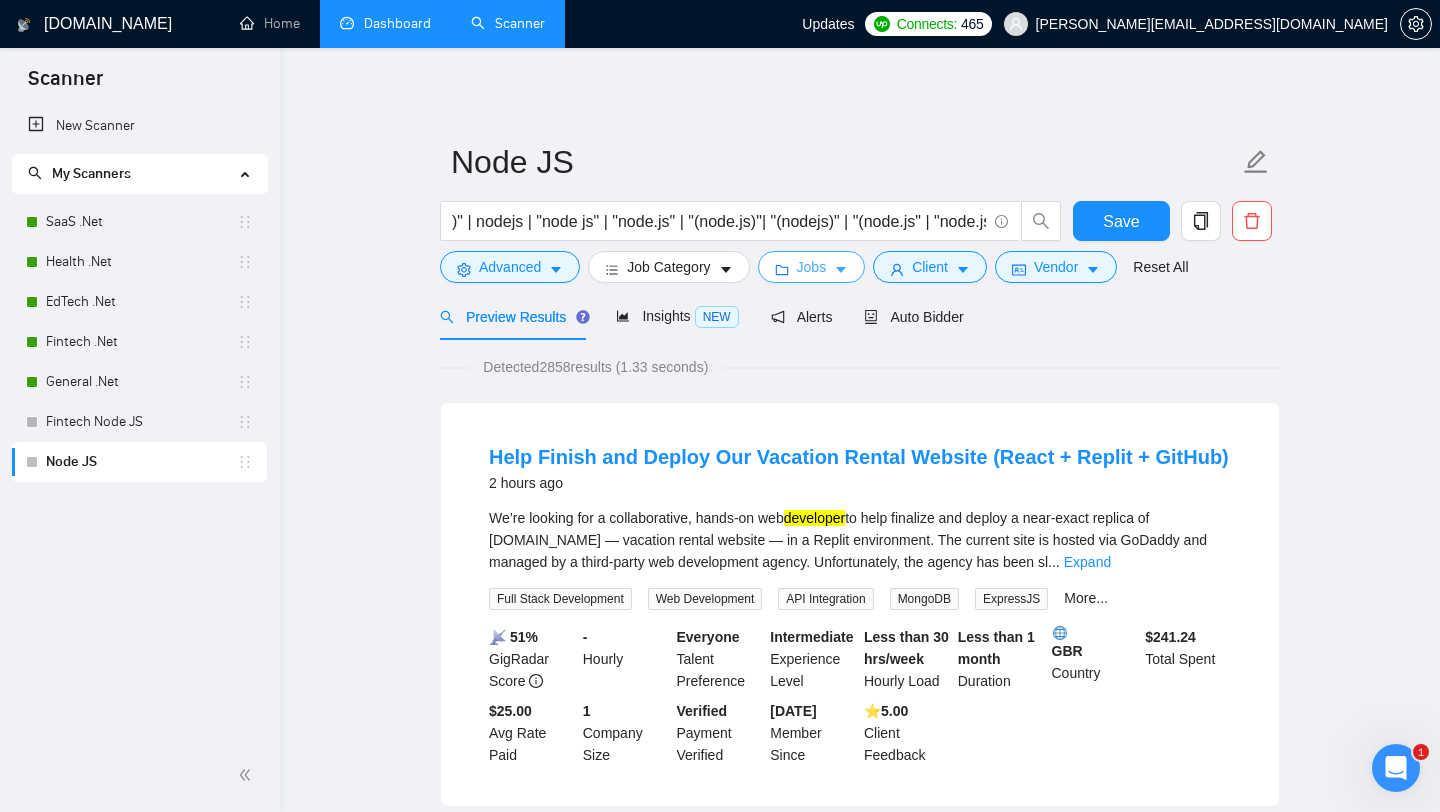 click at bounding box center (782, 269) 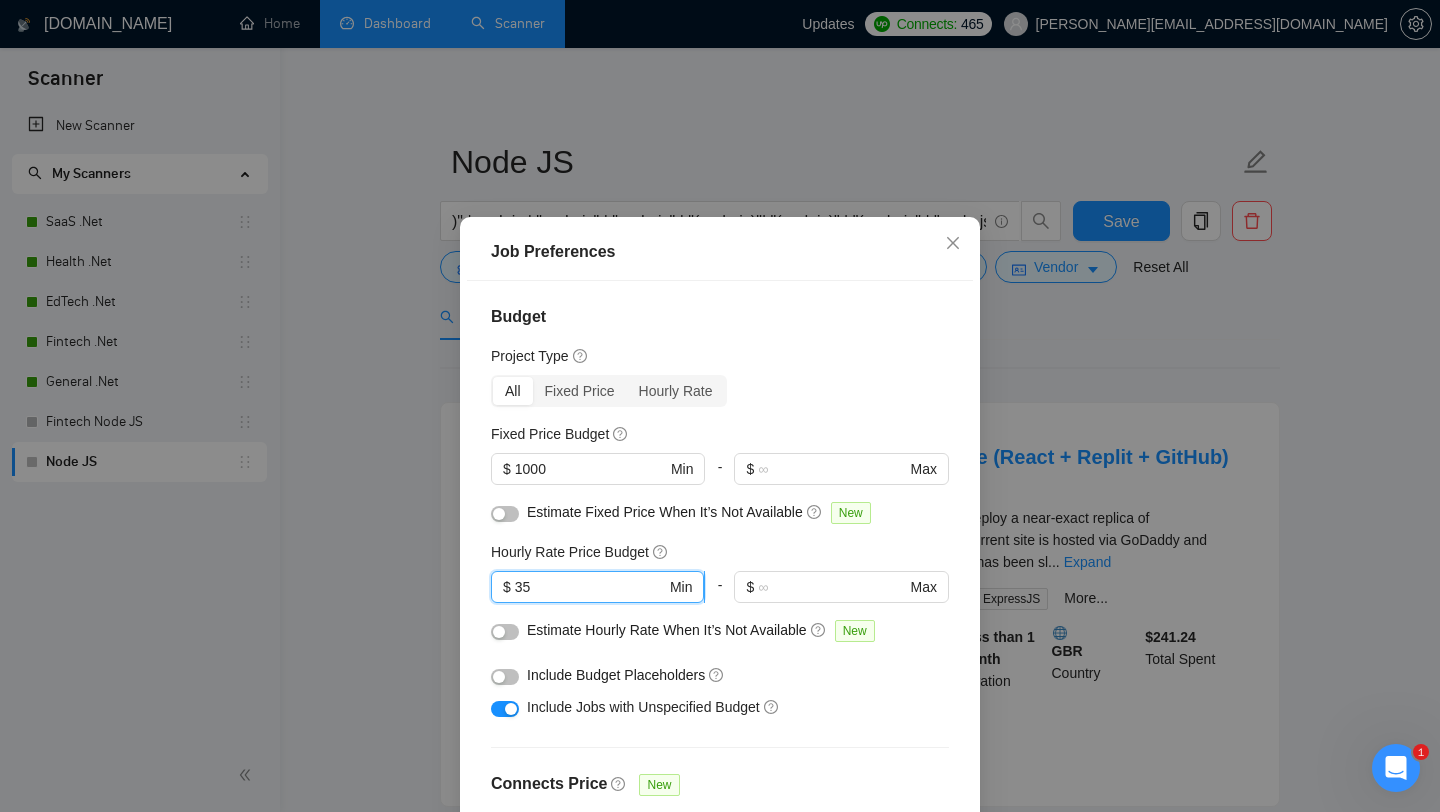 drag, startPoint x: 555, startPoint y: 587, endPoint x: 503, endPoint y: 585, distance: 52.03845 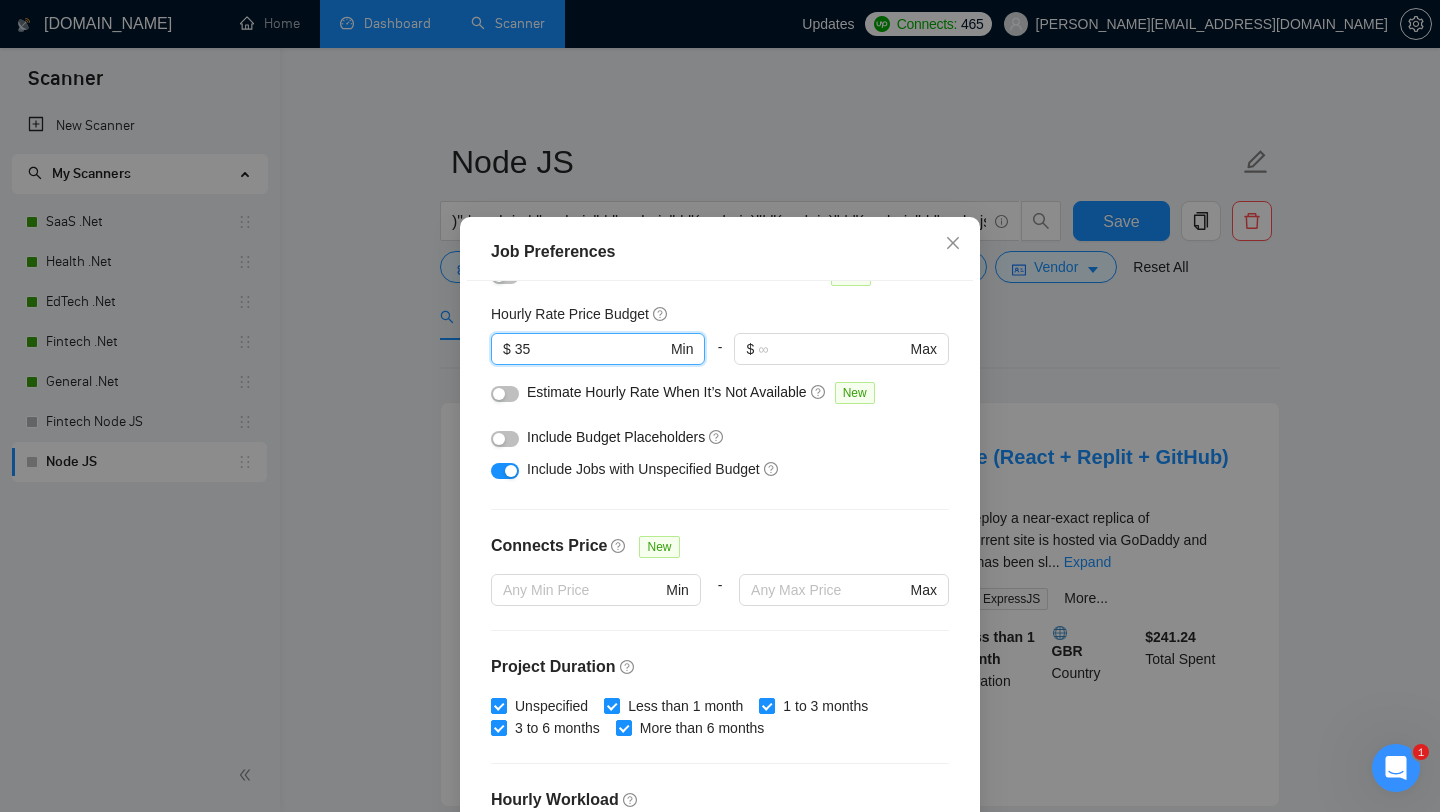scroll, scrollTop: 280, scrollLeft: 0, axis: vertical 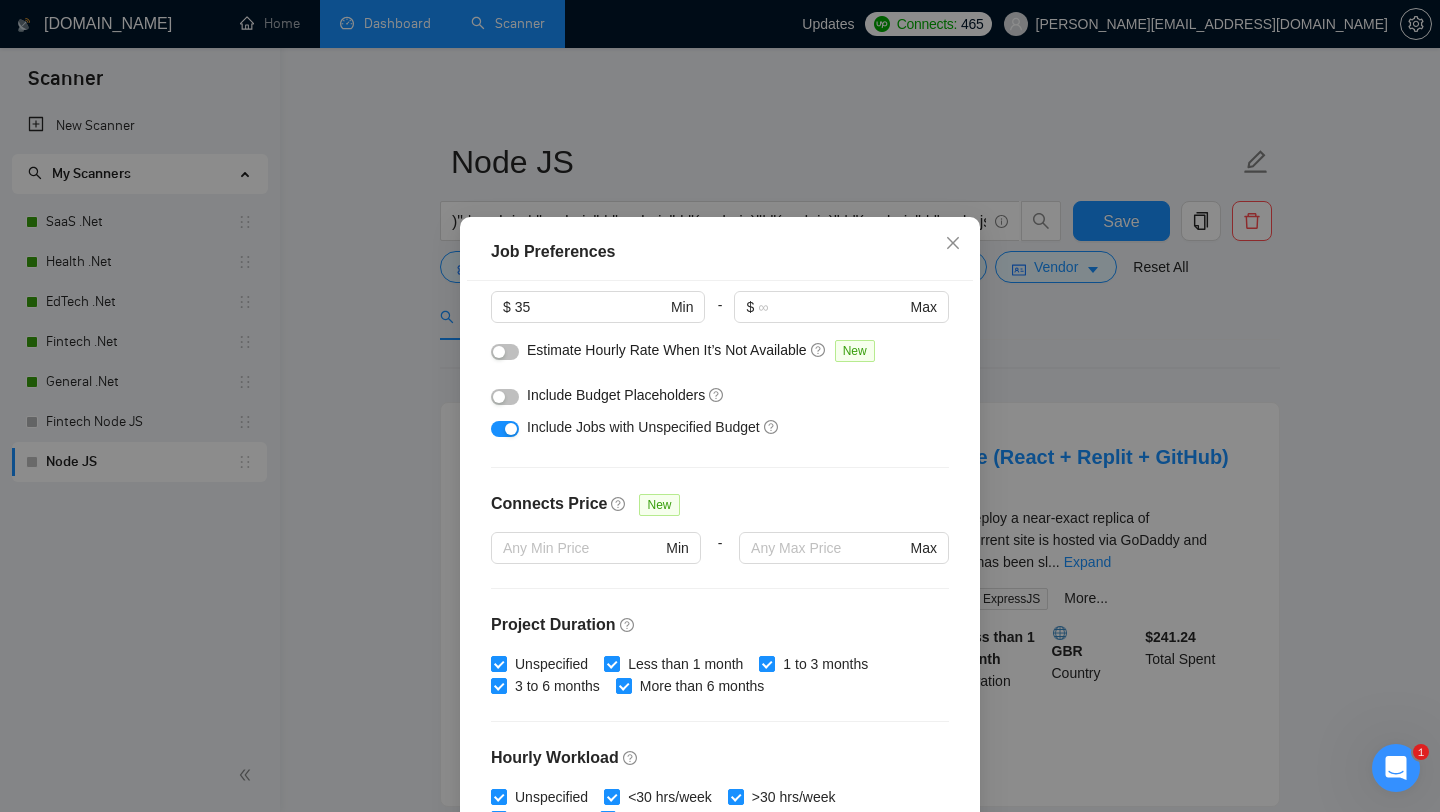 click on "Job Preferences Budget Project Type All Fixed Price Hourly Rate   Fixed Price Budget $ 1000 Min - $ Max Estimate Fixed Price When It’s Not Available New   Hourly Rate Price Budget $ 35 Min - $ Max Estimate Hourly Rate When It’s Not Available New Include Budget Placeholders Include Jobs with Unspecified Budget   Connects Price New Min - Max Project Duration   Unspecified Less than 1 month 1 to 3 months 3 to 6 months More than 6 months Hourly Workload   Unspecified <30 hrs/week >30 hrs/week Hours TBD Unsure Job Posting Questions New   Any posting questions Description Preferences Description Size New   Any description size Reset OK" at bounding box center (720, 406) 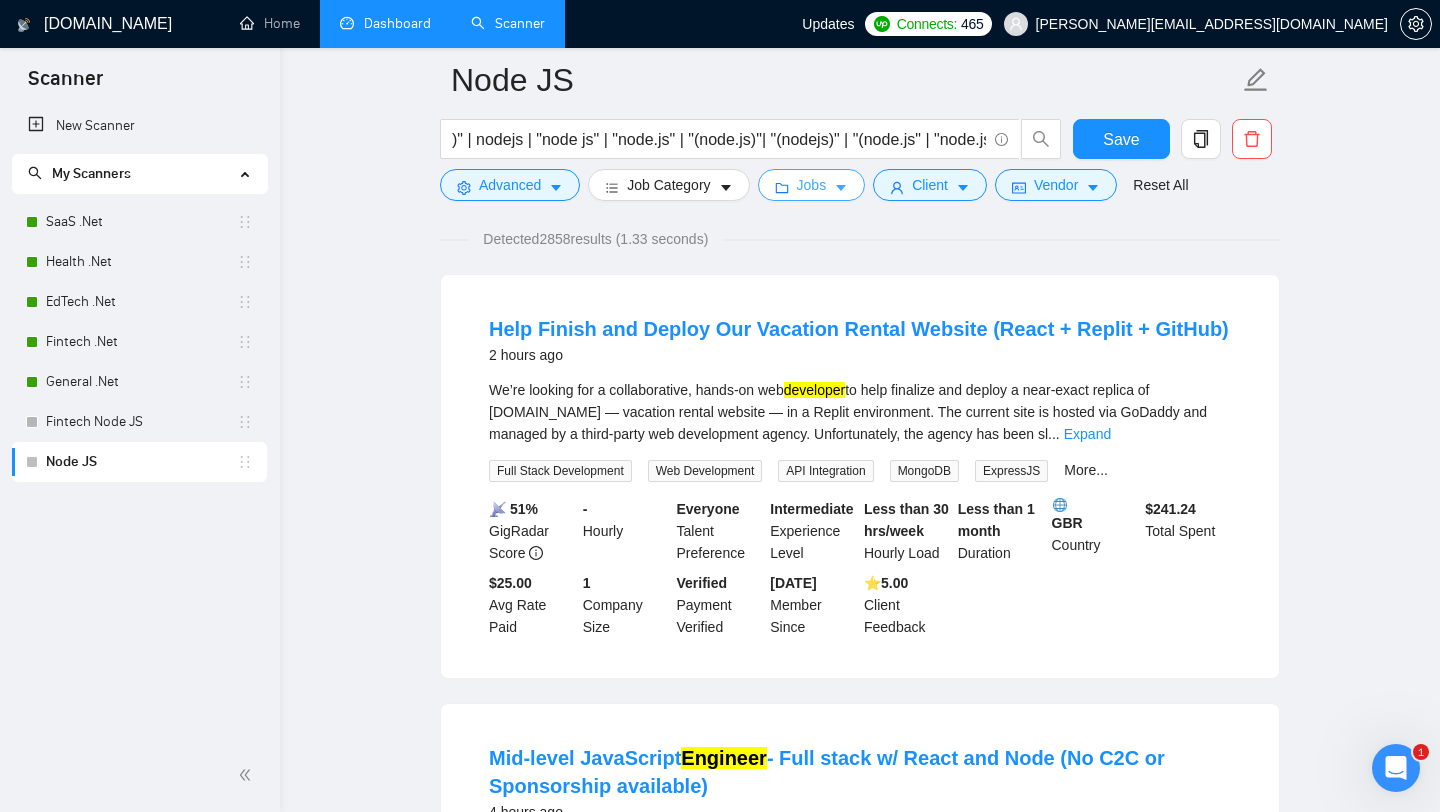 scroll, scrollTop: 151, scrollLeft: 0, axis: vertical 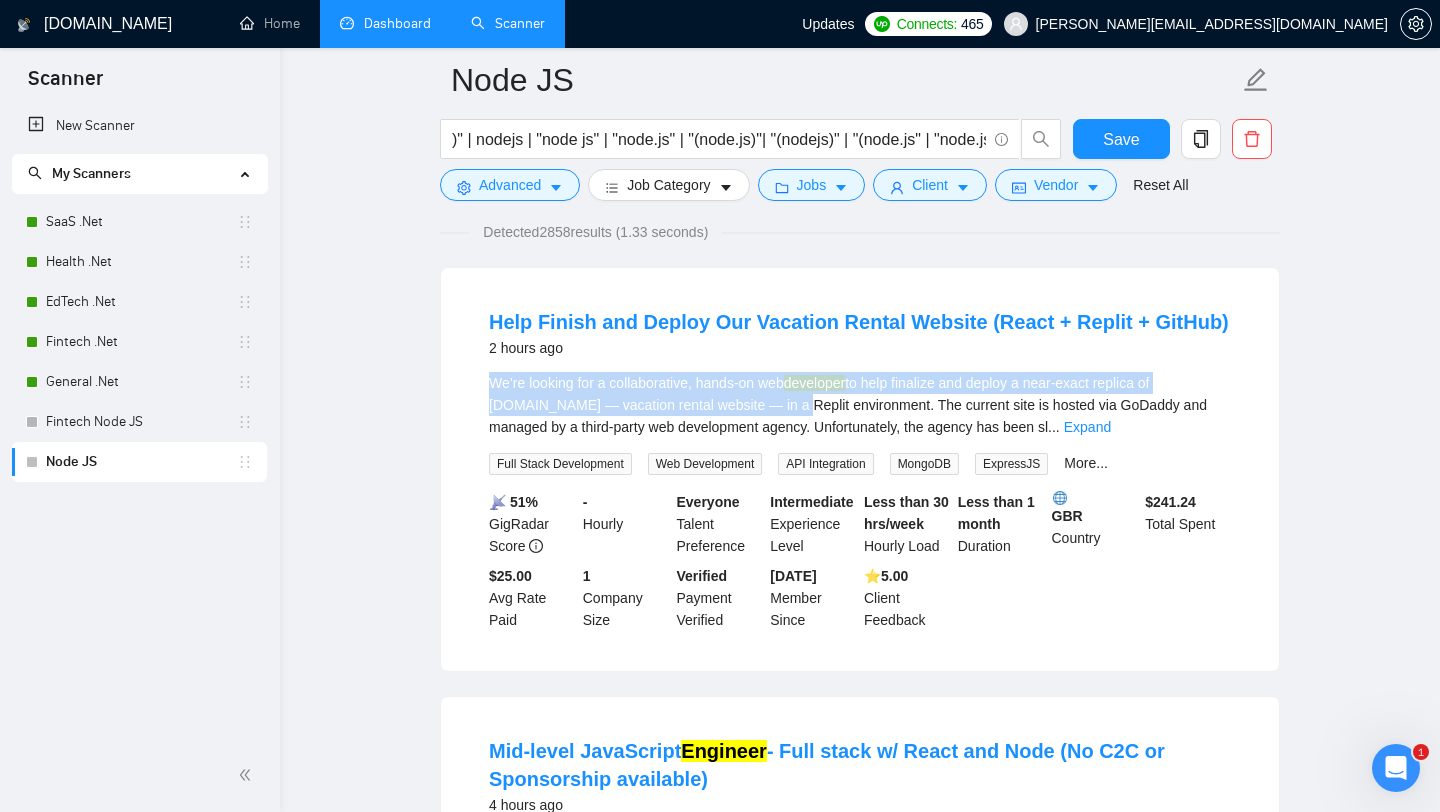 drag, startPoint x: 490, startPoint y: 377, endPoint x: 816, endPoint y: 401, distance: 326.88223 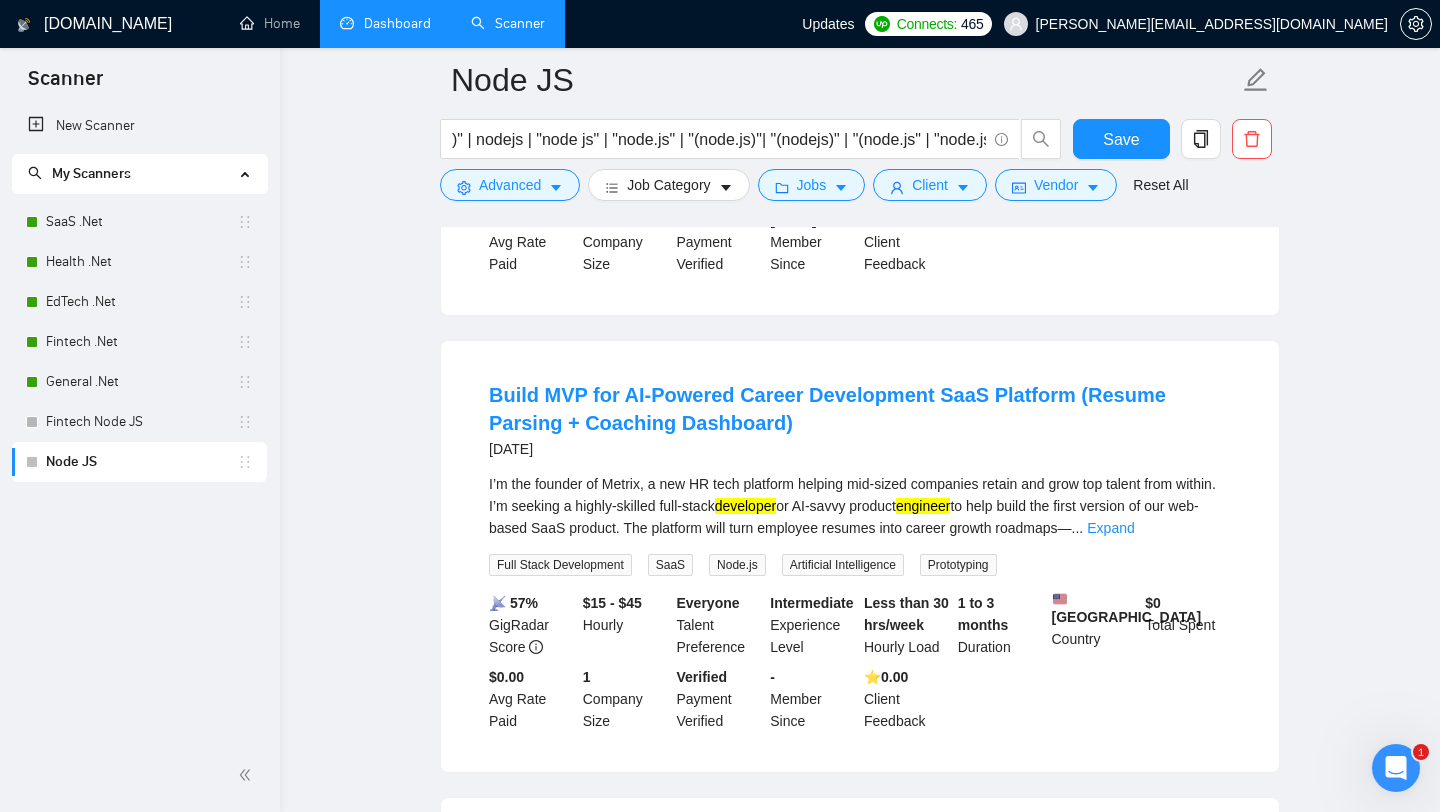 scroll, scrollTop: 2315, scrollLeft: 0, axis: vertical 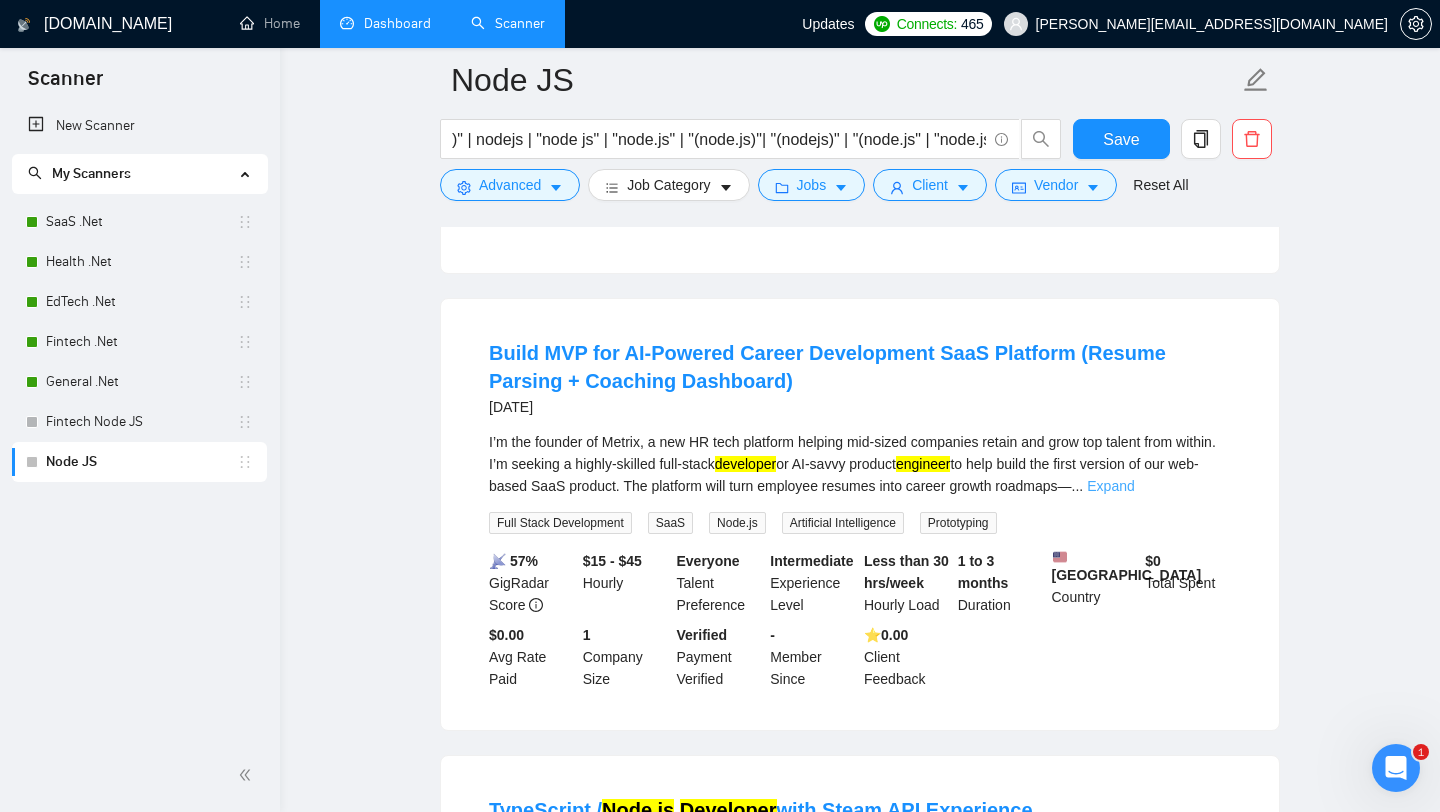 click on "Expand" at bounding box center (1110, 486) 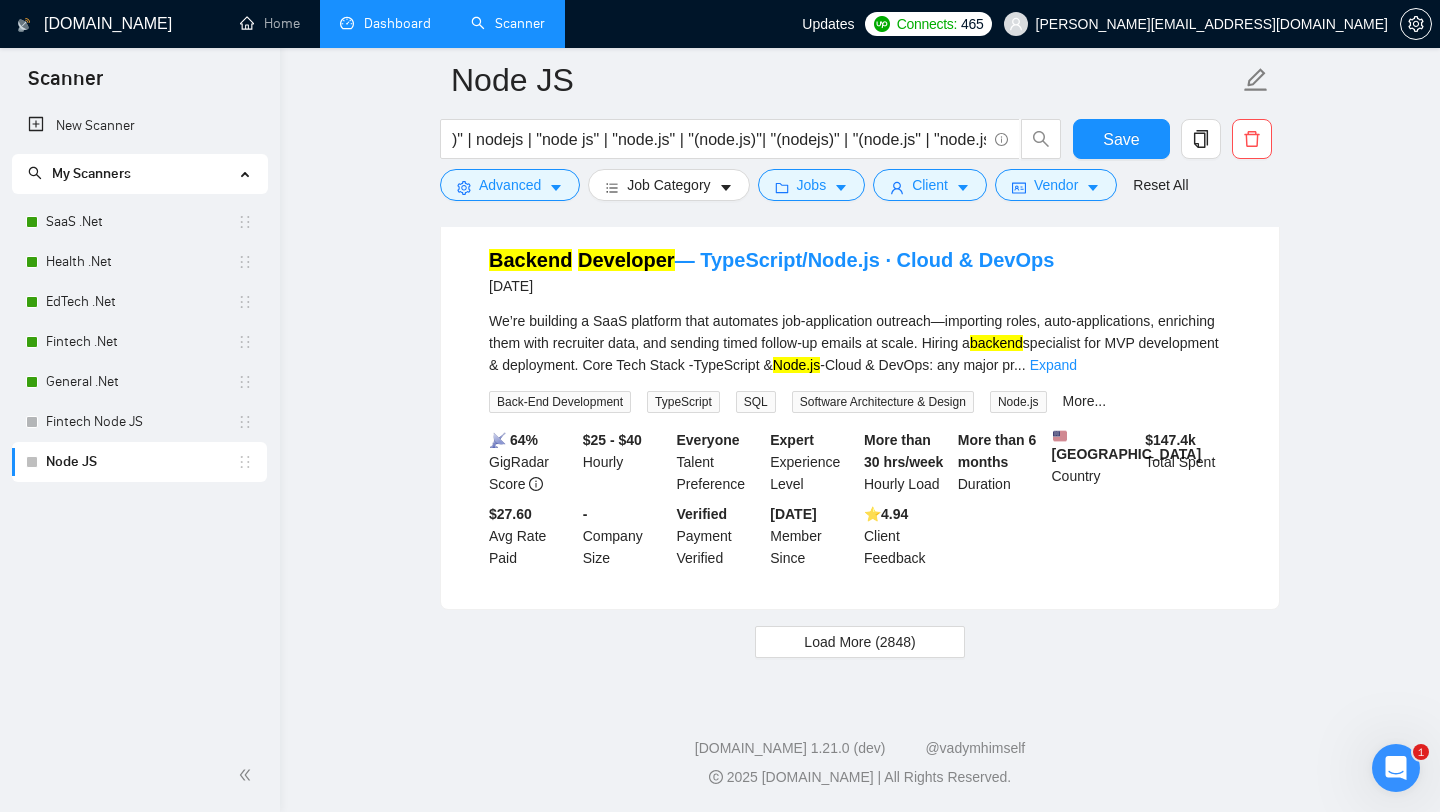 scroll, scrollTop: 4531, scrollLeft: 0, axis: vertical 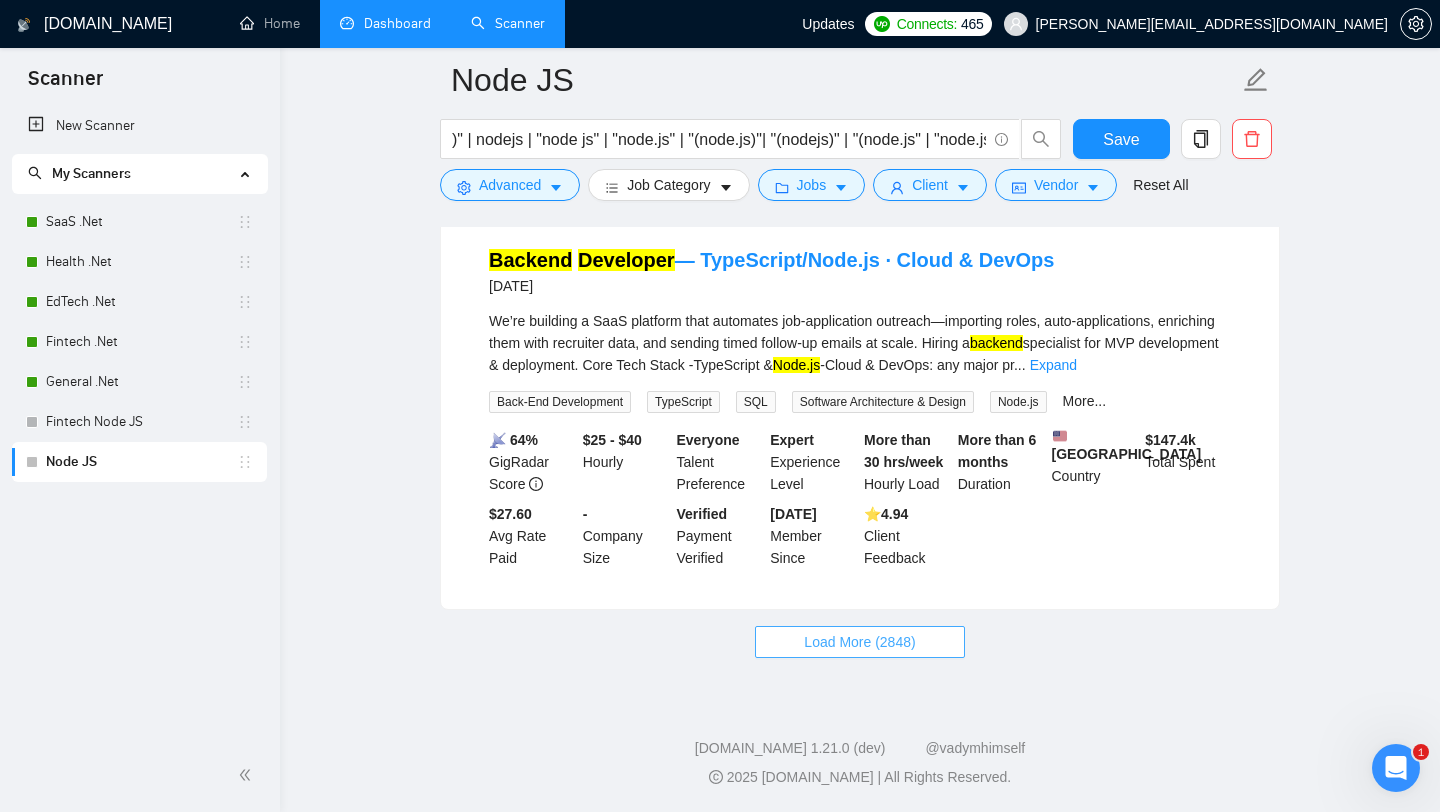 click on "Load More (2848)" at bounding box center (859, 642) 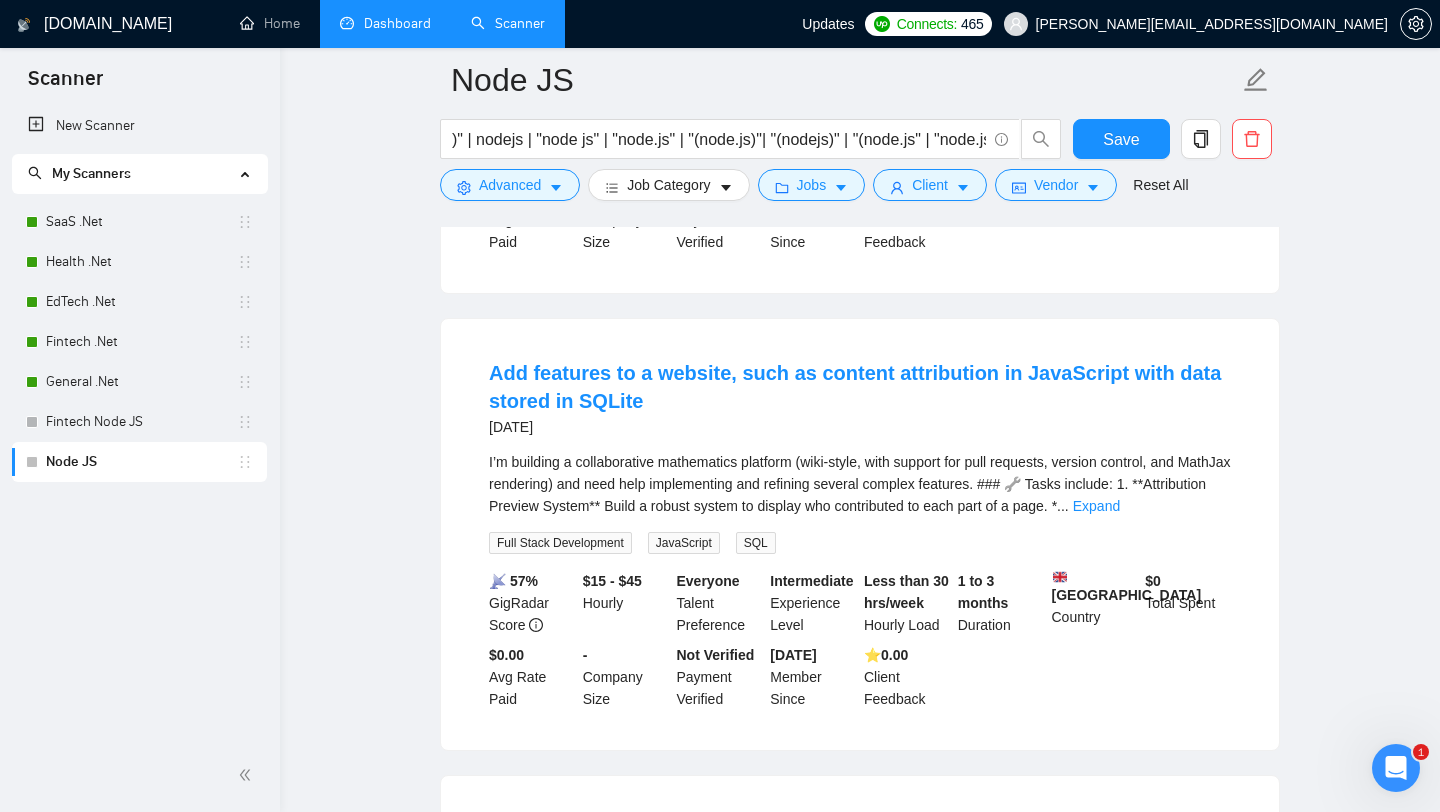 scroll, scrollTop: 3555, scrollLeft: 0, axis: vertical 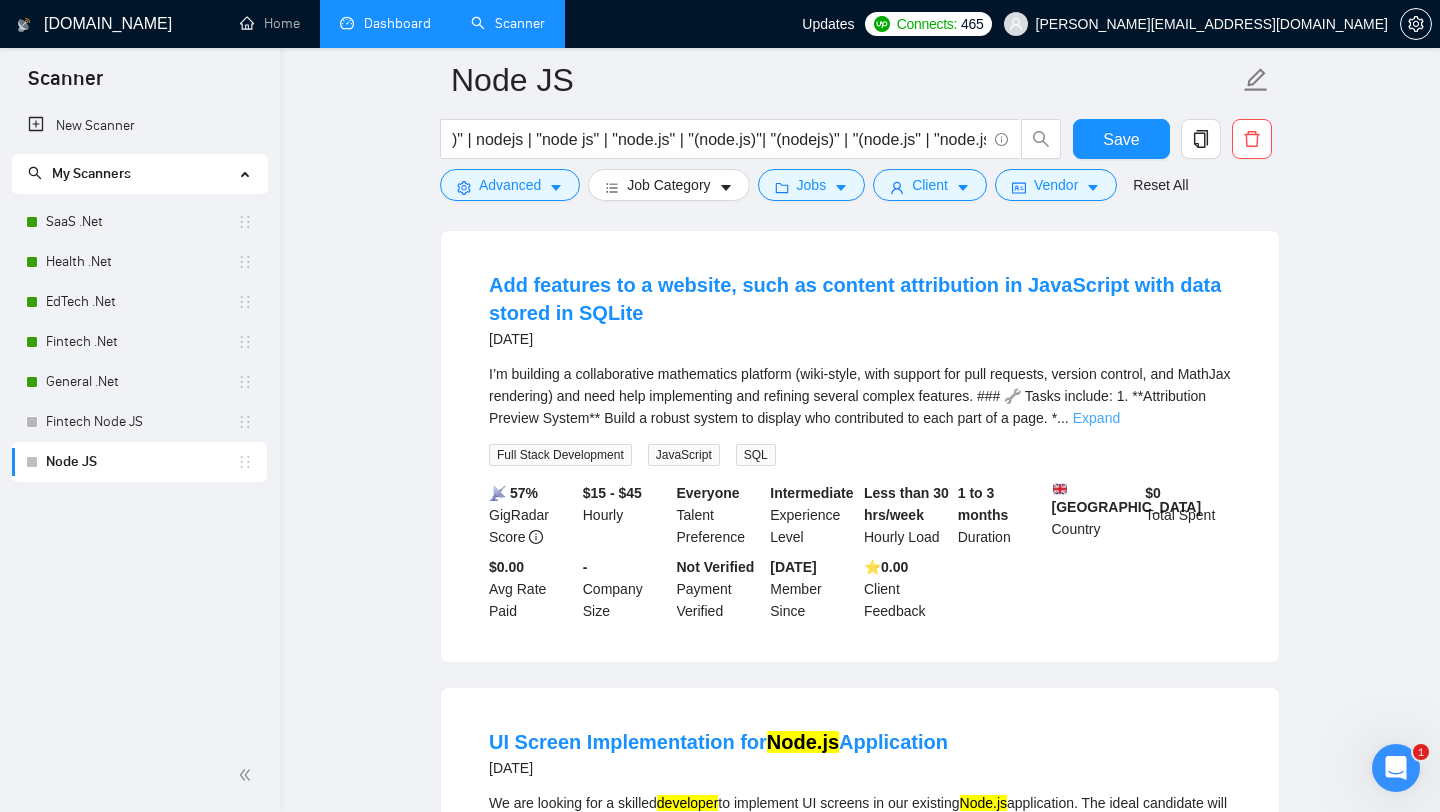 click on "Expand" at bounding box center [1096, 418] 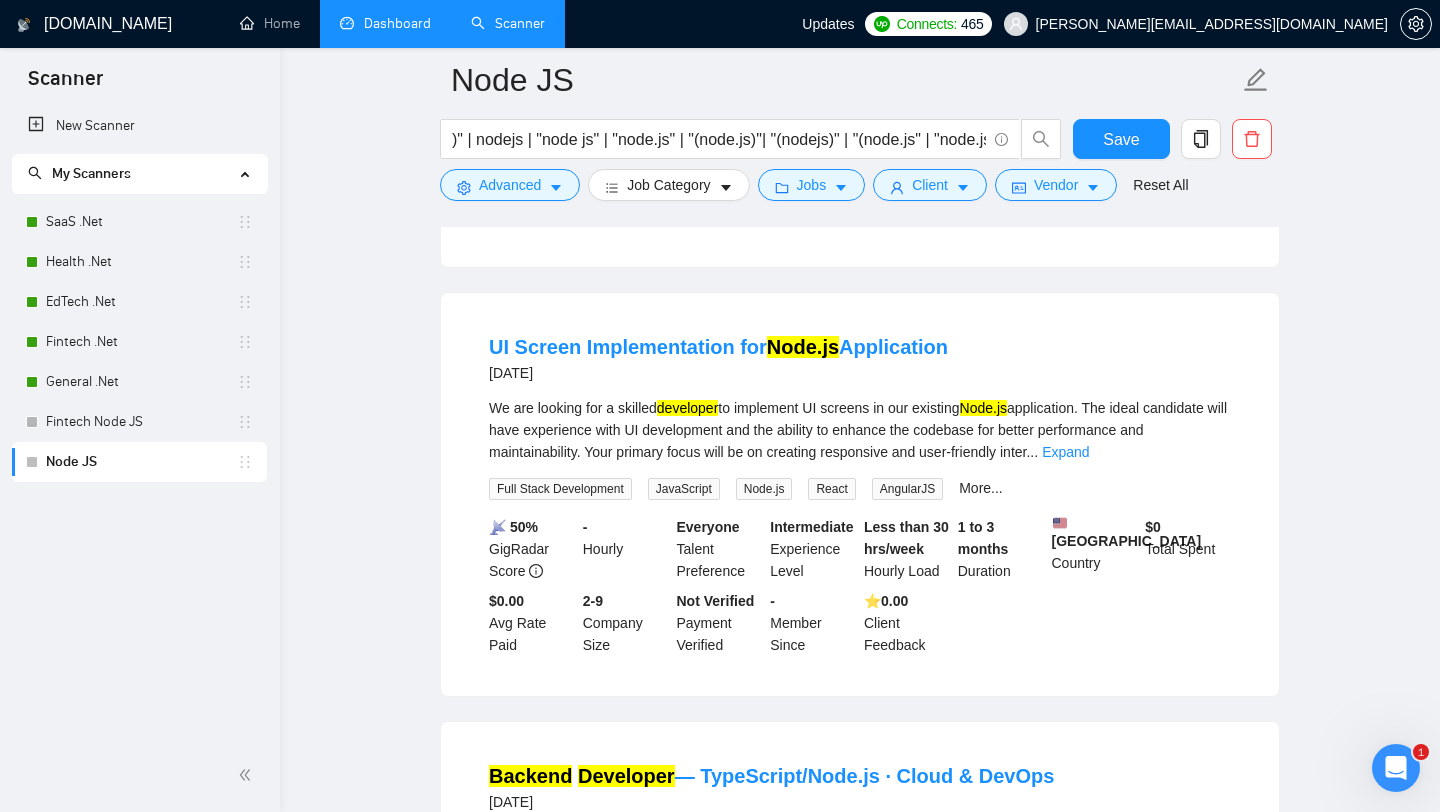 scroll, scrollTop: 4254, scrollLeft: 0, axis: vertical 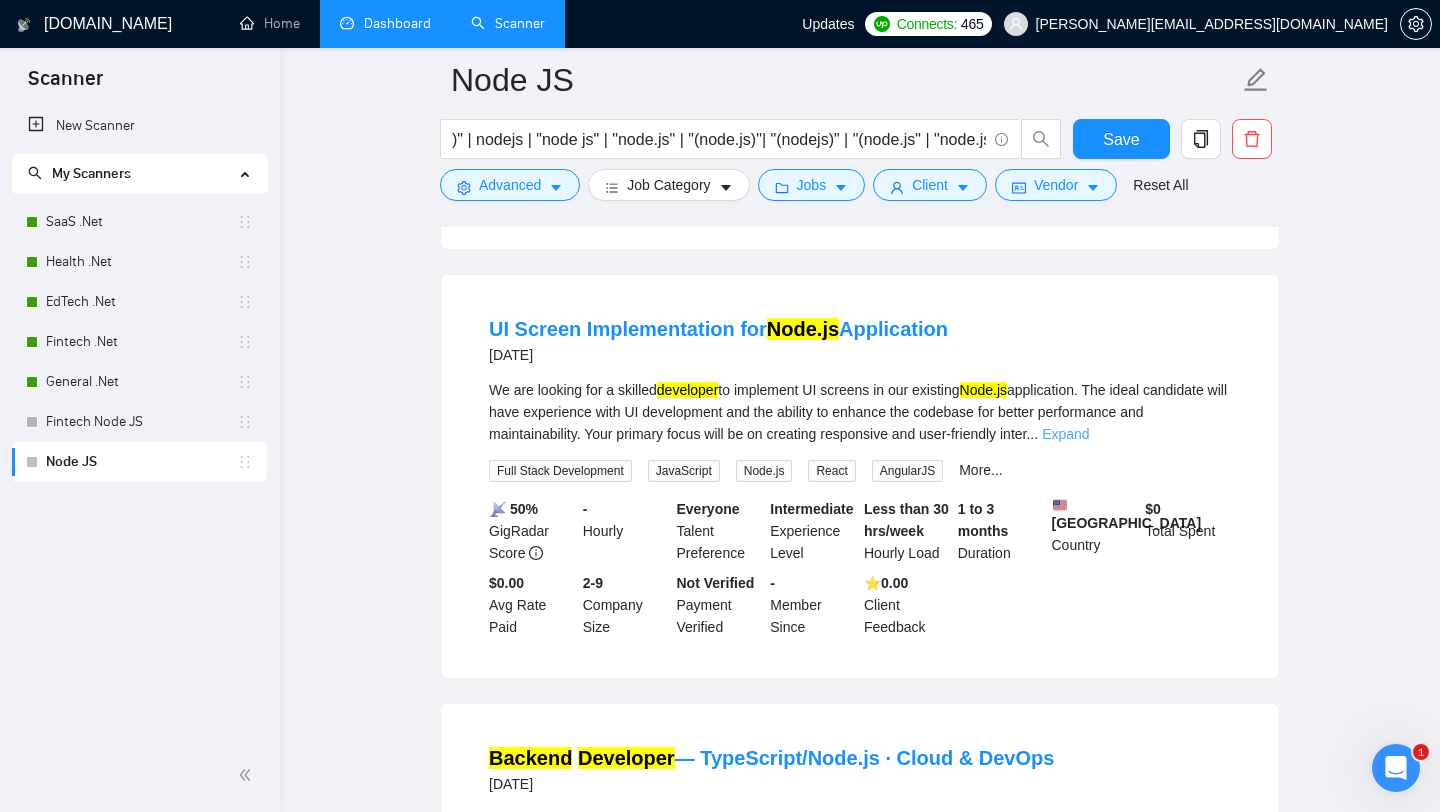 click on "Expand" at bounding box center [1065, 434] 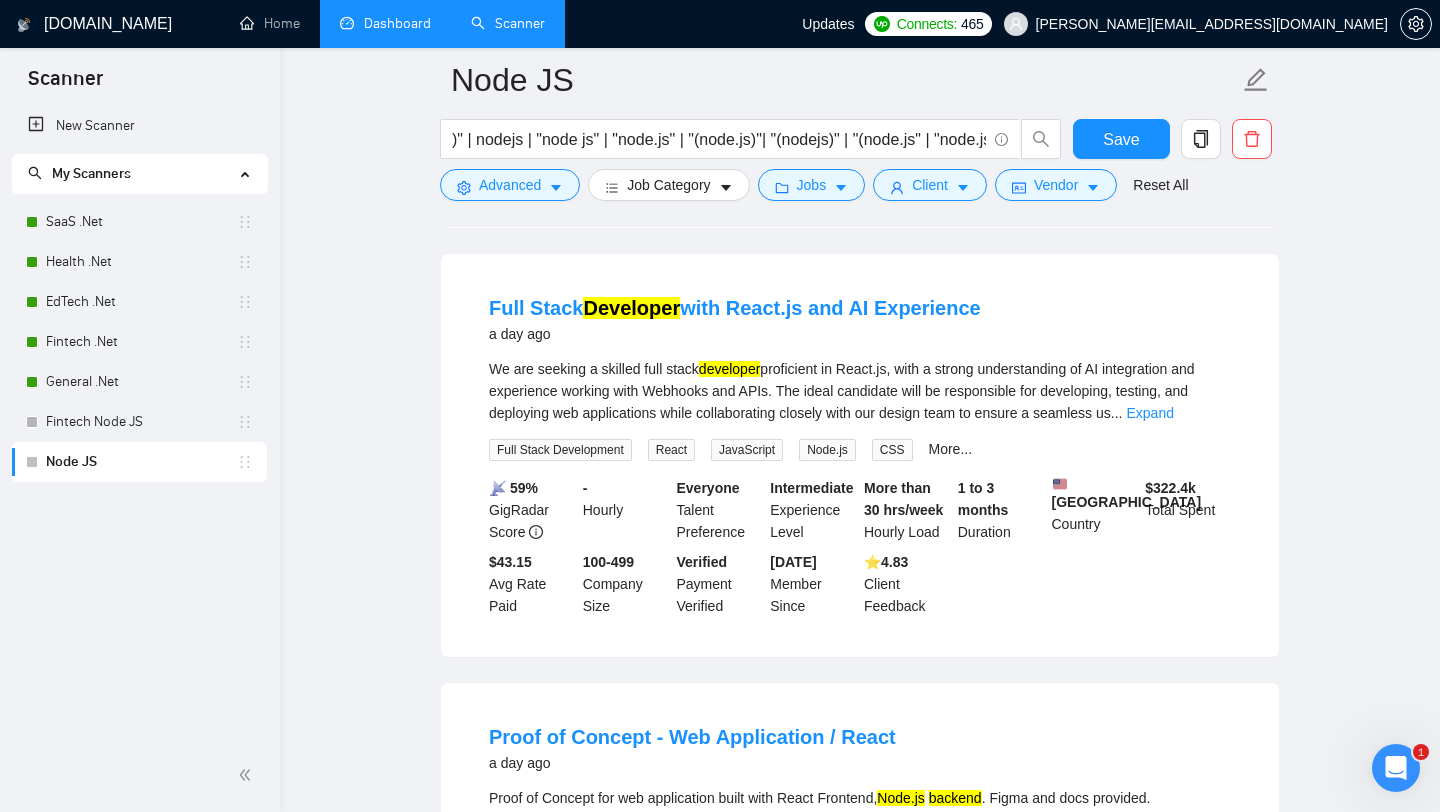 scroll, scrollTop: 1568, scrollLeft: 0, axis: vertical 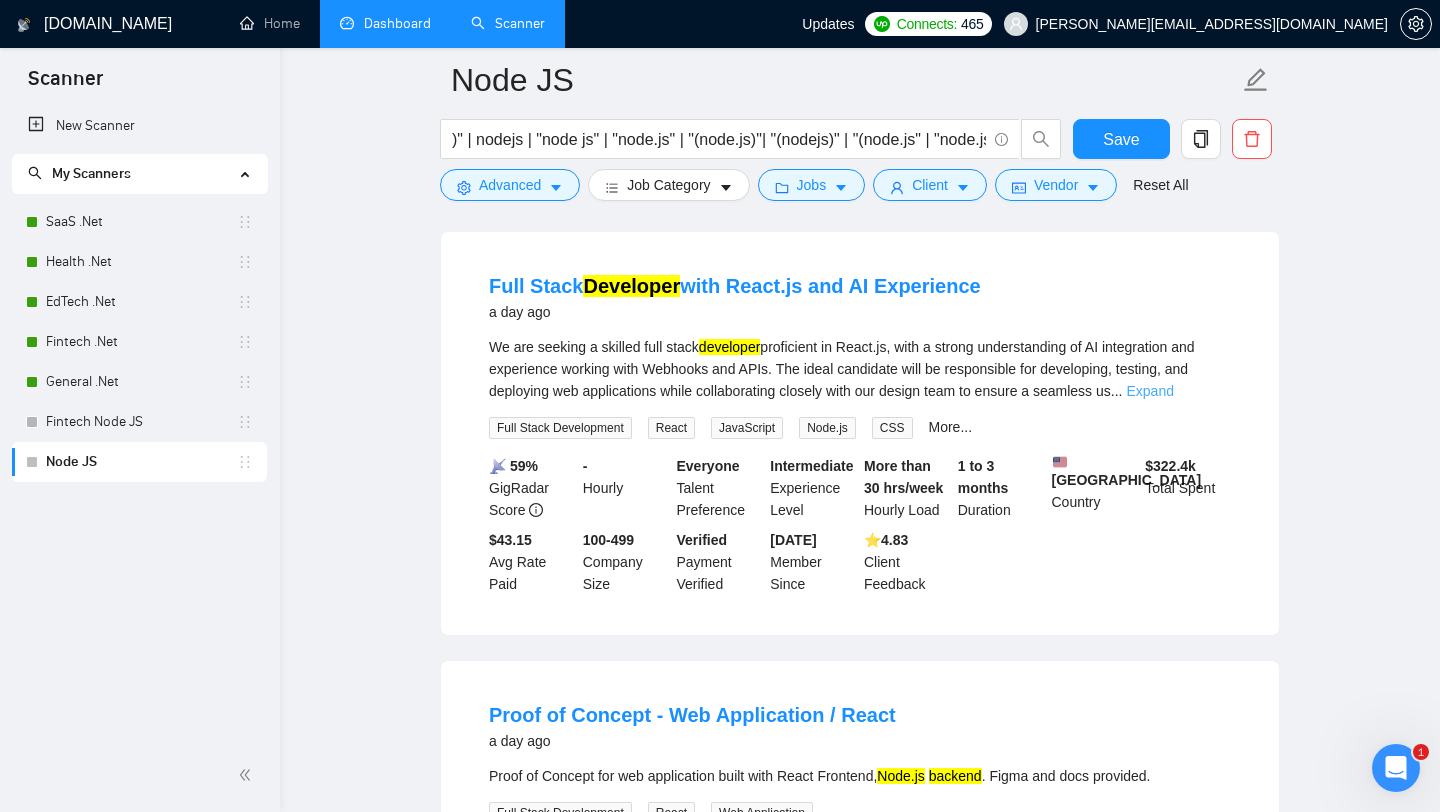 click on "Expand" at bounding box center [1149, 391] 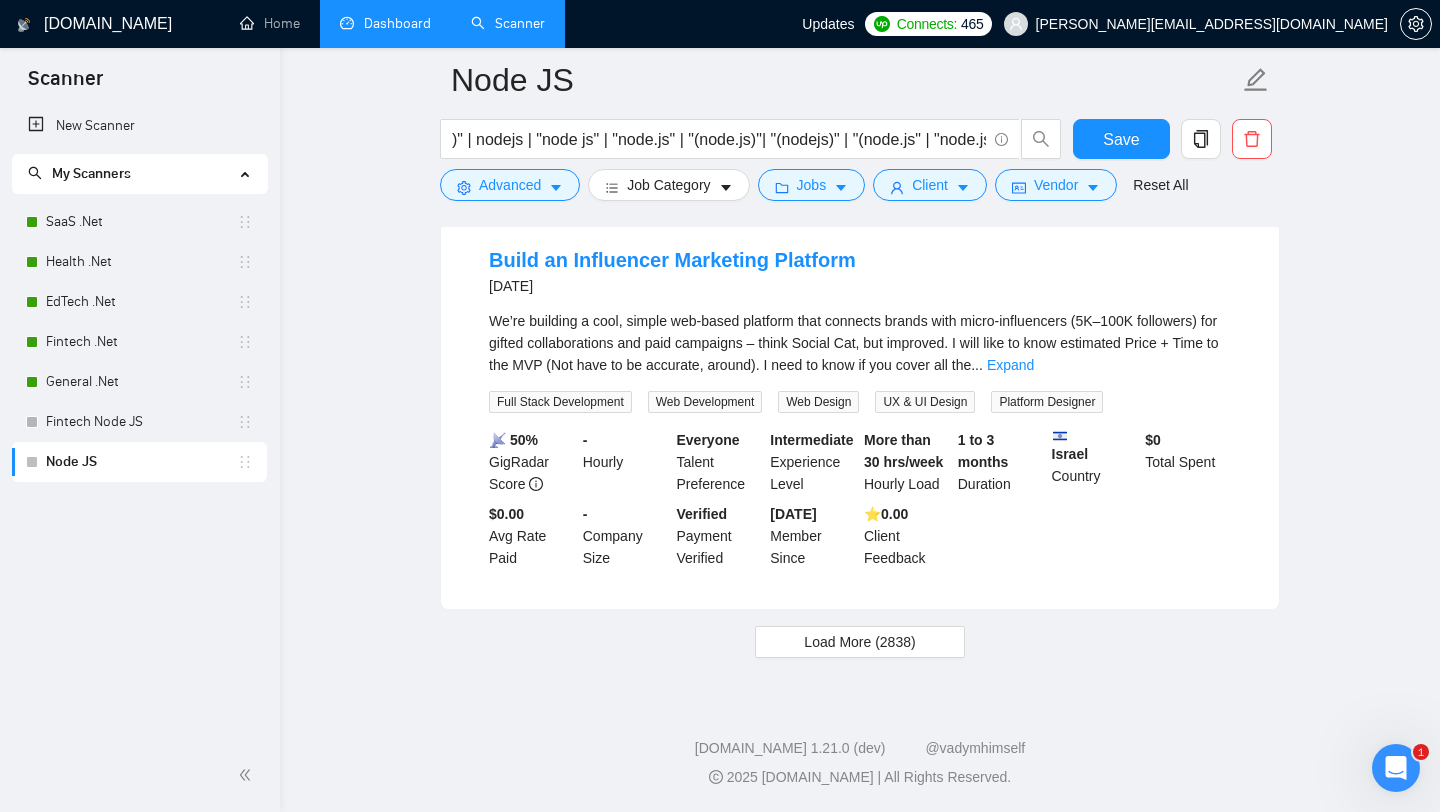 scroll, scrollTop: 9382, scrollLeft: 0, axis: vertical 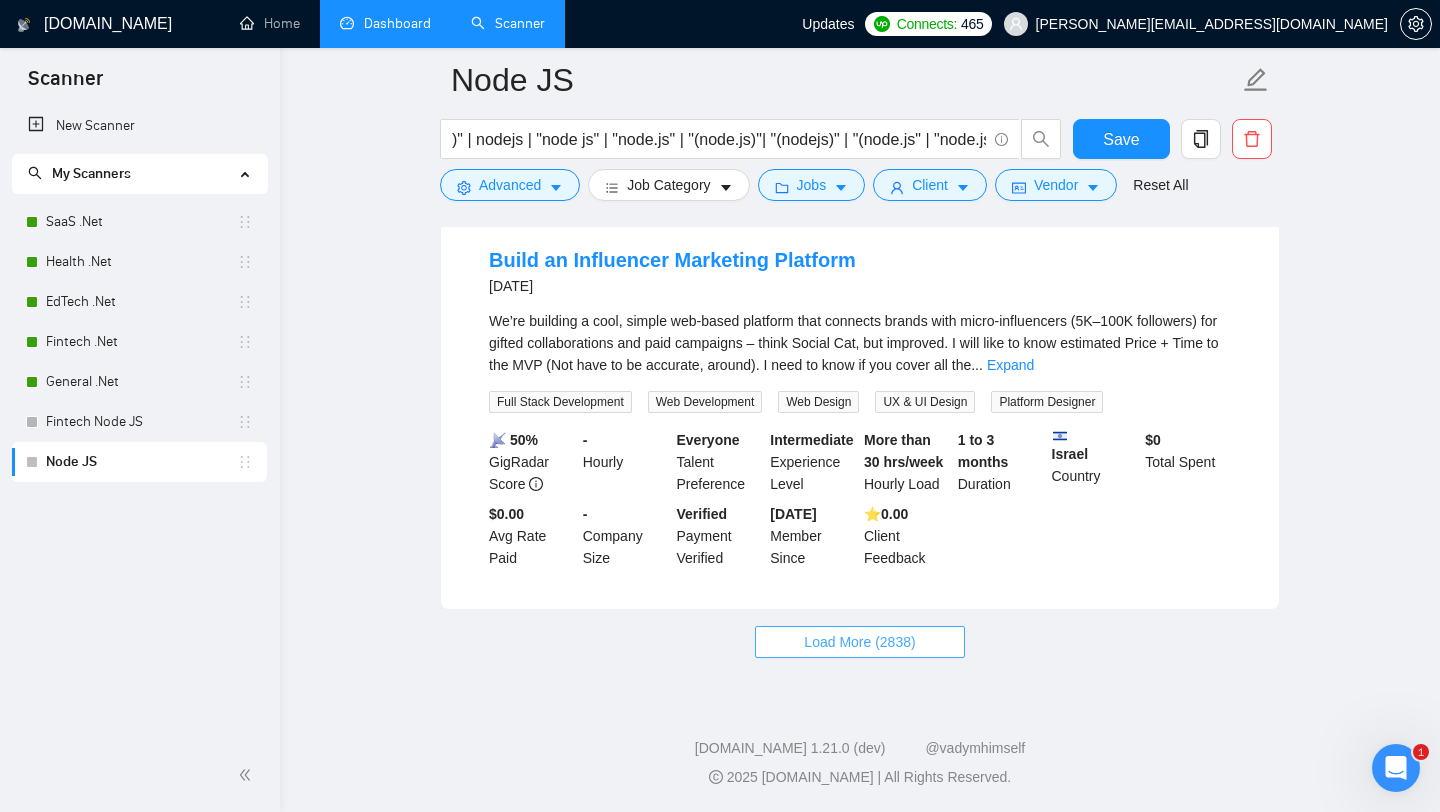 click on "Load More (2838)" at bounding box center [859, 642] 